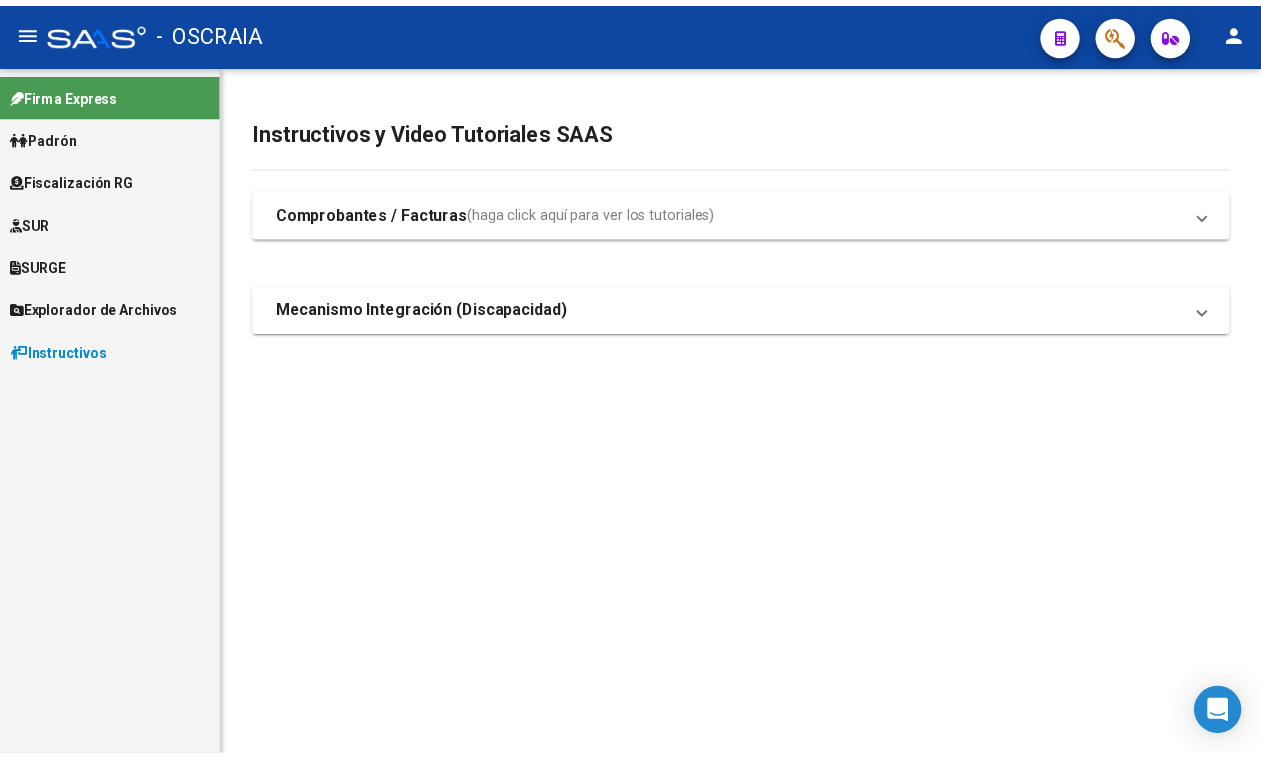 scroll, scrollTop: 0, scrollLeft: 0, axis: both 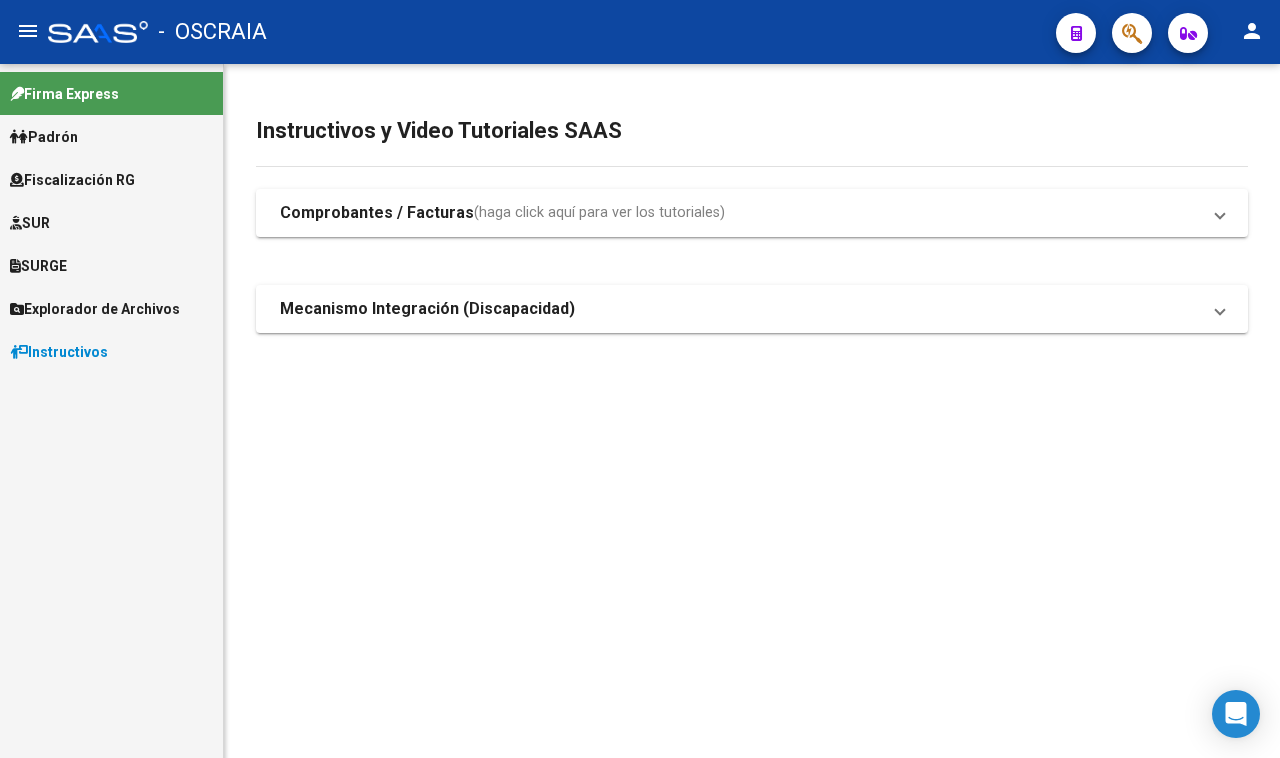 click 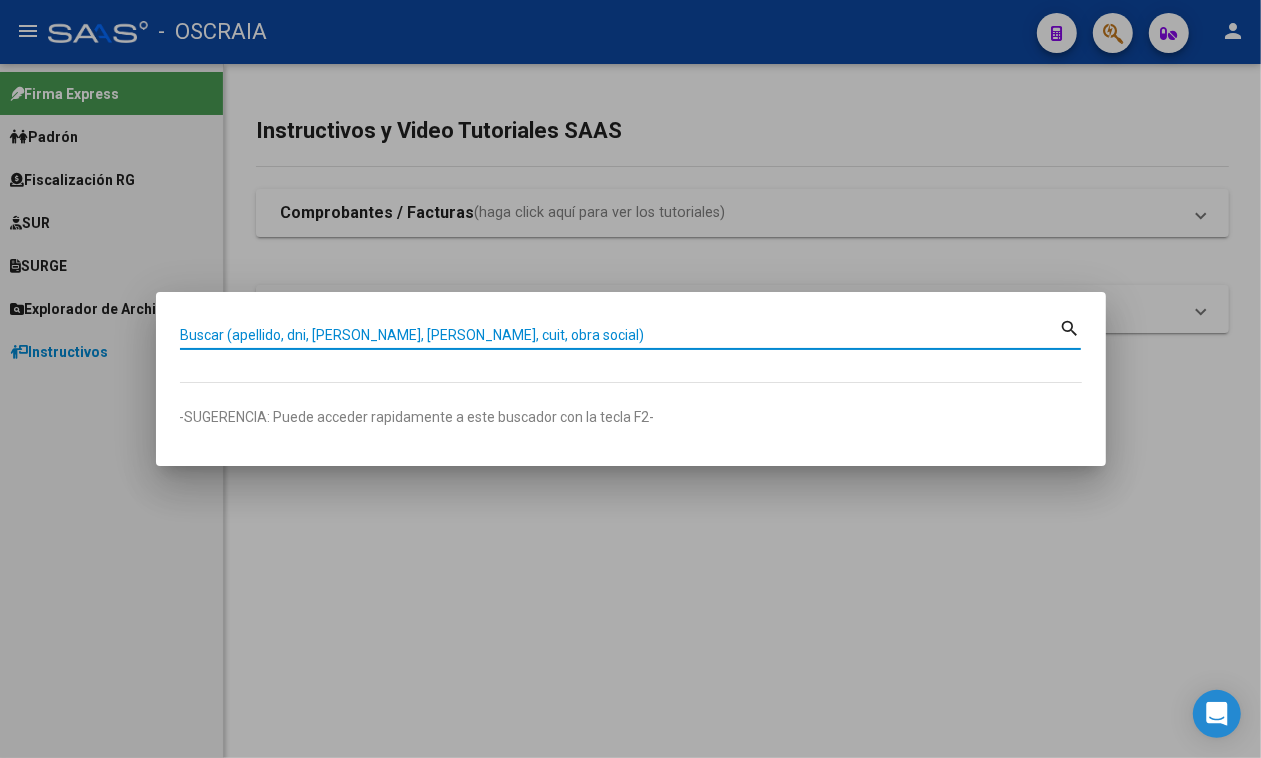 paste on "32693640" 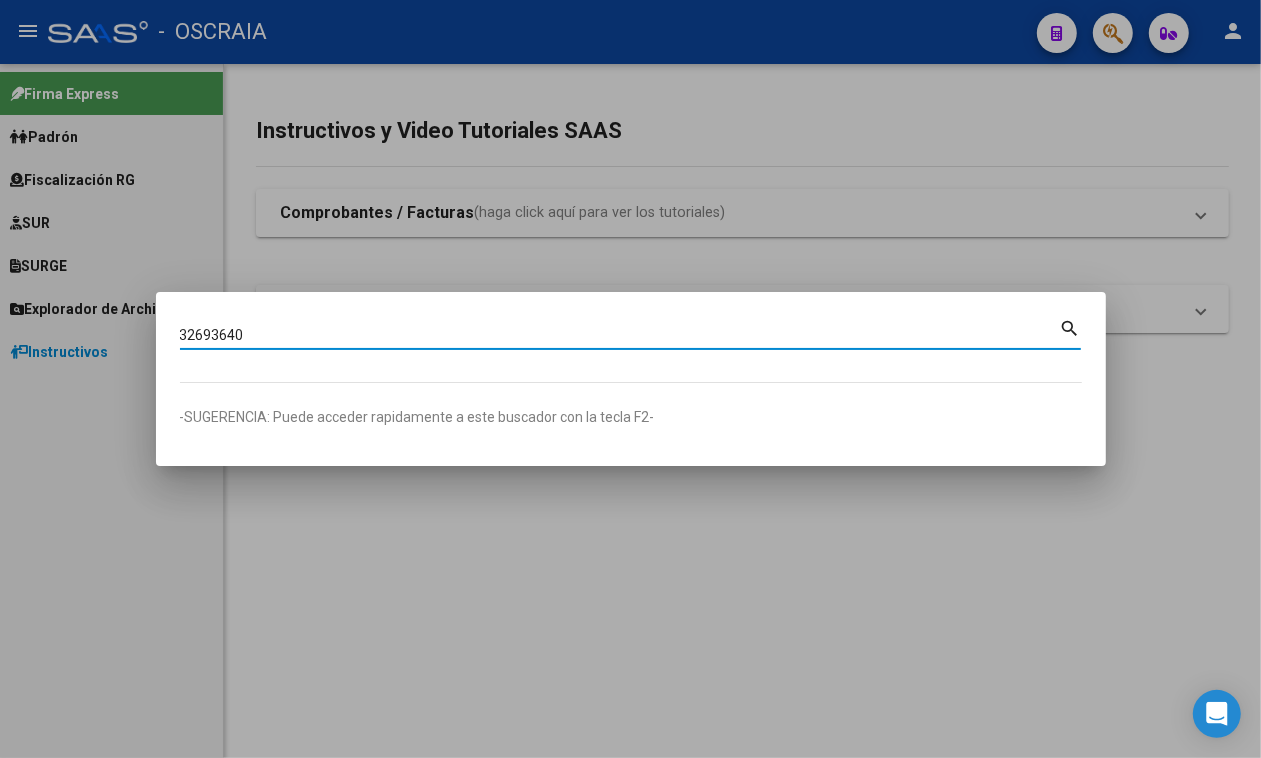 type on "32693640" 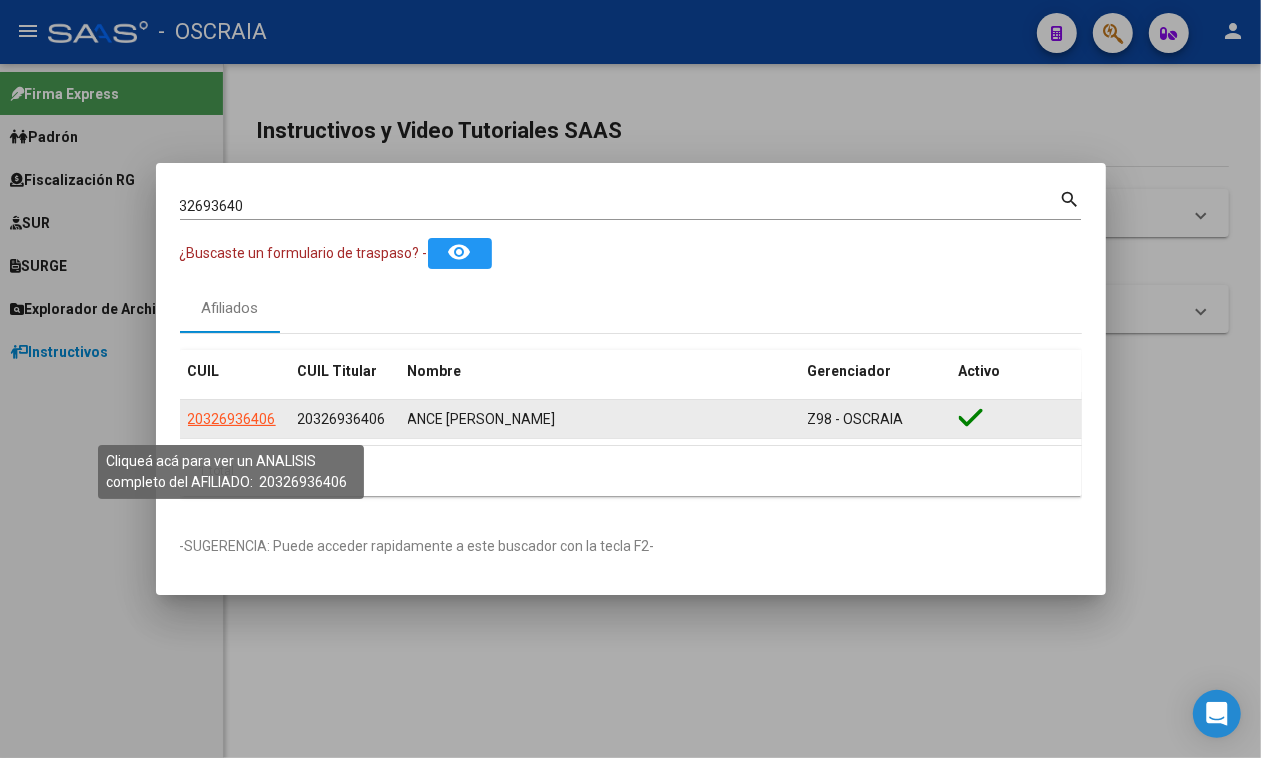 click on "20326936406" 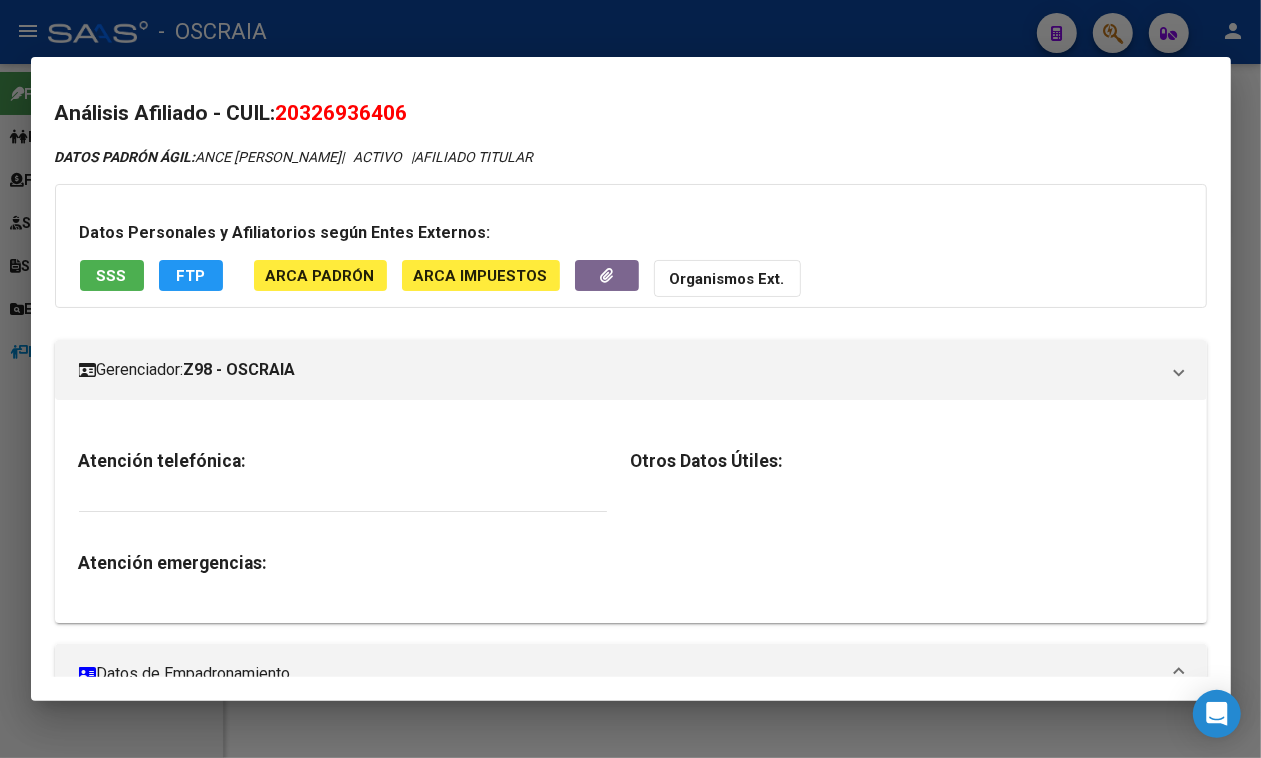 click on "20326936406" at bounding box center [342, 113] 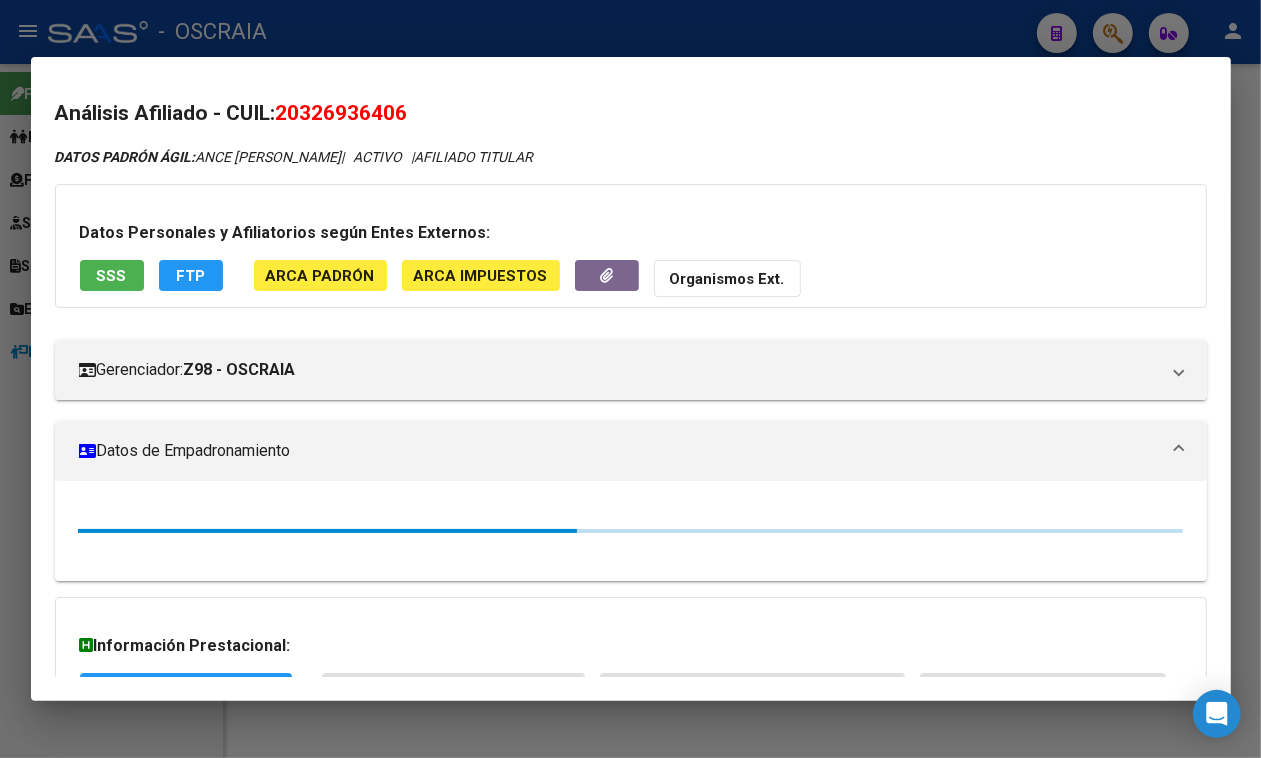 click on "20326936406" at bounding box center [342, 113] 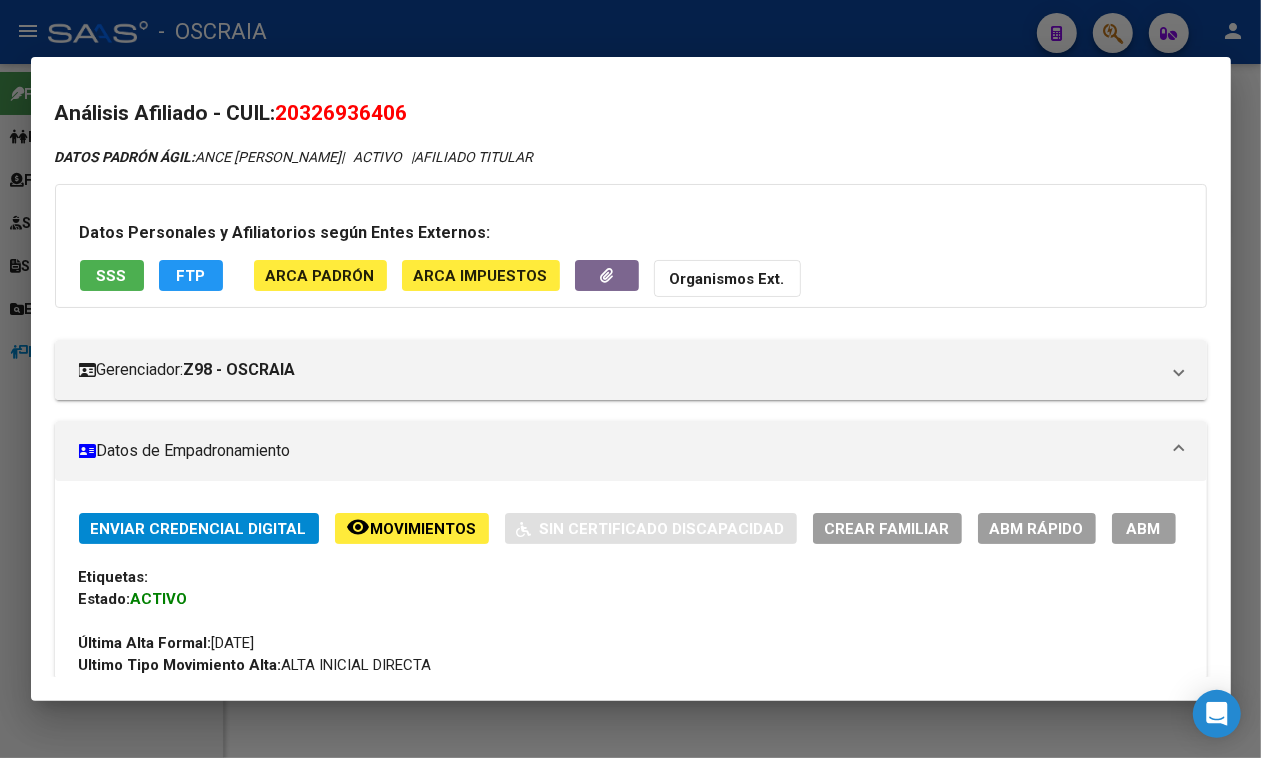 copy on "20326936406" 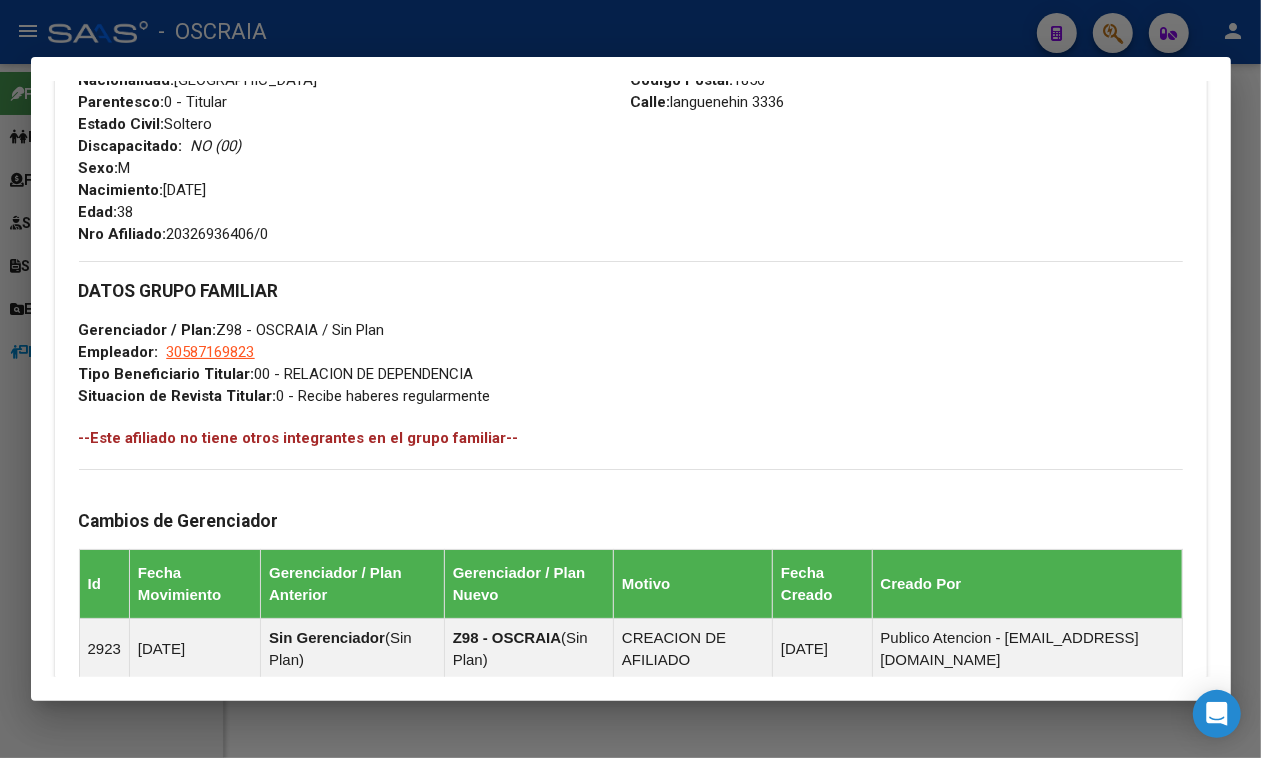 scroll, scrollTop: 750, scrollLeft: 0, axis: vertical 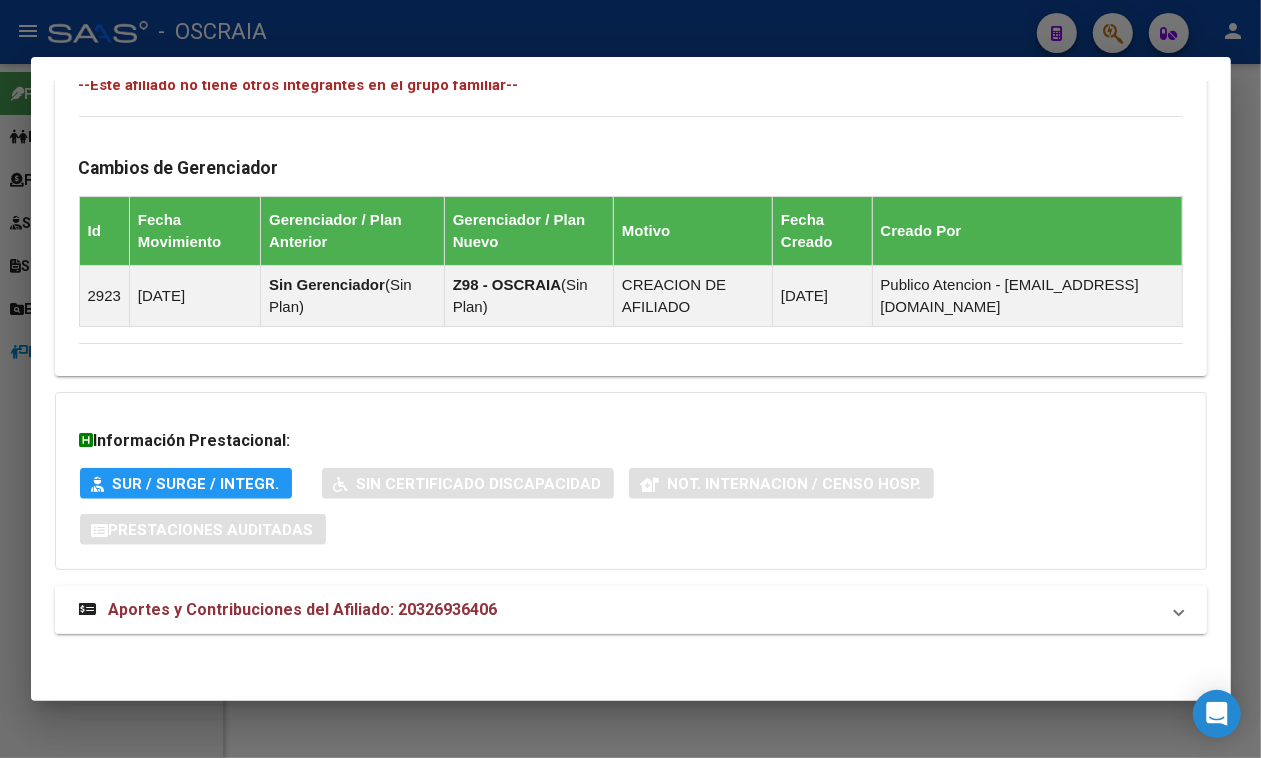 drag, startPoint x: 363, startPoint y: 562, endPoint x: 375, endPoint y: 608, distance: 47.539455 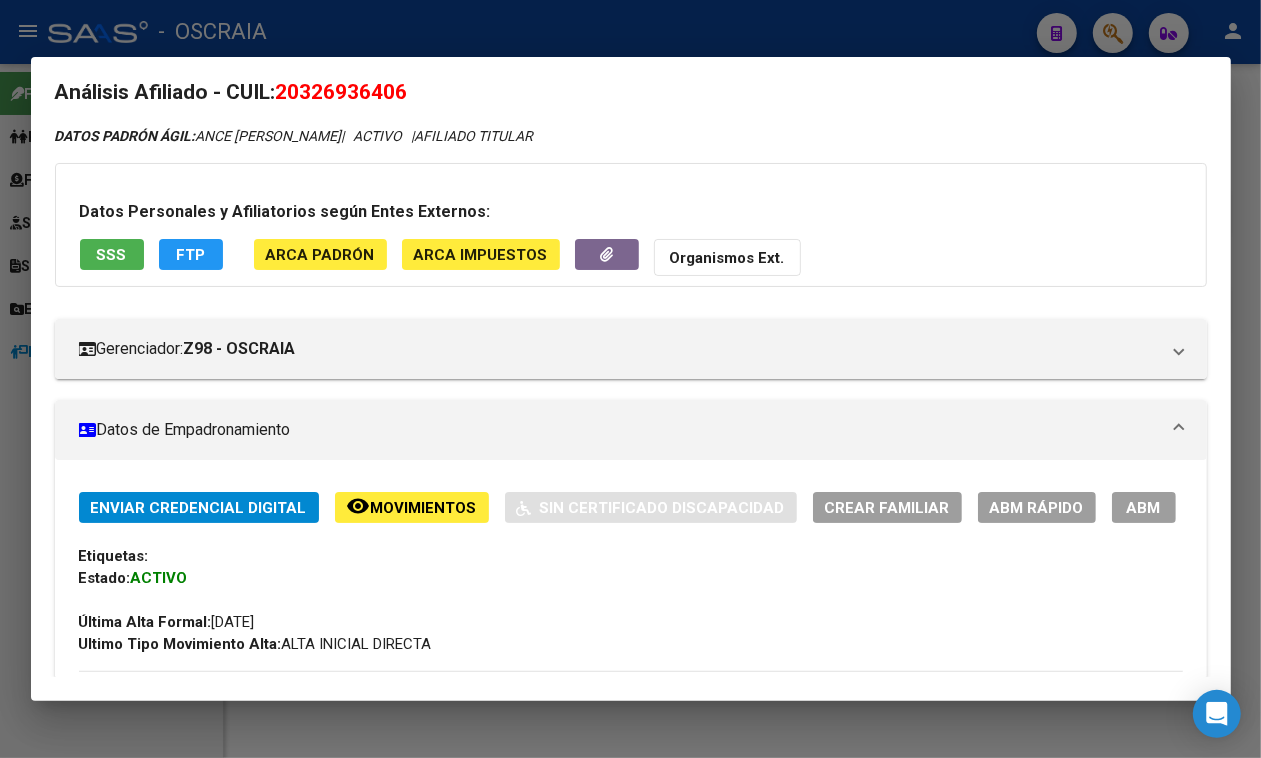 scroll, scrollTop: 0, scrollLeft: 0, axis: both 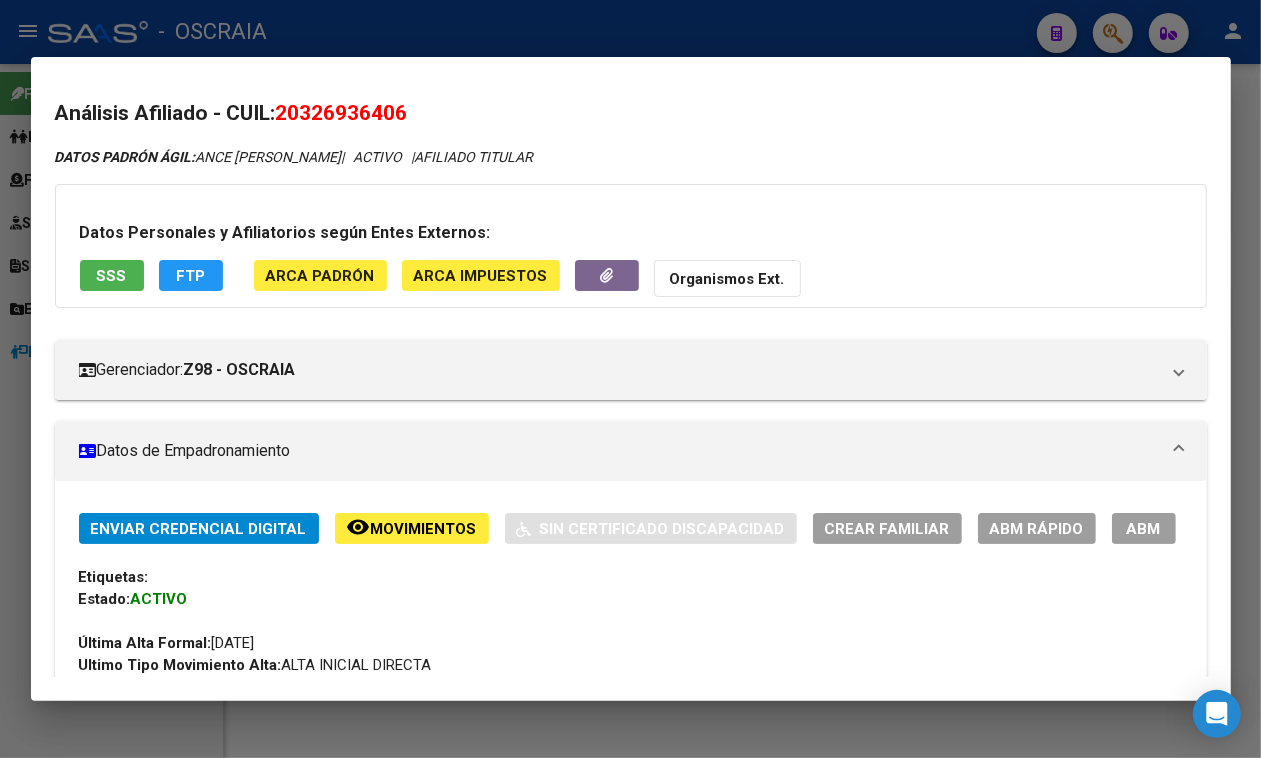 click on "SSS" at bounding box center (112, 276) 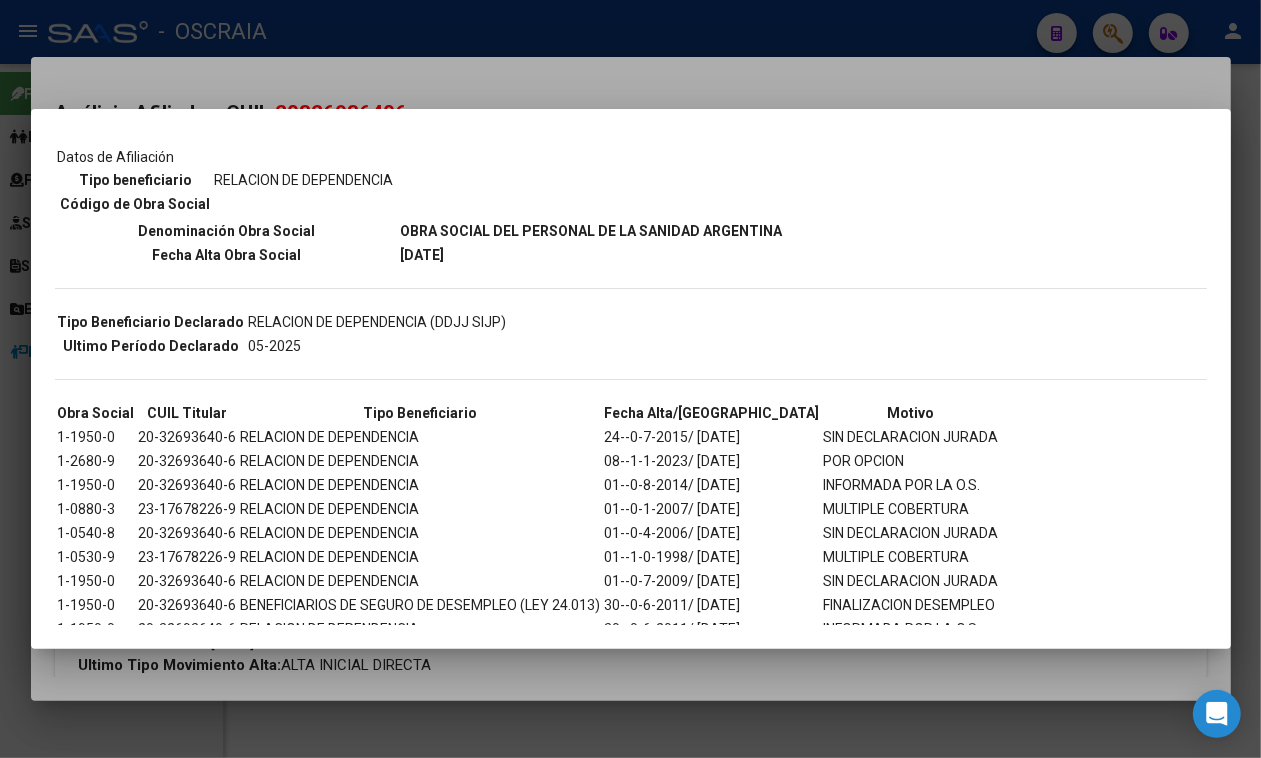 scroll, scrollTop: 347, scrollLeft: 0, axis: vertical 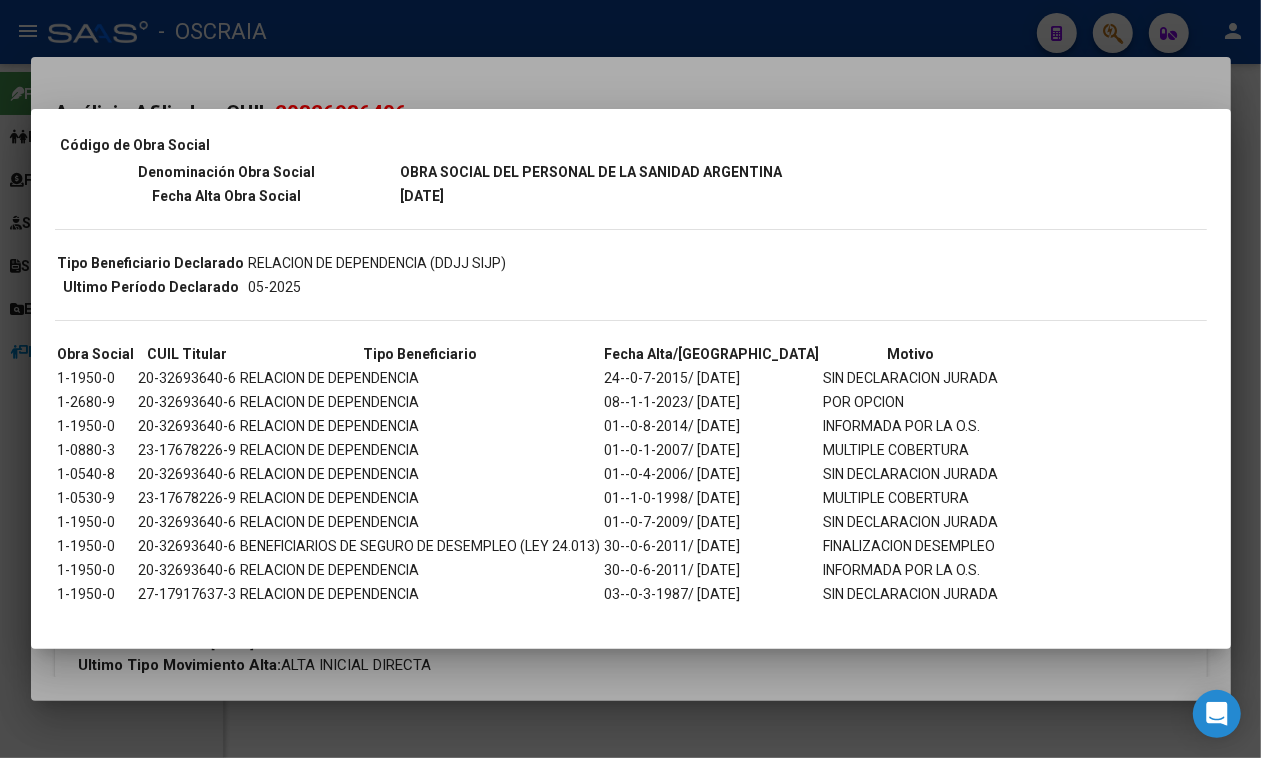 drag, startPoint x: 118, startPoint y: 383, endPoint x: 868, endPoint y: 391, distance: 750.04266 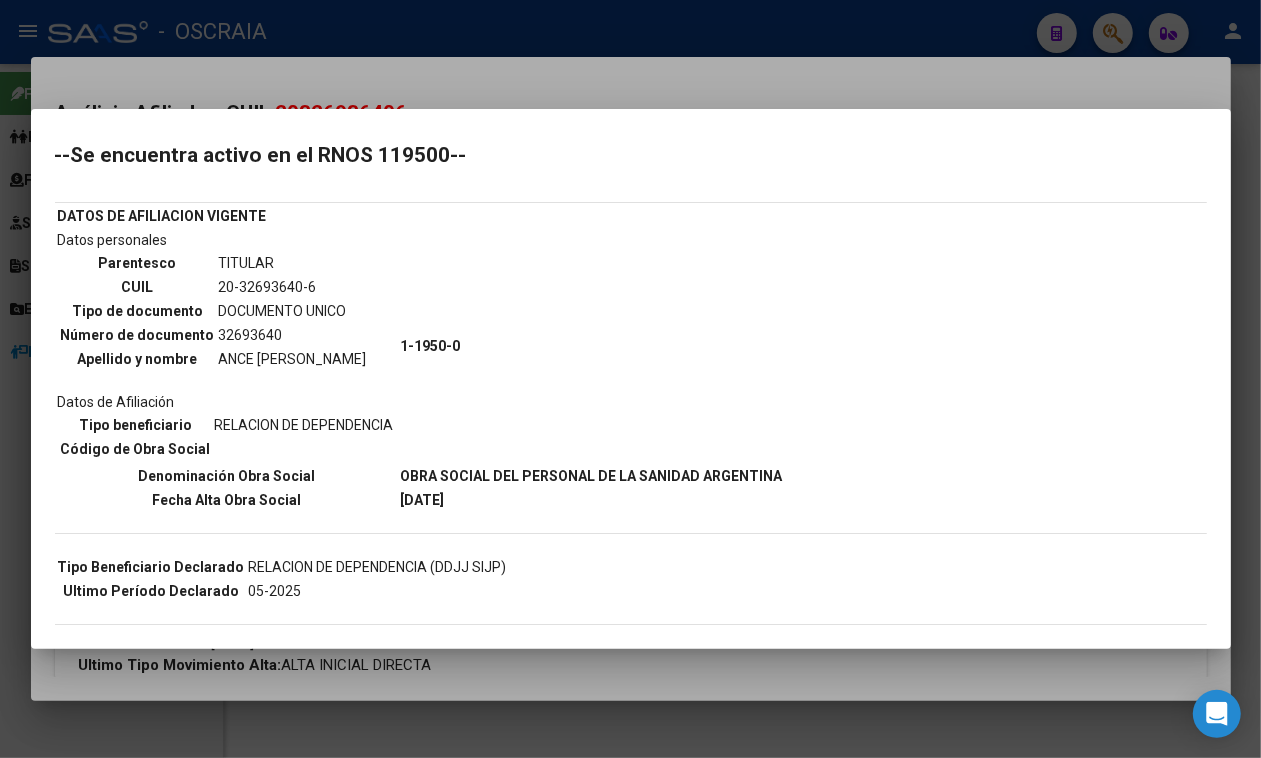 scroll, scrollTop: 0, scrollLeft: 0, axis: both 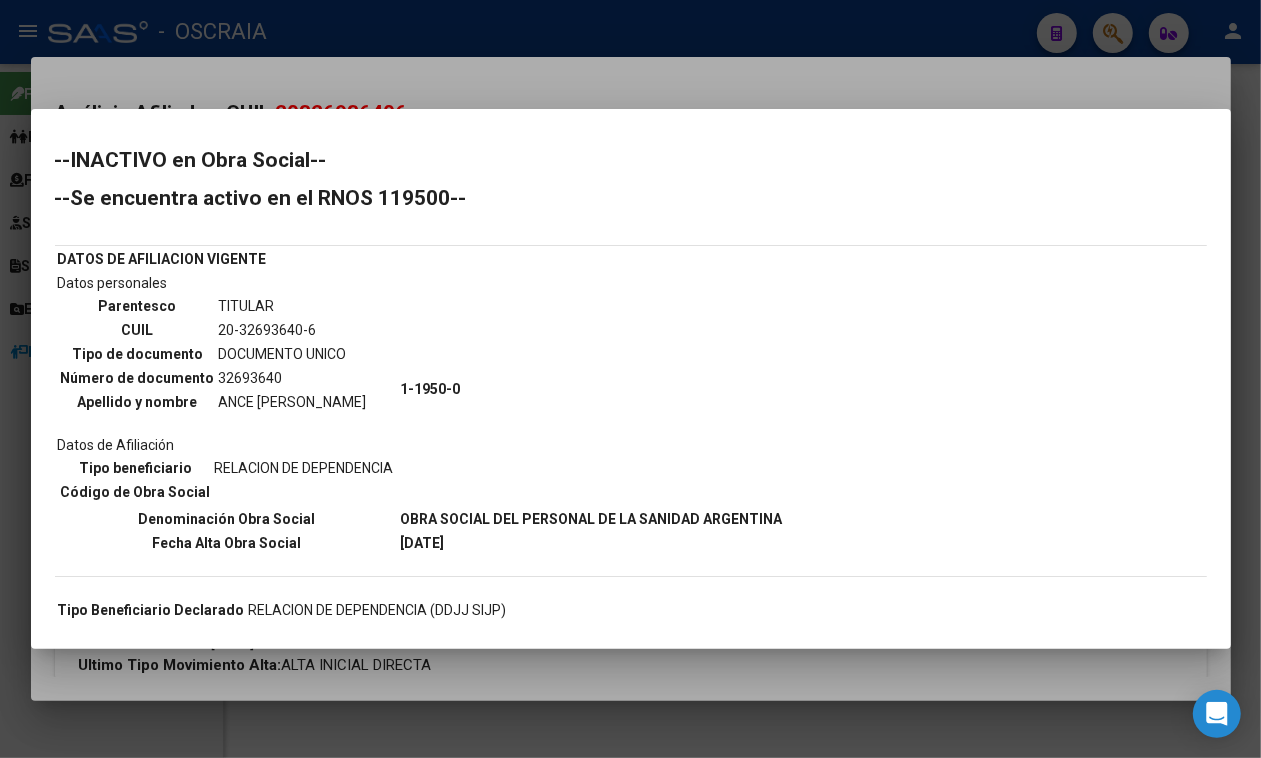click on "20-32693640-6" at bounding box center [293, 330] 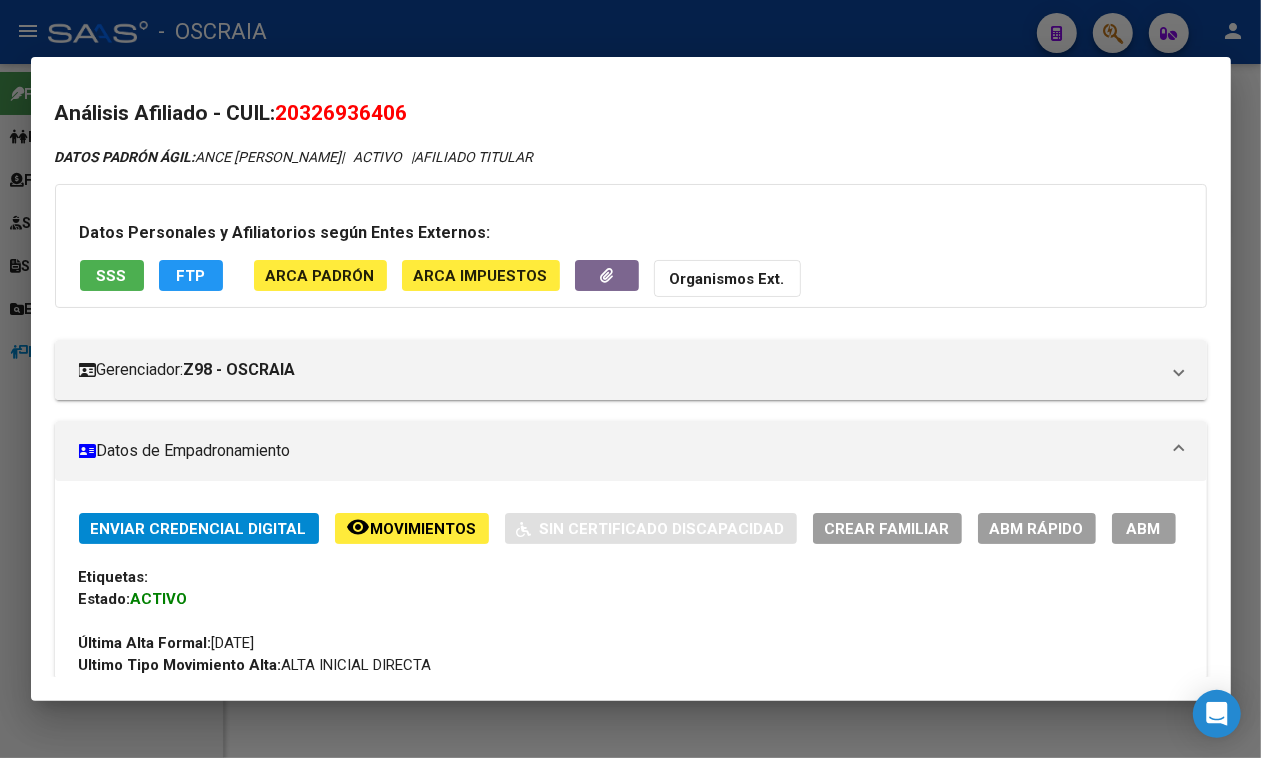 click at bounding box center [630, 379] 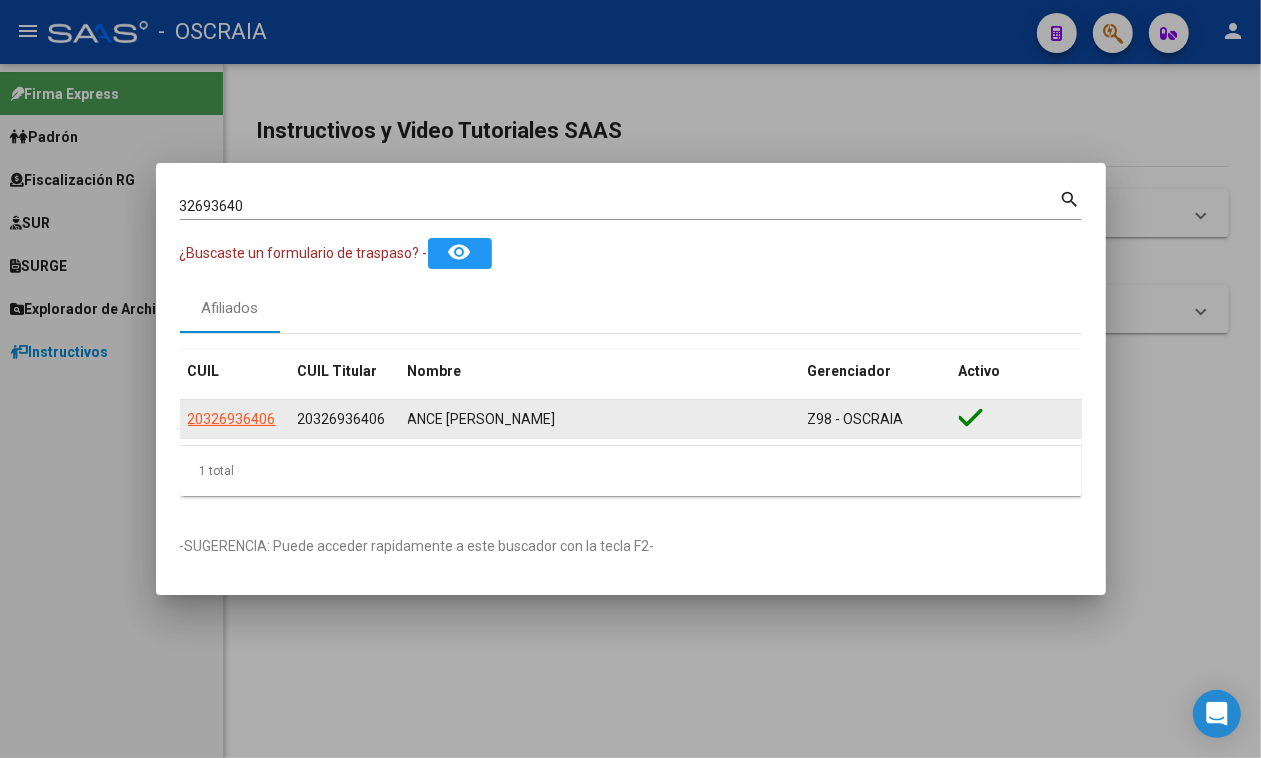 click on "20326936406" 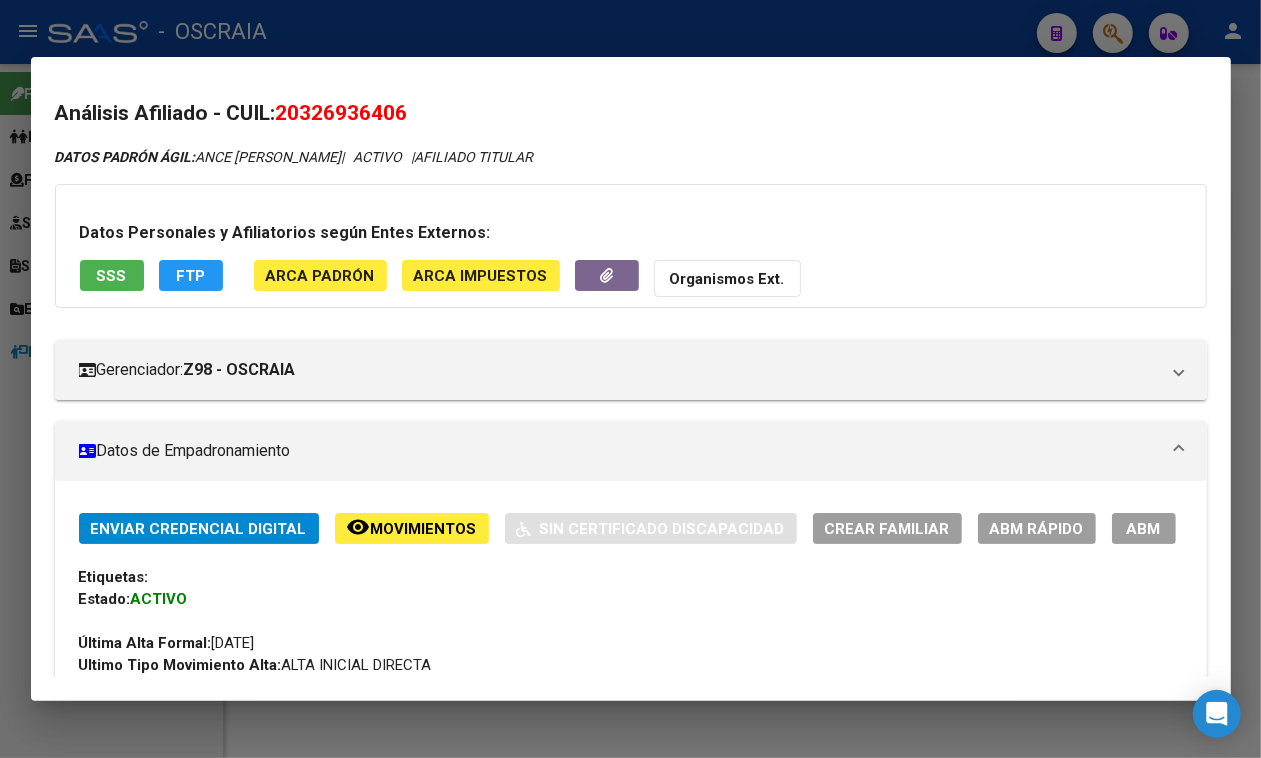 click on "ABM" at bounding box center (1144, 528) 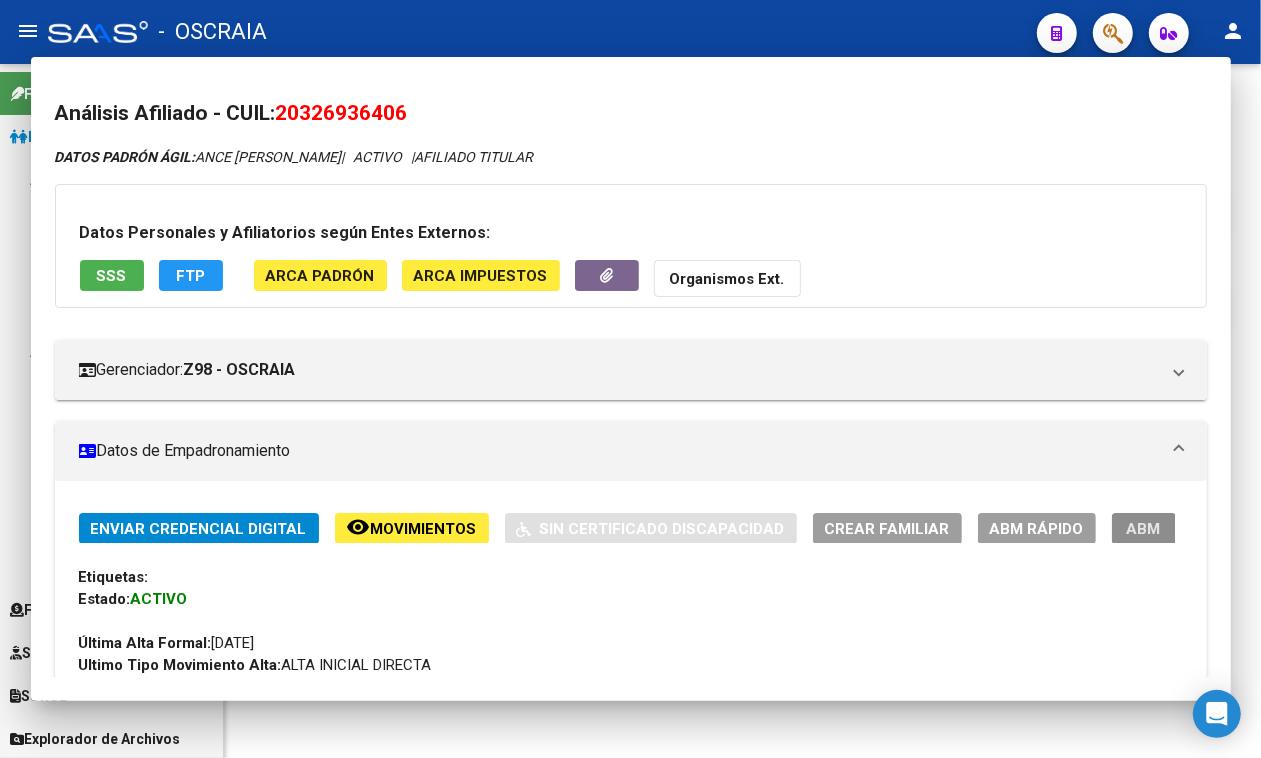 type 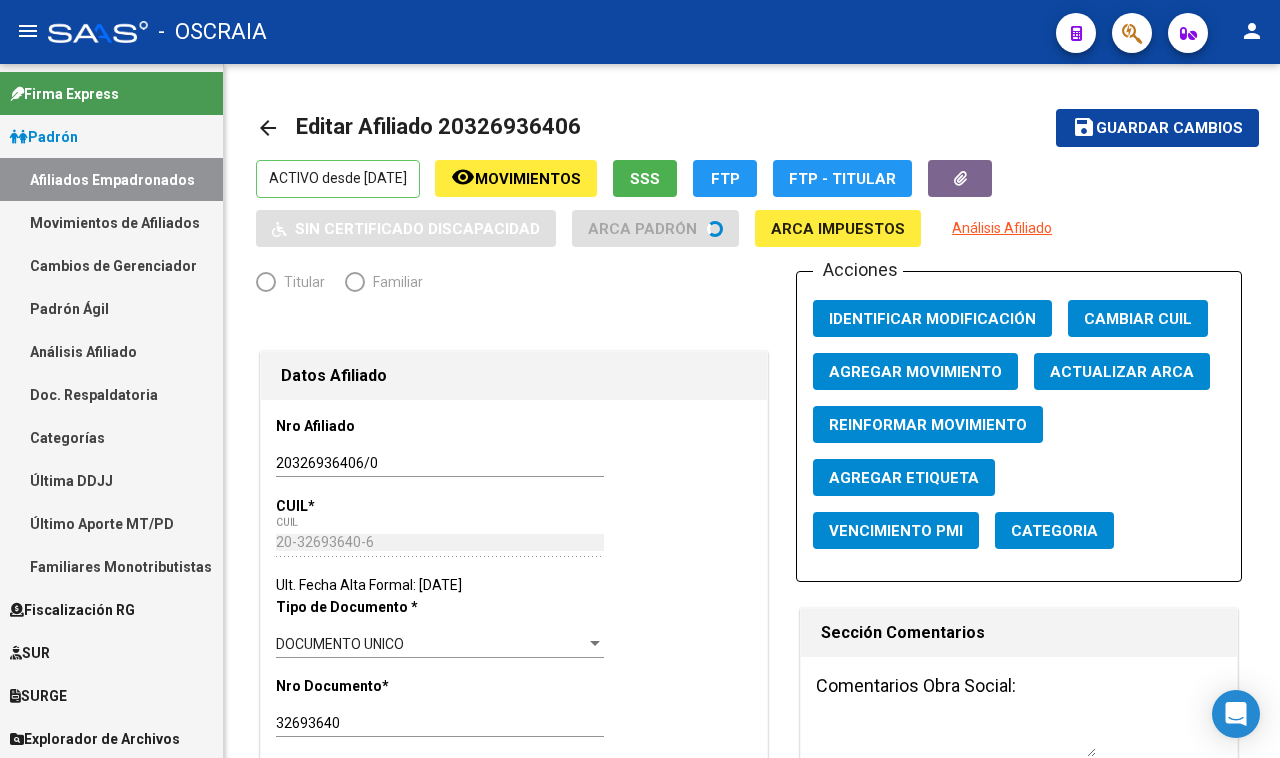radio on "true" 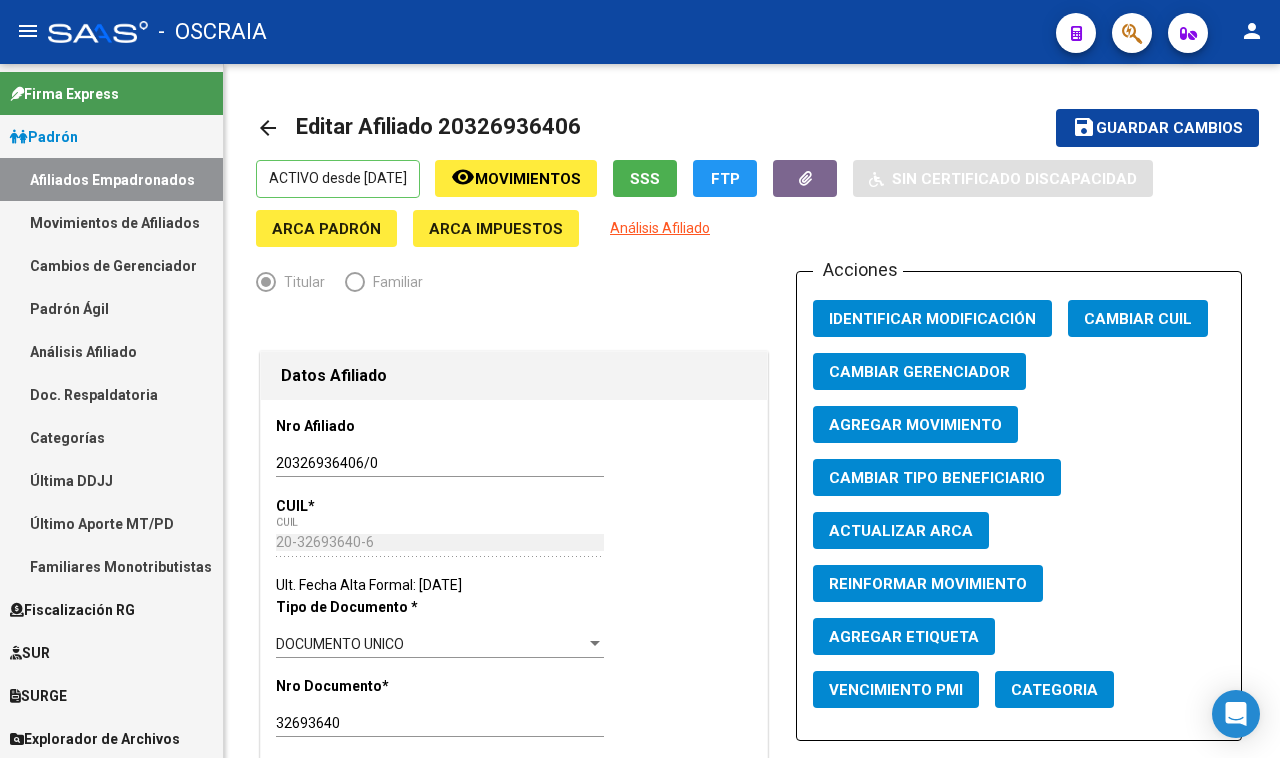 click on "Agregar Movimiento" 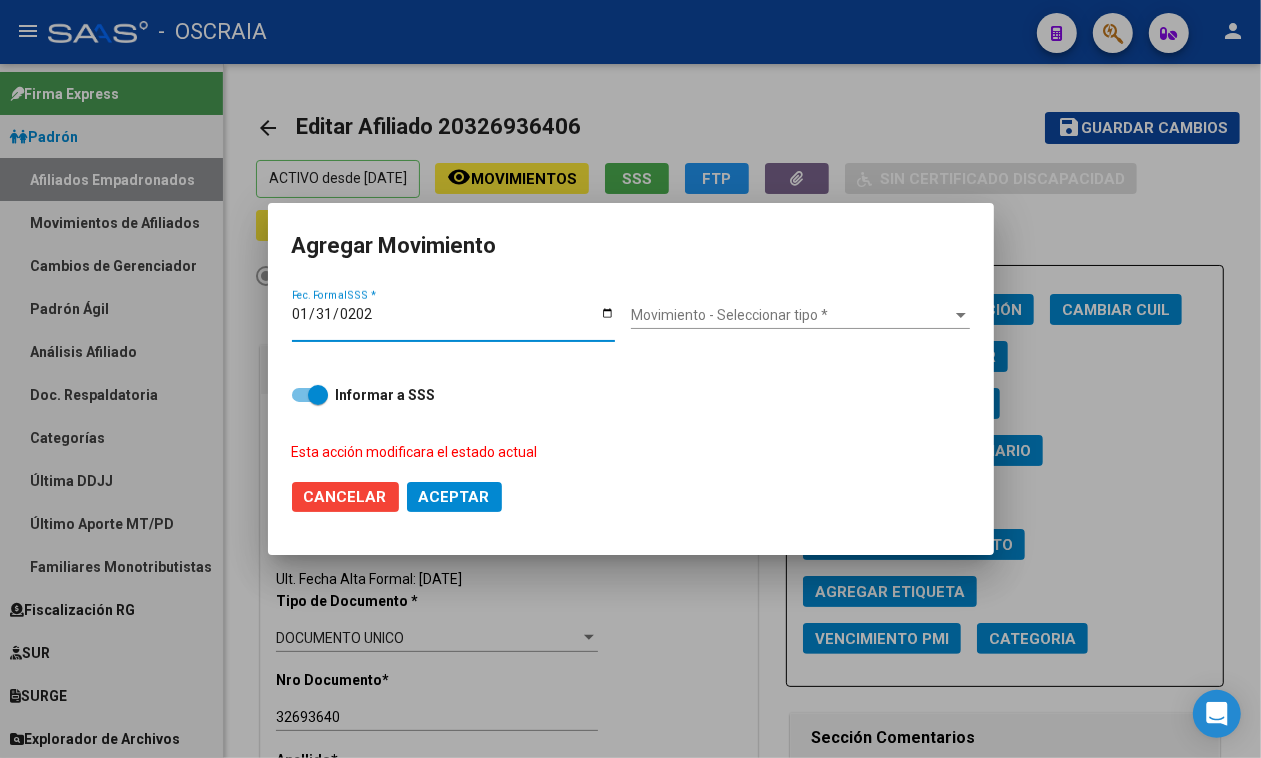 type on "[DATE]" 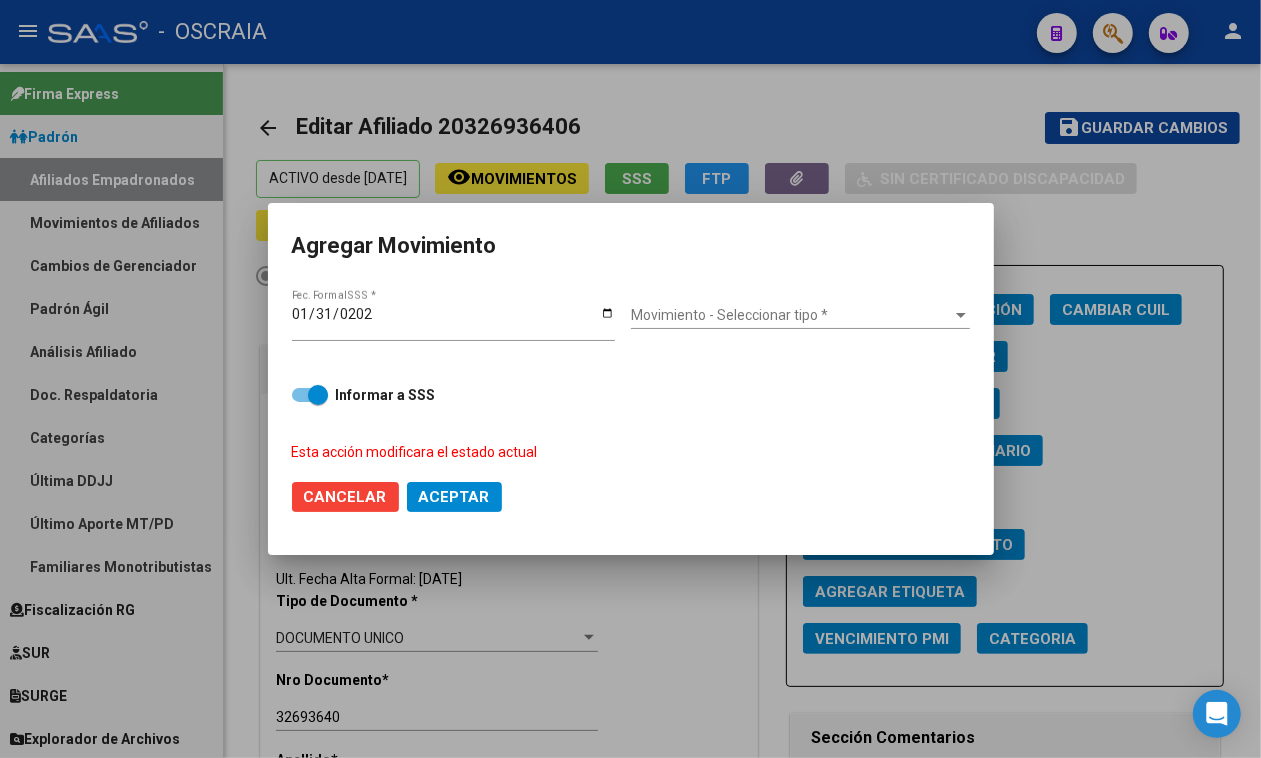 click on "Movimiento - Seleccionar tipo *" at bounding box center [791, 315] 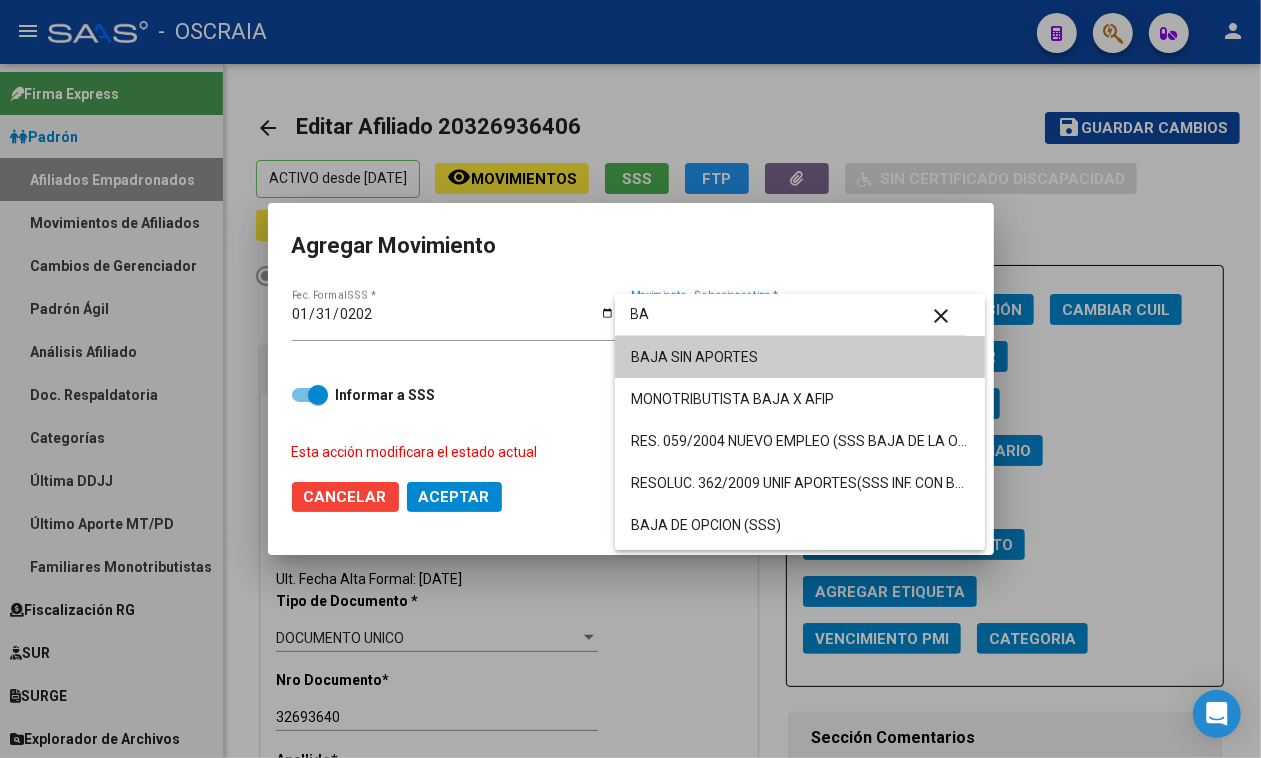 type on "BA" 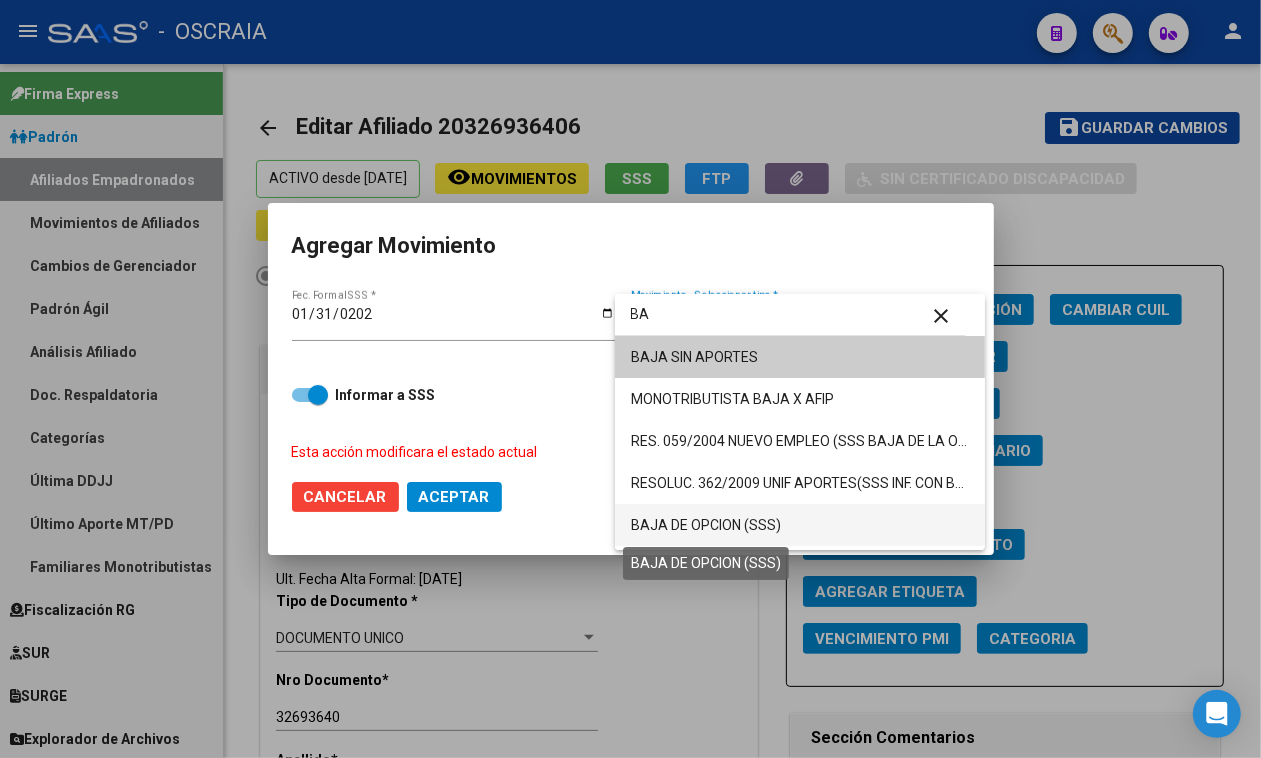 click on "BAJA DE OPCION (SSS)" at bounding box center [706, 525] 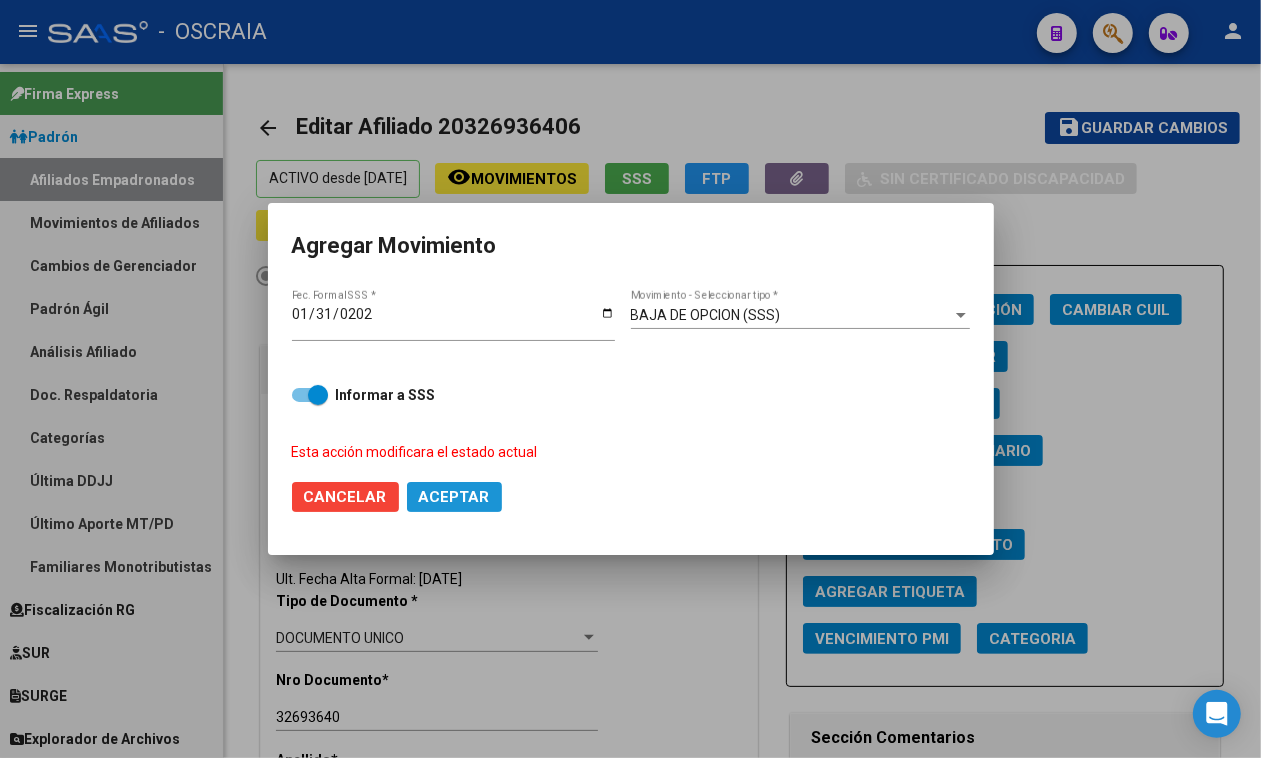 drag, startPoint x: 476, startPoint y: 488, endPoint x: 1278, endPoint y: 556, distance: 804.8776 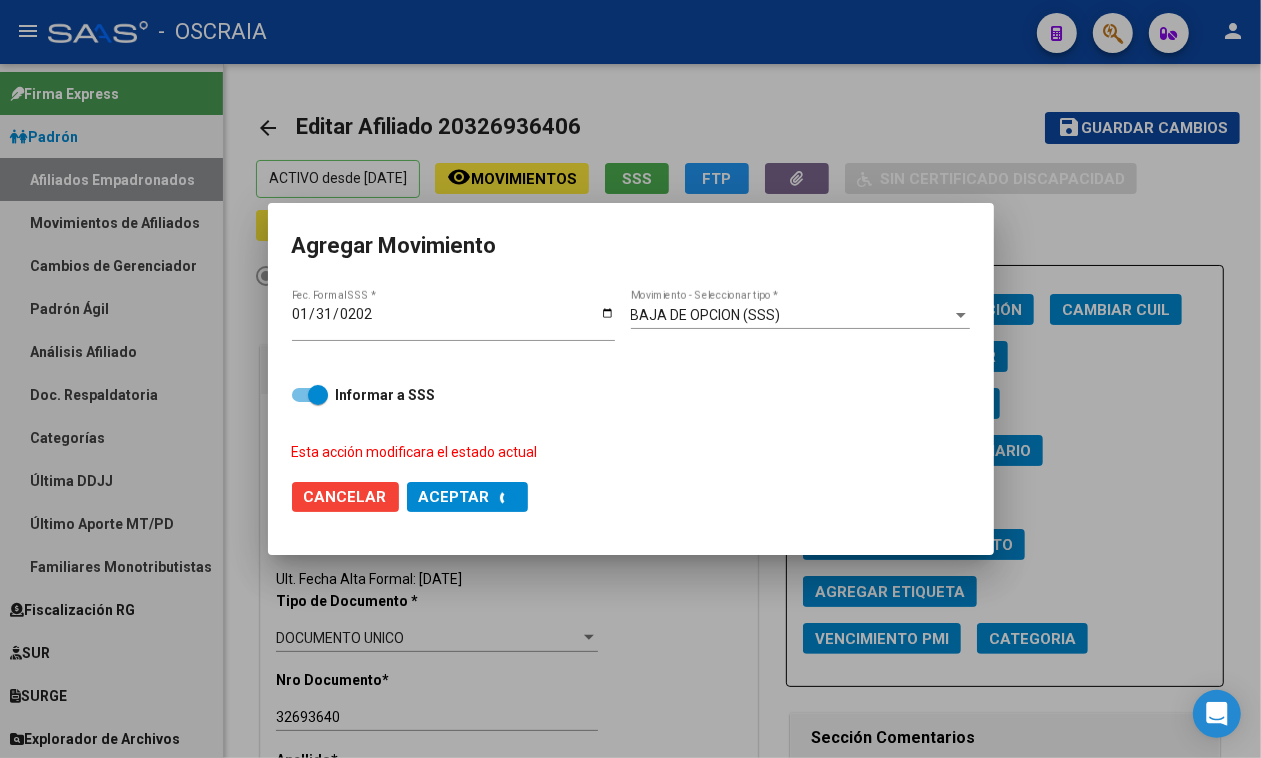 checkbox on "false" 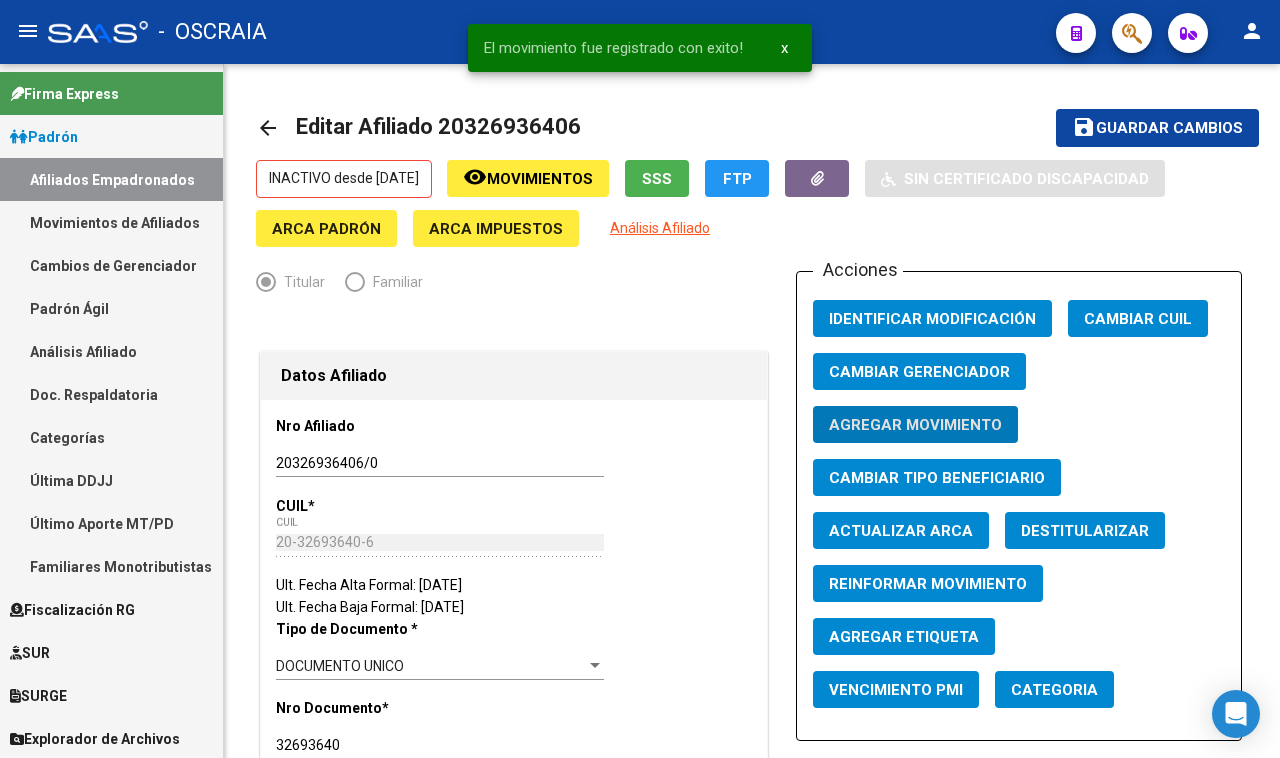 click 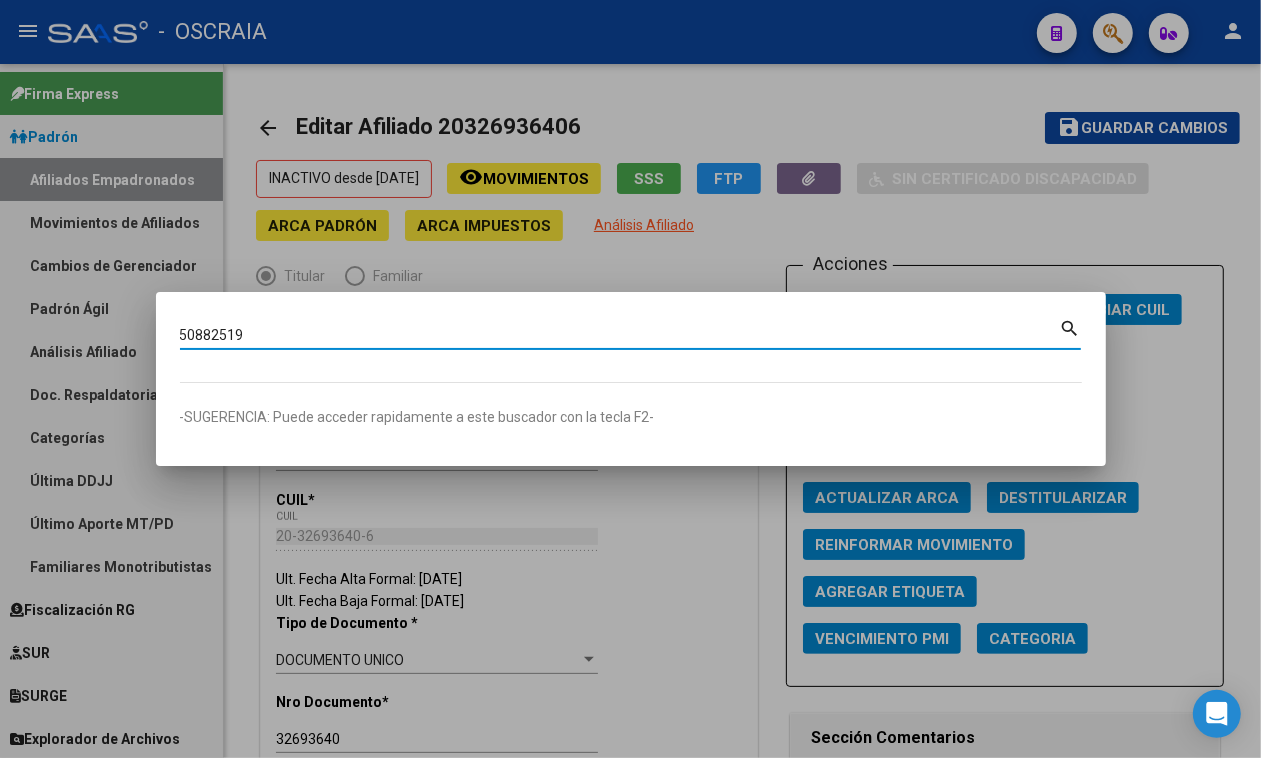 type on "50882519" 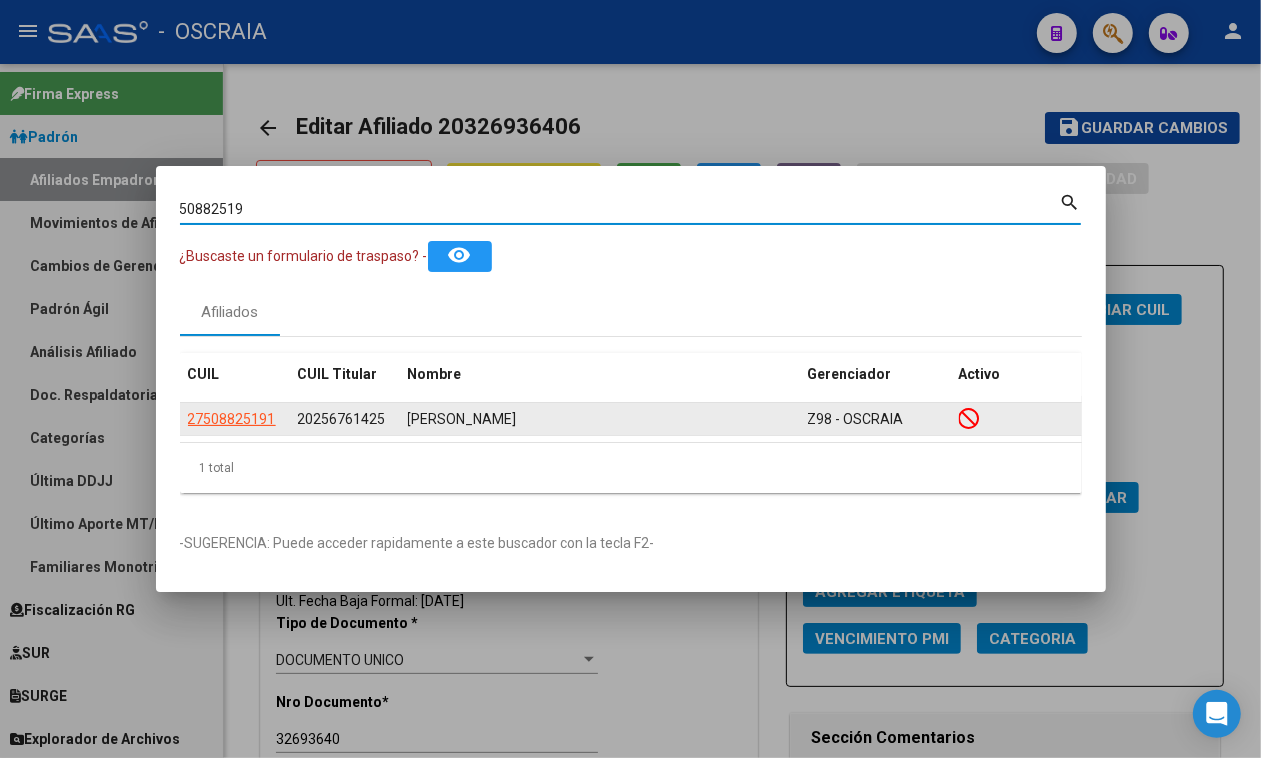 click on "27508825191" 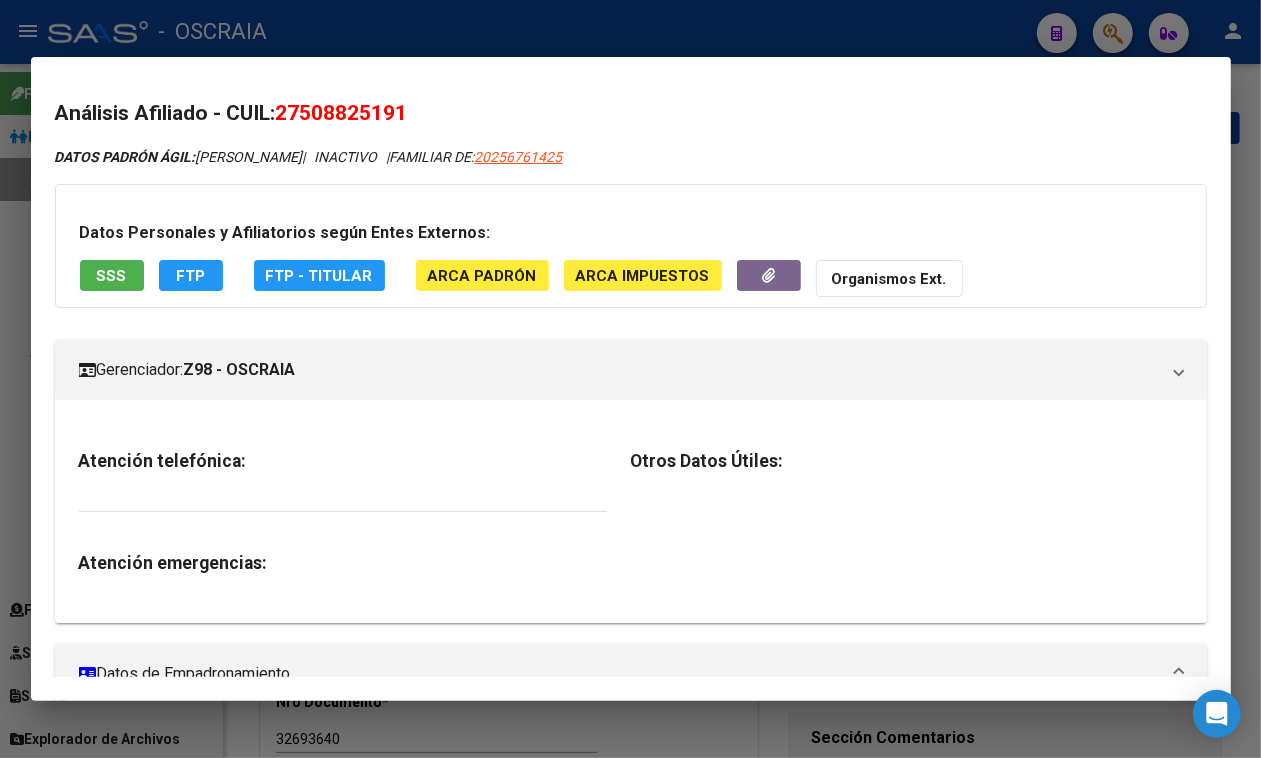 click on "Análisis Afiliado - CUIL:  27508825191" at bounding box center (631, 114) 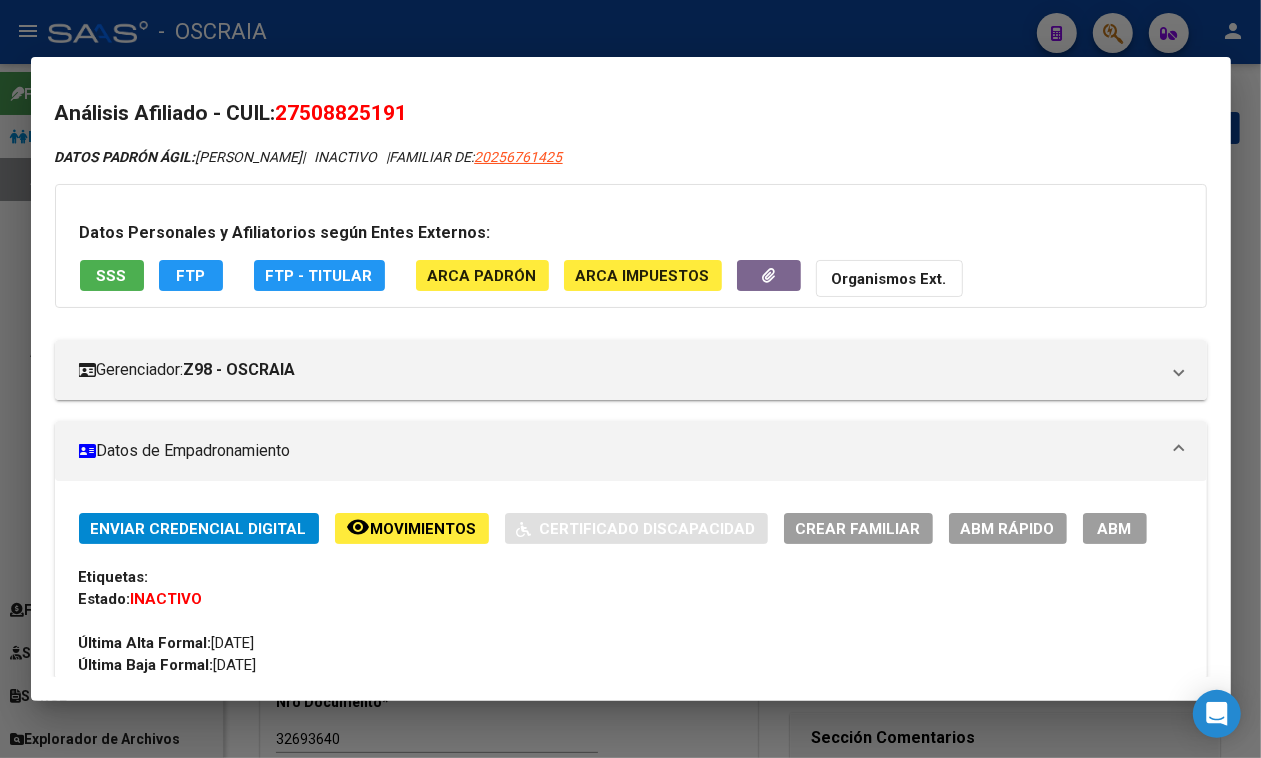 click on "Análisis Afiliado - CUIL:  27508825191" at bounding box center [631, 114] 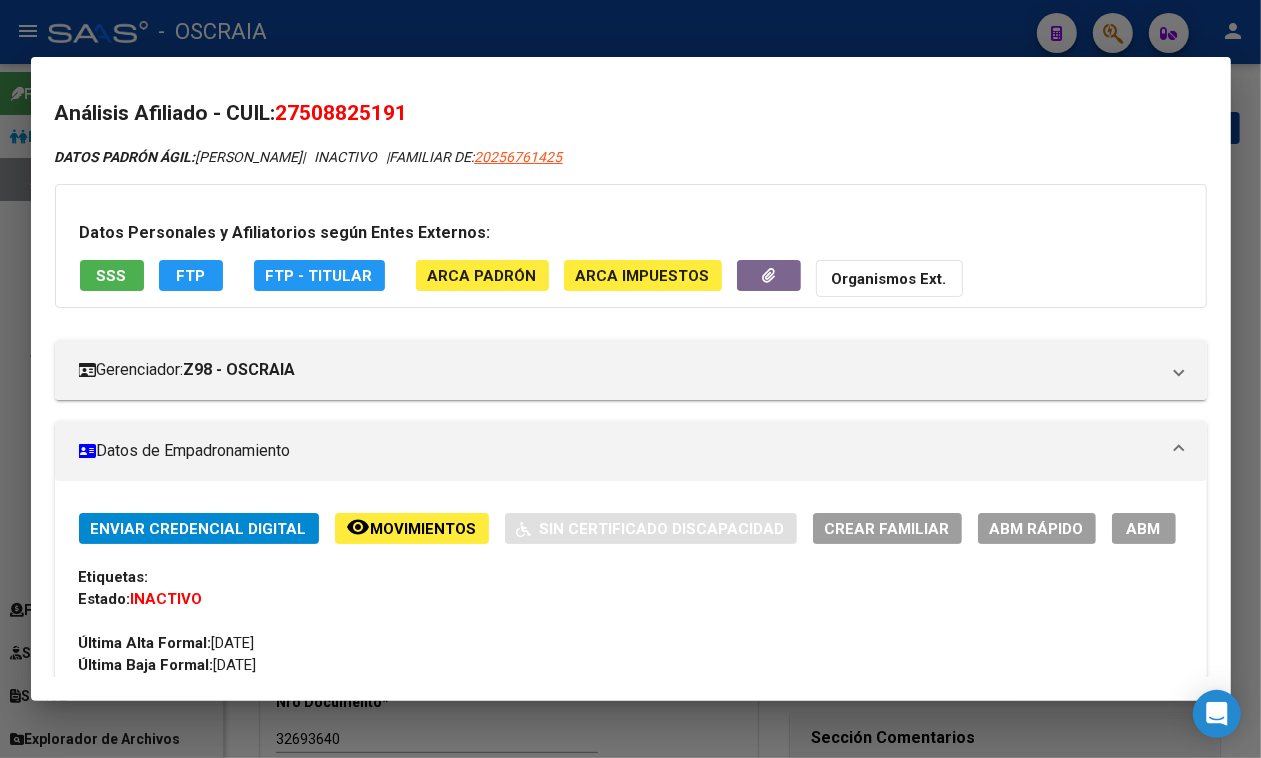 click on "27508825191" at bounding box center [342, 113] 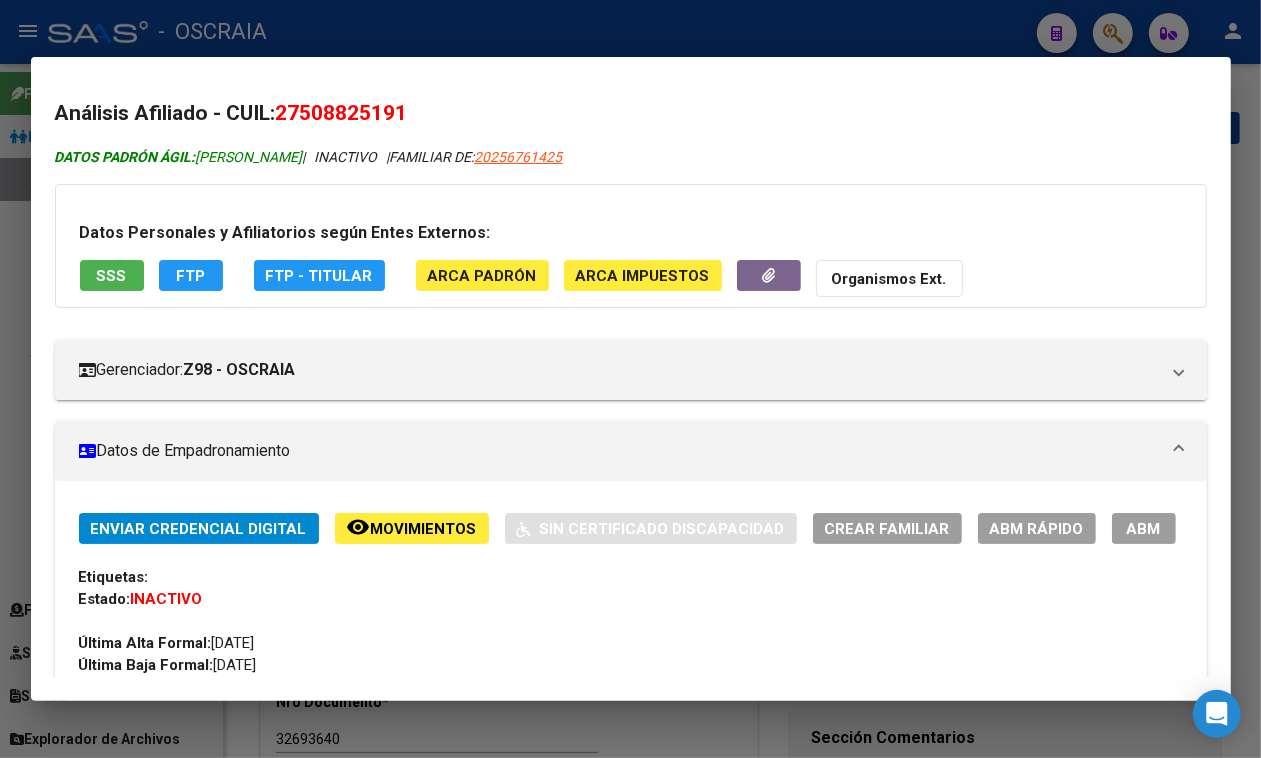 copy on "27508825191" 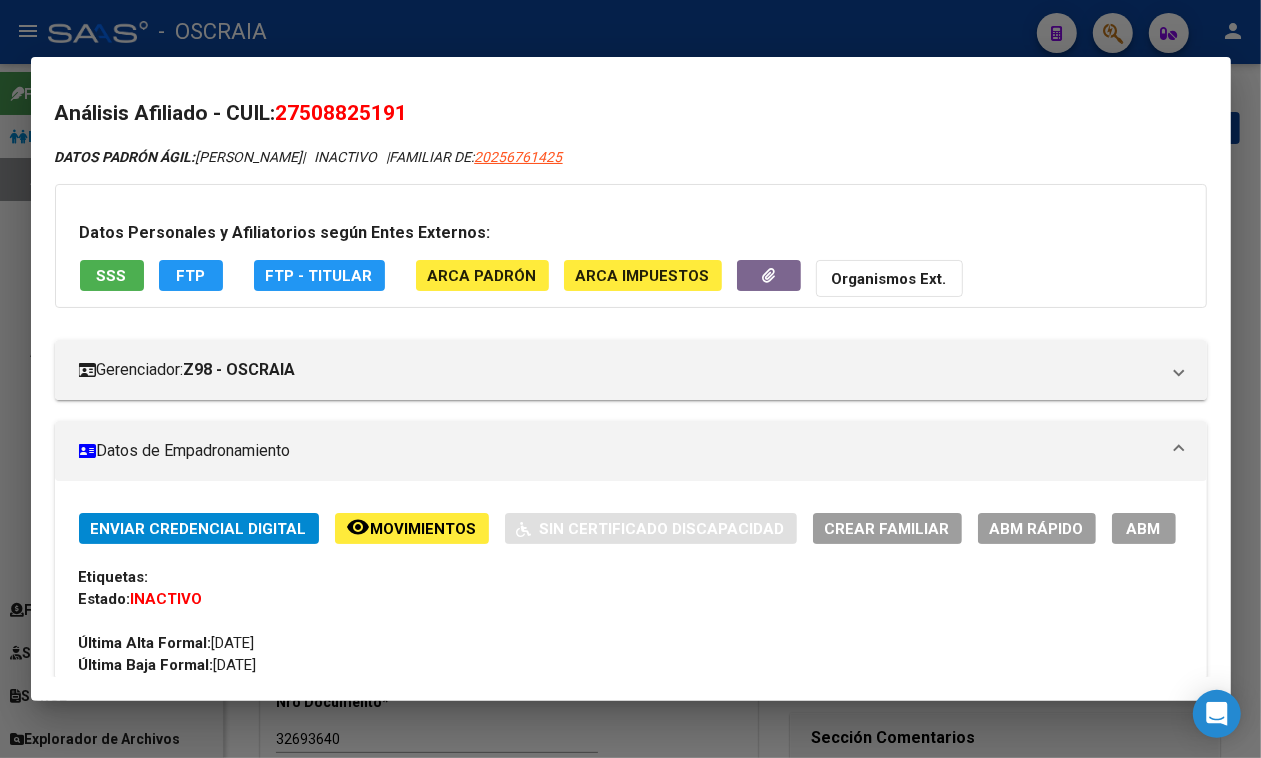 click on "Datos Personales y Afiliatorios según Entes Externos: SSS FTP  FTP - Titular ARCA Padrón ARCA Impuestos Organismos Ext." at bounding box center [631, 246] 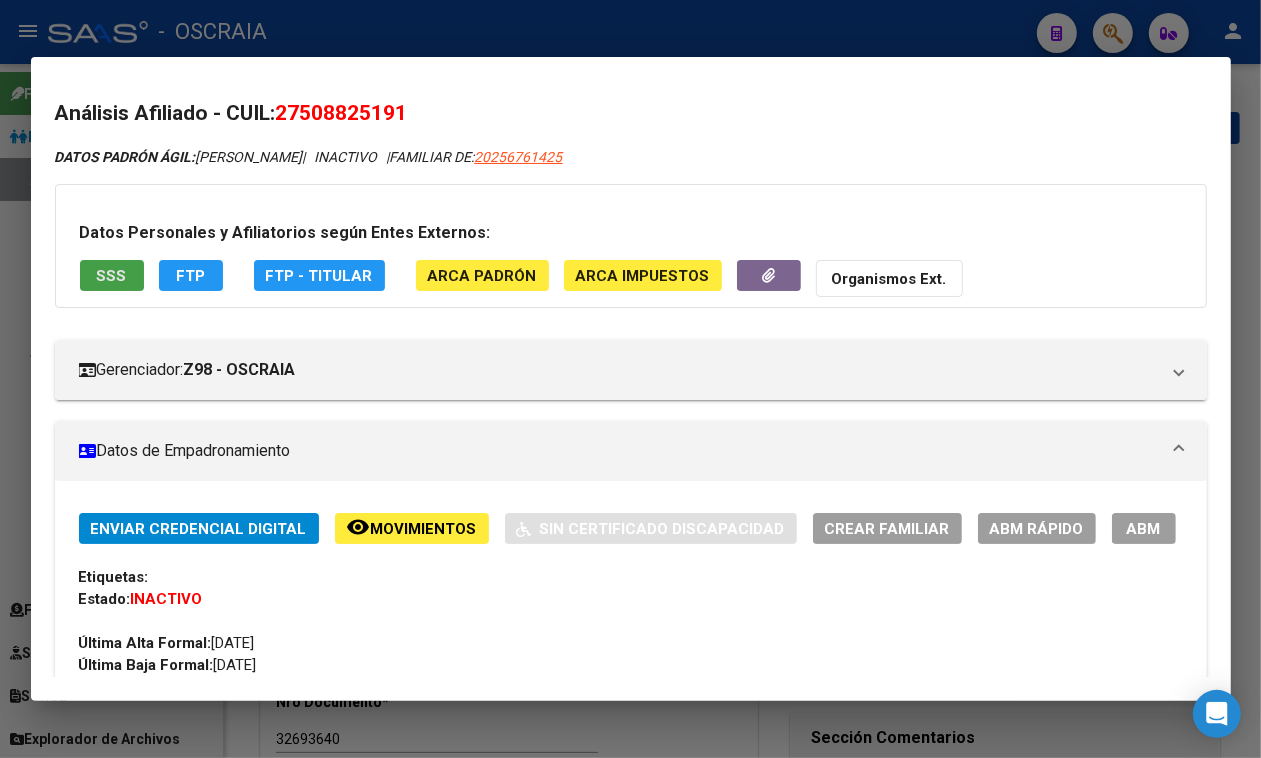 click on "SSS" at bounding box center [112, 275] 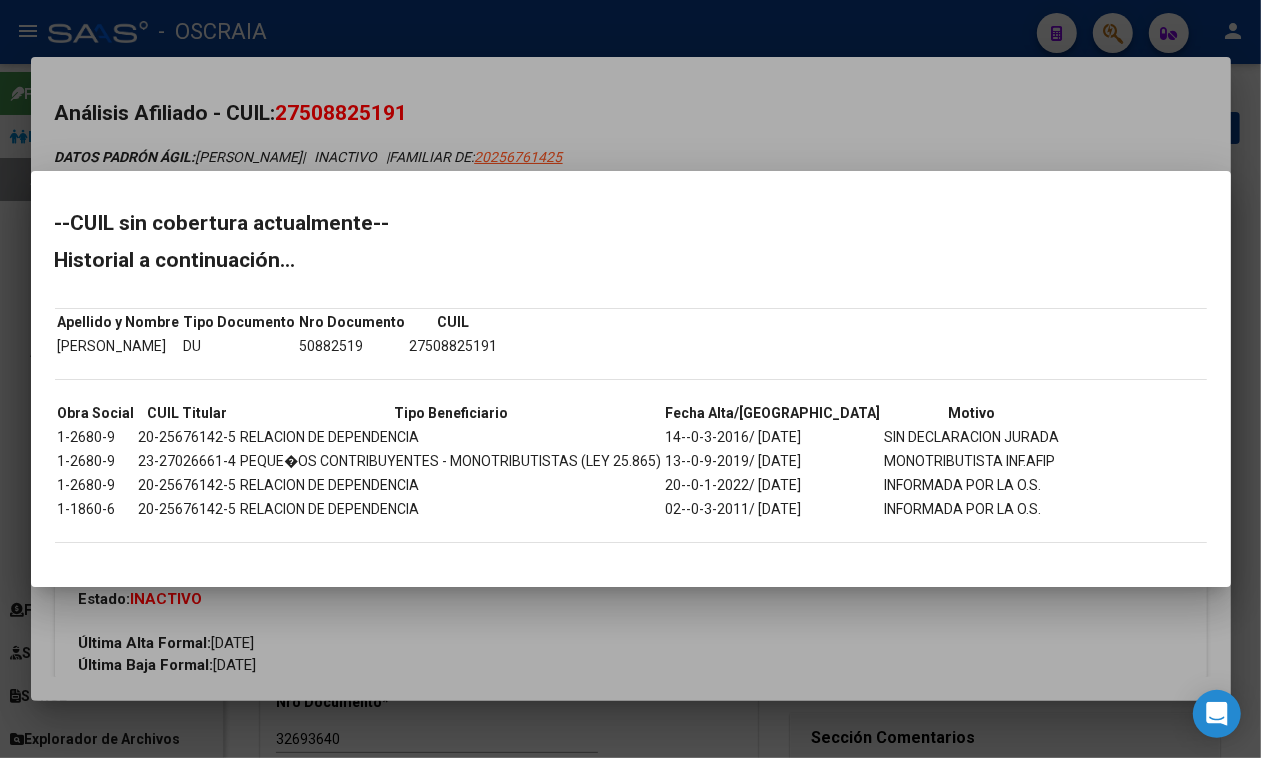 drag, startPoint x: 90, startPoint y: 433, endPoint x: 862, endPoint y: 440, distance: 772.03174 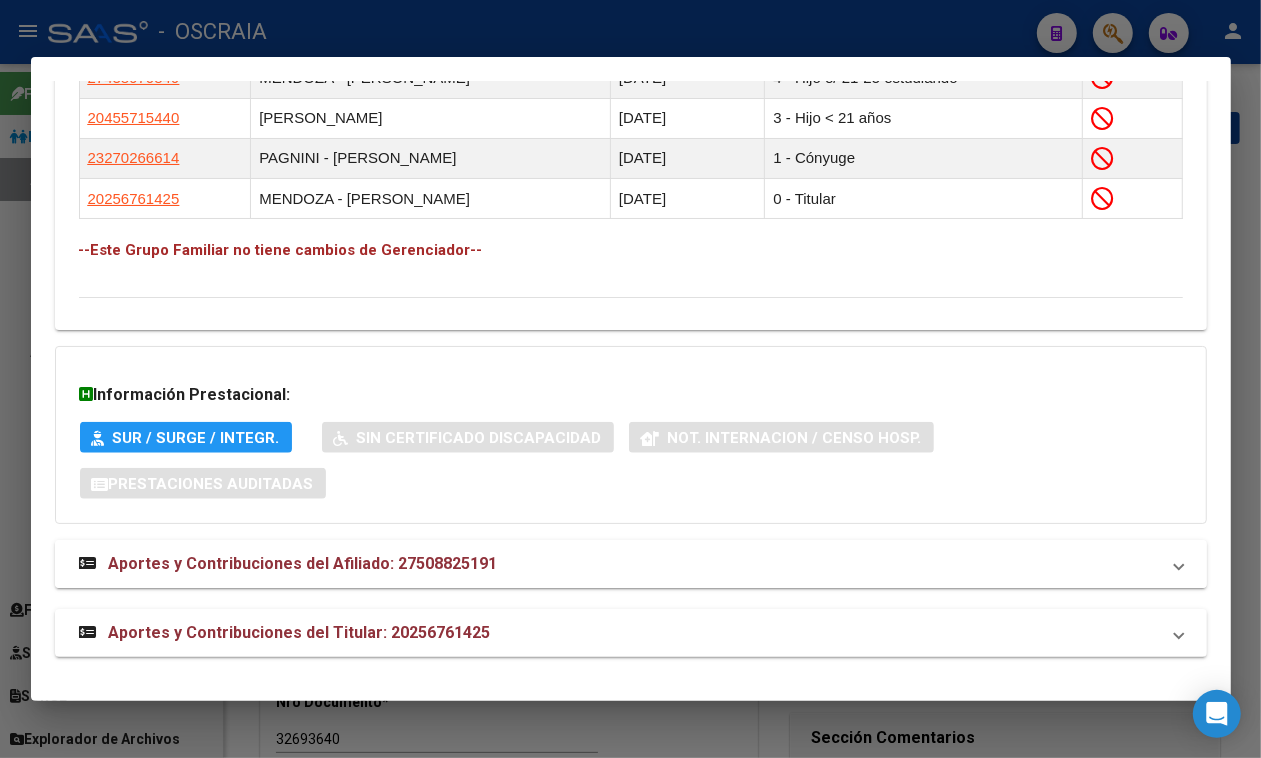 scroll, scrollTop: 1317, scrollLeft: 0, axis: vertical 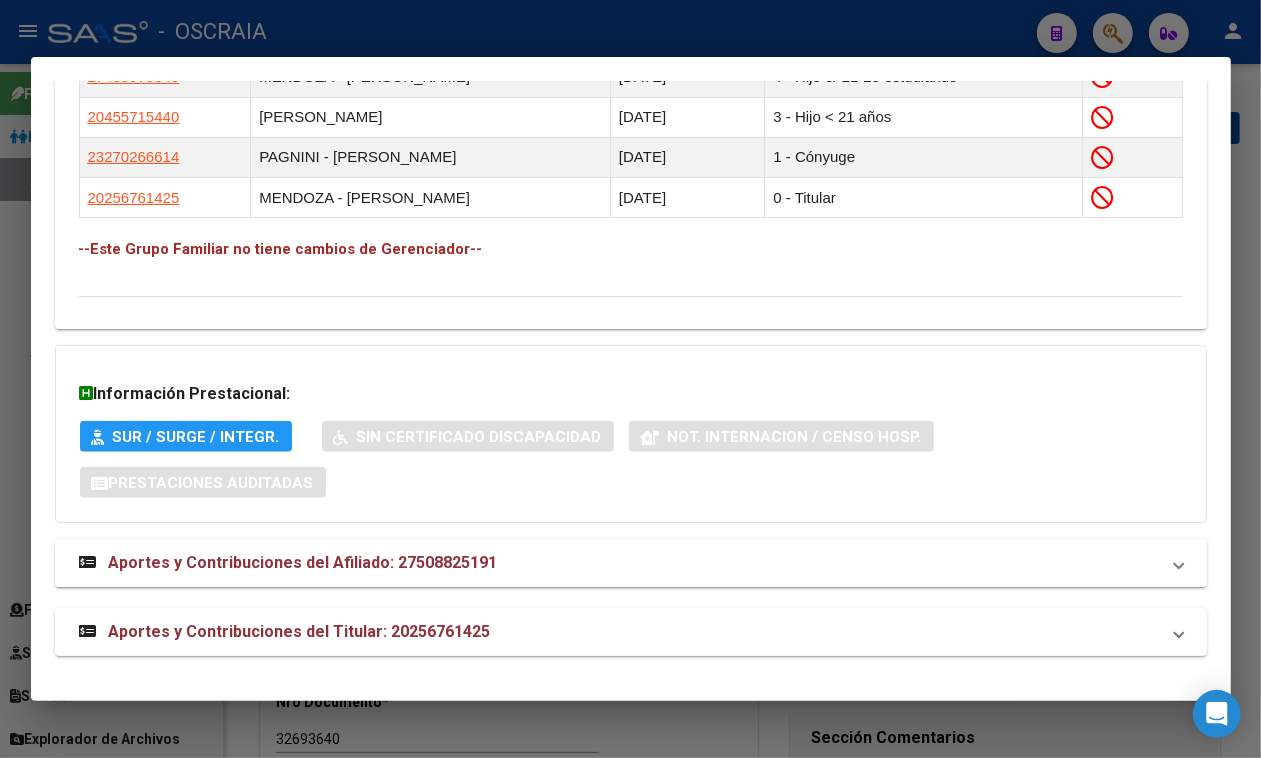 click on "Aportes y Contribuciones del Titular: 20256761425" at bounding box center (631, 632) 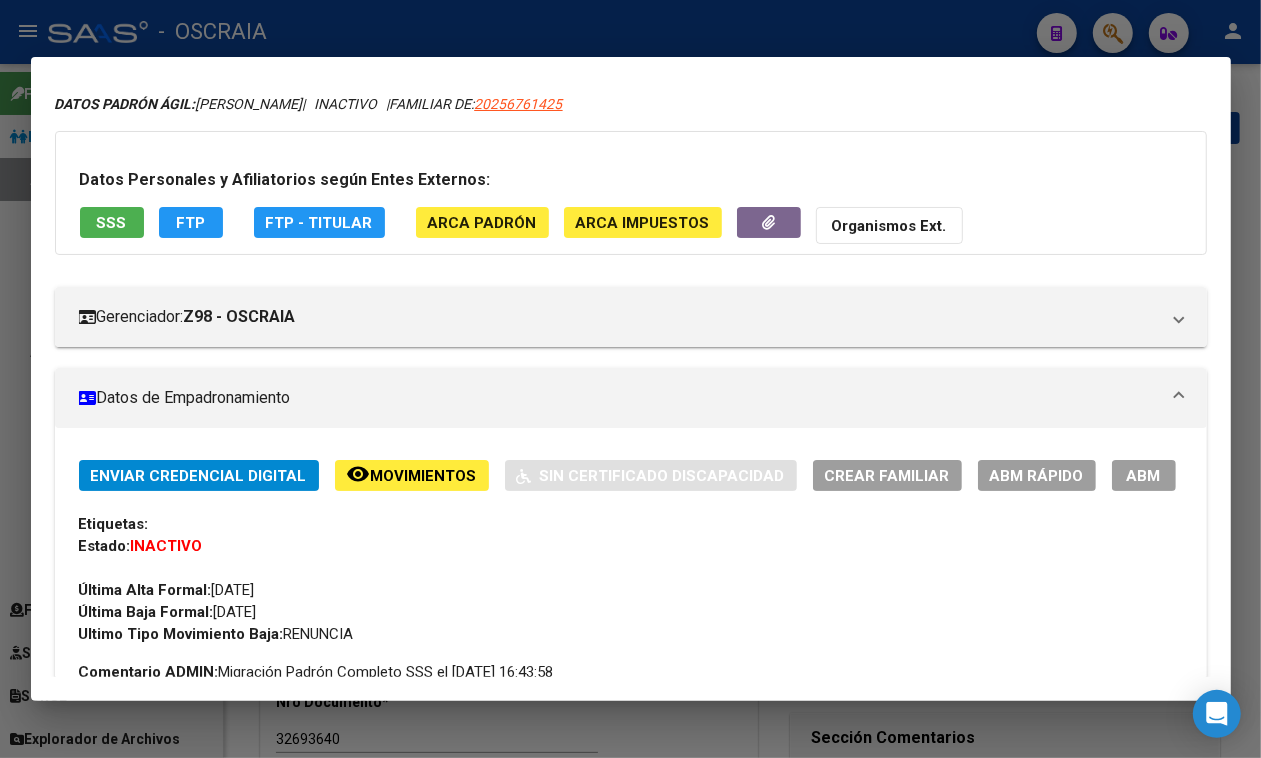 scroll, scrollTop: 0, scrollLeft: 0, axis: both 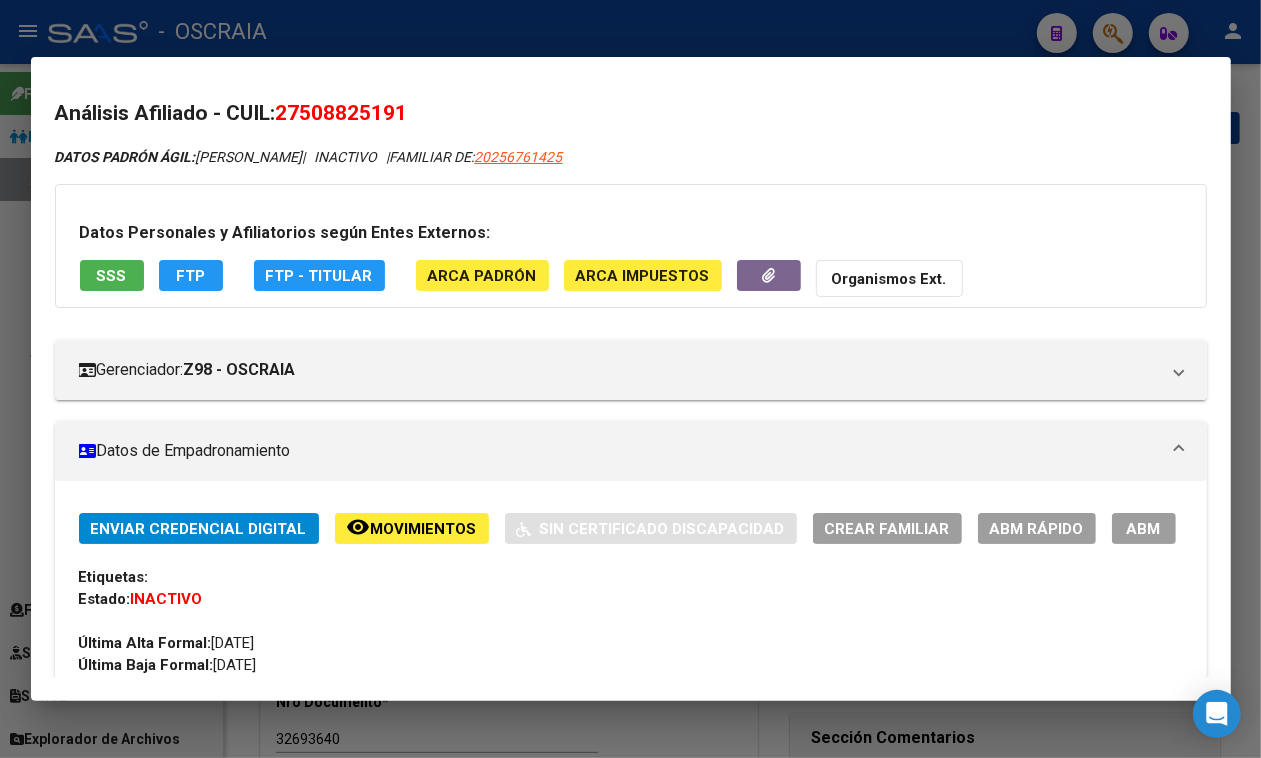 click at bounding box center [630, 379] 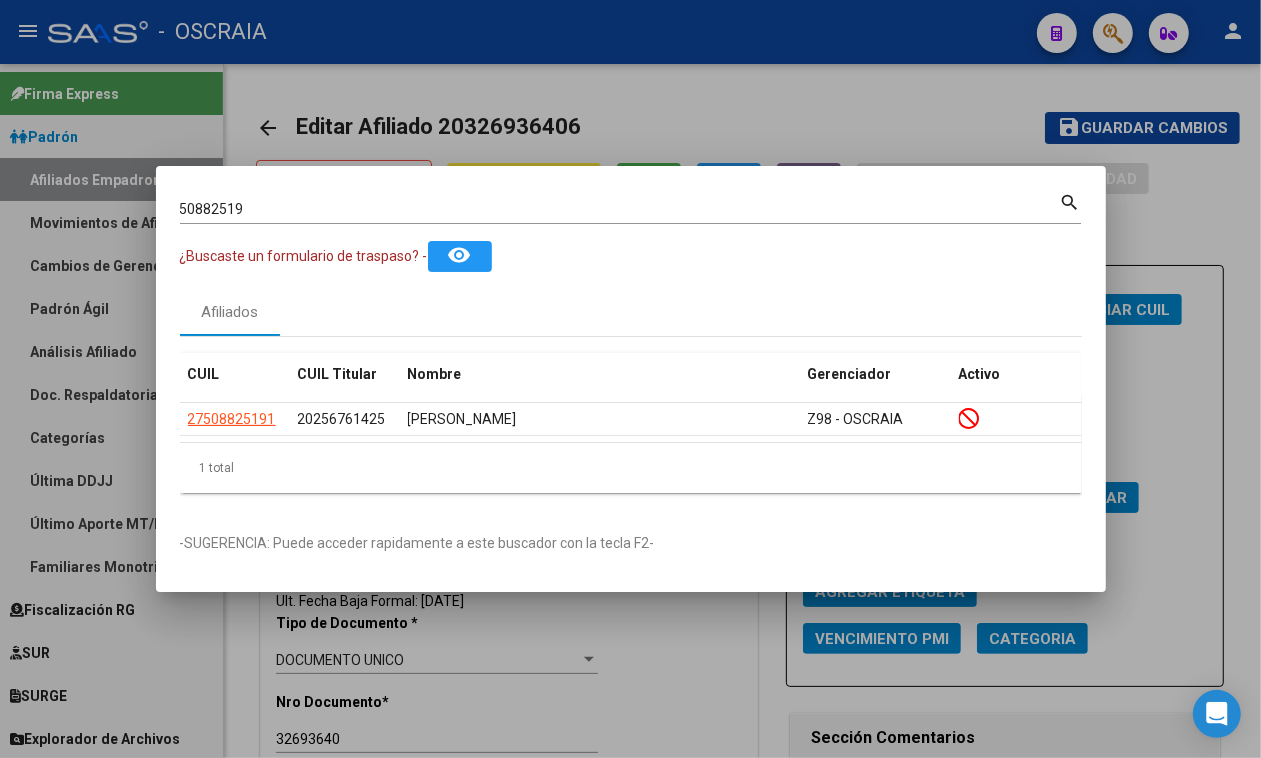 drag, startPoint x: 281, startPoint y: 418, endPoint x: 168, endPoint y: 408, distance: 113.44161 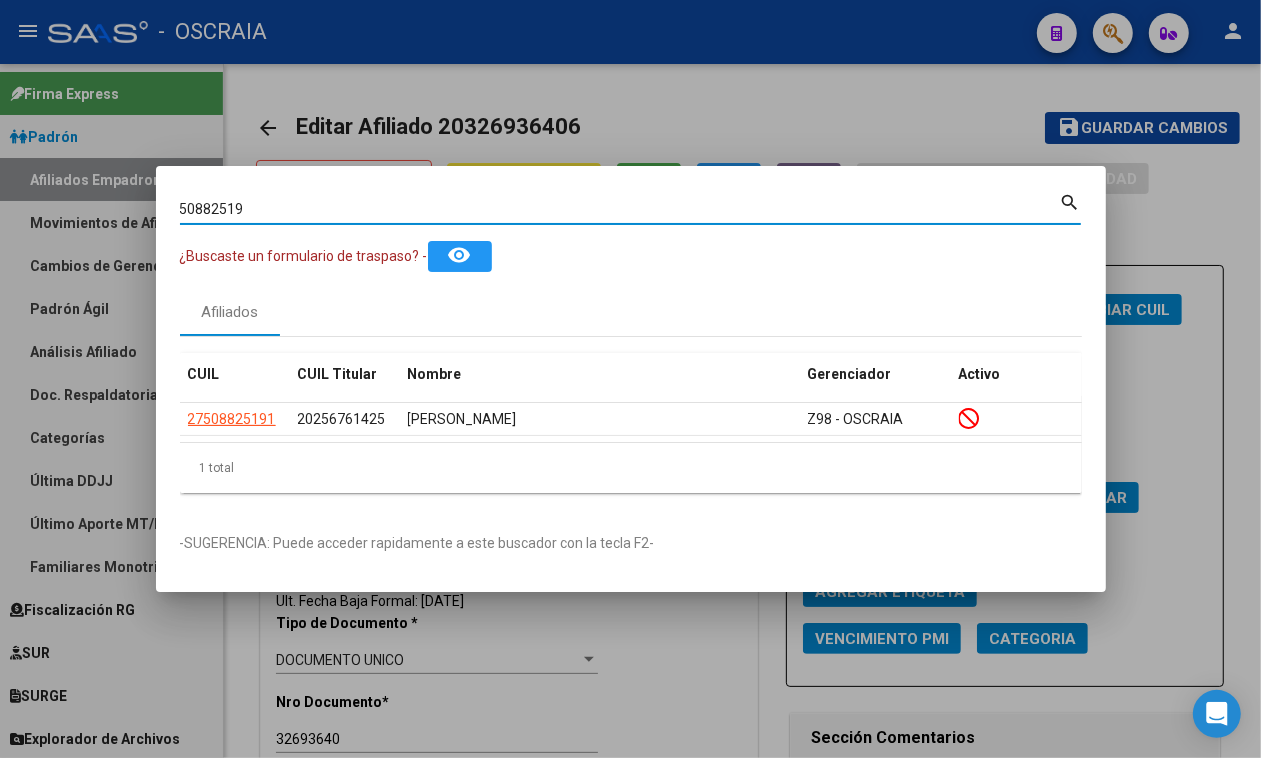 drag, startPoint x: 356, startPoint y: 210, endPoint x: 72, endPoint y: 200, distance: 284.176 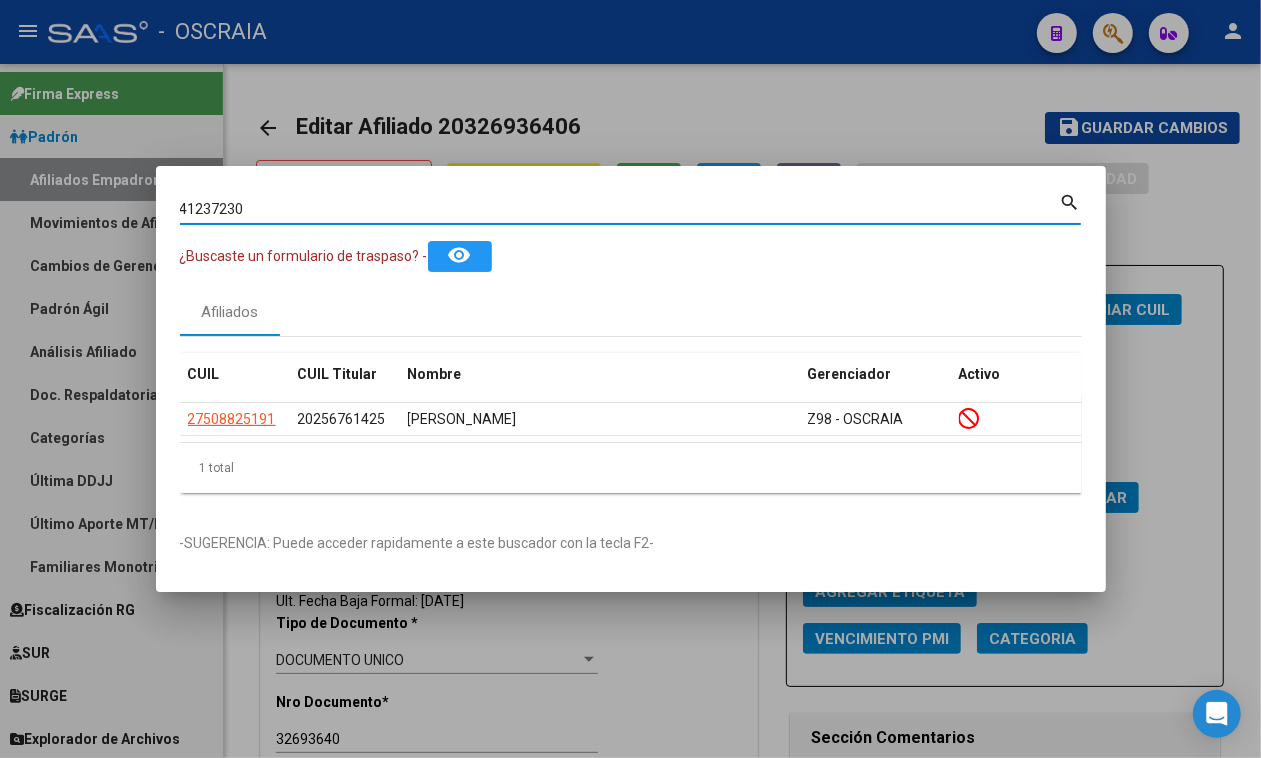 type on "41237230" 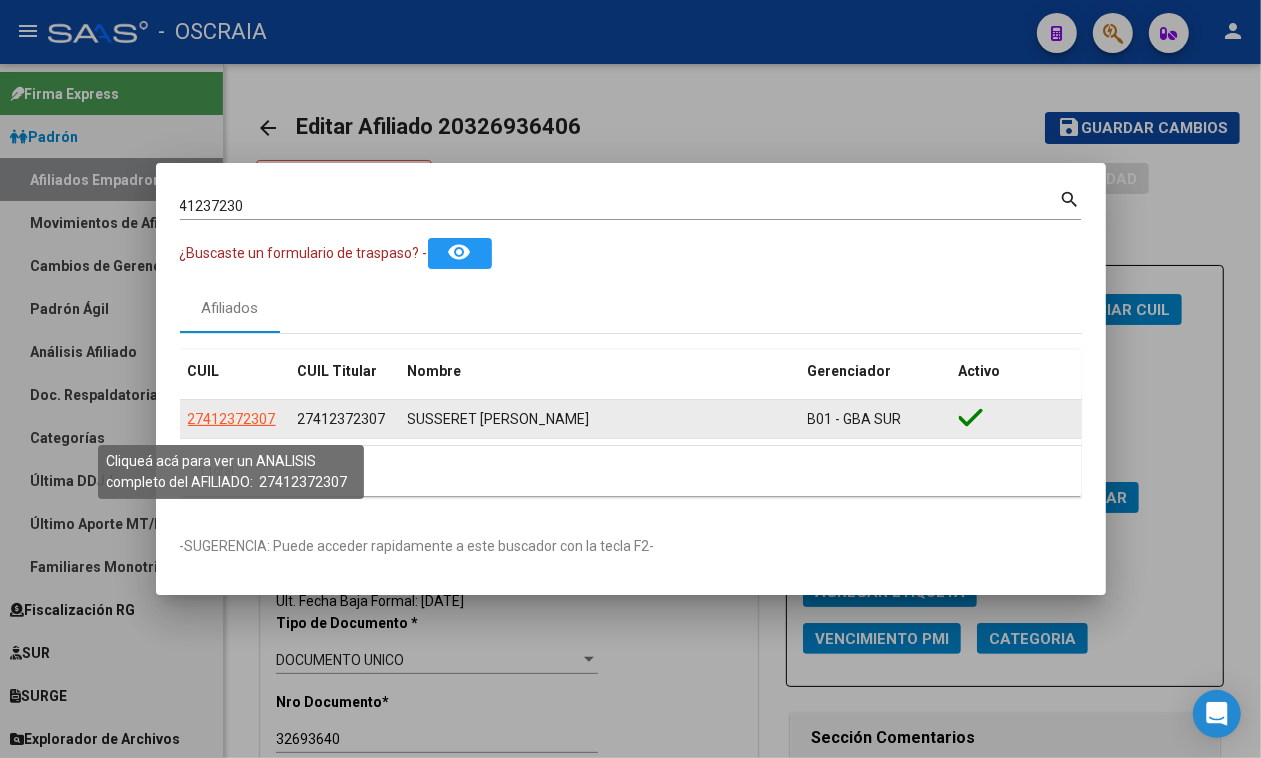 click on "27412372307" 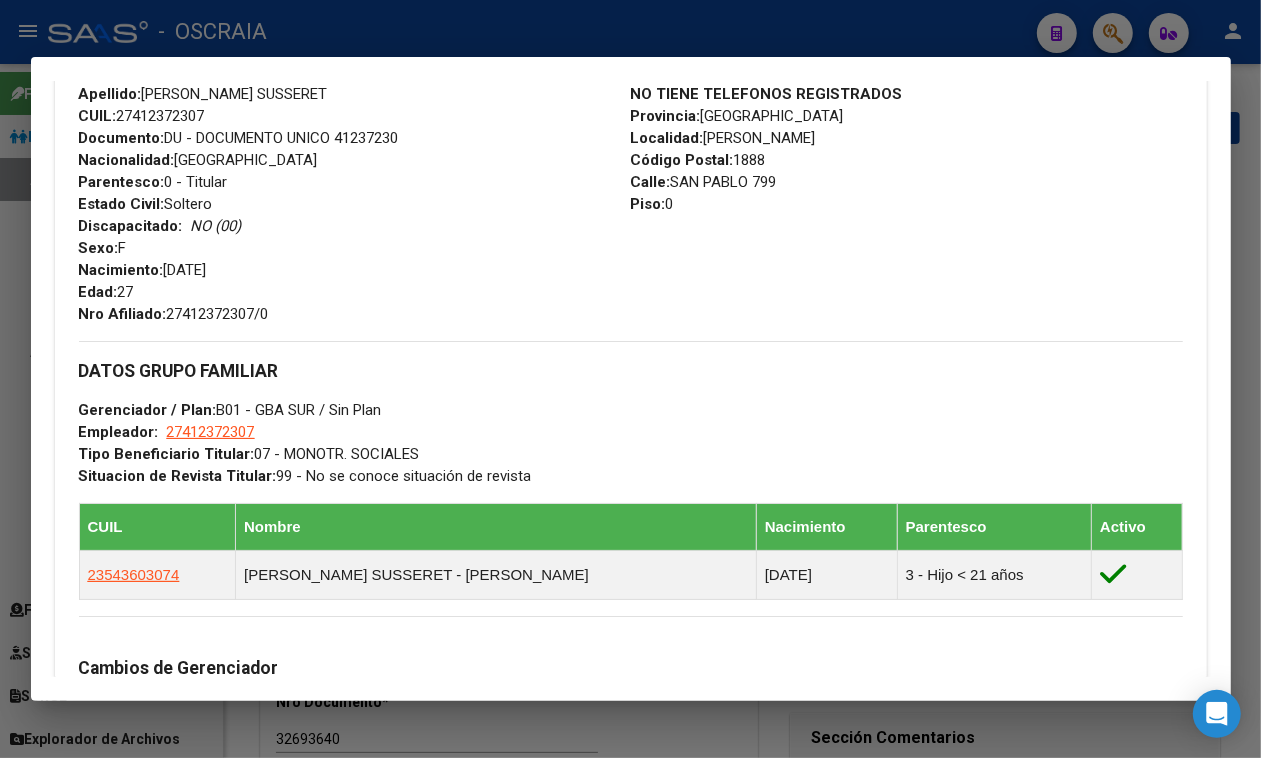 scroll, scrollTop: 750, scrollLeft: 0, axis: vertical 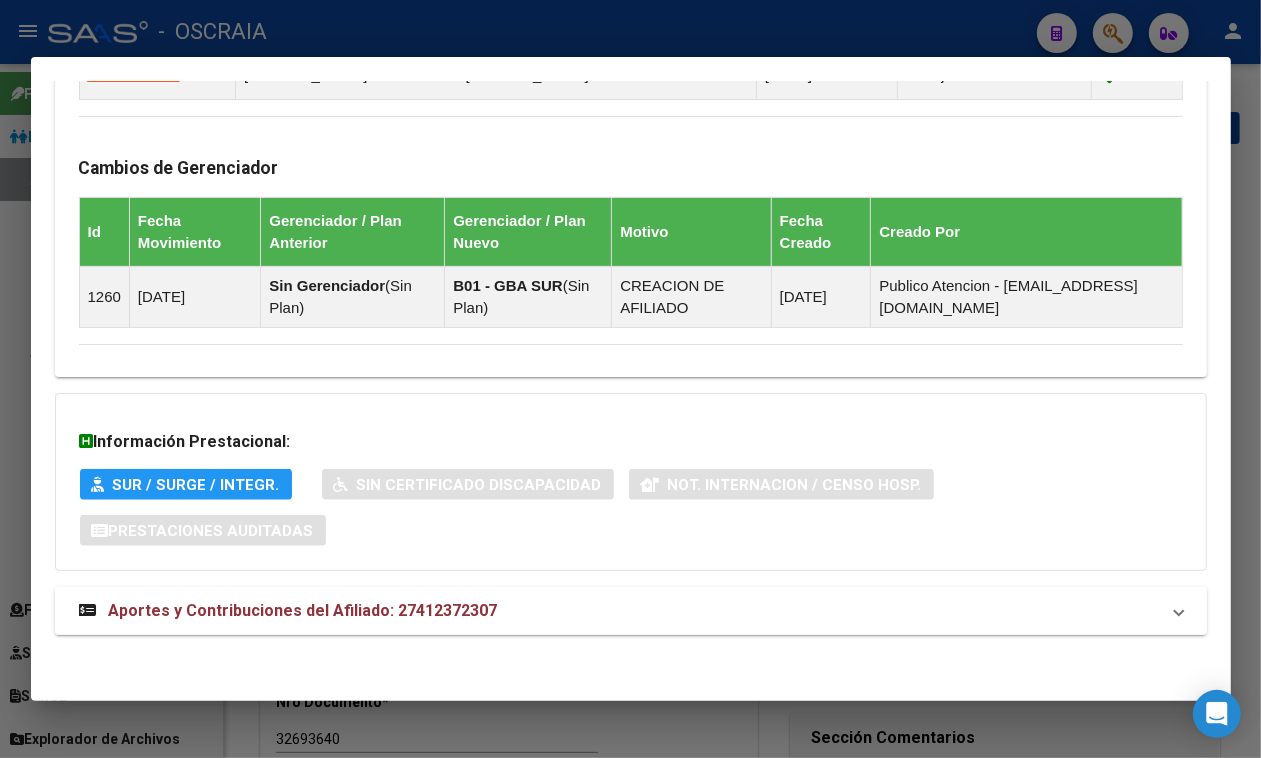 click on "Aportes y Contribuciones del Afiliado: 27412372307" at bounding box center (303, 610) 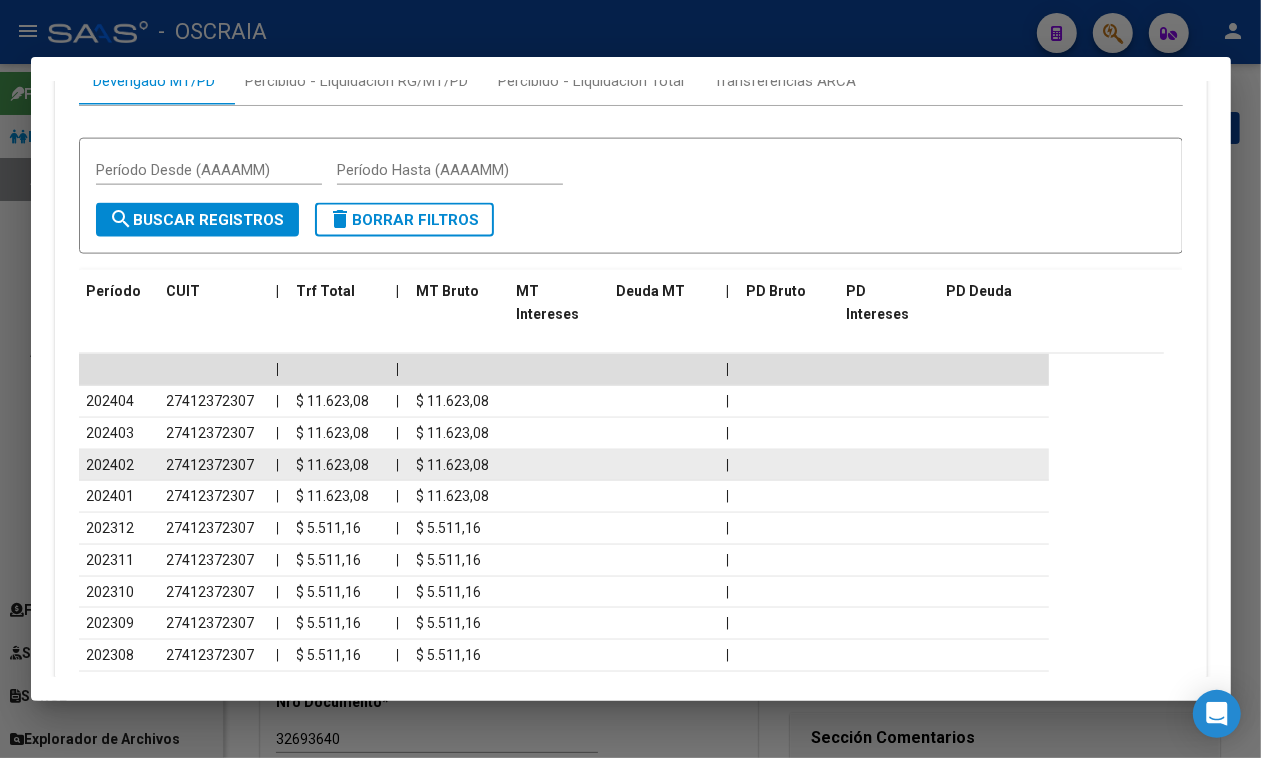 scroll, scrollTop: 1981, scrollLeft: 0, axis: vertical 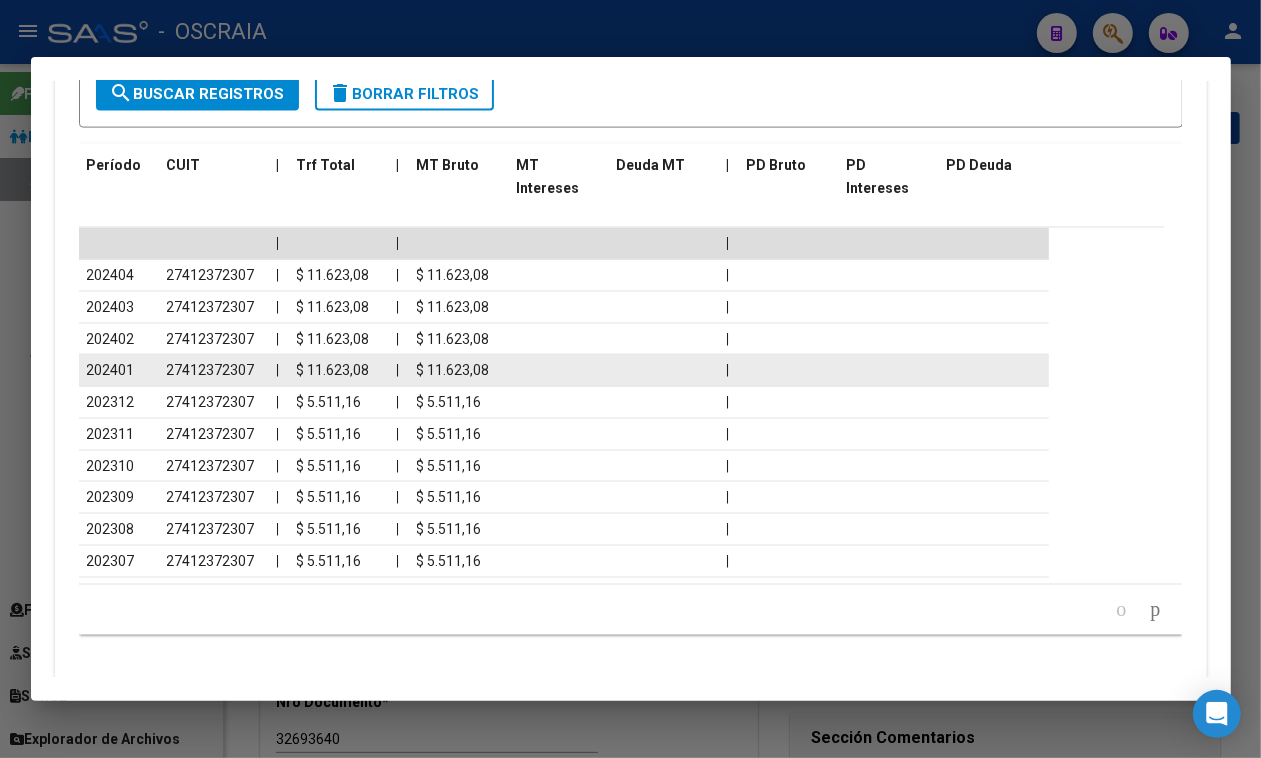 drag, startPoint x: 137, startPoint y: 466, endPoint x: 466, endPoint y: 458, distance: 329.09726 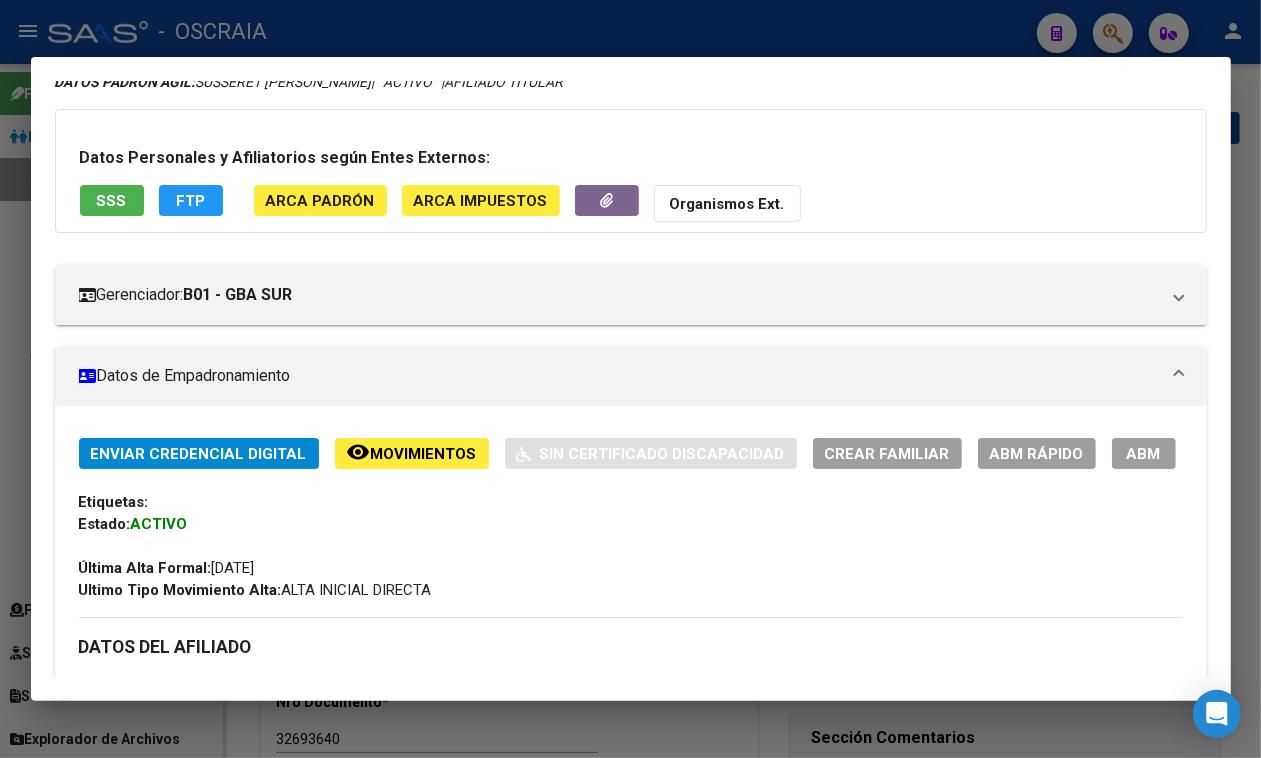 scroll, scrollTop: 0, scrollLeft: 0, axis: both 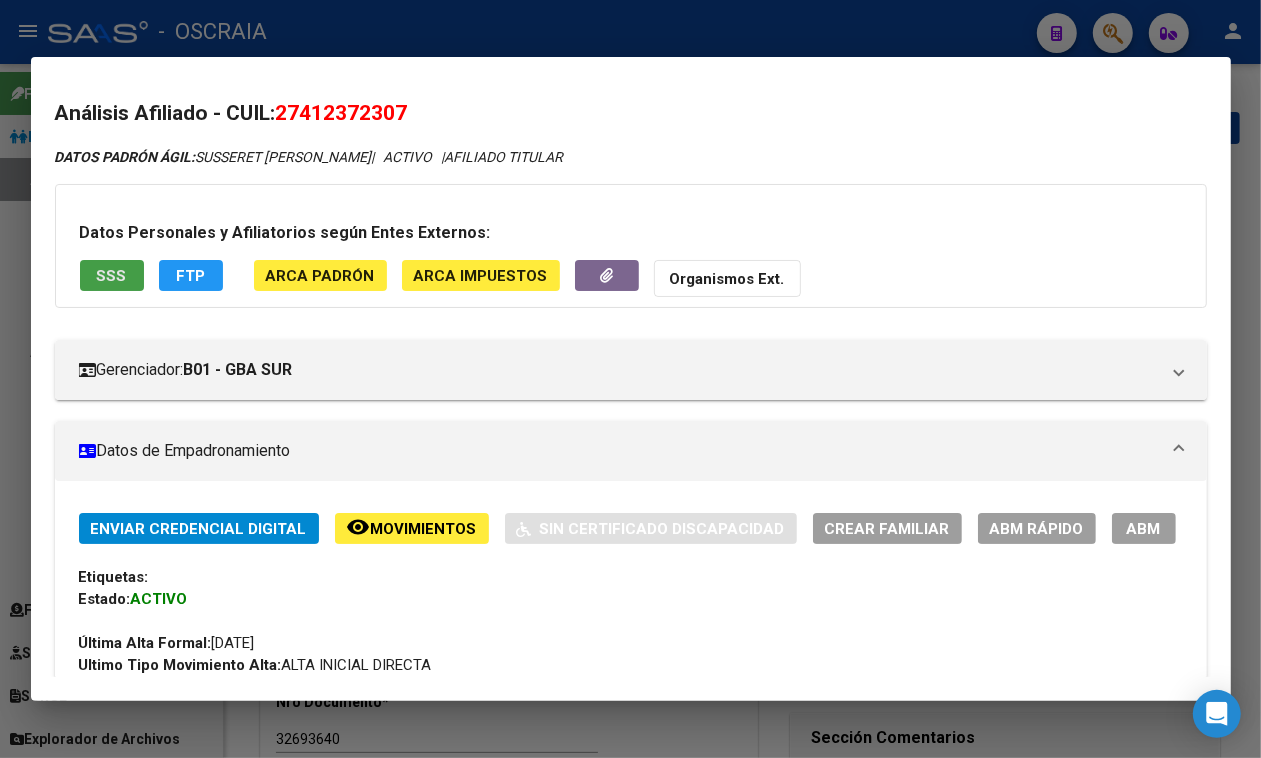 click on "SSS" at bounding box center (112, 275) 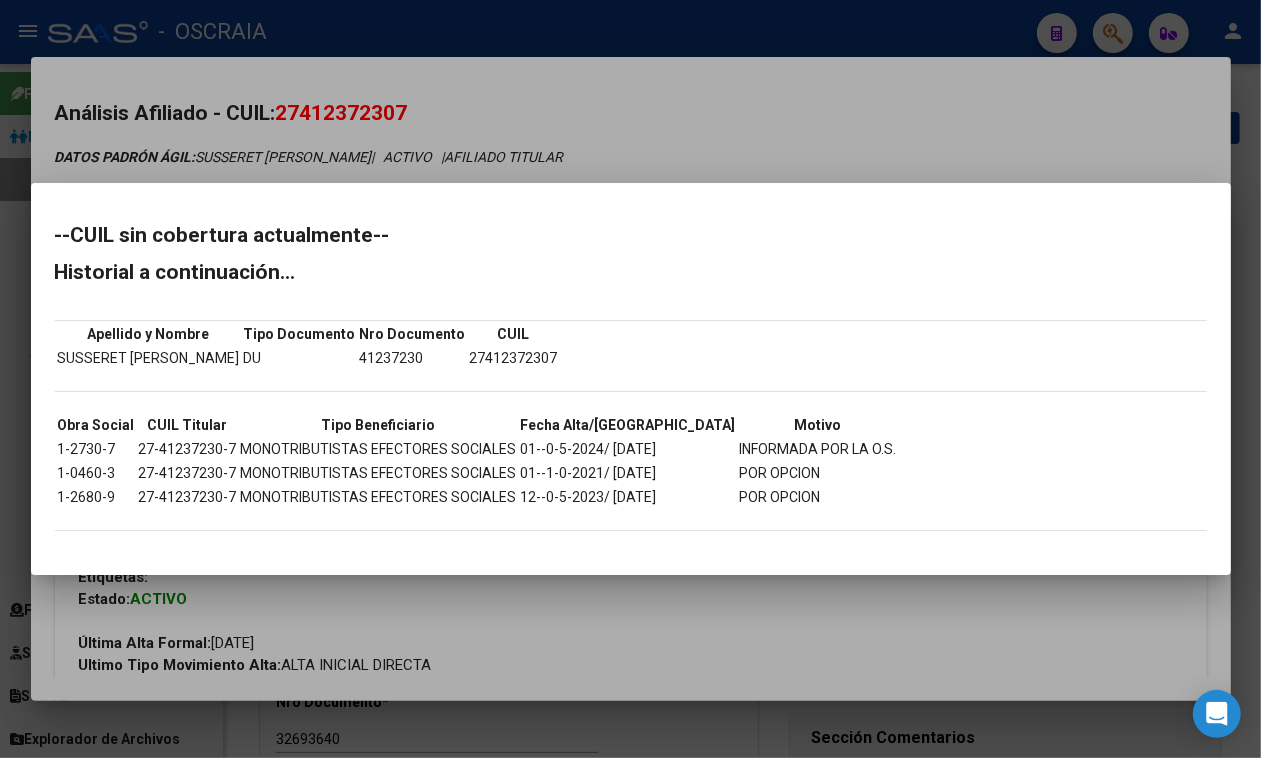 click at bounding box center [630, 379] 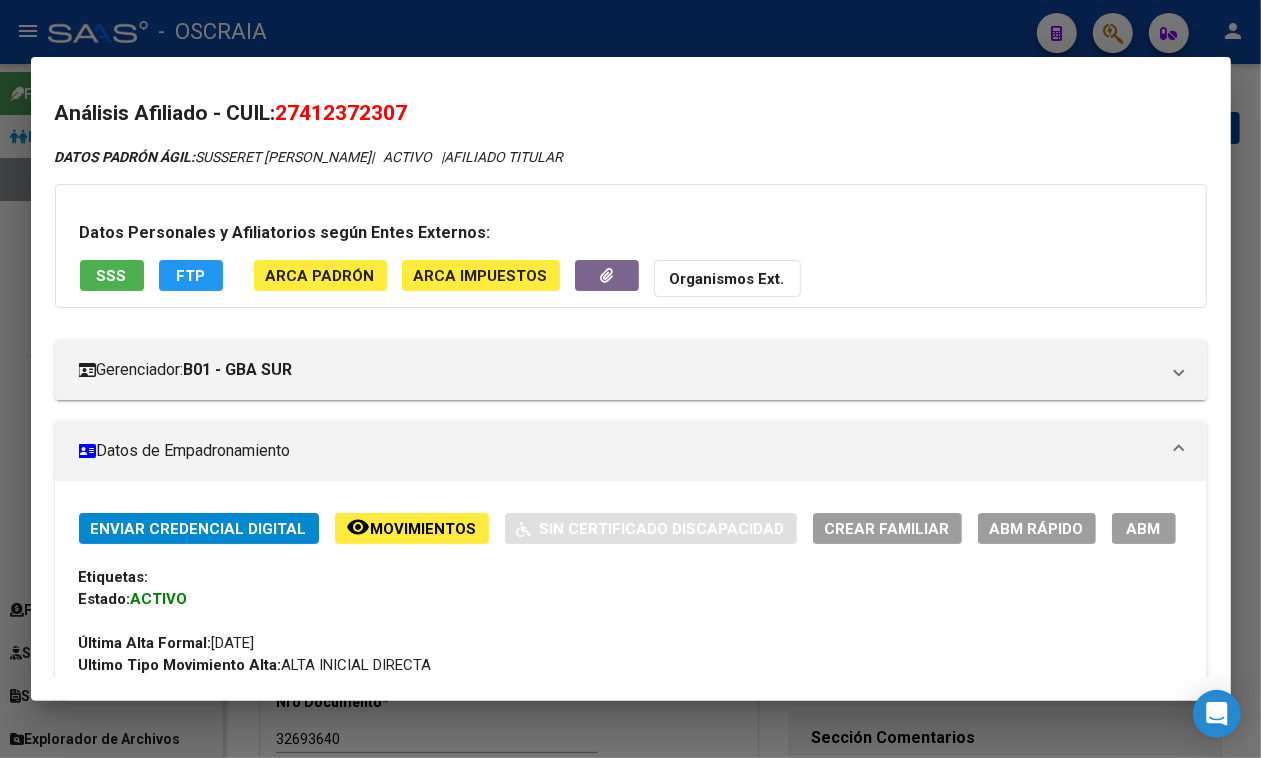 click on "ABM" at bounding box center (1144, 528) 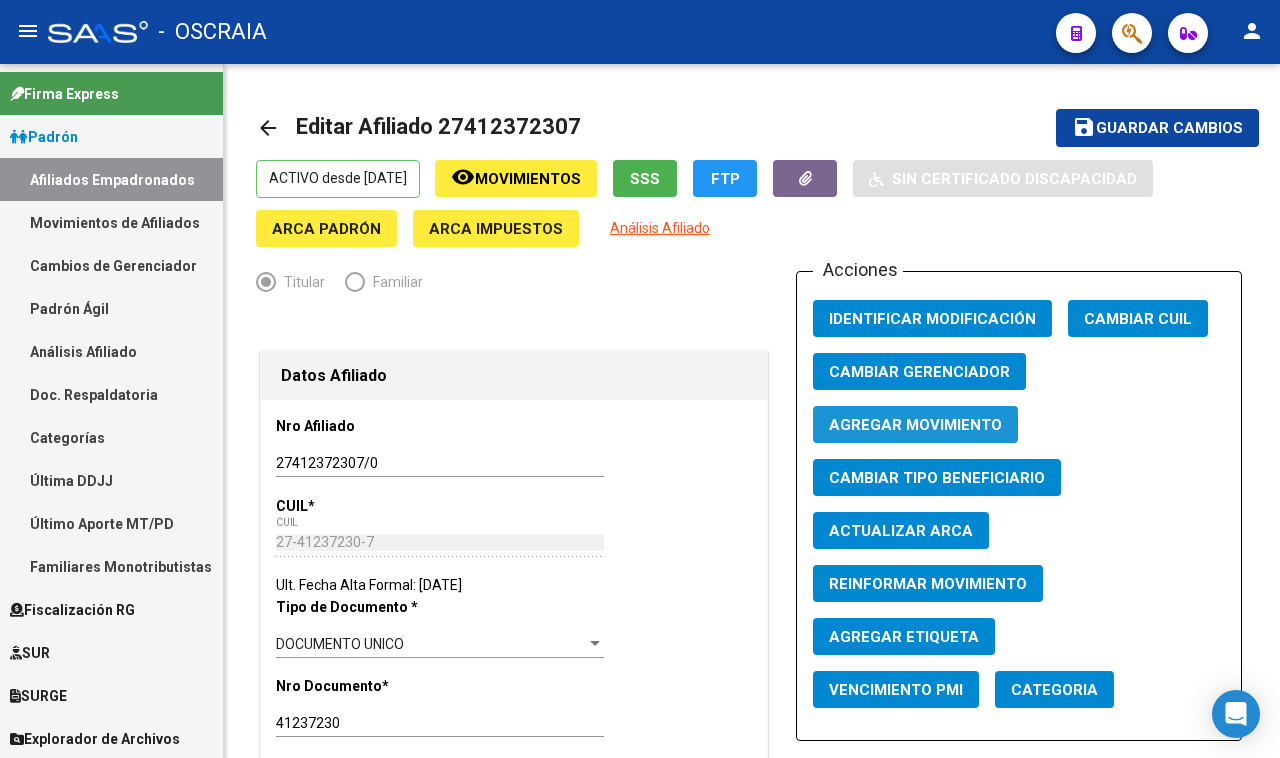 click on "Agregar Movimiento" 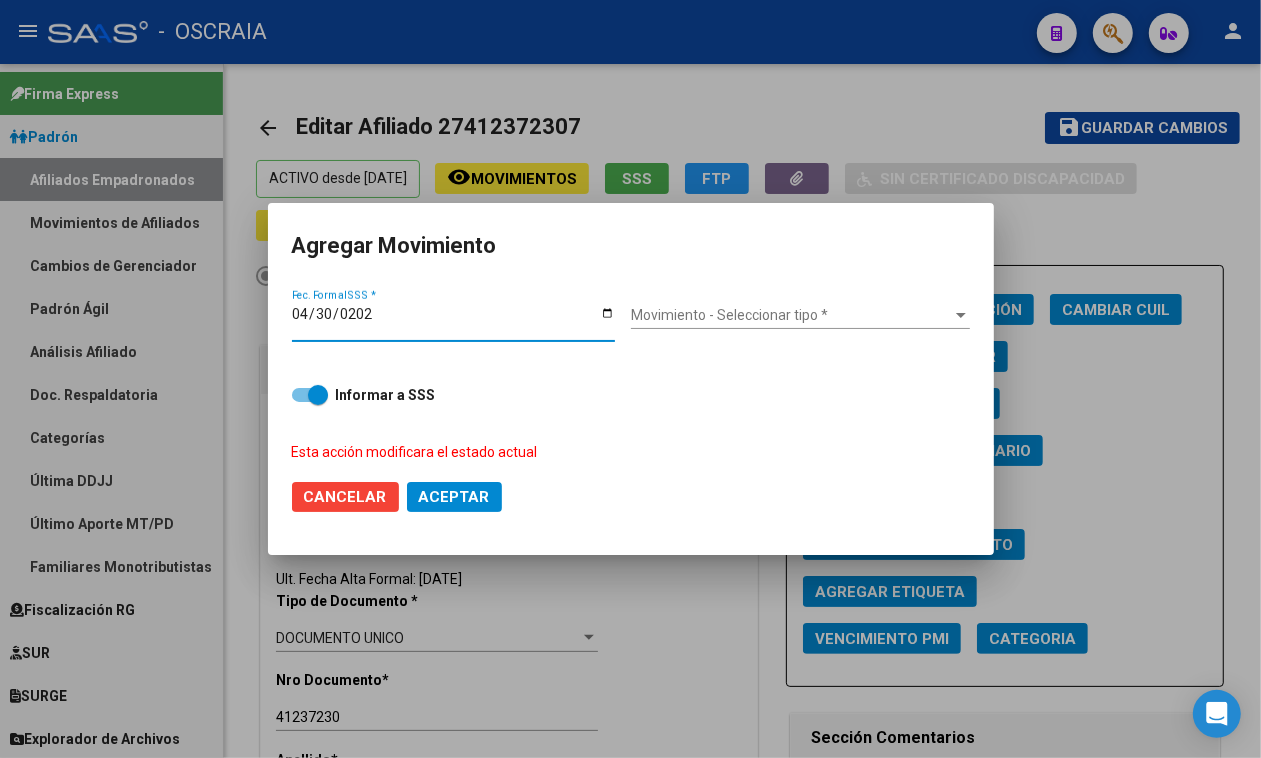 type on "[DATE]" 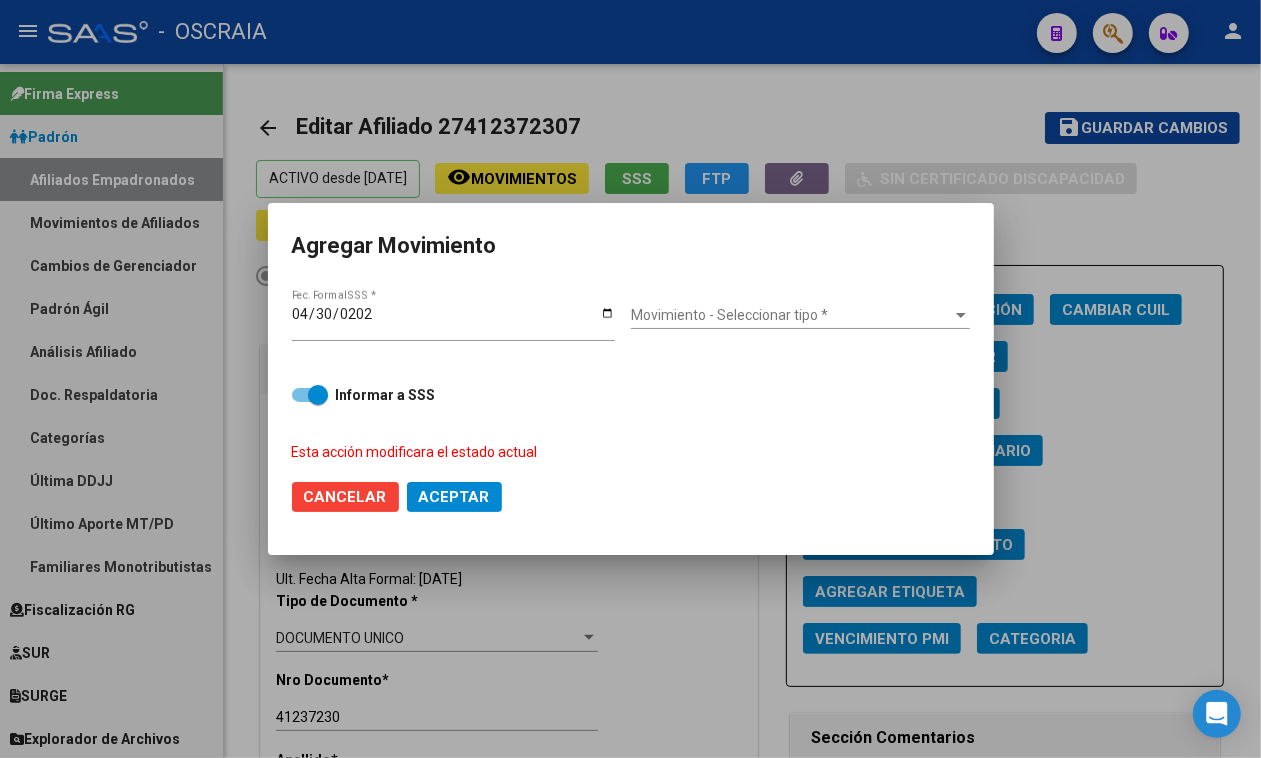 drag, startPoint x: 790, startPoint y: 340, endPoint x: 788, endPoint y: 307, distance: 33.06055 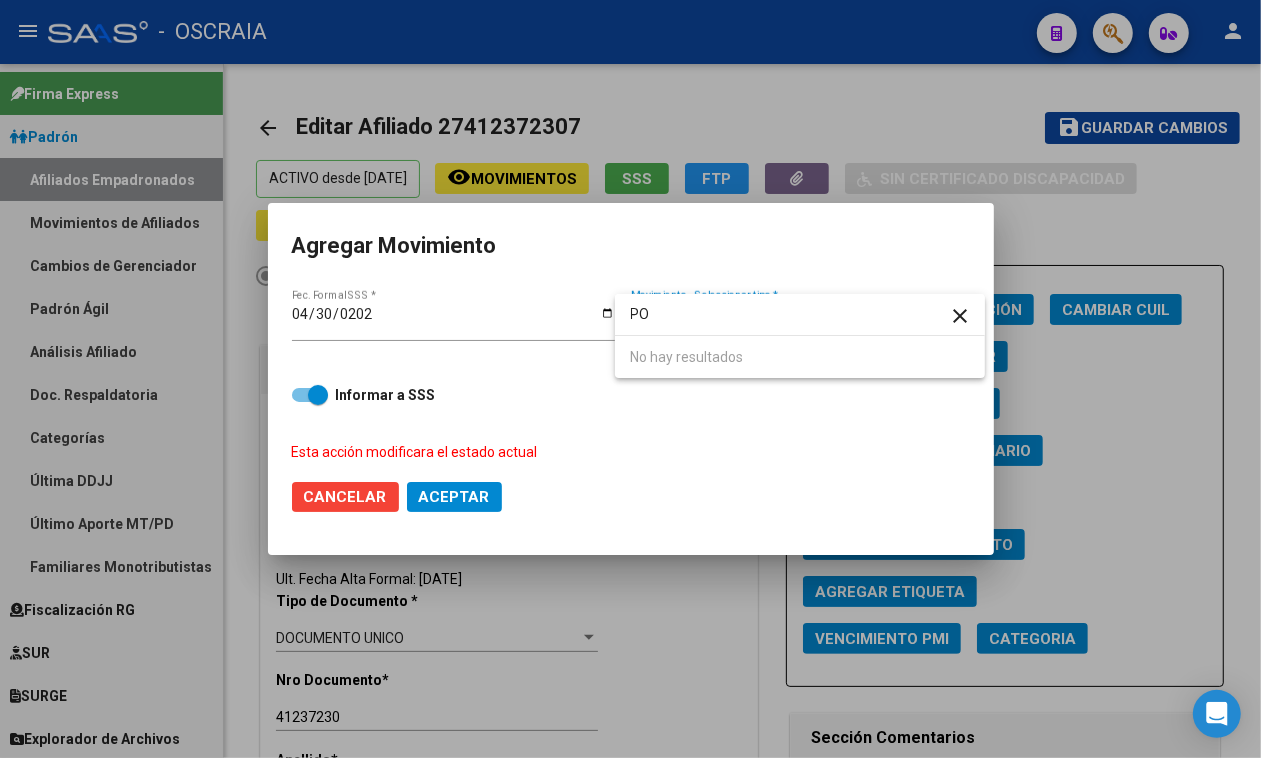 type on "P" 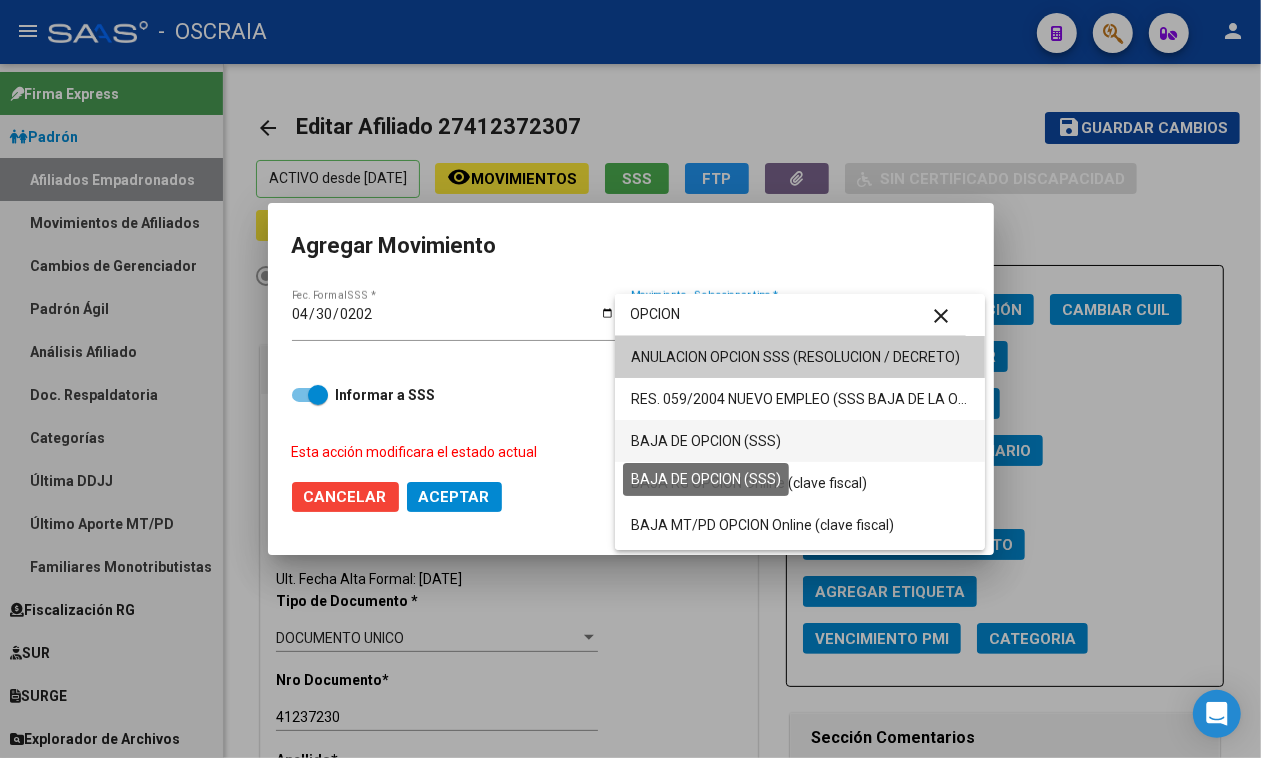 type on "OPCION" 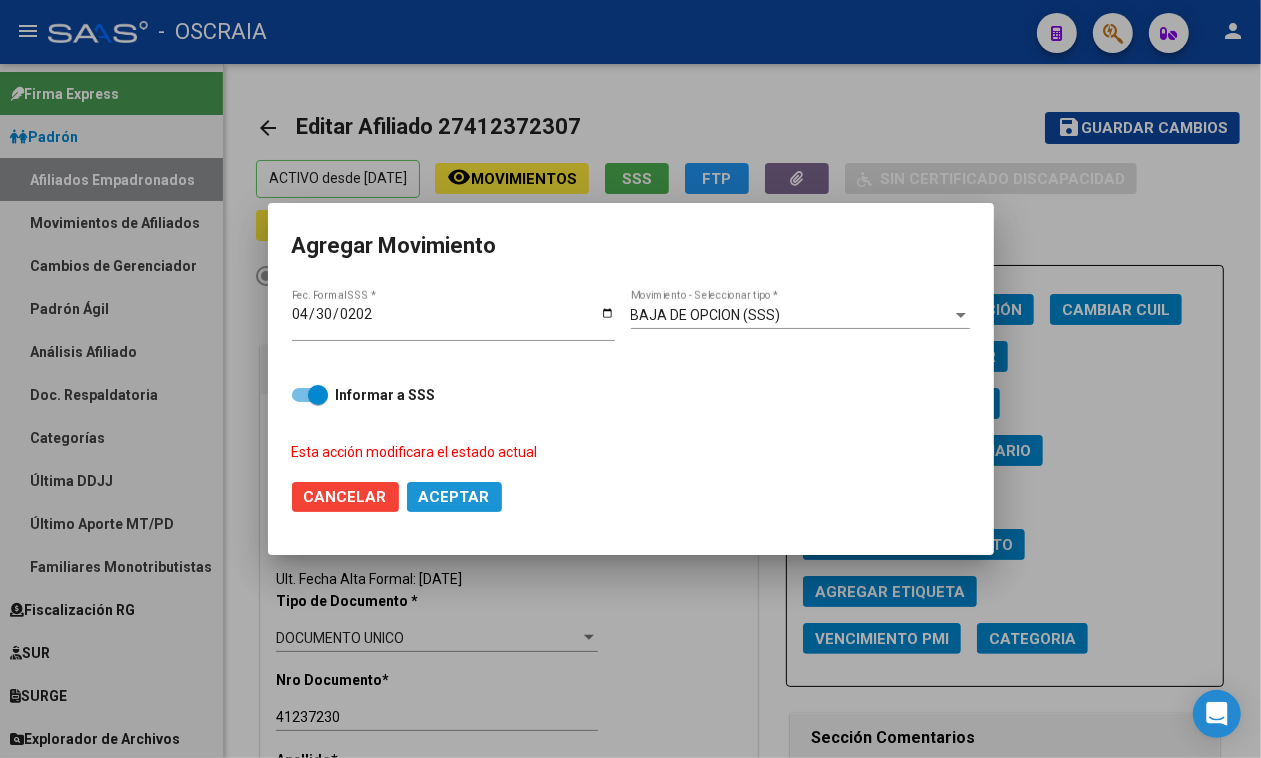 click on "Aceptar" 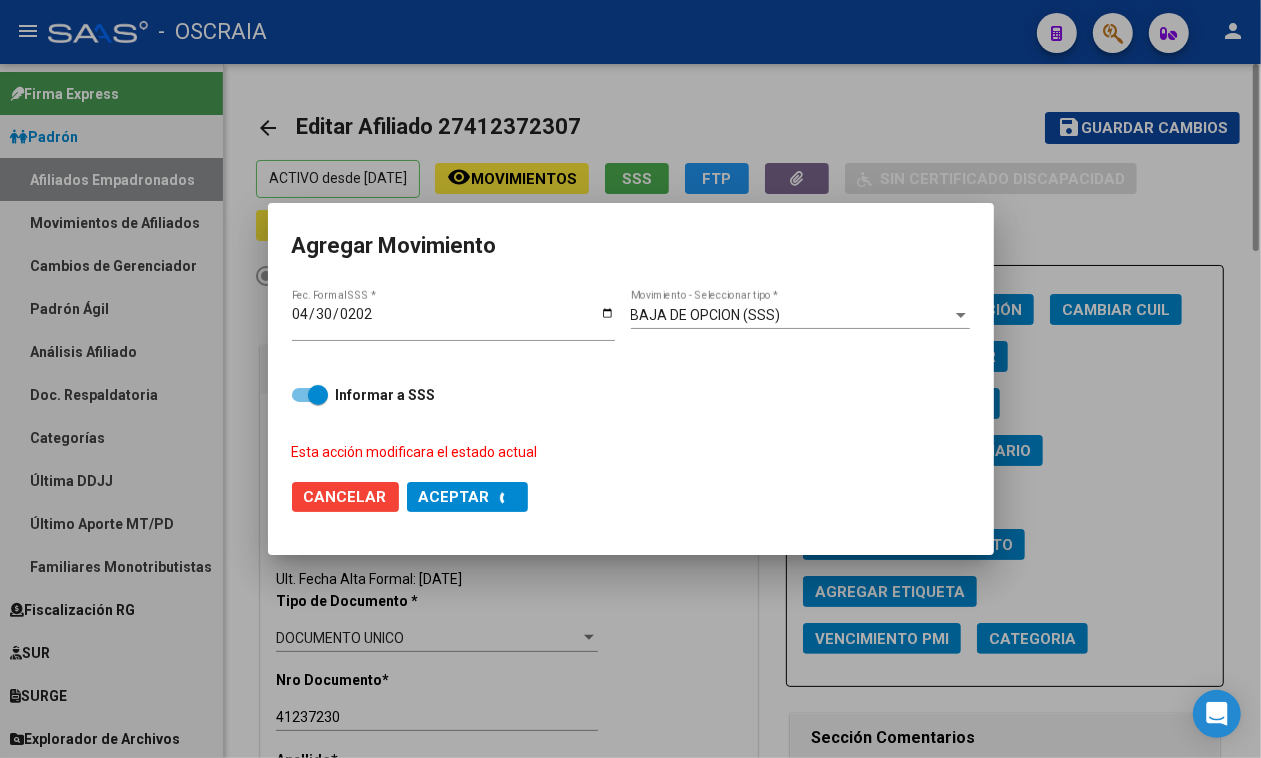 checkbox on "false" 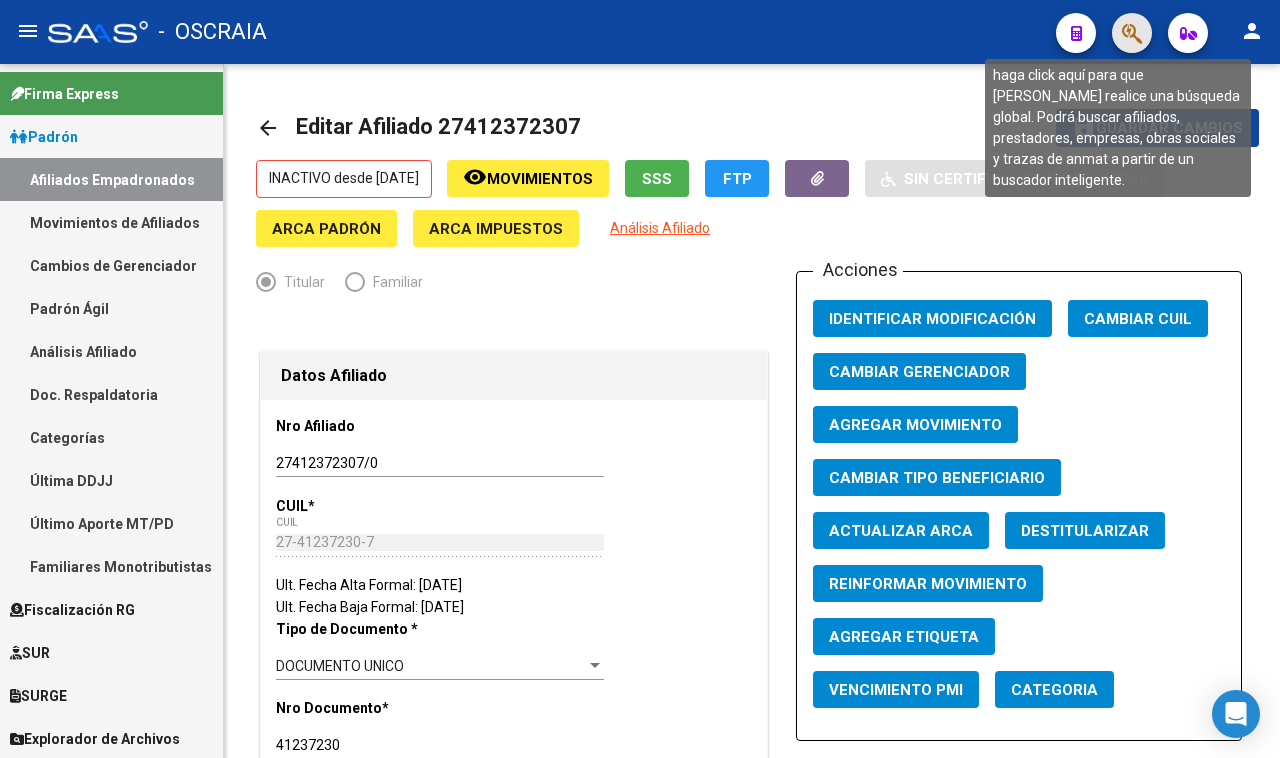 click 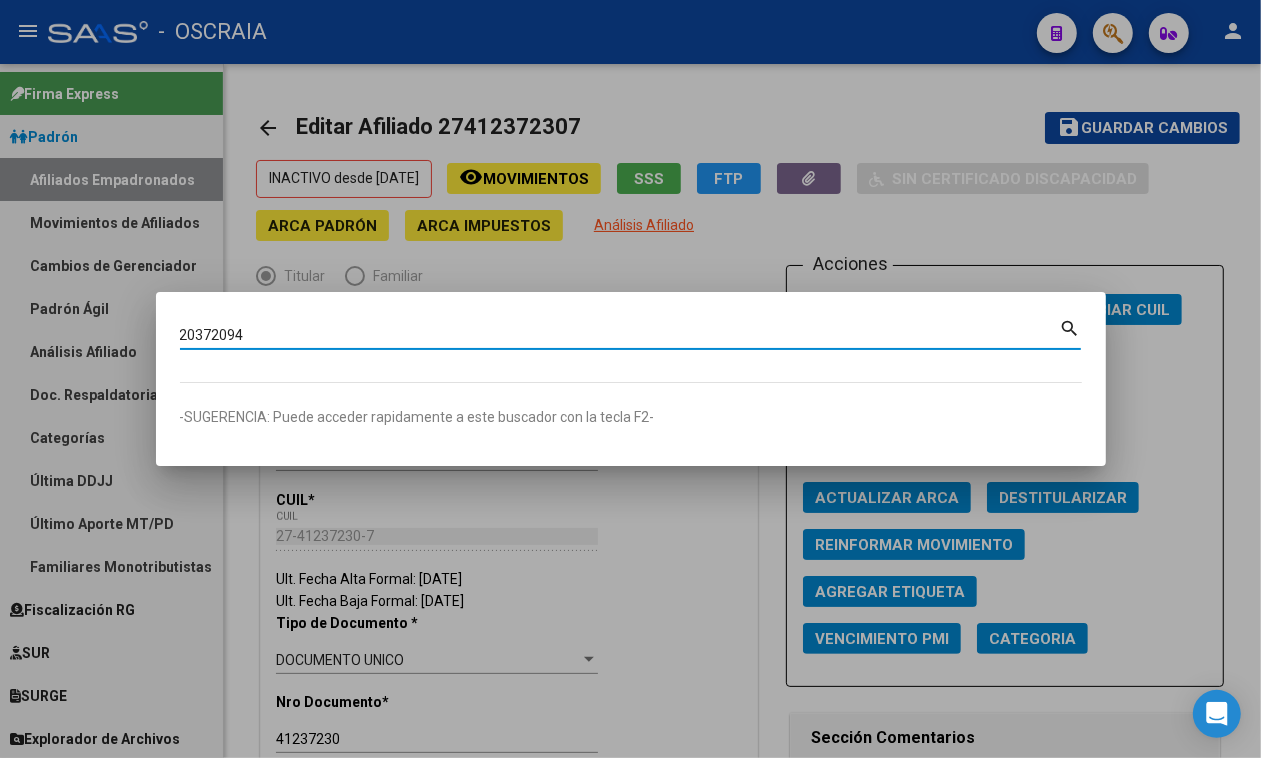 type on "20372094" 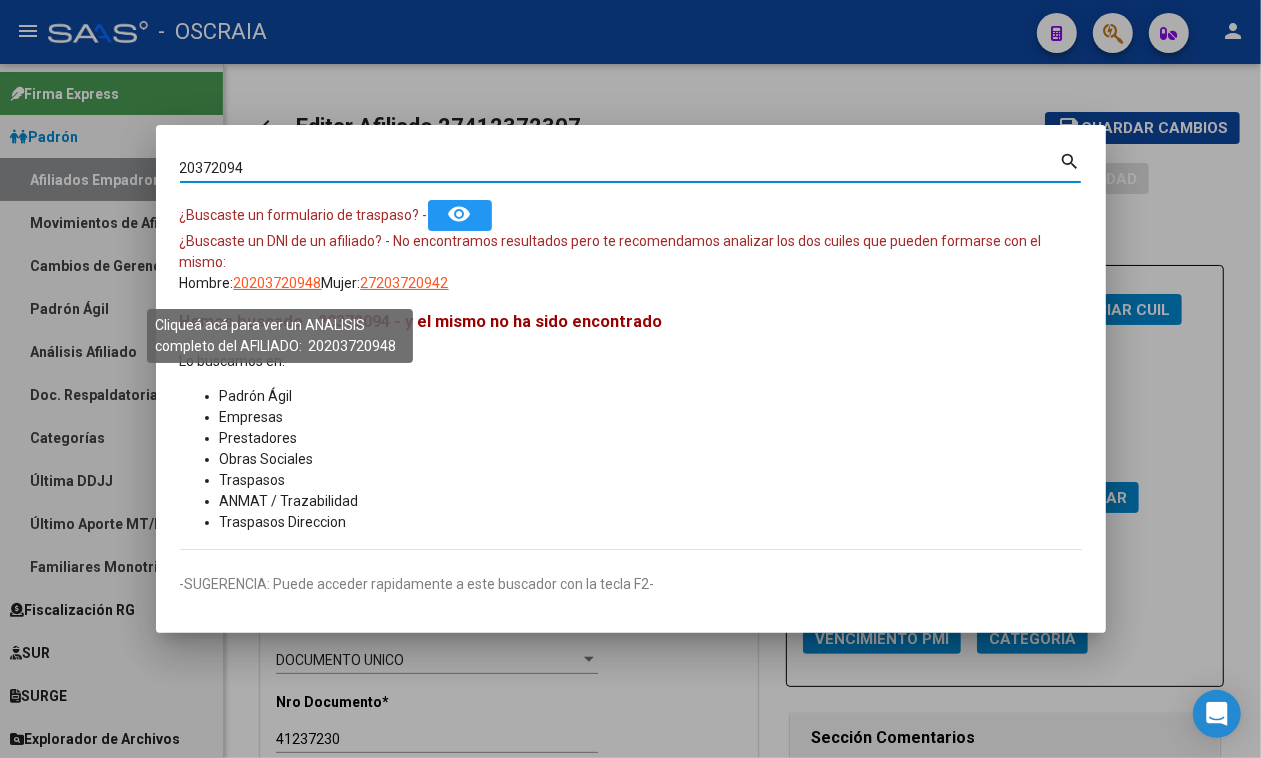 click on "20203720948" at bounding box center (278, 283) 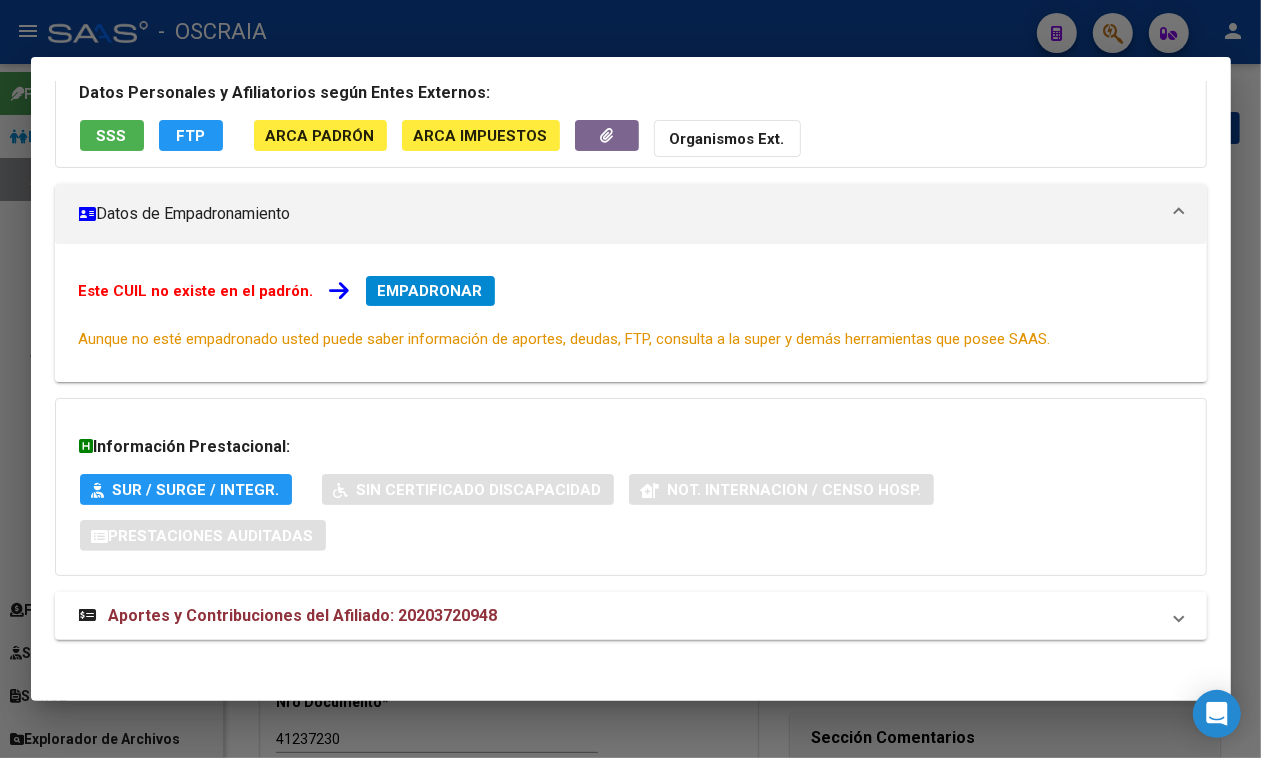 scroll, scrollTop: 188, scrollLeft: 0, axis: vertical 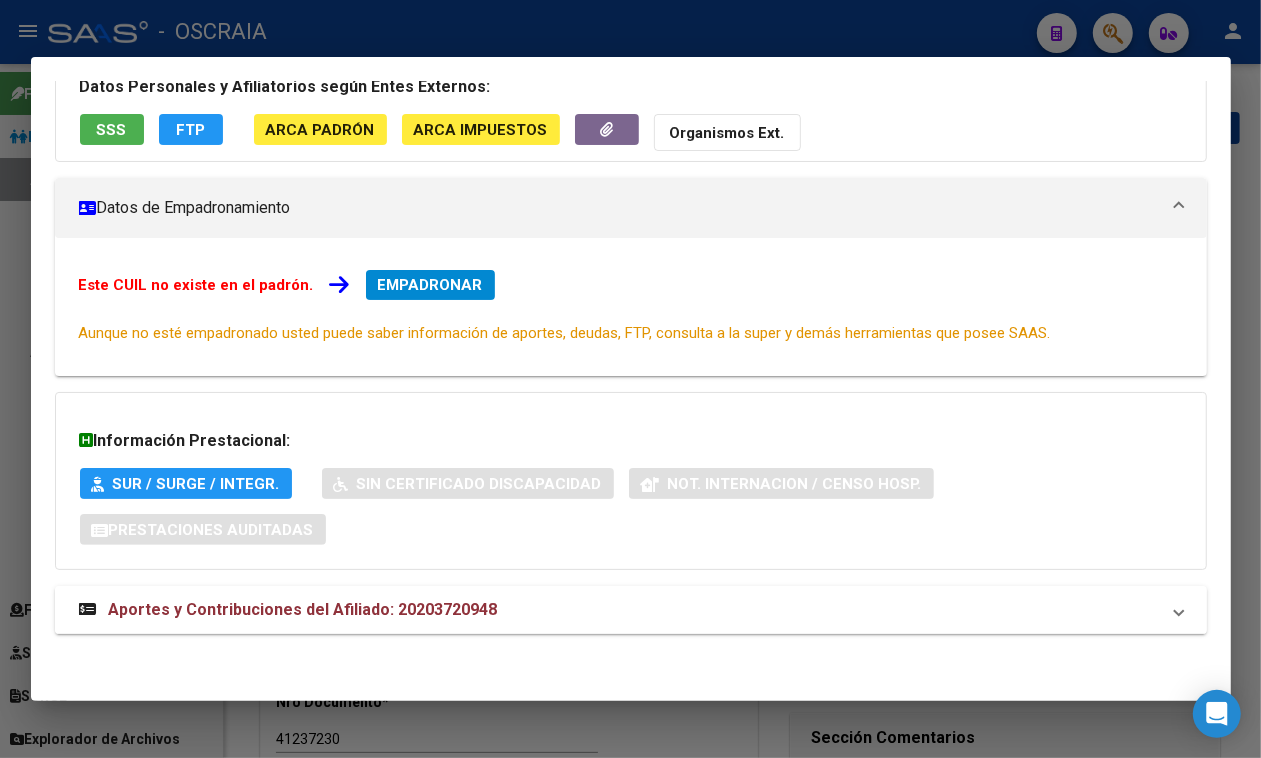 click on "Aportes y Contribuciones del Afiliado: 20203720948" at bounding box center [631, 610] 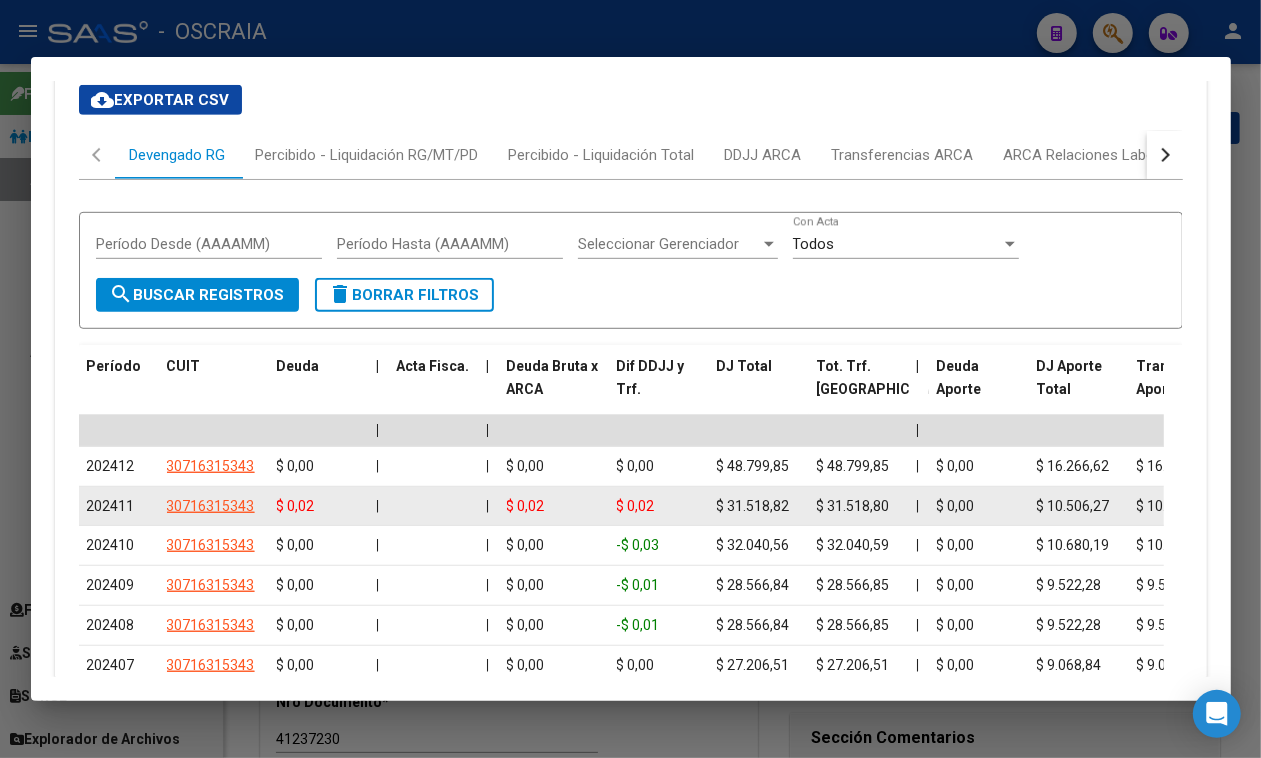 scroll, scrollTop: 806, scrollLeft: 0, axis: vertical 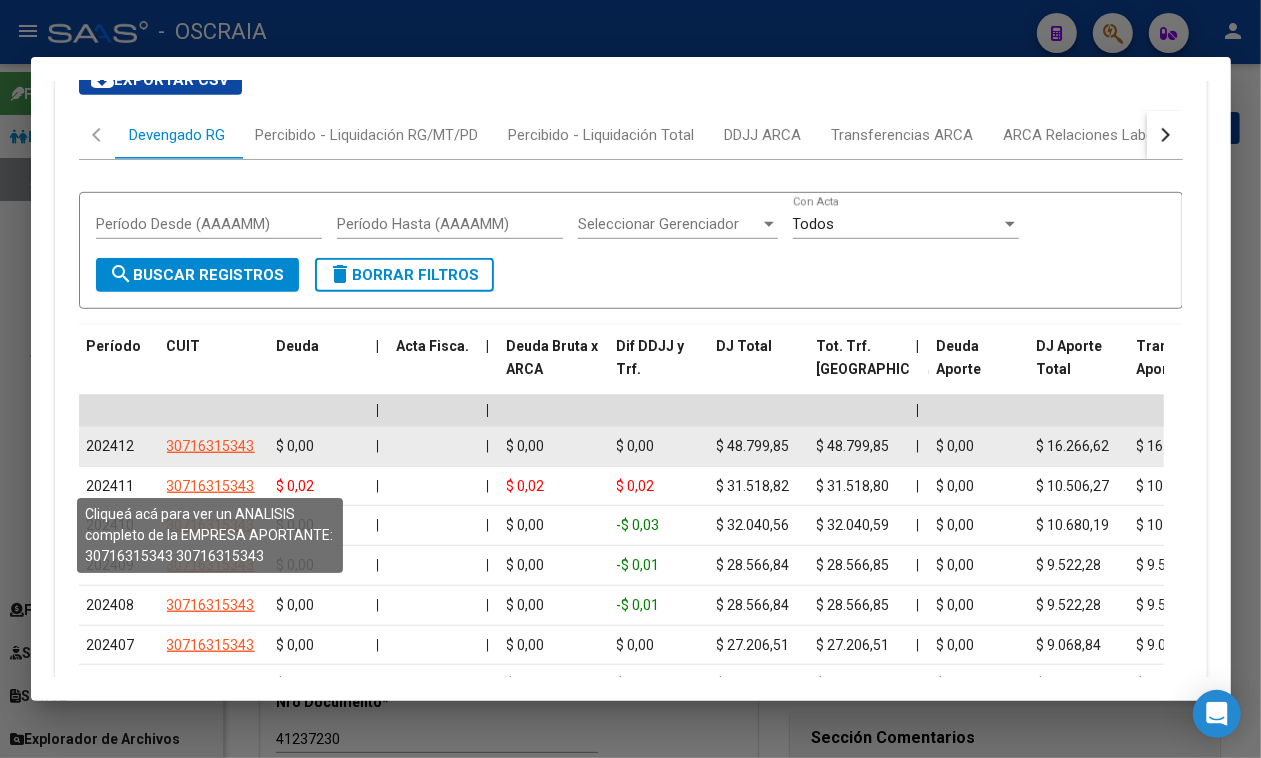 click on "30716315343" 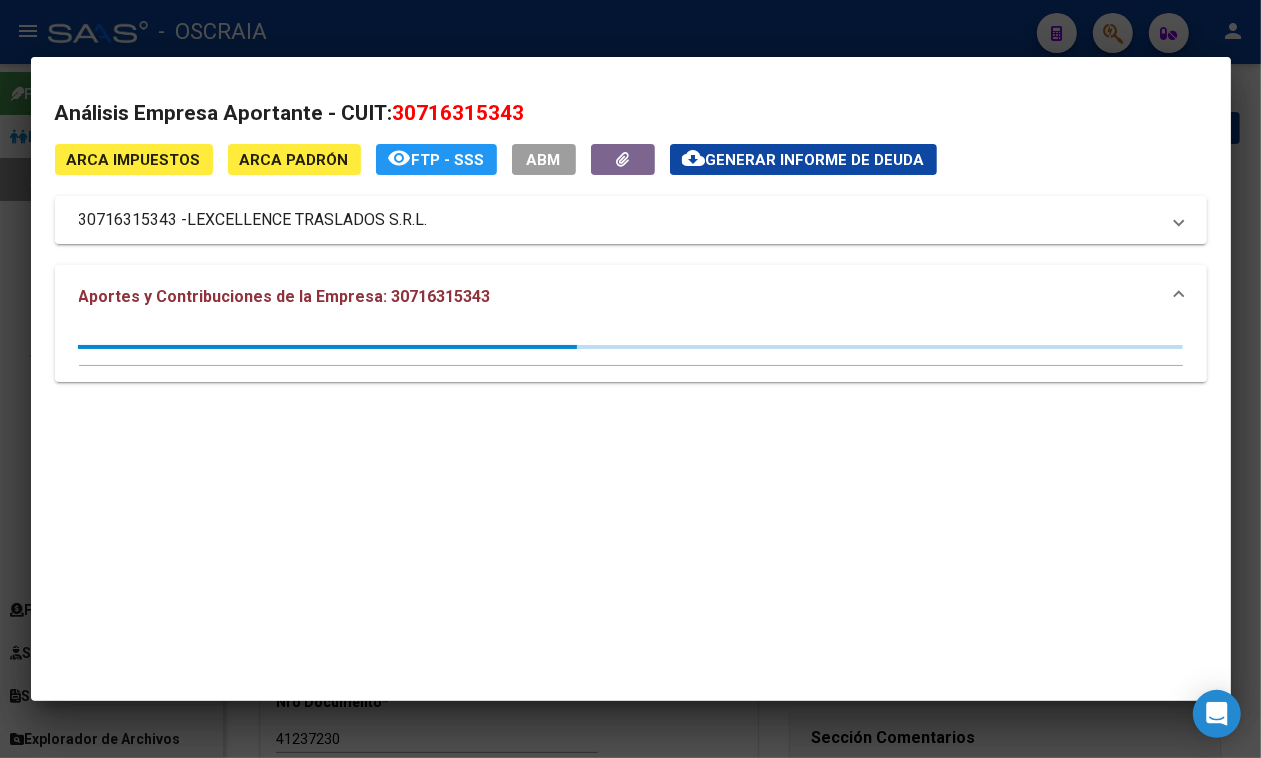click at bounding box center (630, 379) 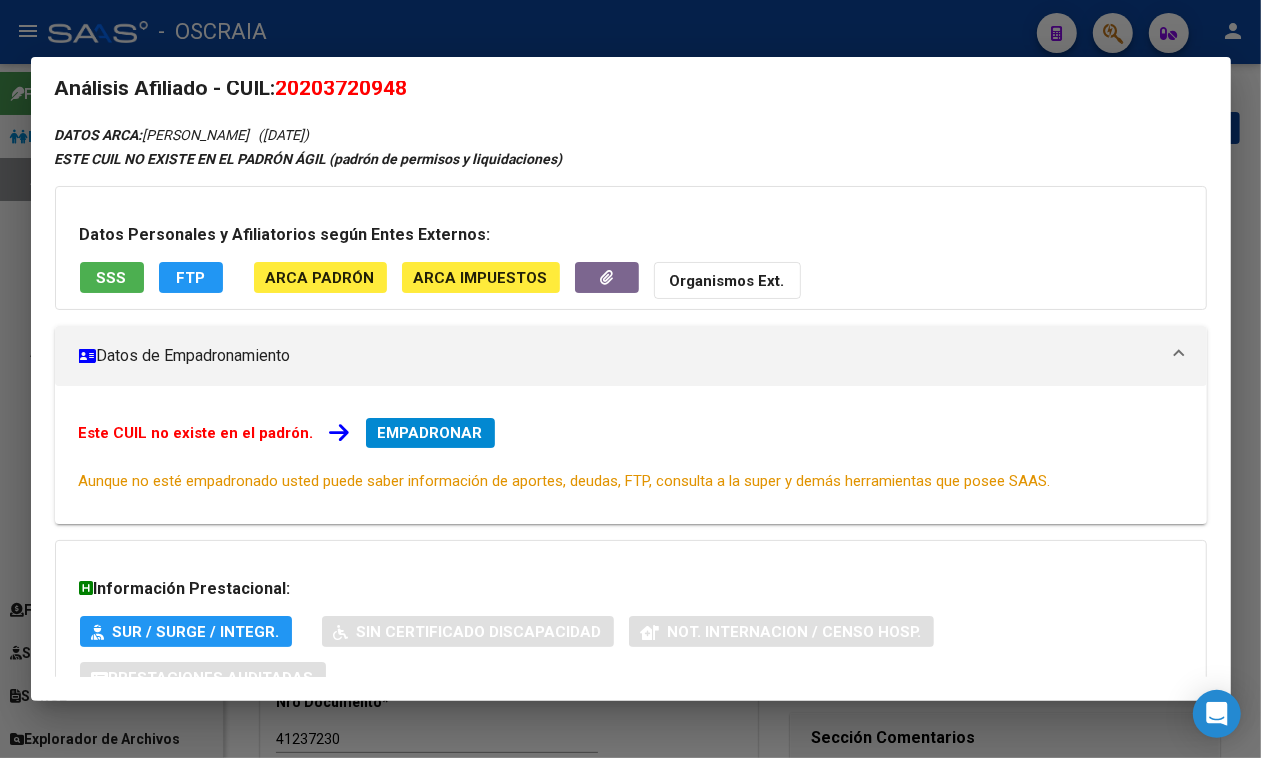 scroll, scrollTop: 0, scrollLeft: 0, axis: both 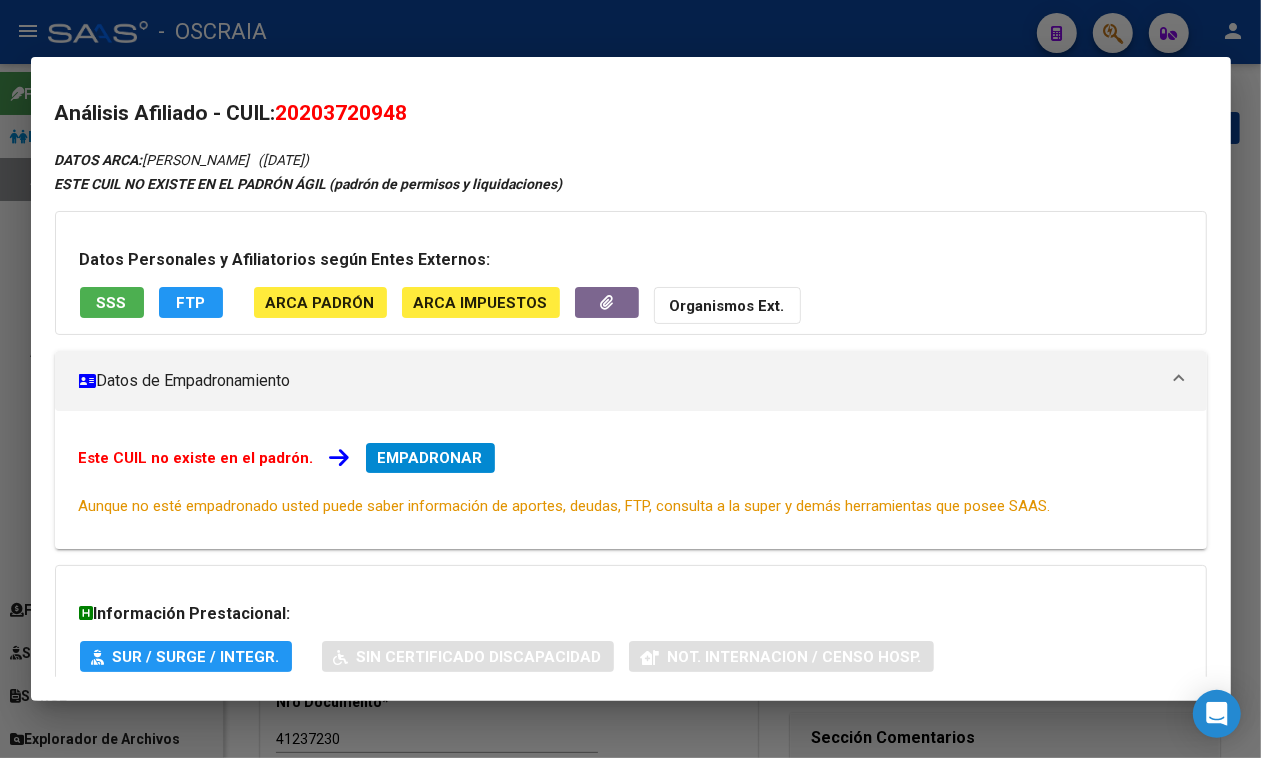 click on "Datos Personales y Afiliatorios según Entes Externos: SSS FTP ARCA Padrón ARCA Impuestos Organismos Ext." at bounding box center [631, 273] 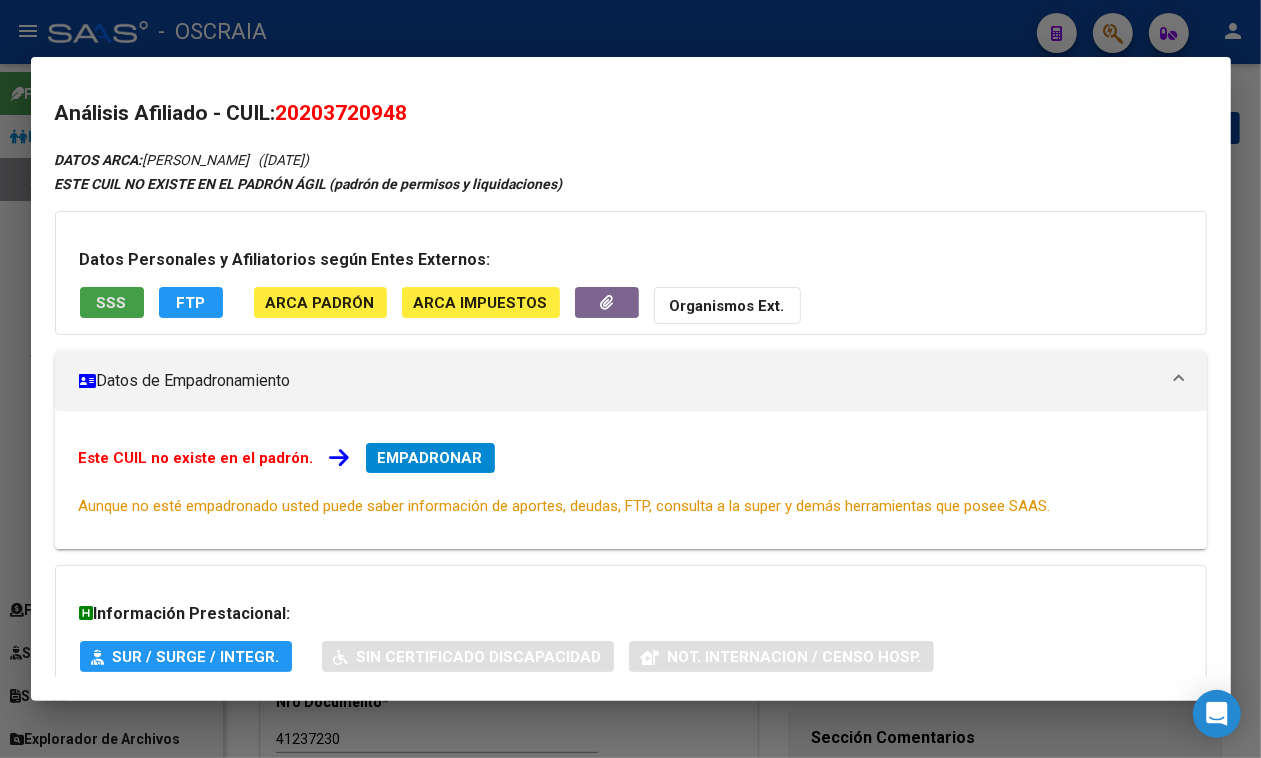 click on "SSS" at bounding box center [112, 302] 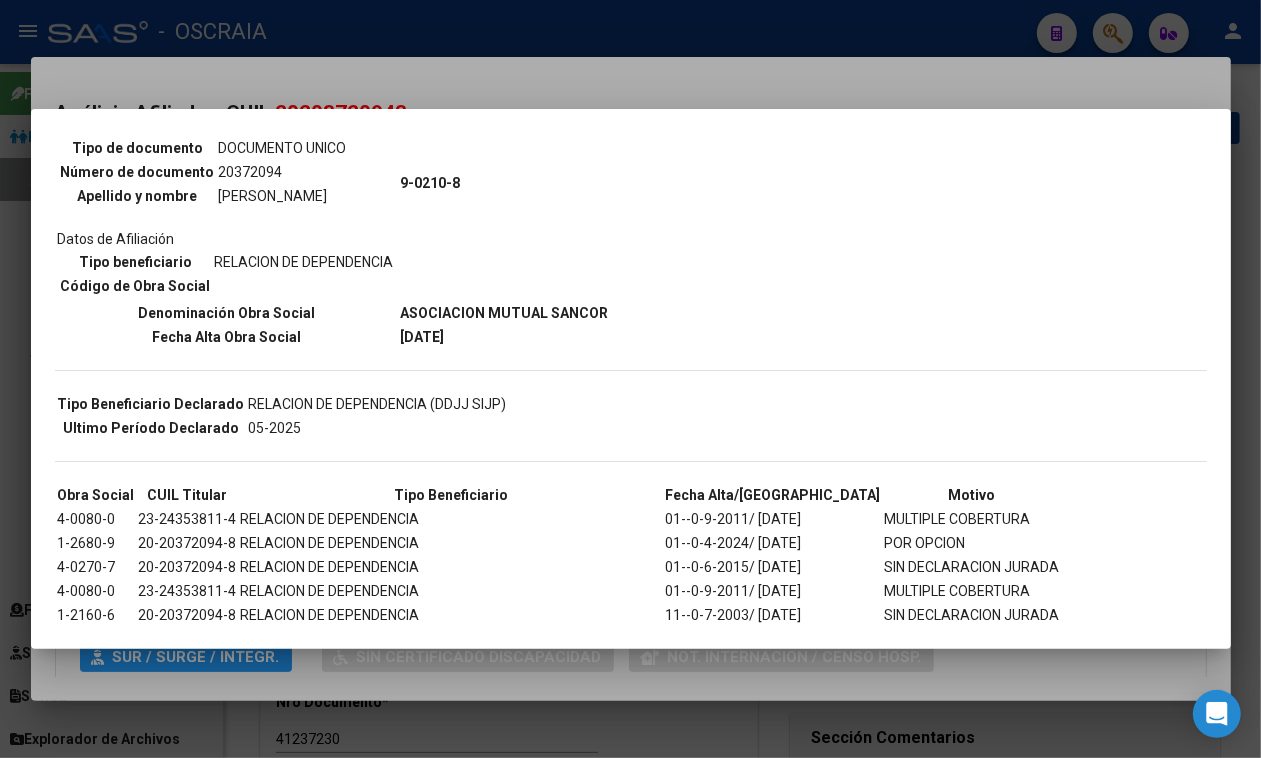 scroll, scrollTop: 250, scrollLeft: 0, axis: vertical 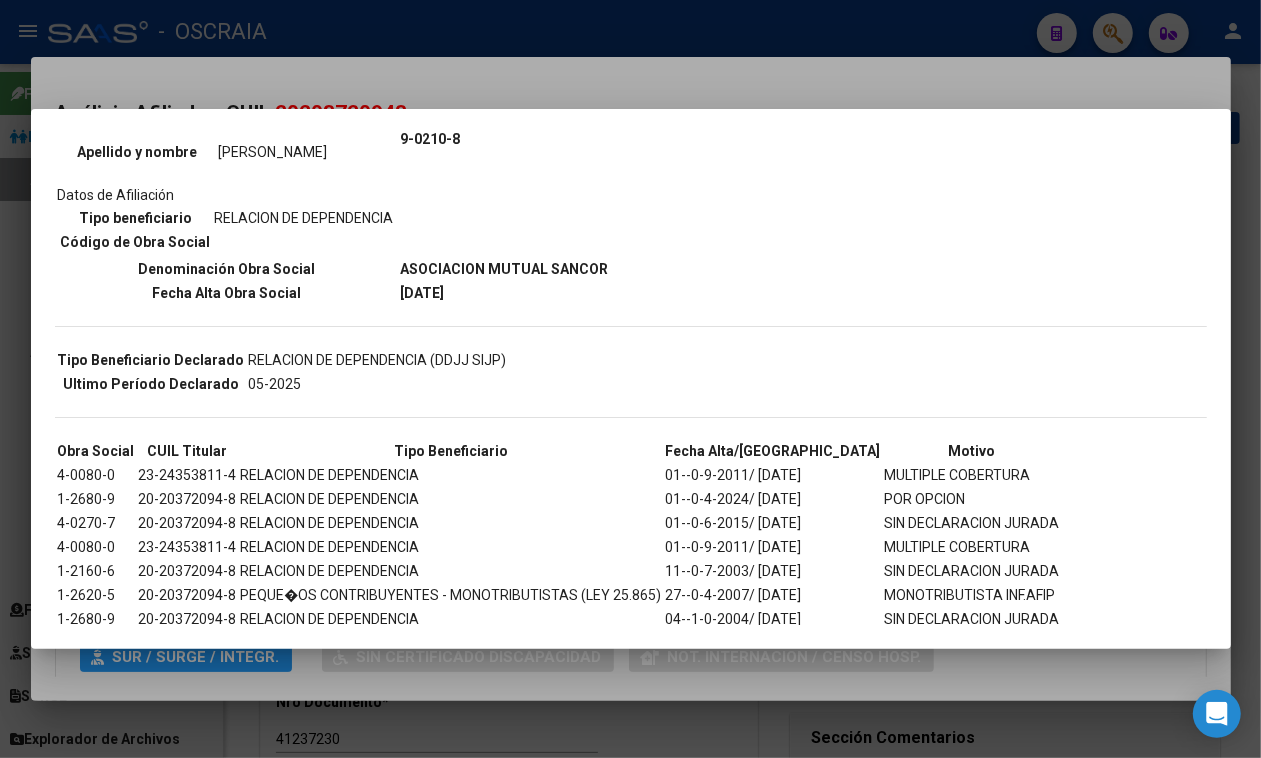 drag, startPoint x: 123, startPoint y: 476, endPoint x: 910, endPoint y: 488, distance: 787.0915 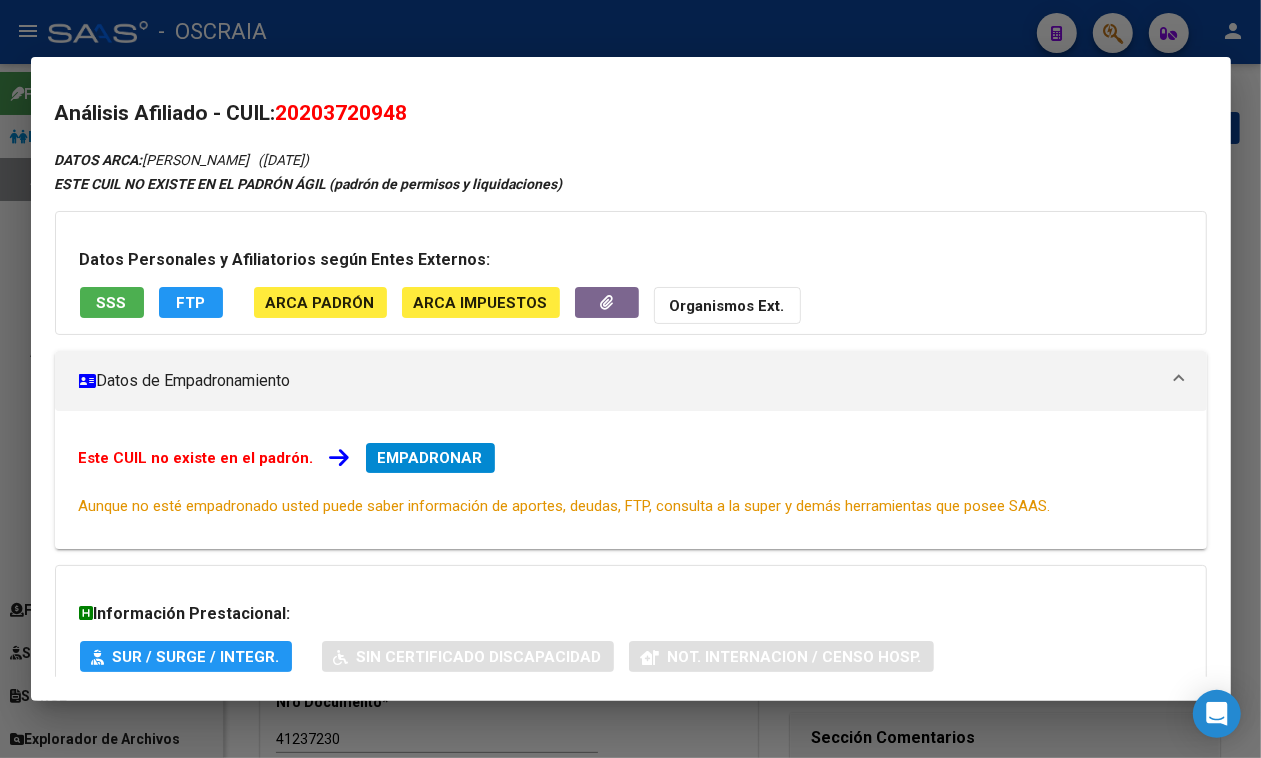 click on "Este CUIL no existe en el padrón.   EMPADRONAR
Aunque no esté empadronado usted puede saber información de aportes, deudas, FTP, consulta a la super y demás herramientas que posee SAAS." at bounding box center [631, 480] 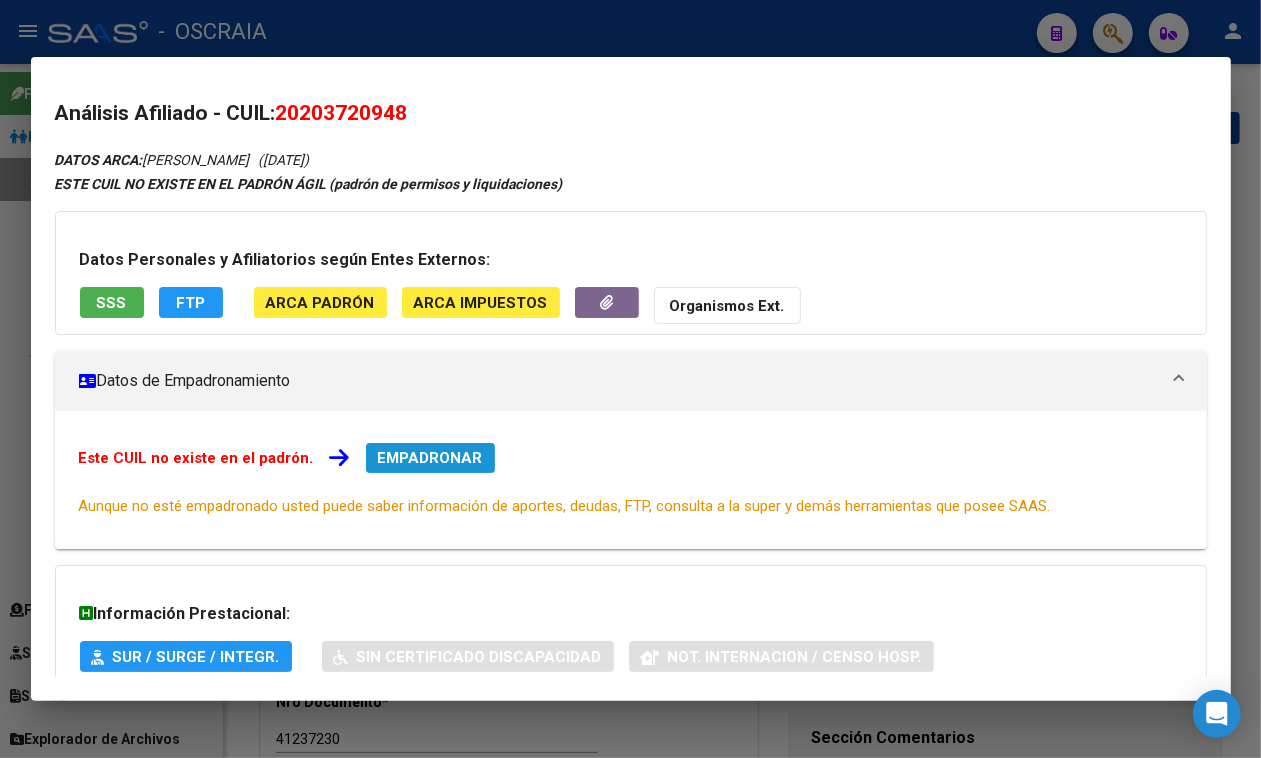 click on "EMPADRONAR" at bounding box center [430, 458] 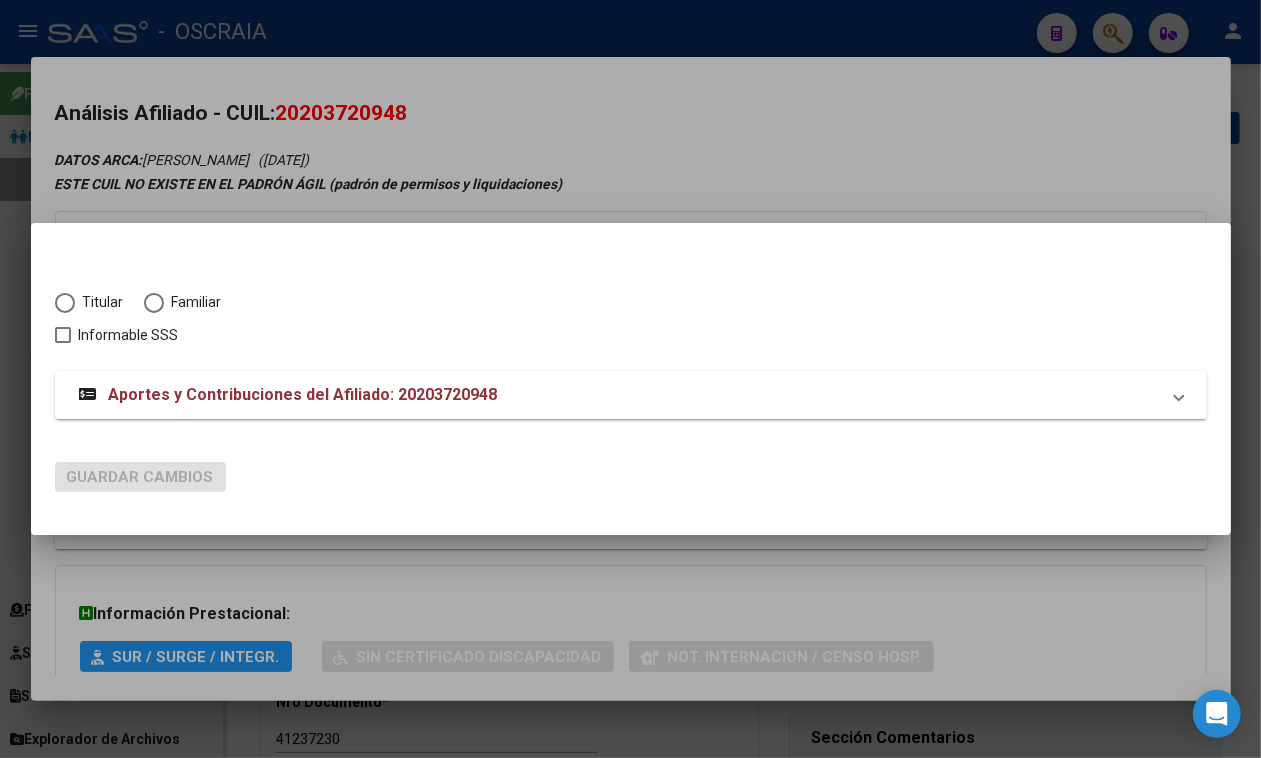 click at bounding box center [65, 303] 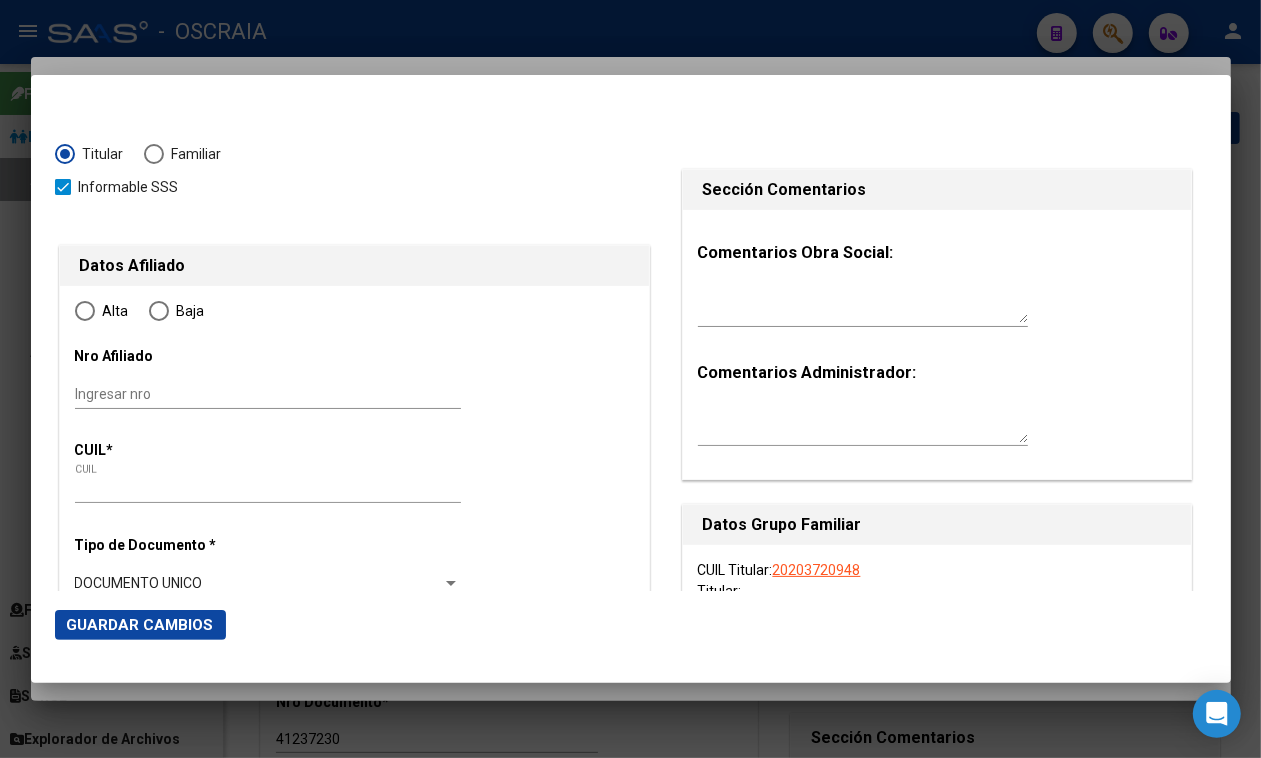 type on "20-20372094-8" 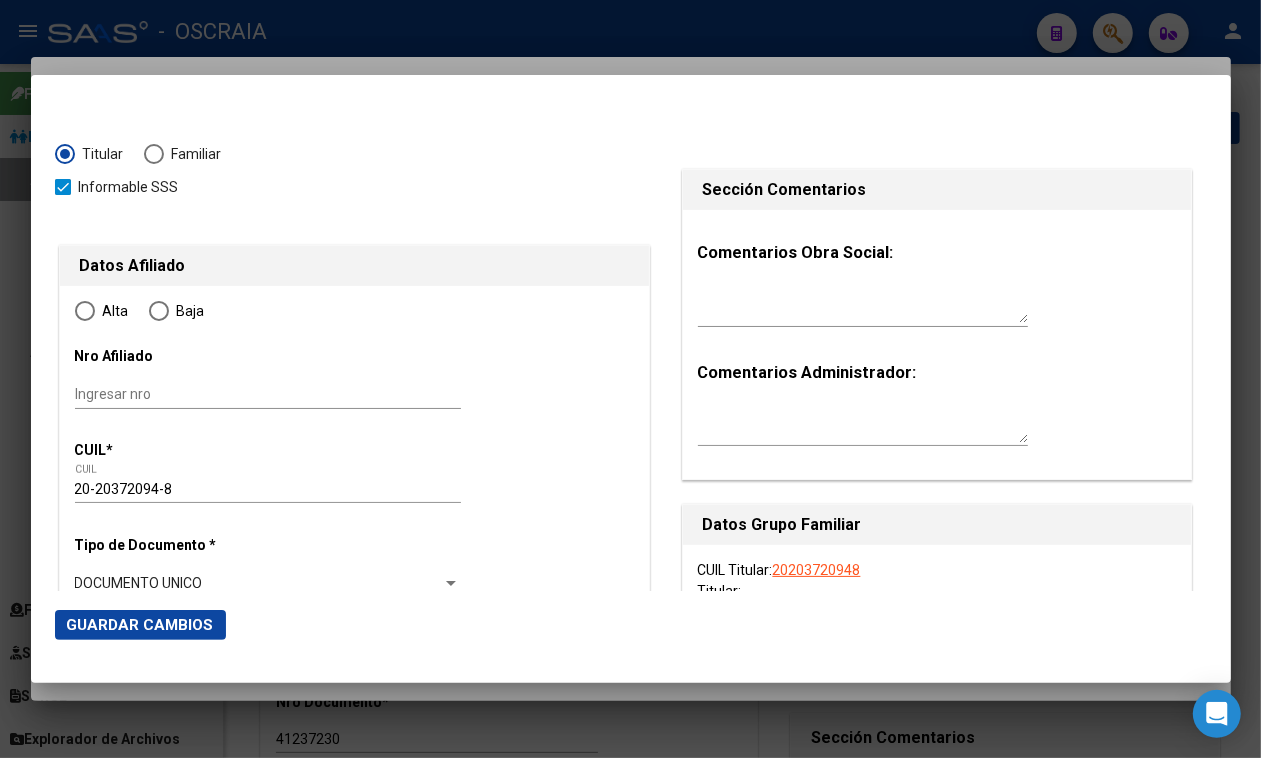 type on "20372094" 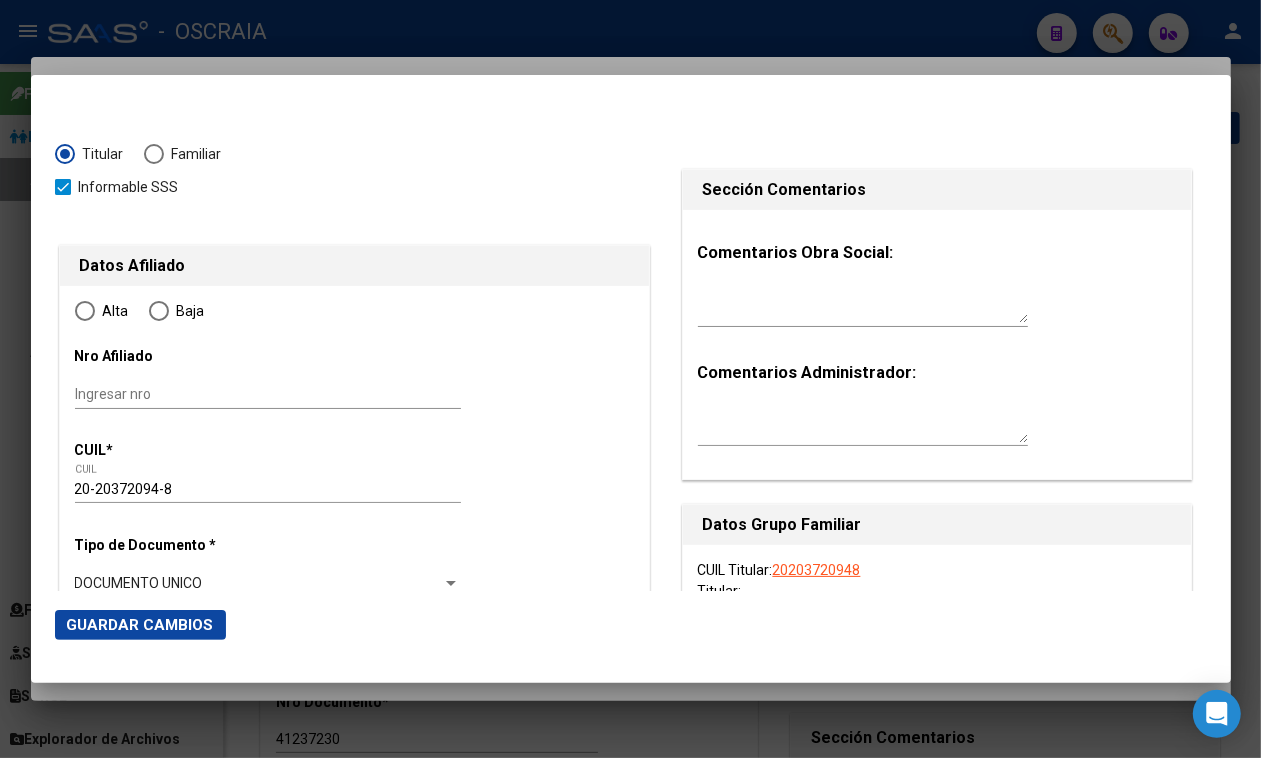 type on "251" 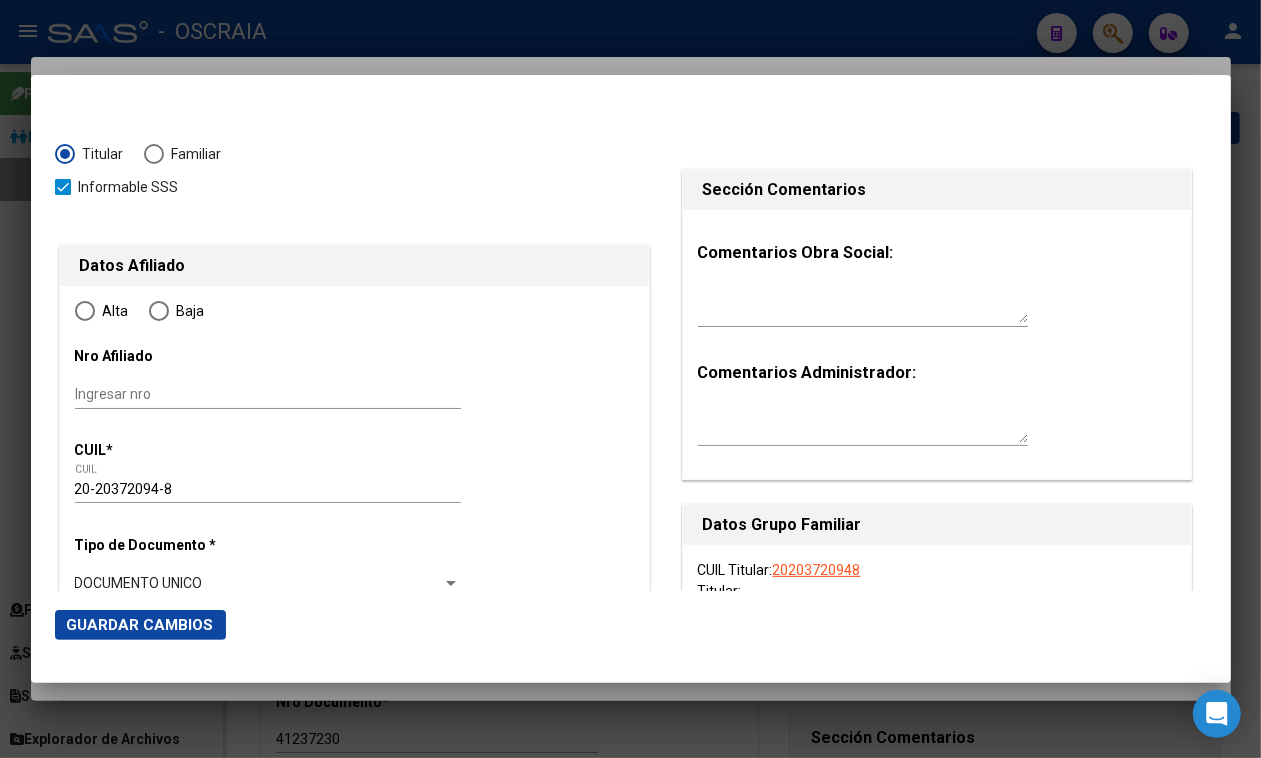 type on "5" 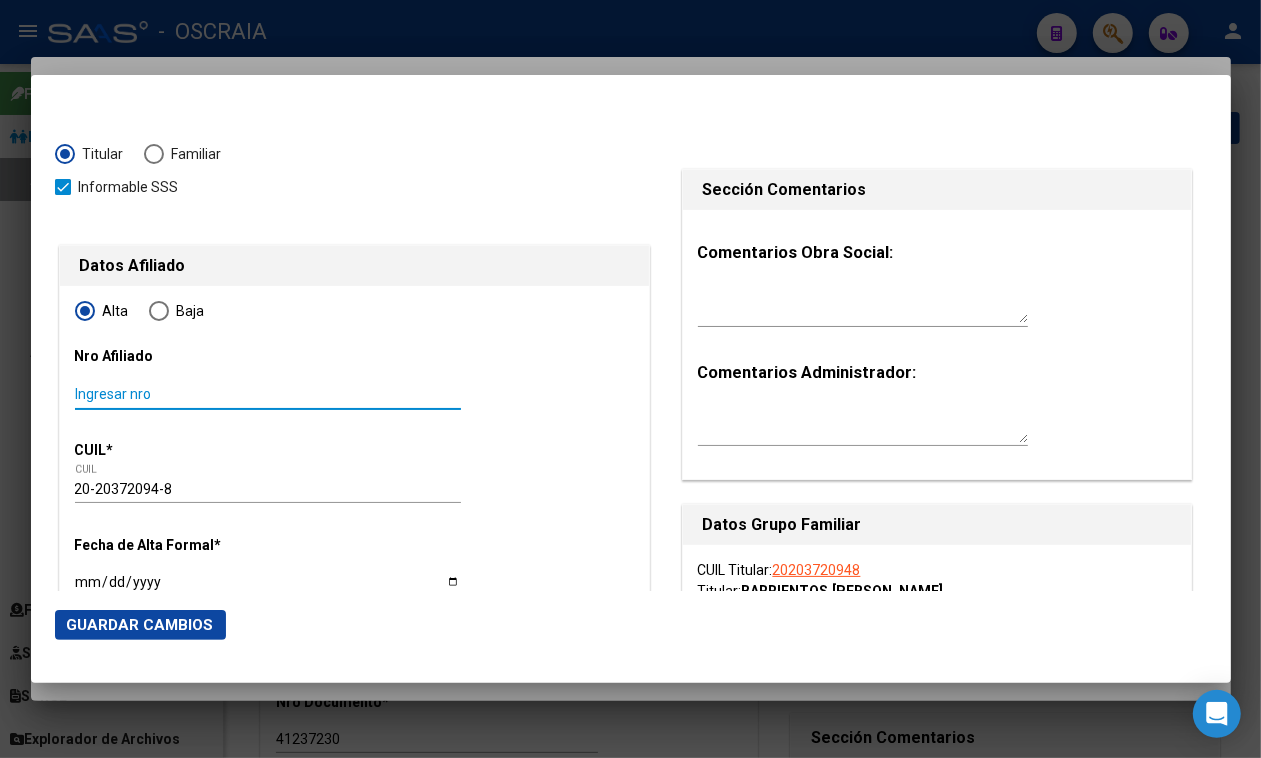 radio on "true" 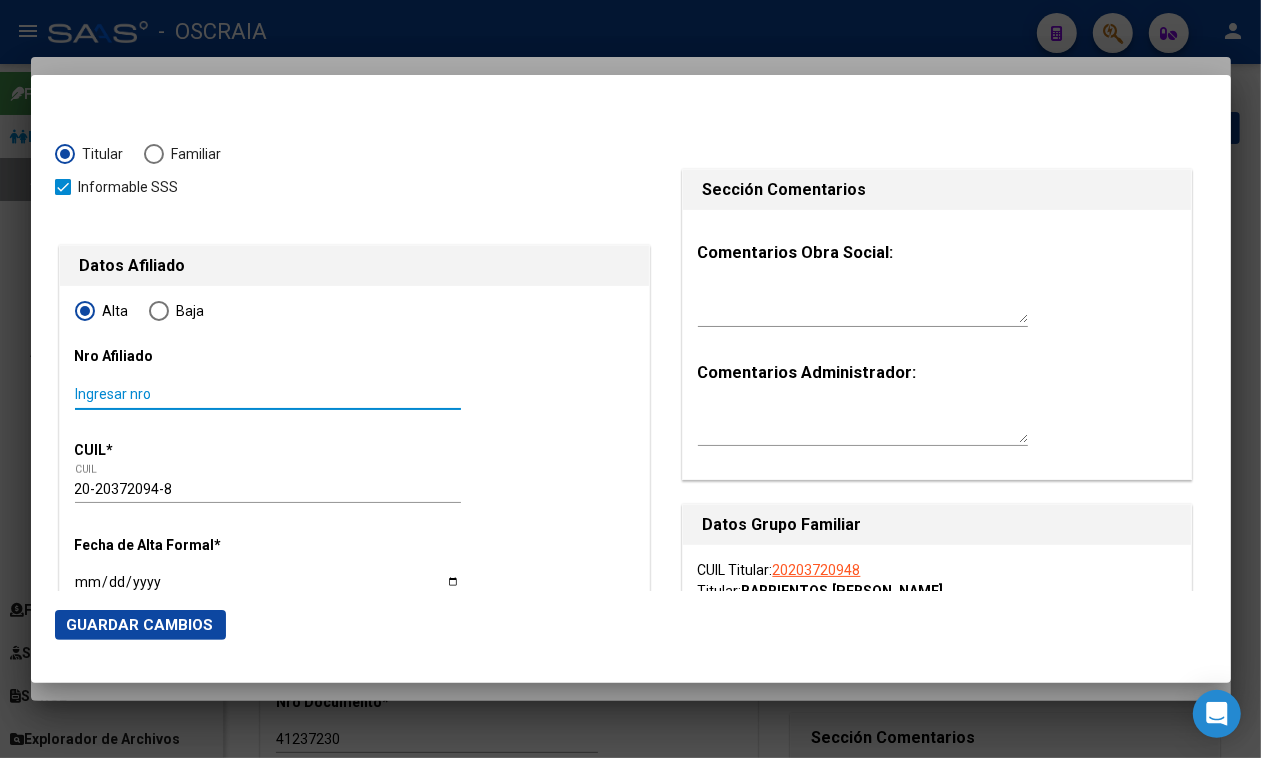 paste on "30716315343" 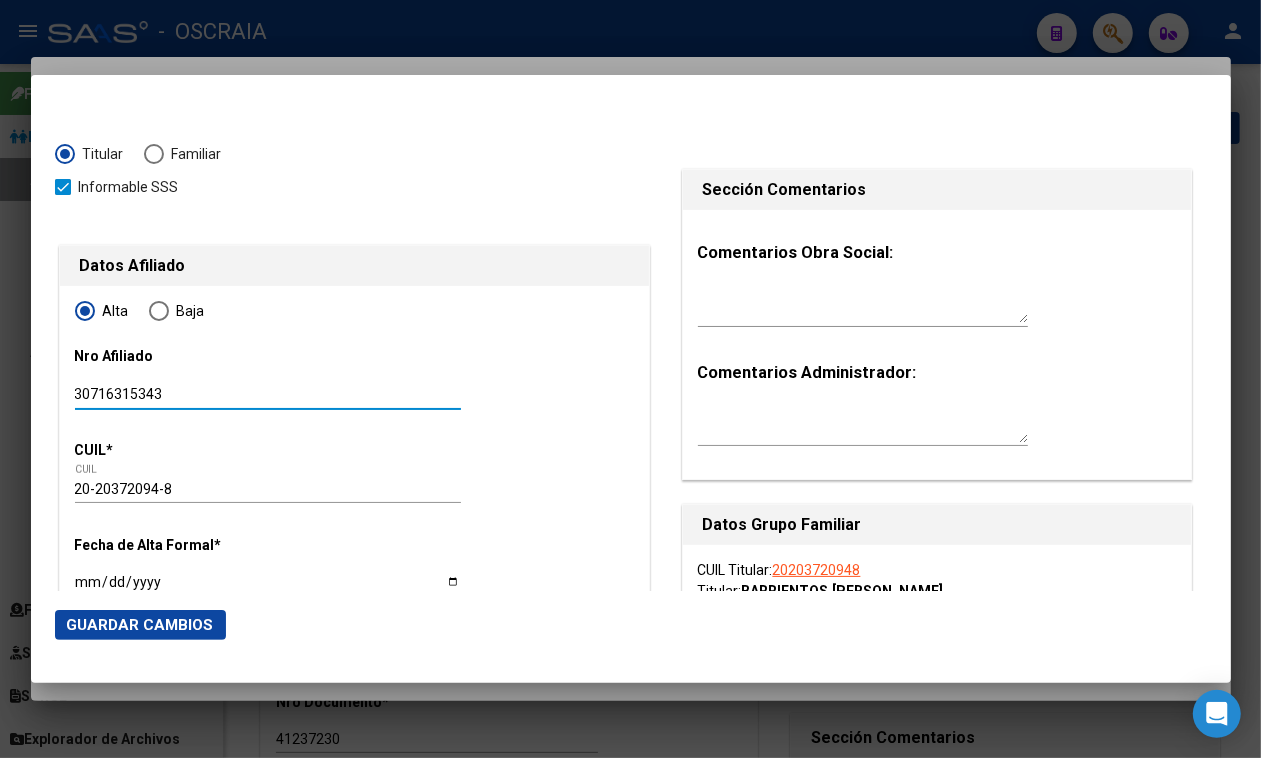 drag, startPoint x: 265, startPoint y: 393, endPoint x: 0, endPoint y: 391, distance: 265.00754 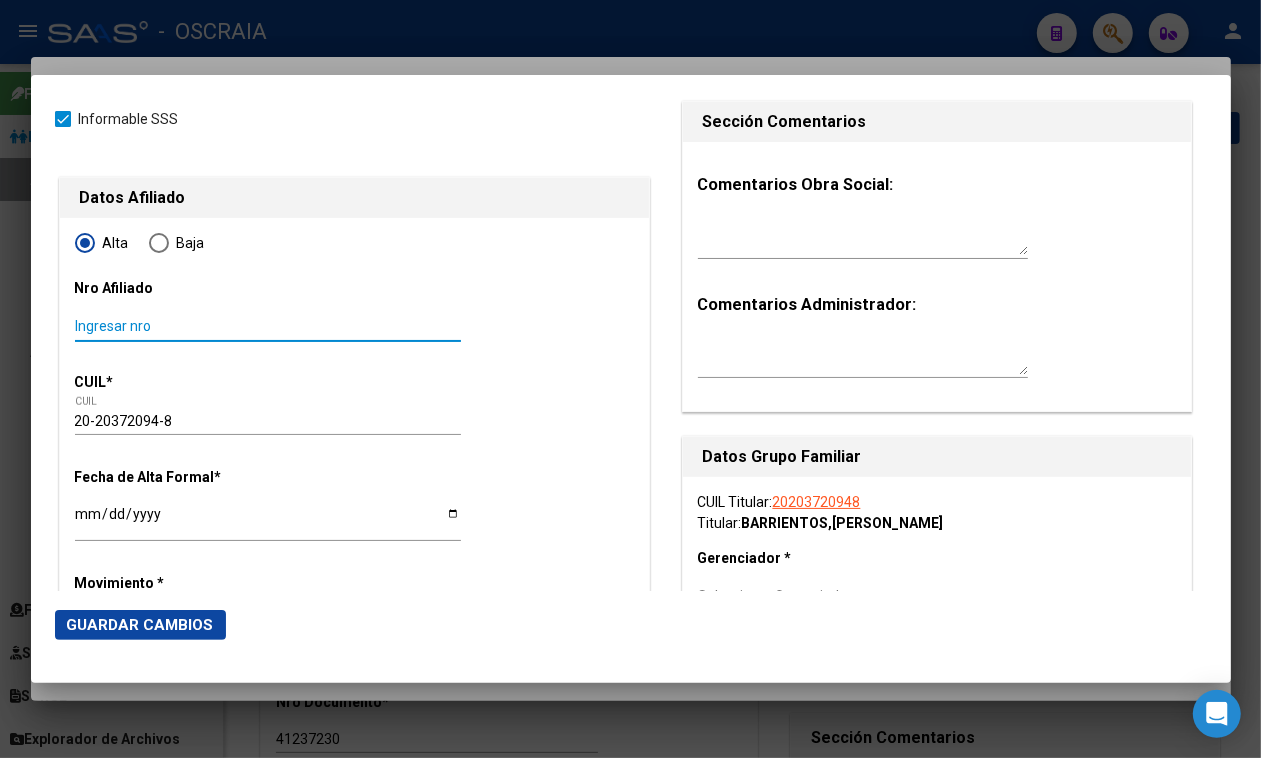 scroll, scrollTop: 125, scrollLeft: 0, axis: vertical 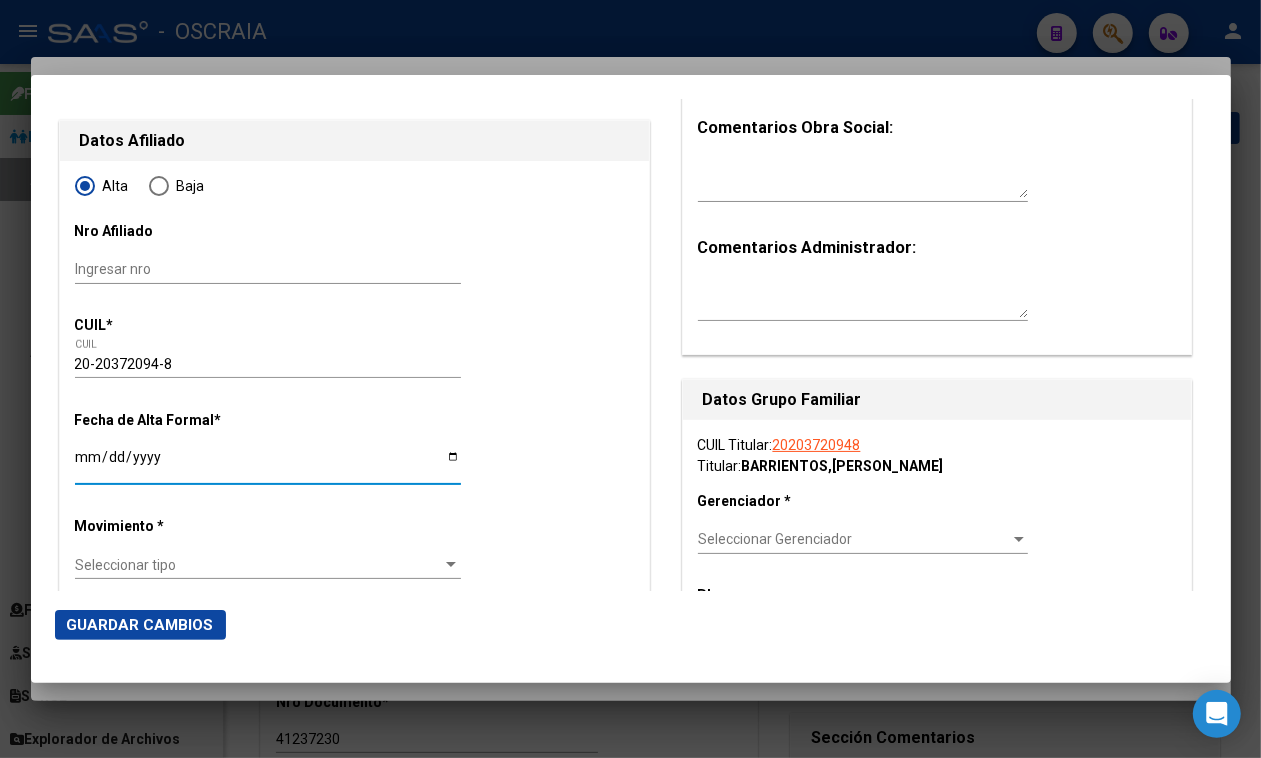 click on "Ingresar fecha" at bounding box center (268, 464) 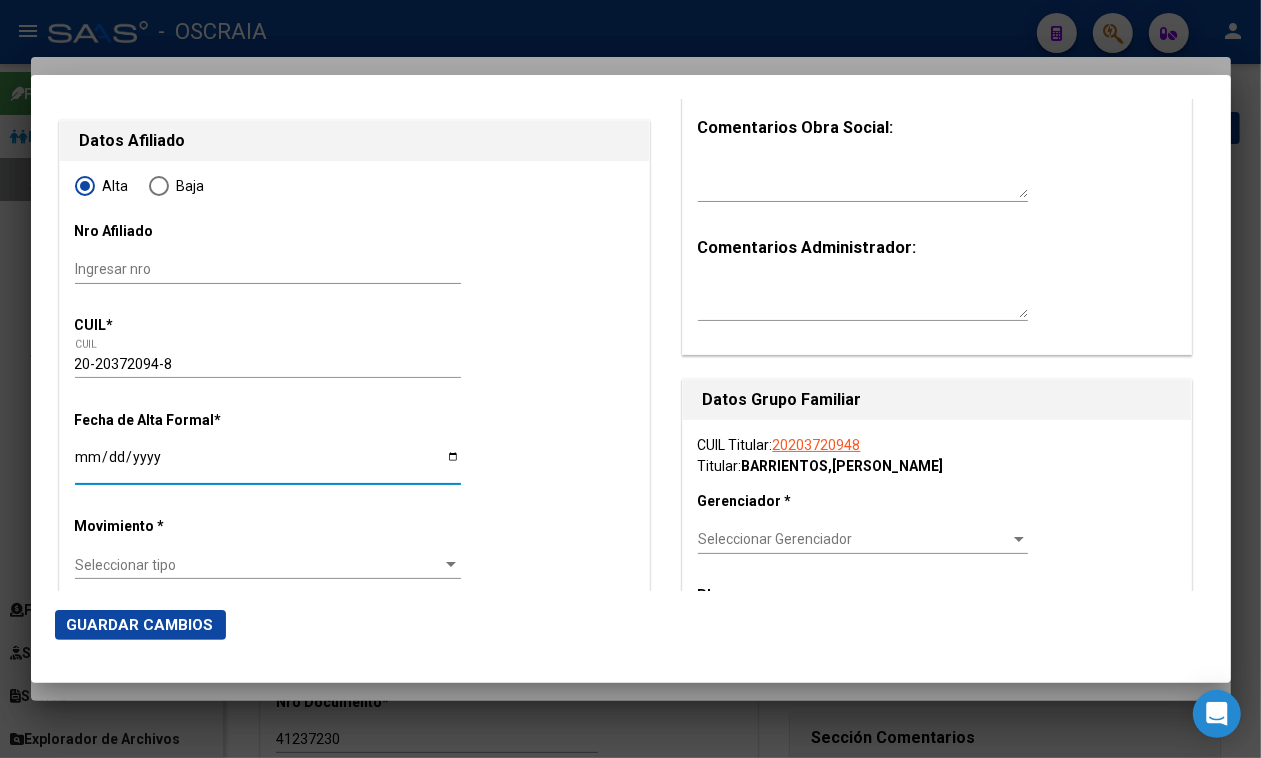type on "0004-10-01" 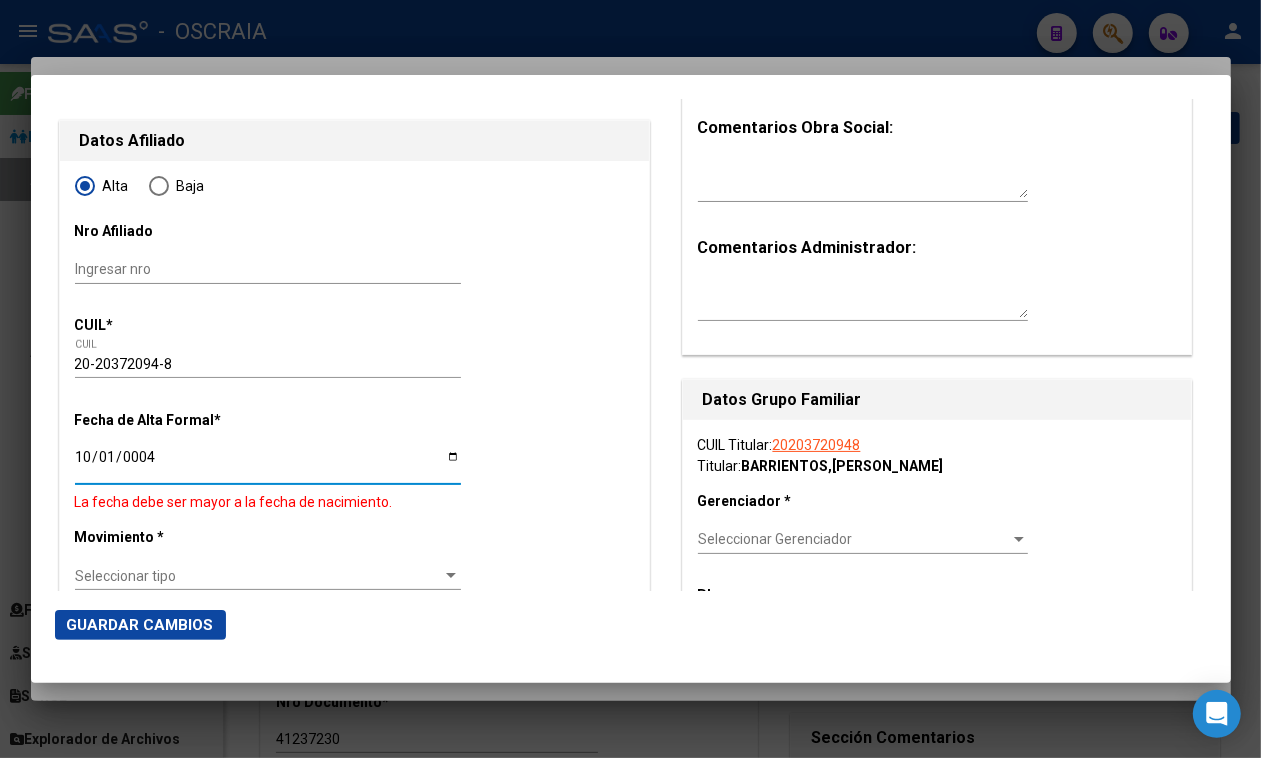 click on "0004-10-01" at bounding box center [268, 464] 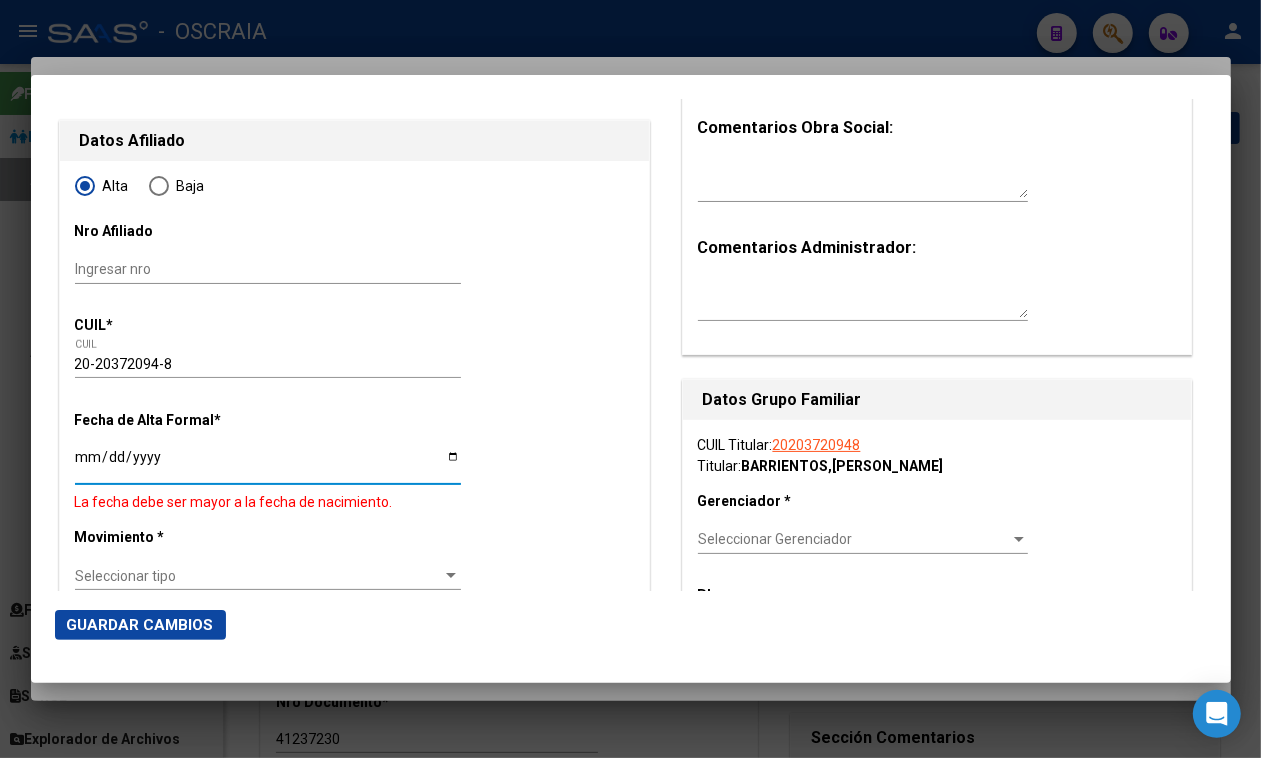type on "0004-10-01" 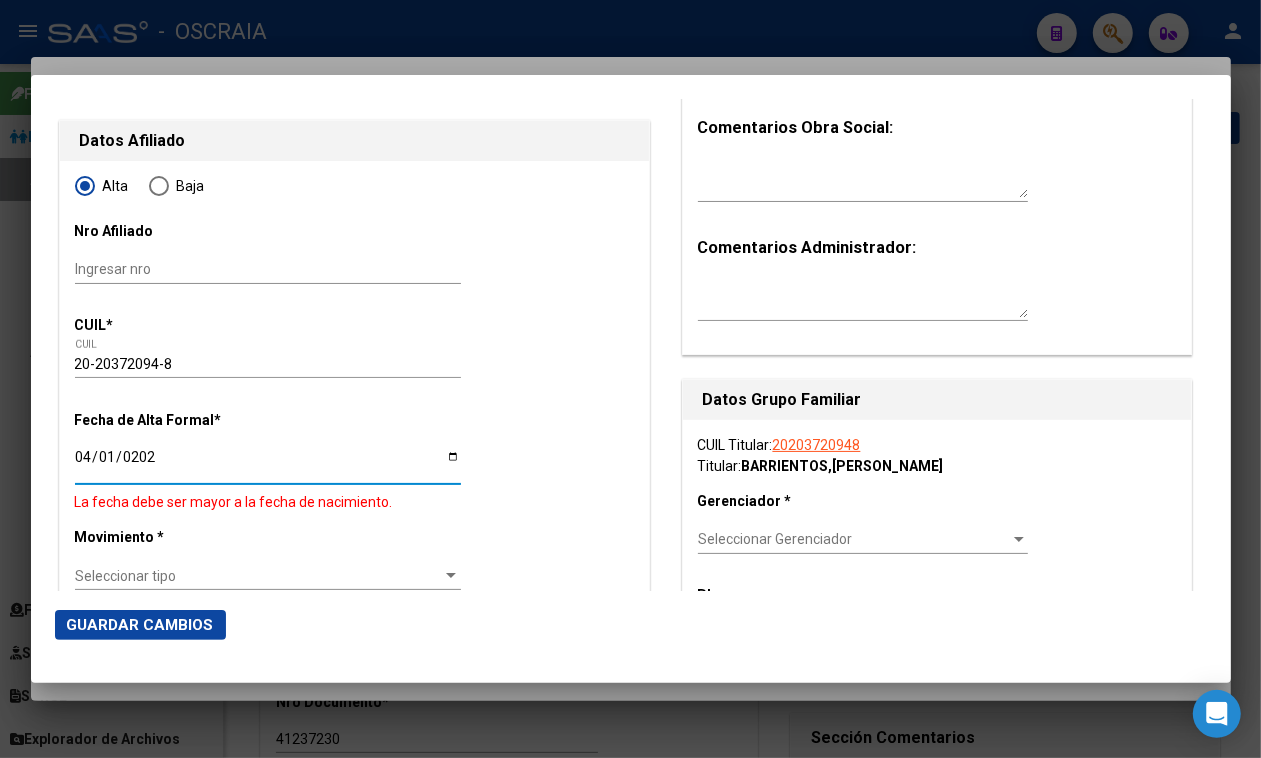 type on "[DATE]" 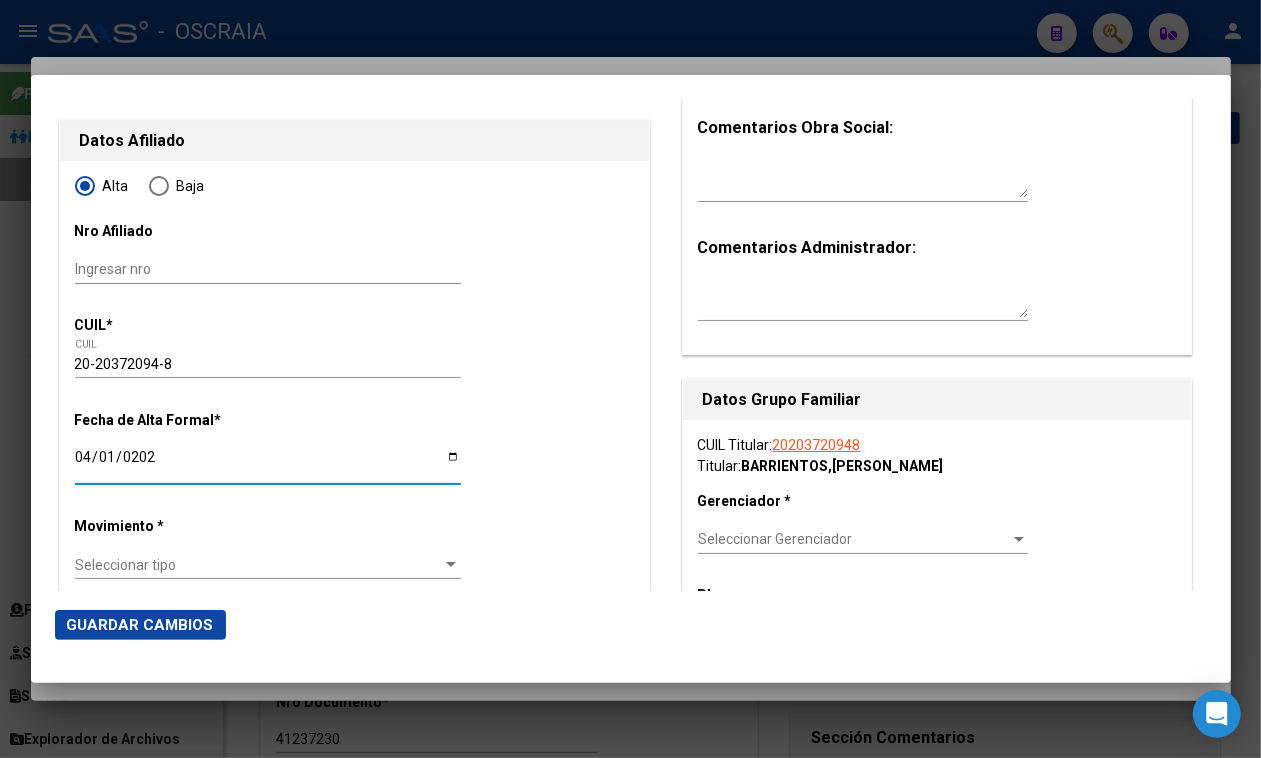 click on "Seleccionar tipo Seleccionar tipo" 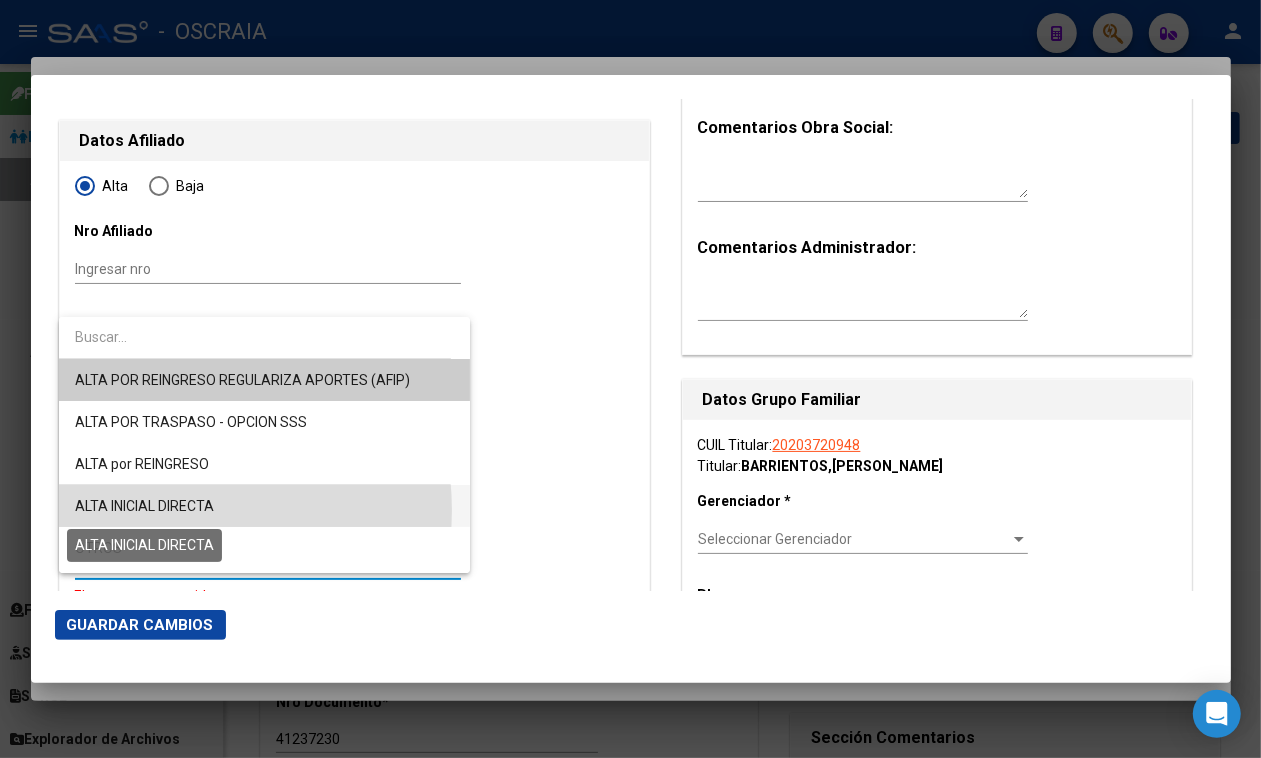 click on "ALTA INICIAL DIRECTA" at bounding box center [144, 506] 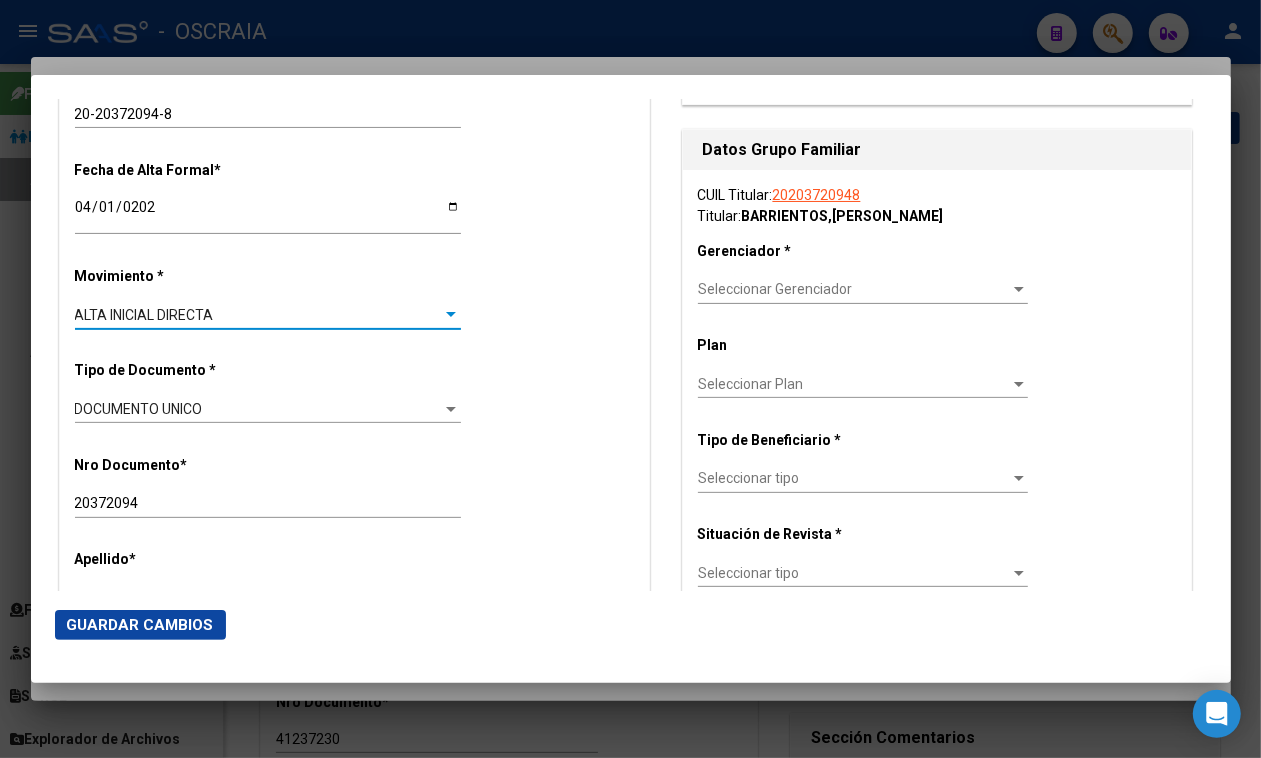 scroll, scrollTop: 500, scrollLeft: 0, axis: vertical 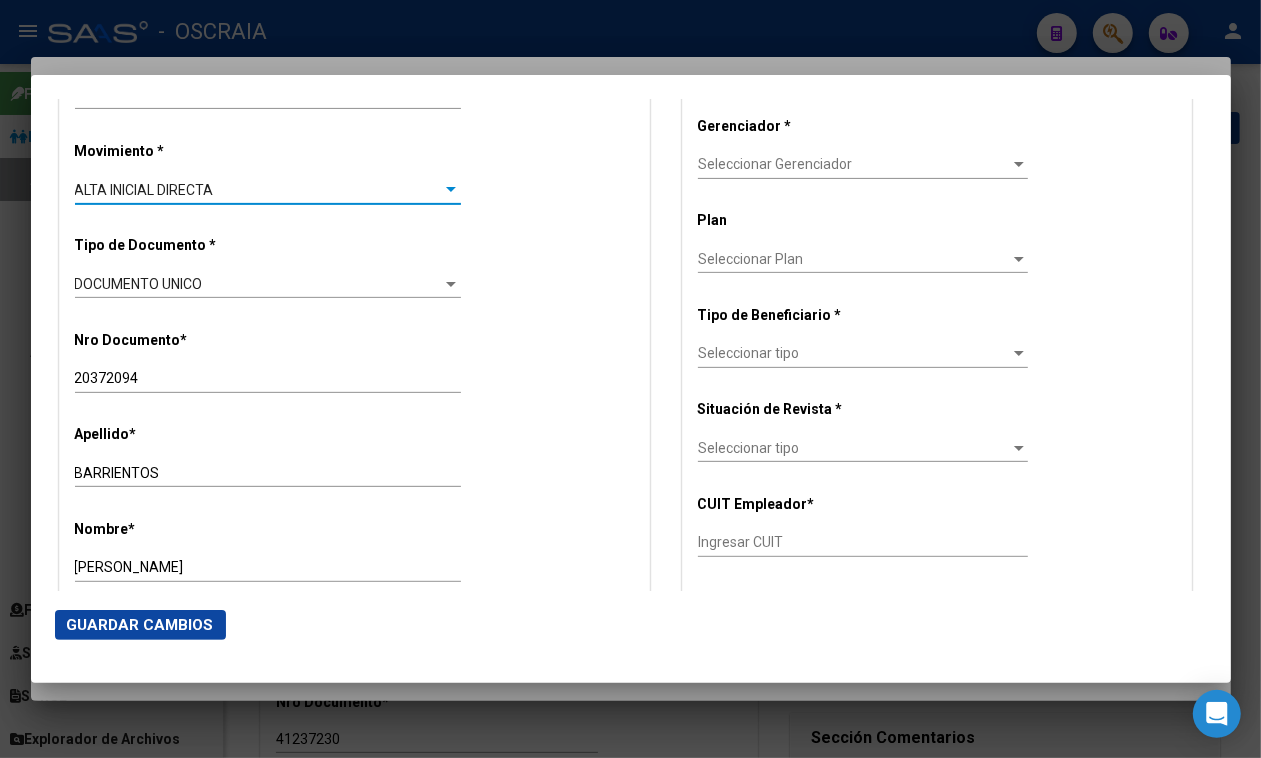 click on "ALTA INICIAL DIRECTA" at bounding box center [144, 190] 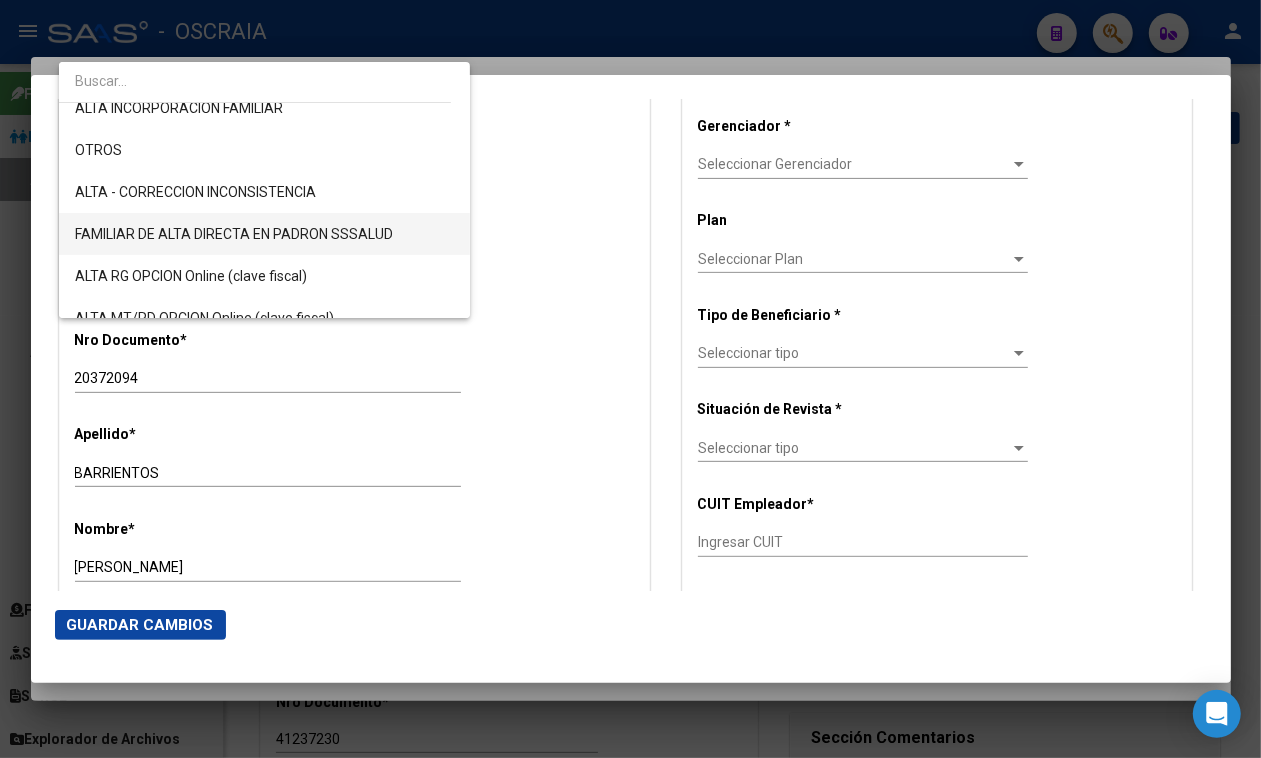 scroll, scrollTop: 436, scrollLeft: 0, axis: vertical 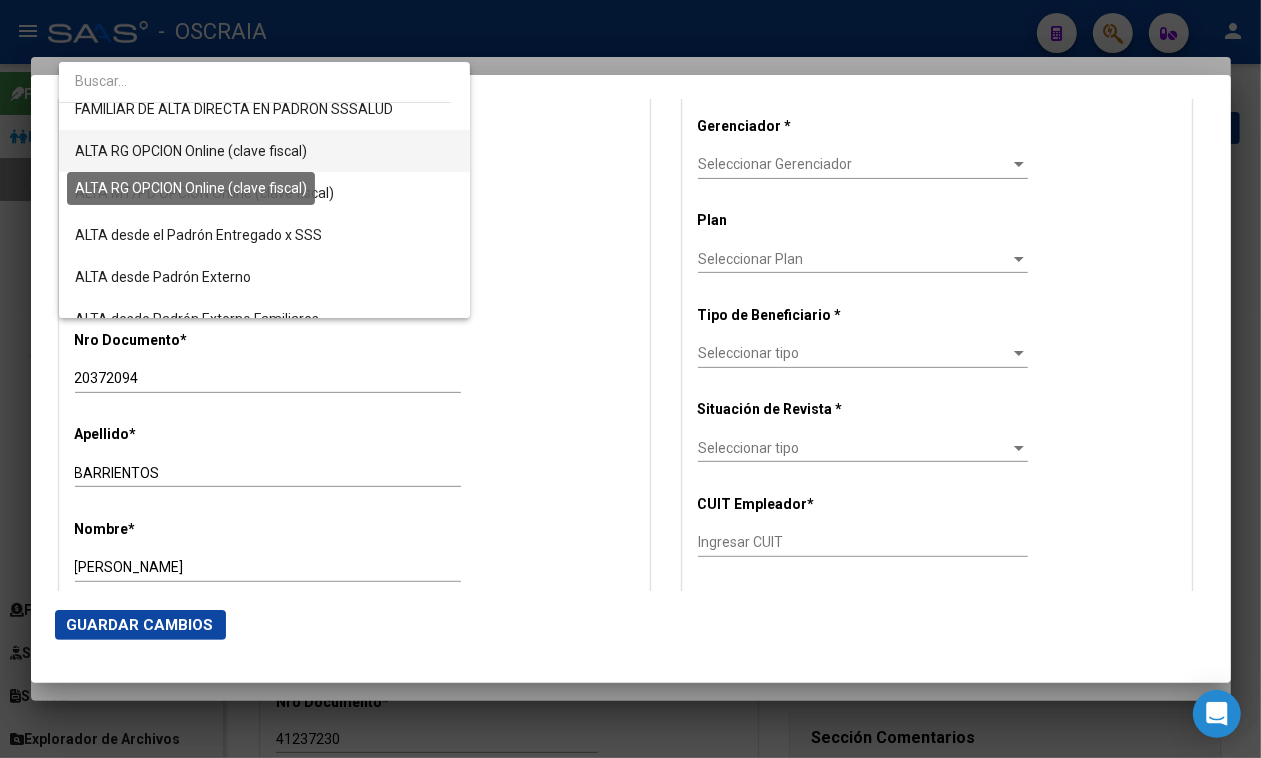click on "ALTA RG OPCION Online (clave fiscal)" at bounding box center [191, 151] 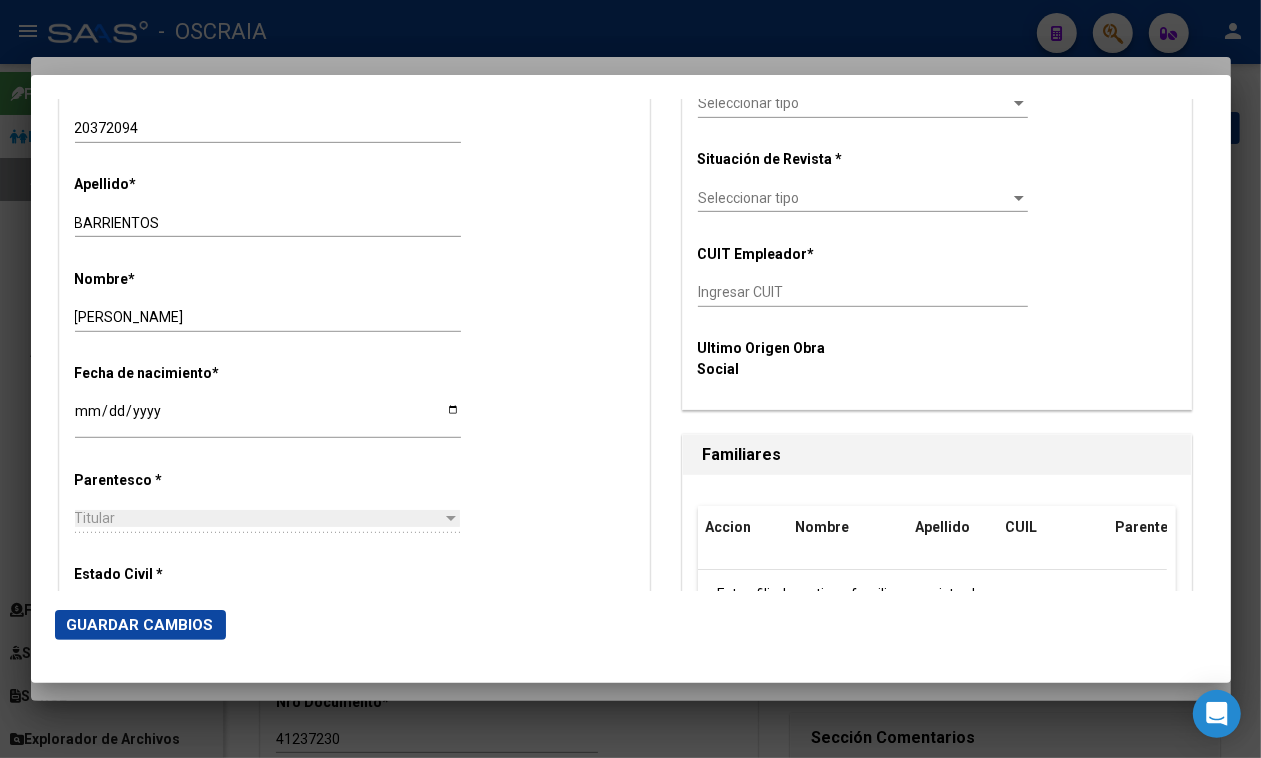scroll, scrollTop: 875, scrollLeft: 0, axis: vertical 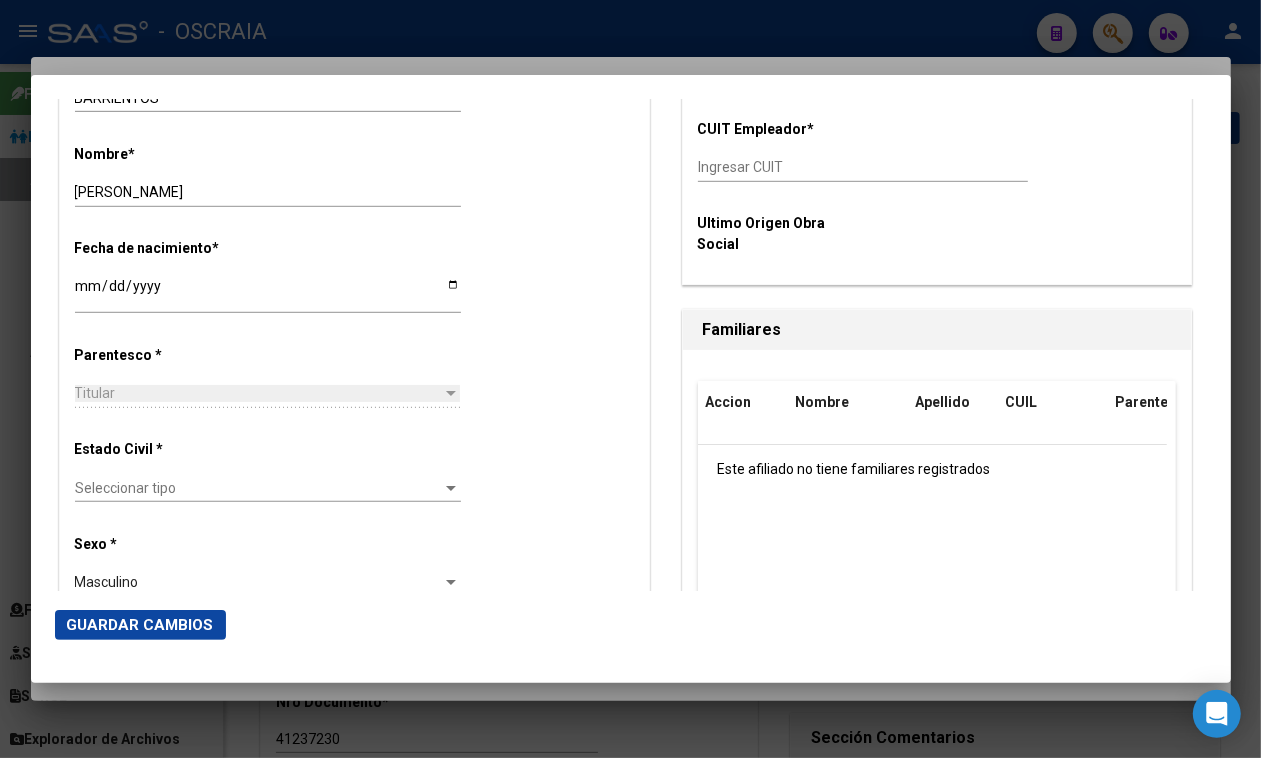 click on "Seleccionar tipo" at bounding box center (259, 488) 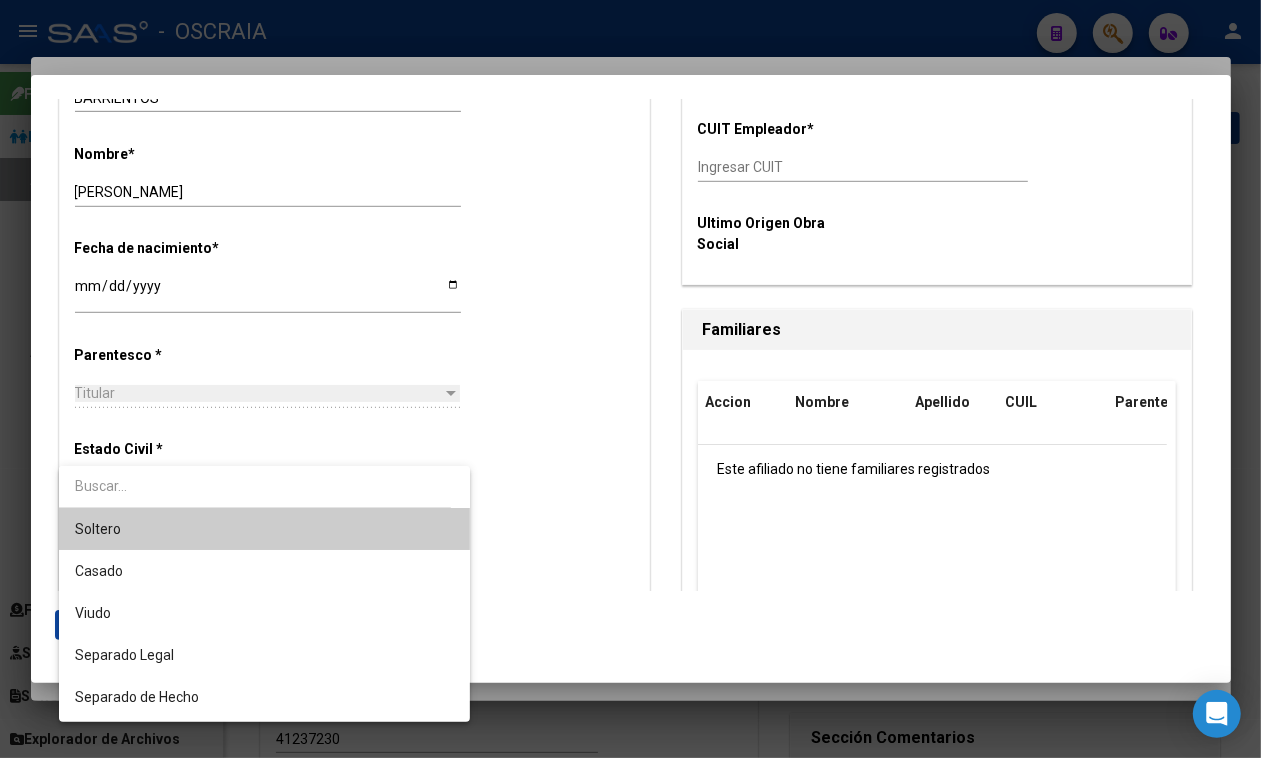 click on "Soltero" at bounding box center [264, 529] 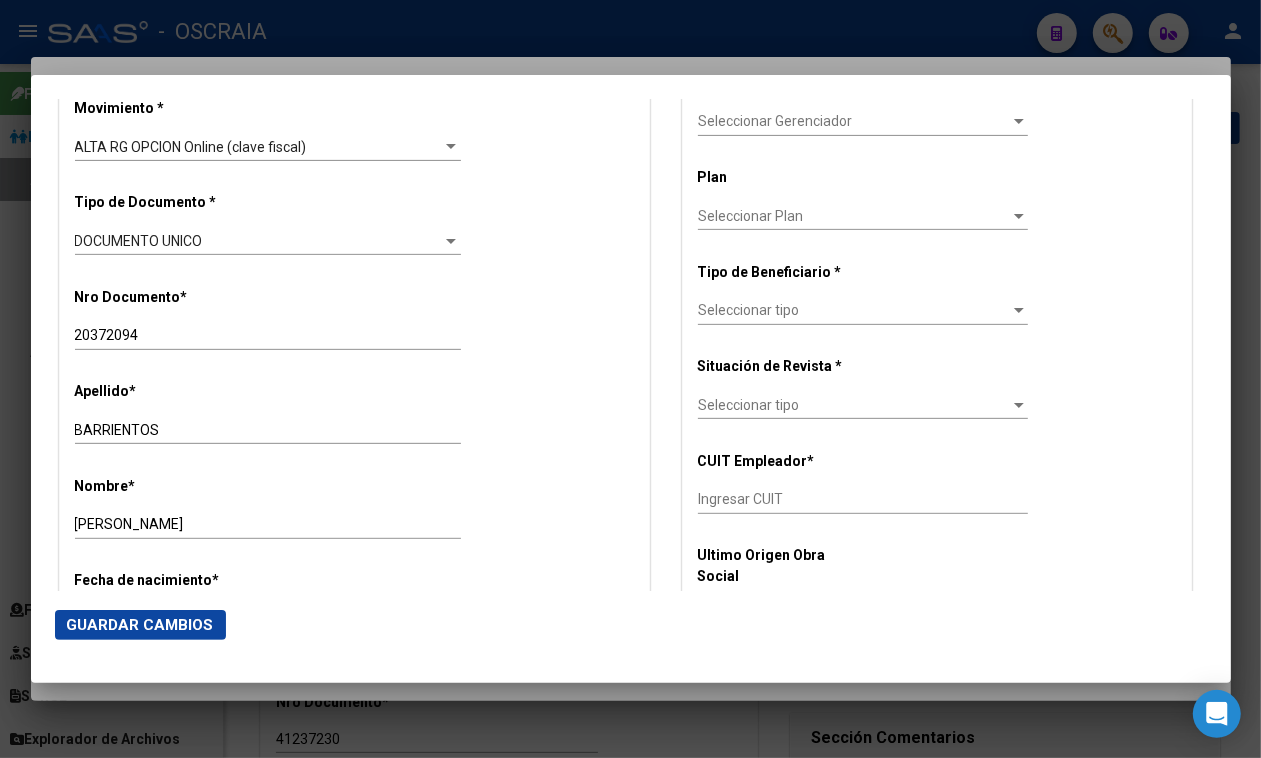 scroll, scrollTop: 500, scrollLeft: 0, axis: vertical 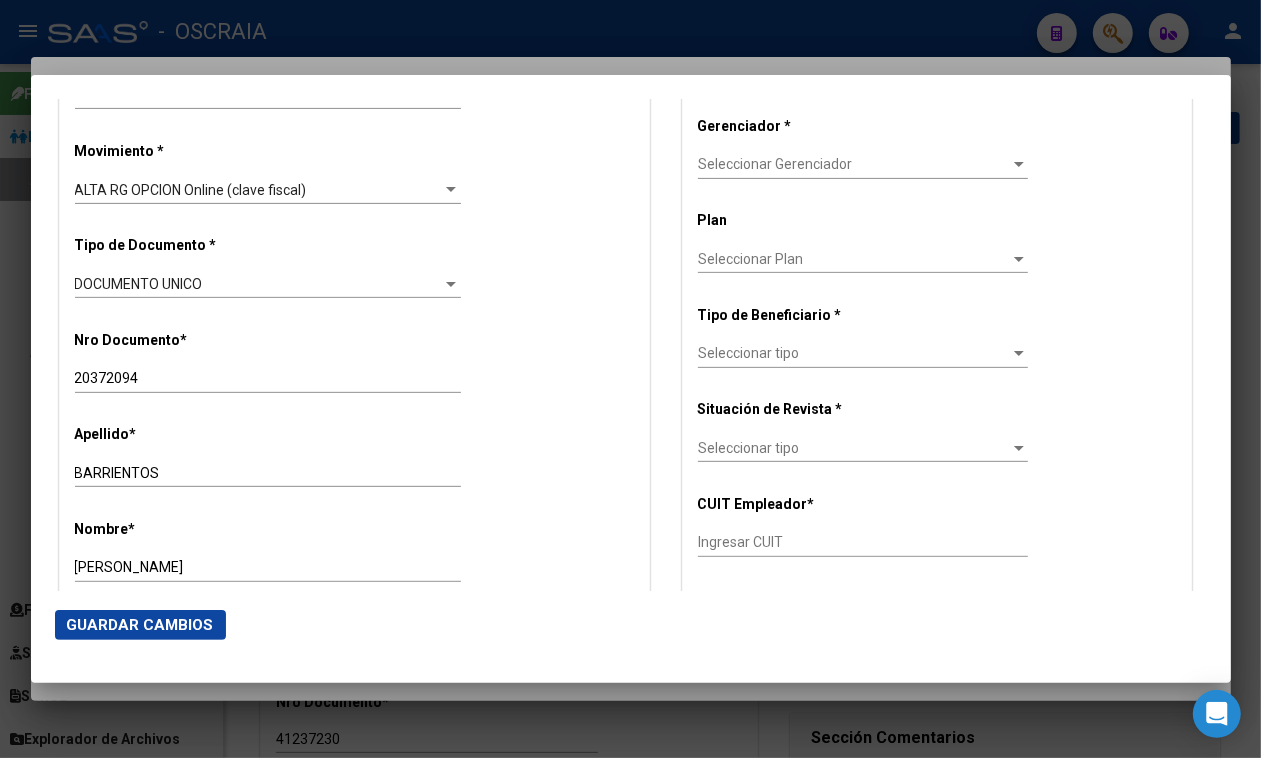 click on "Seleccionar Gerenciador Seleccionar Gerenciador" at bounding box center [863, 165] 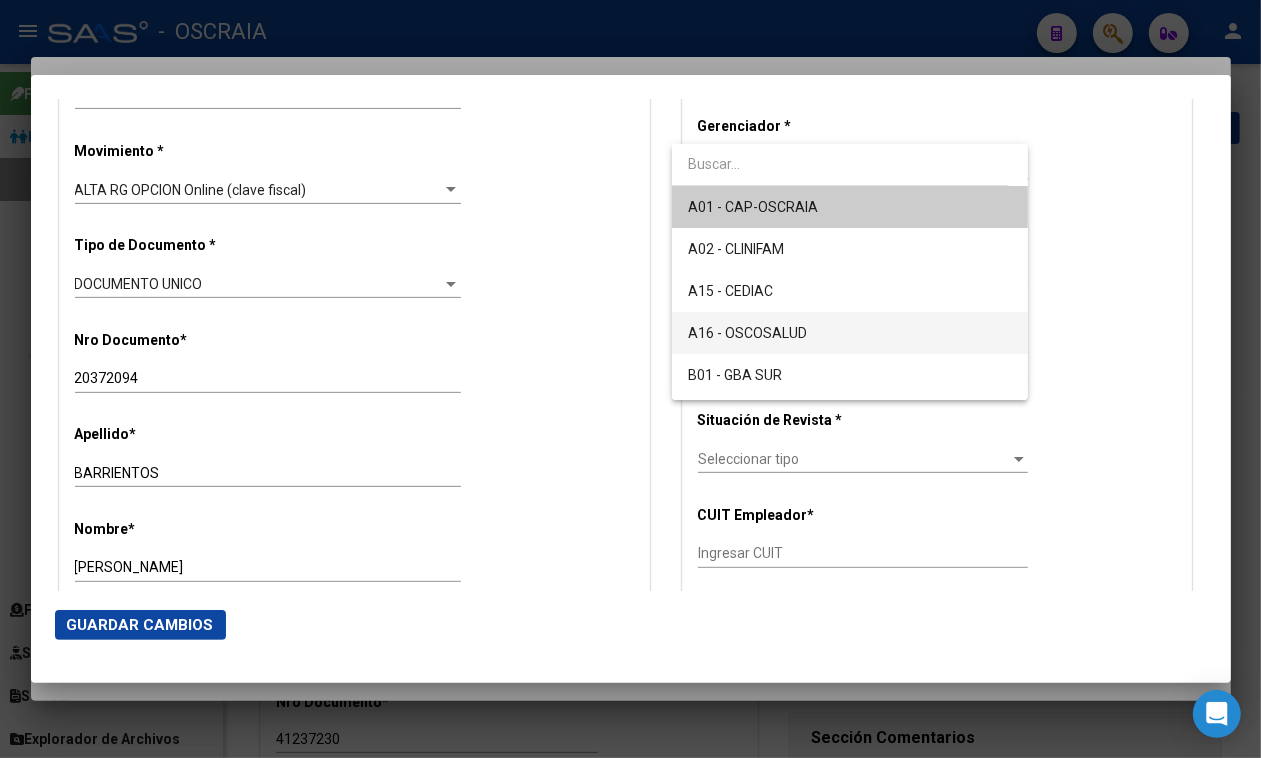 scroll, scrollTop: 121, scrollLeft: 0, axis: vertical 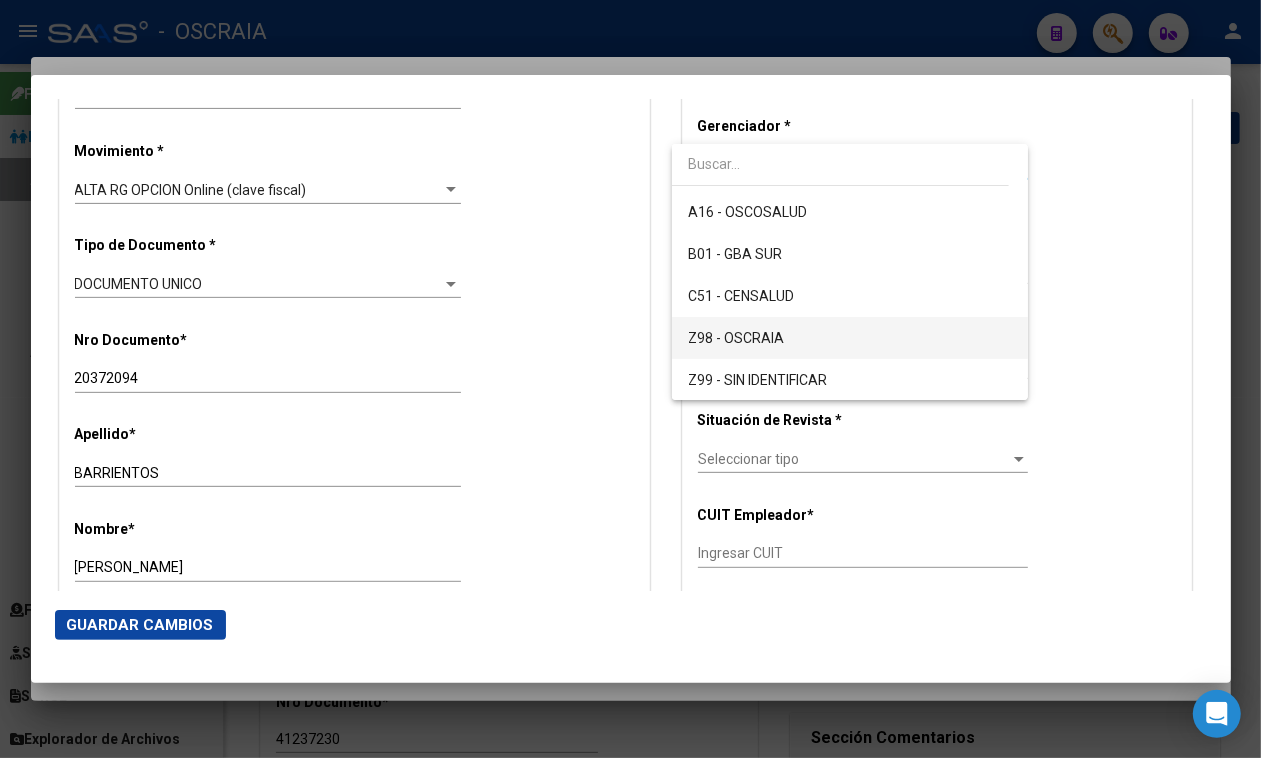 click on "Z98 - OSCRAIA" at bounding box center (850, 338) 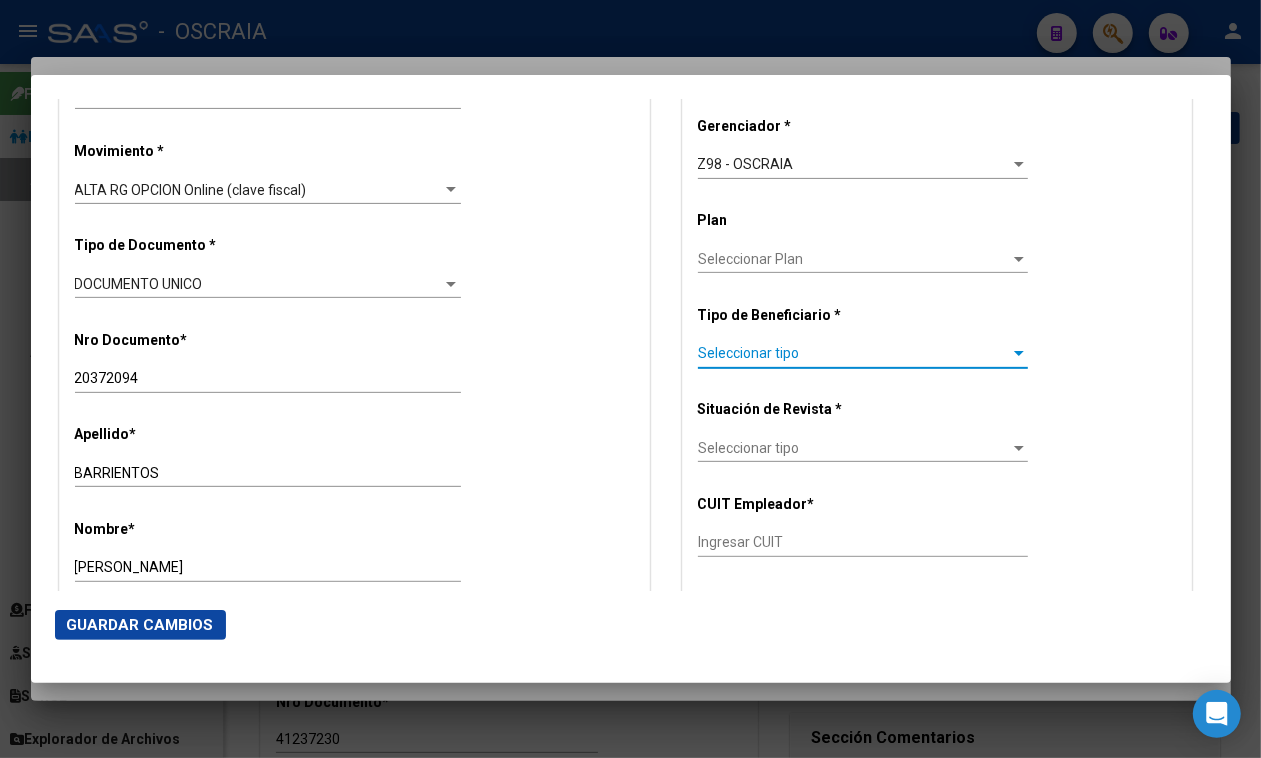click on "Seleccionar tipo" at bounding box center (854, 353) 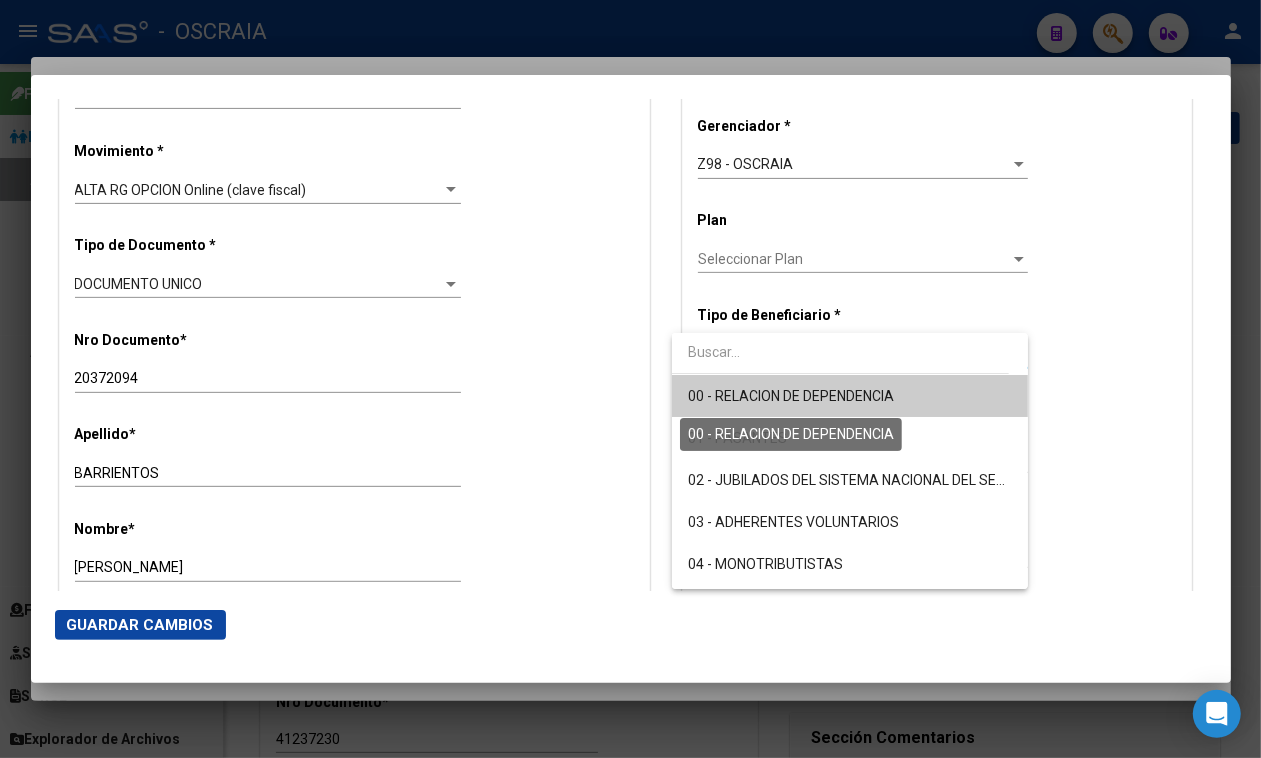 click on "00 - RELACION DE DEPENDENCIA" at bounding box center (791, 396) 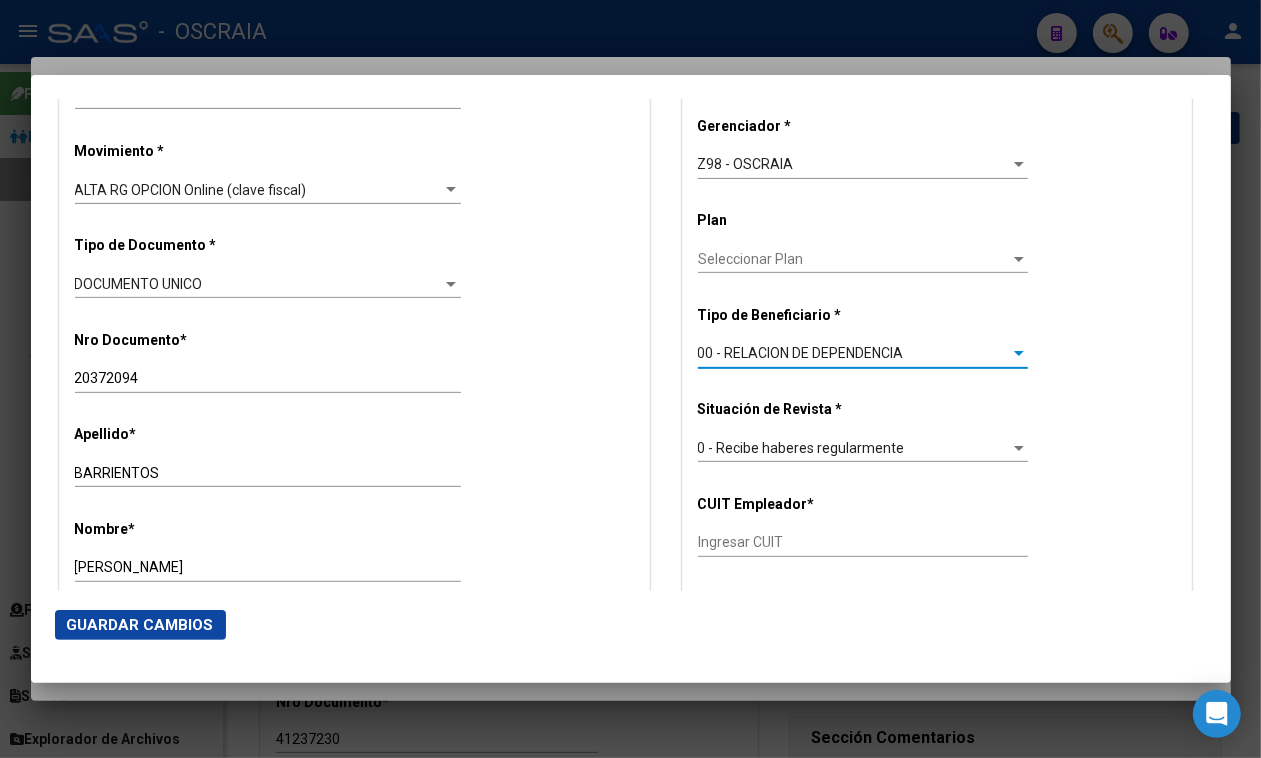 type on "30-71631534-3" 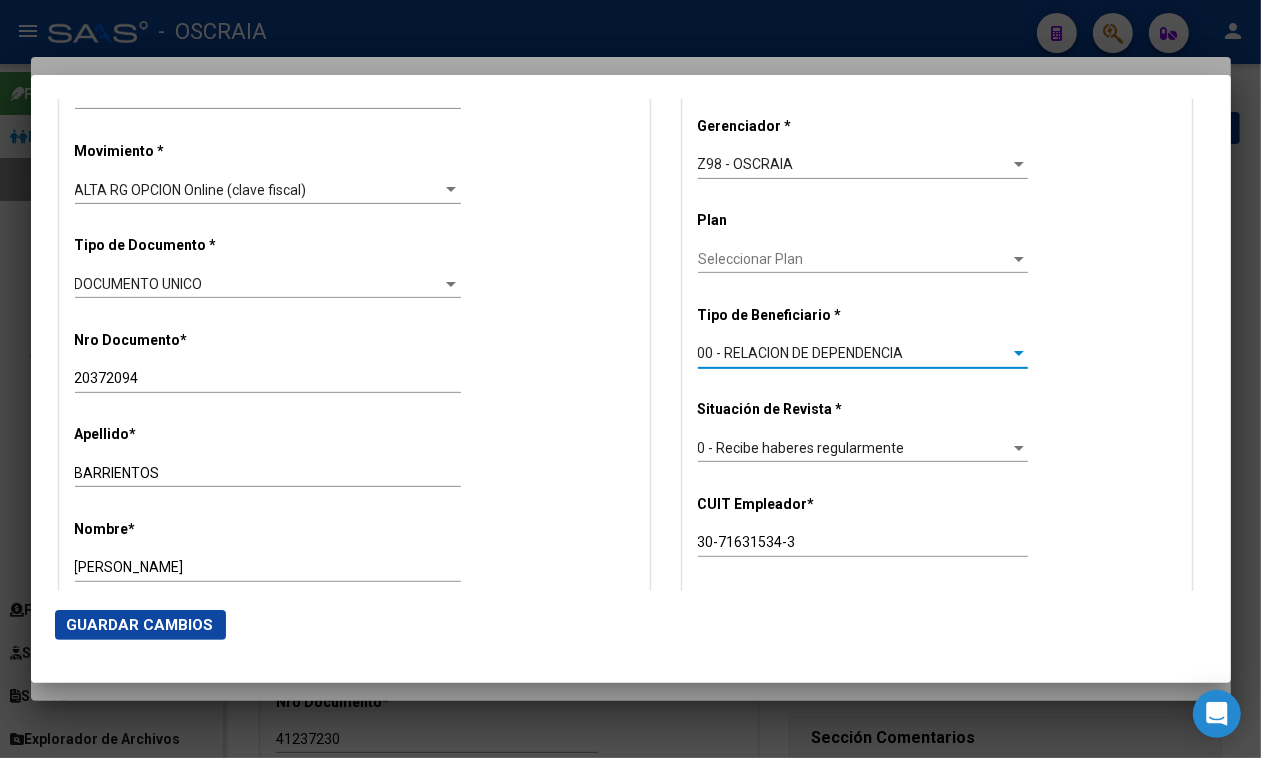 click on "Guardar Cambios" 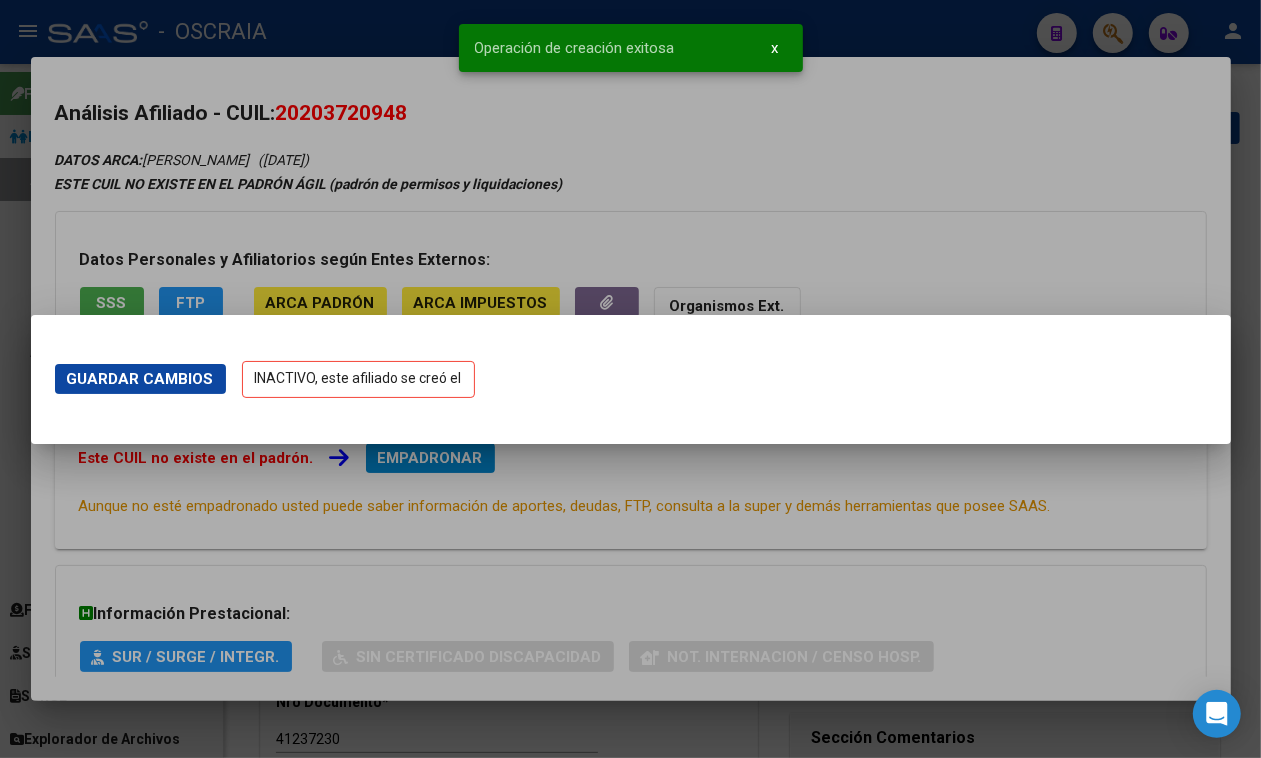 scroll, scrollTop: 0, scrollLeft: 0, axis: both 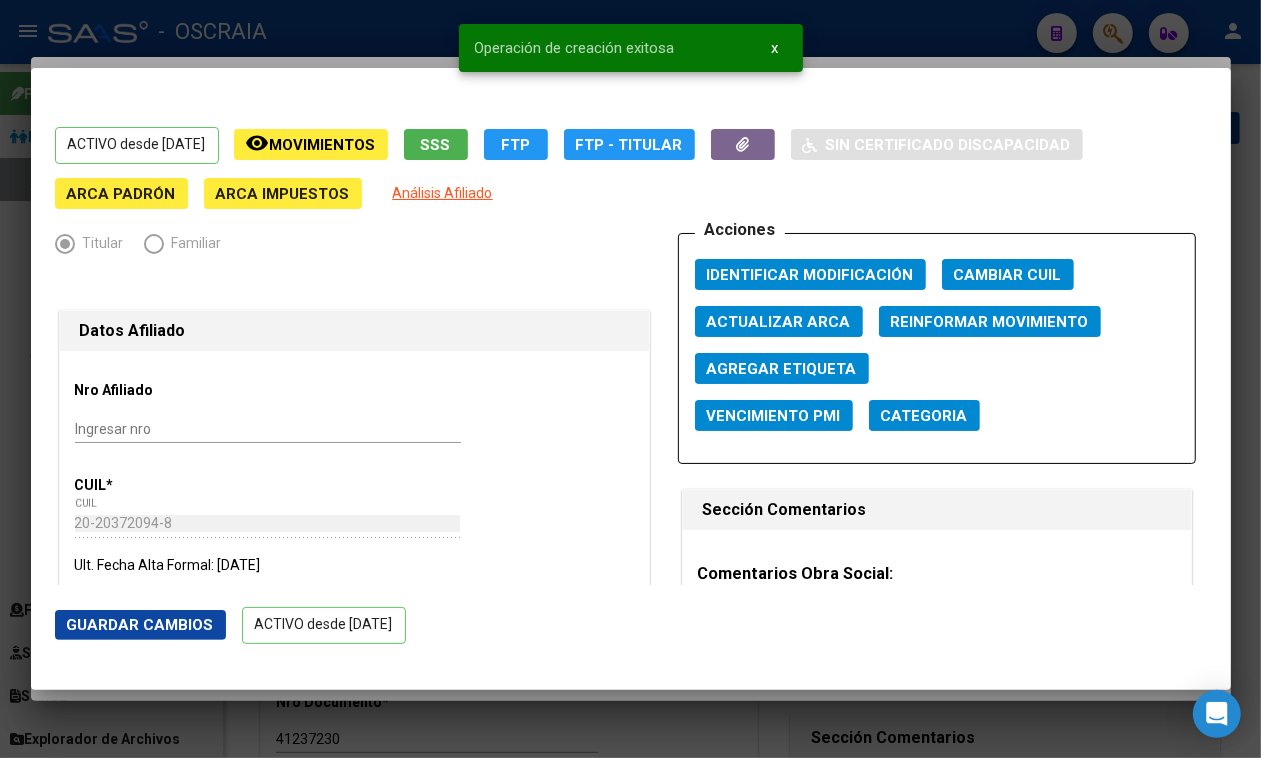 click at bounding box center (630, 379) 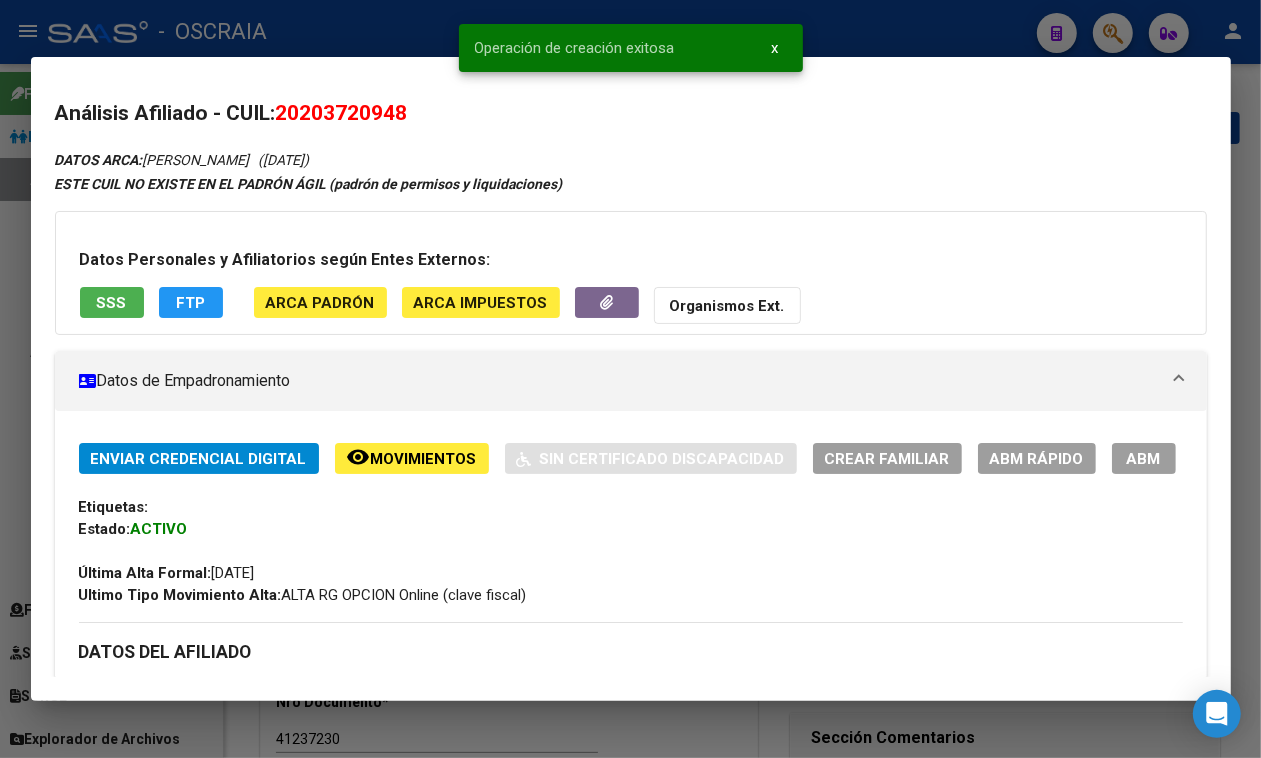 click on "SSS" at bounding box center (112, 302) 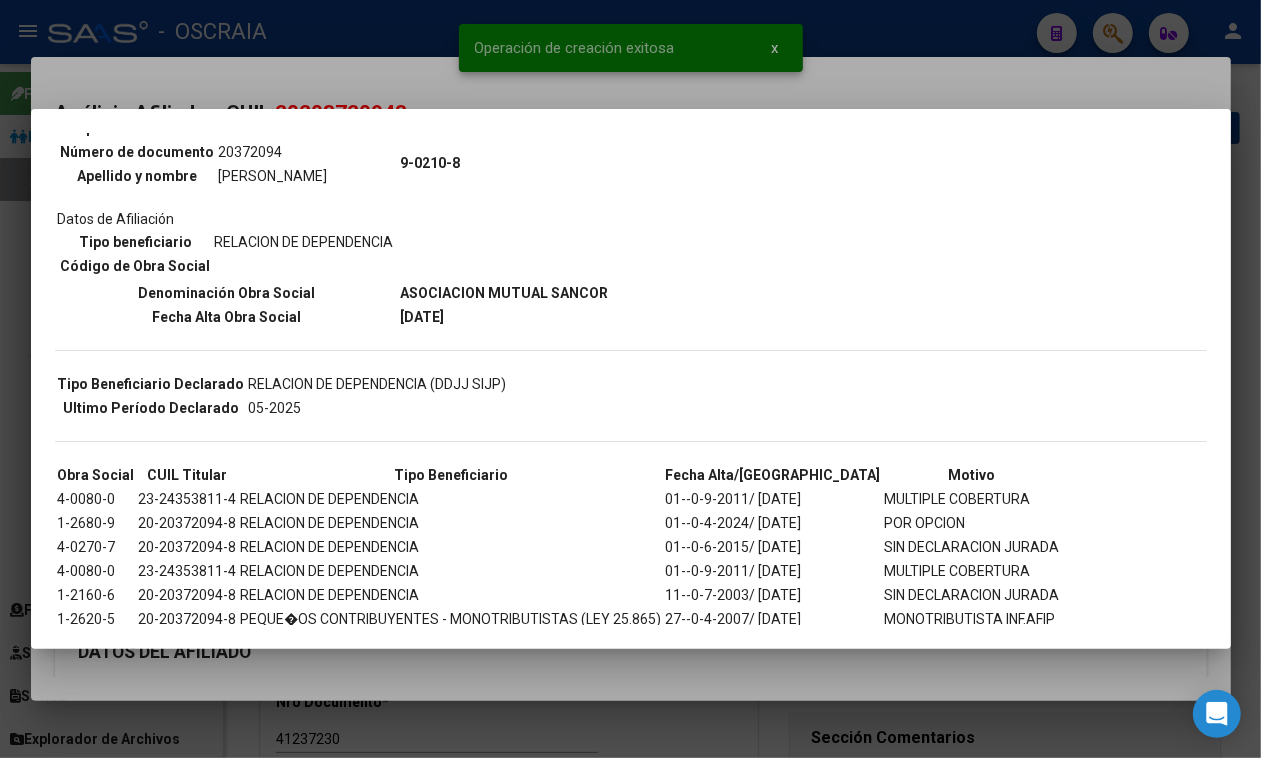 scroll, scrollTop: 277, scrollLeft: 0, axis: vertical 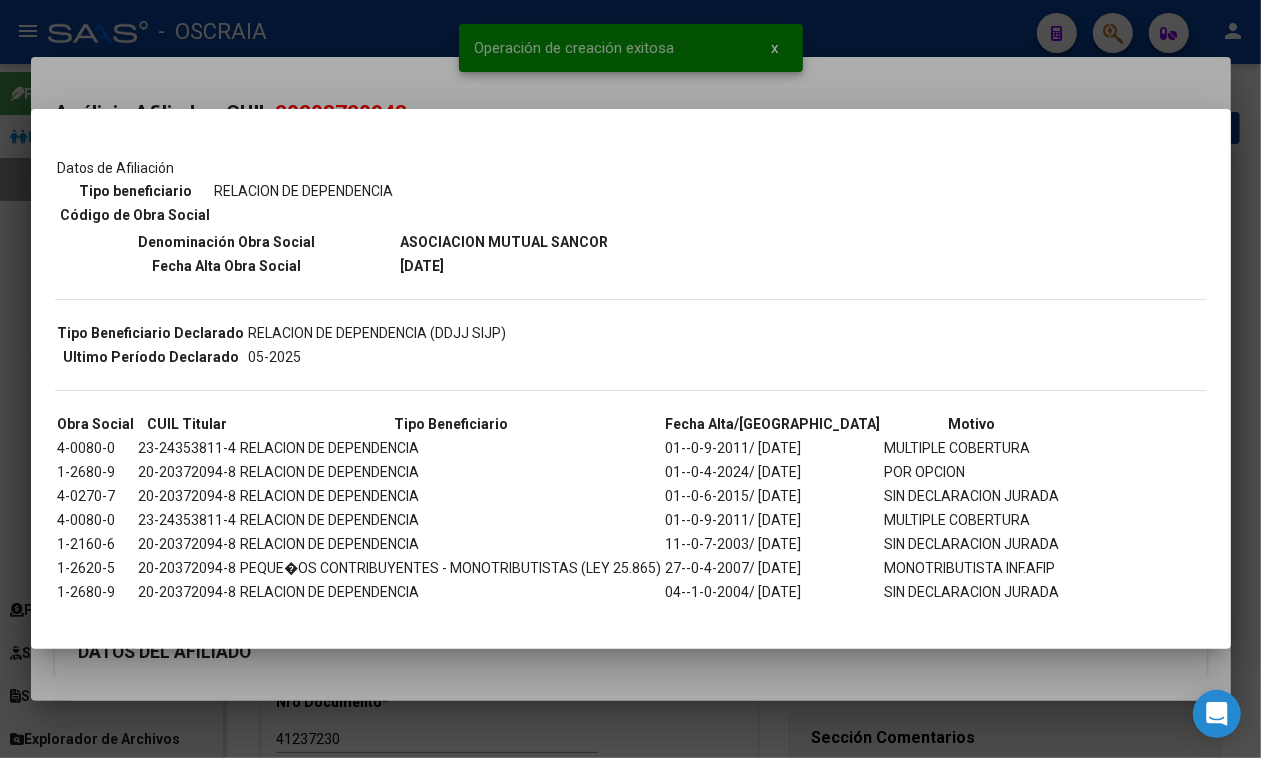 drag, startPoint x: 752, startPoint y: 455, endPoint x: 837, endPoint y: 456, distance: 85.00588 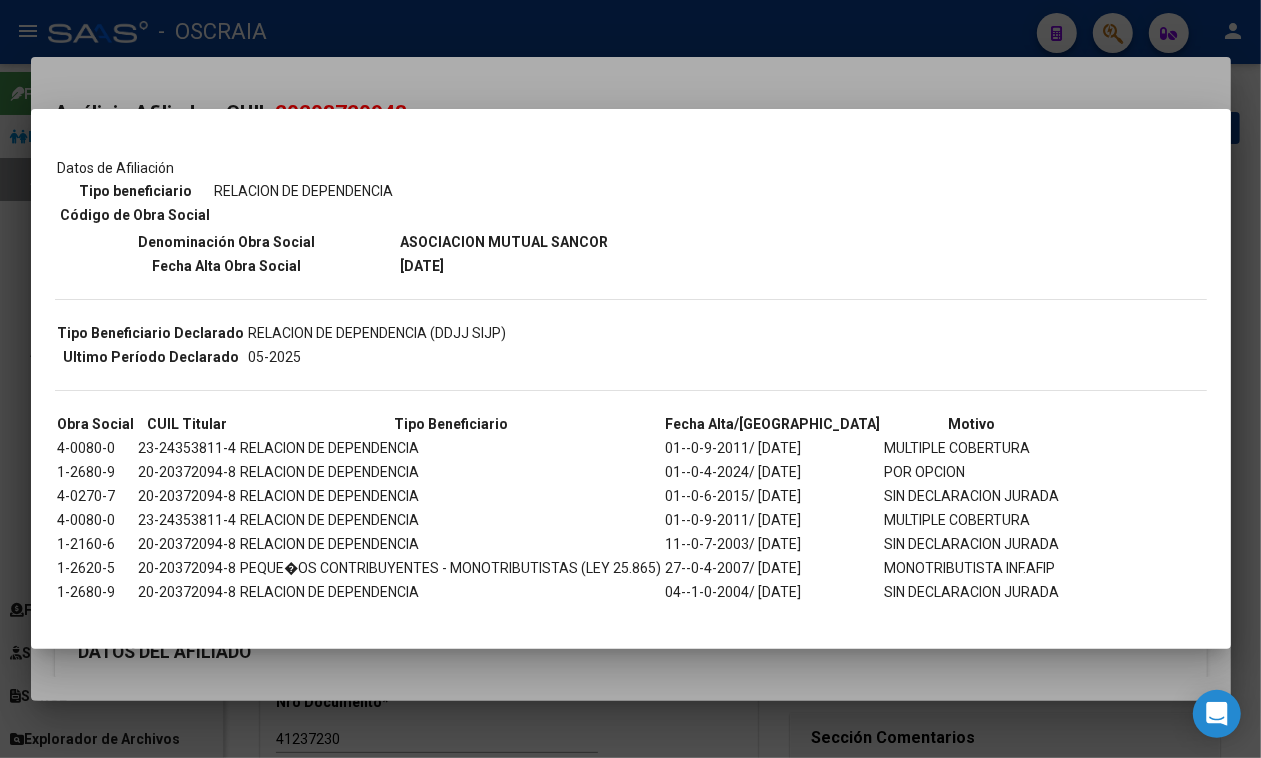 click at bounding box center (630, 379) 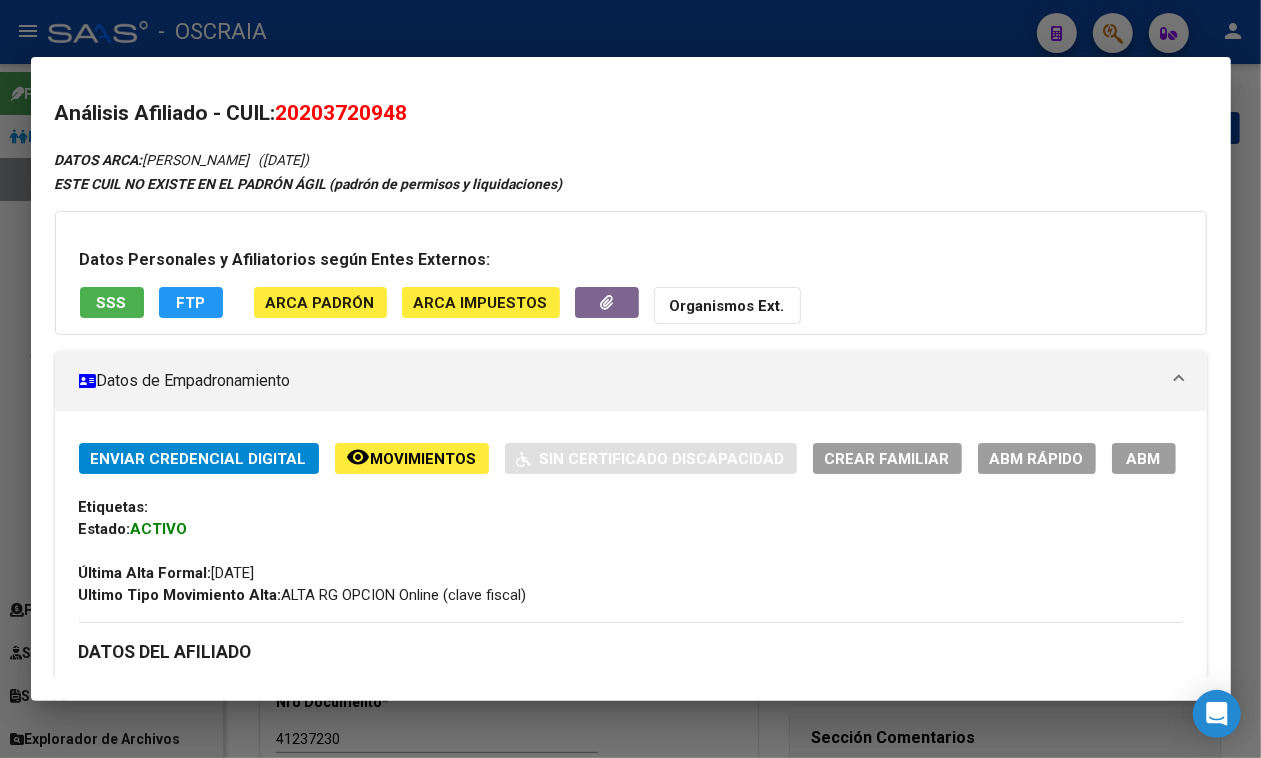 drag, startPoint x: 122, startPoint y: 515, endPoint x: 303, endPoint y: 493, distance: 182.3321 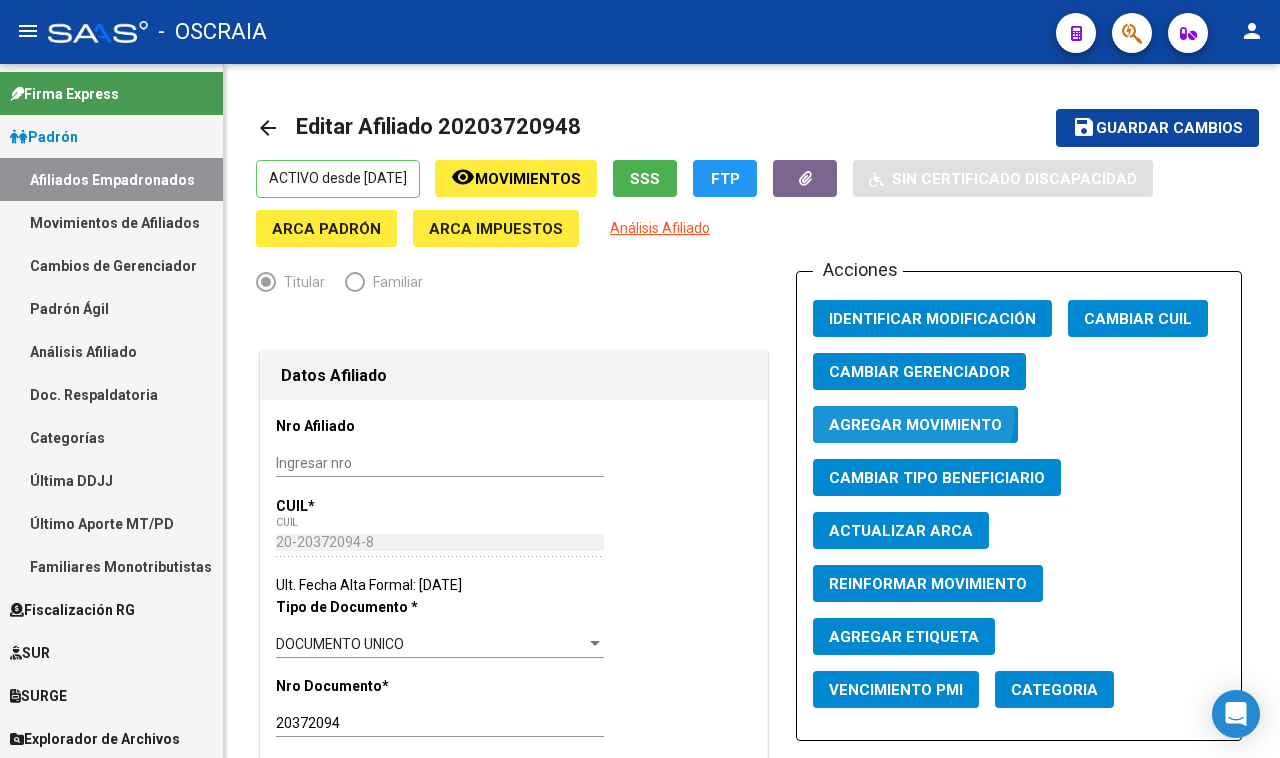 click on "Agregar Movimiento" 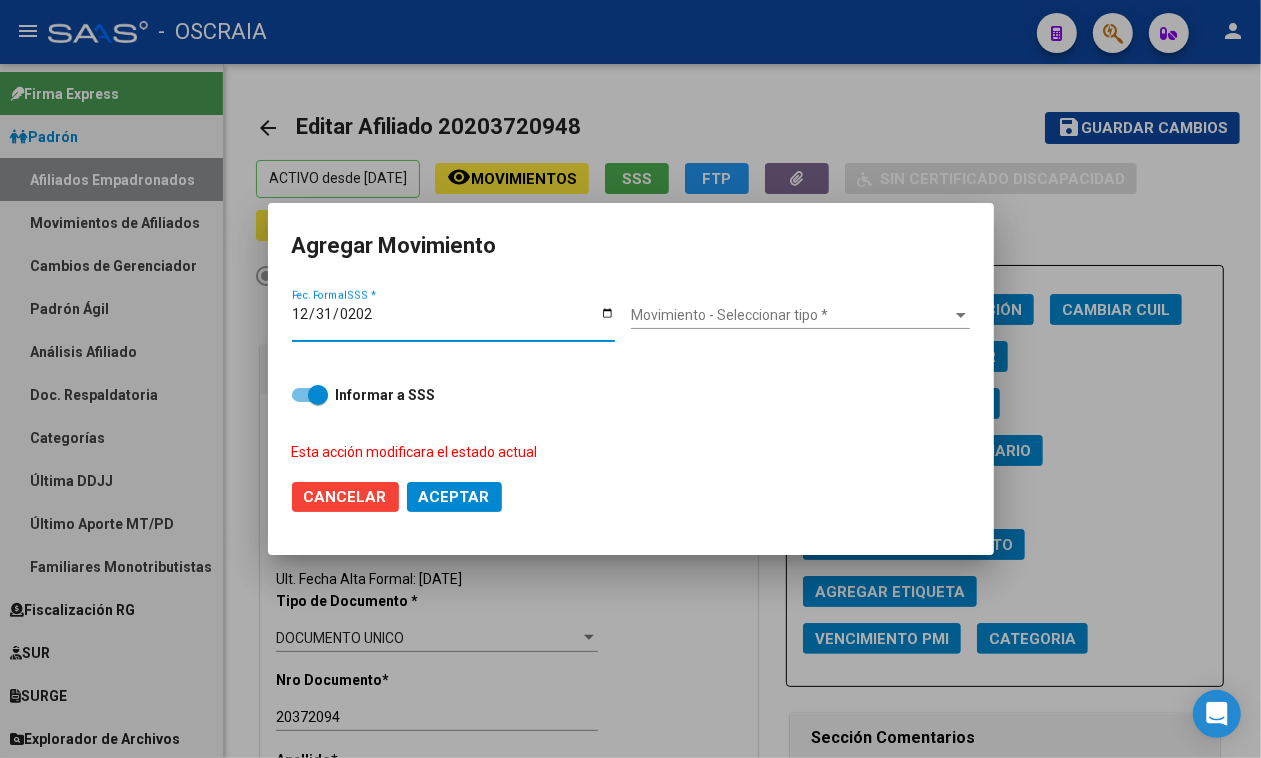 type on "[DATE]" 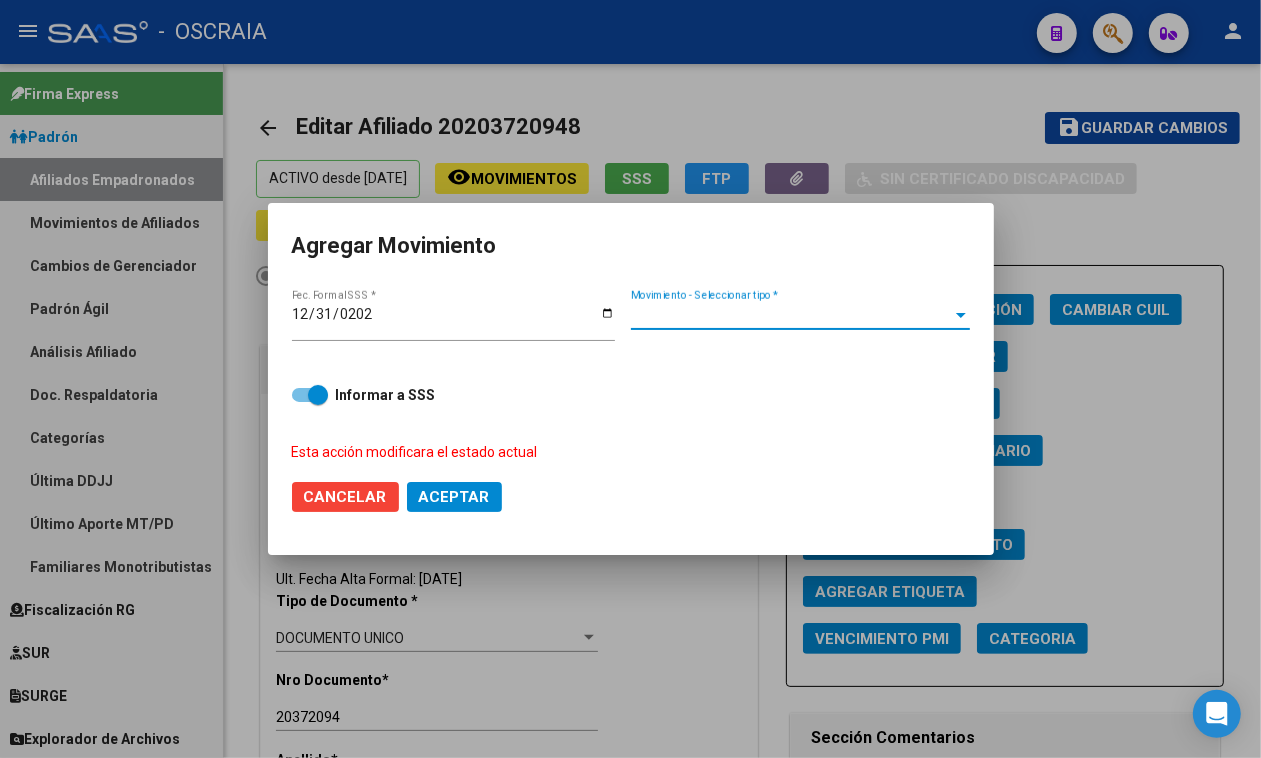 click on "Movimiento - Seleccionar tipo *" at bounding box center (791, 315) 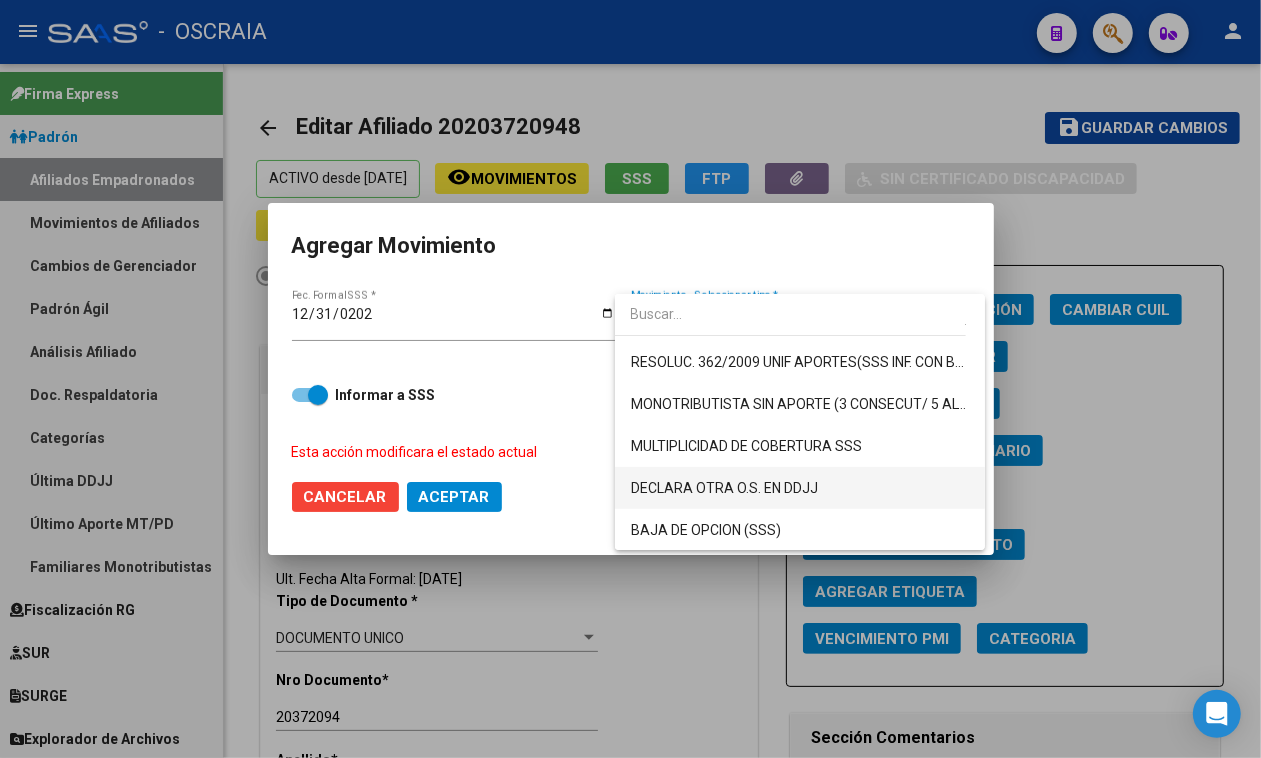 scroll, scrollTop: 750, scrollLeft: 0, axis: vertical 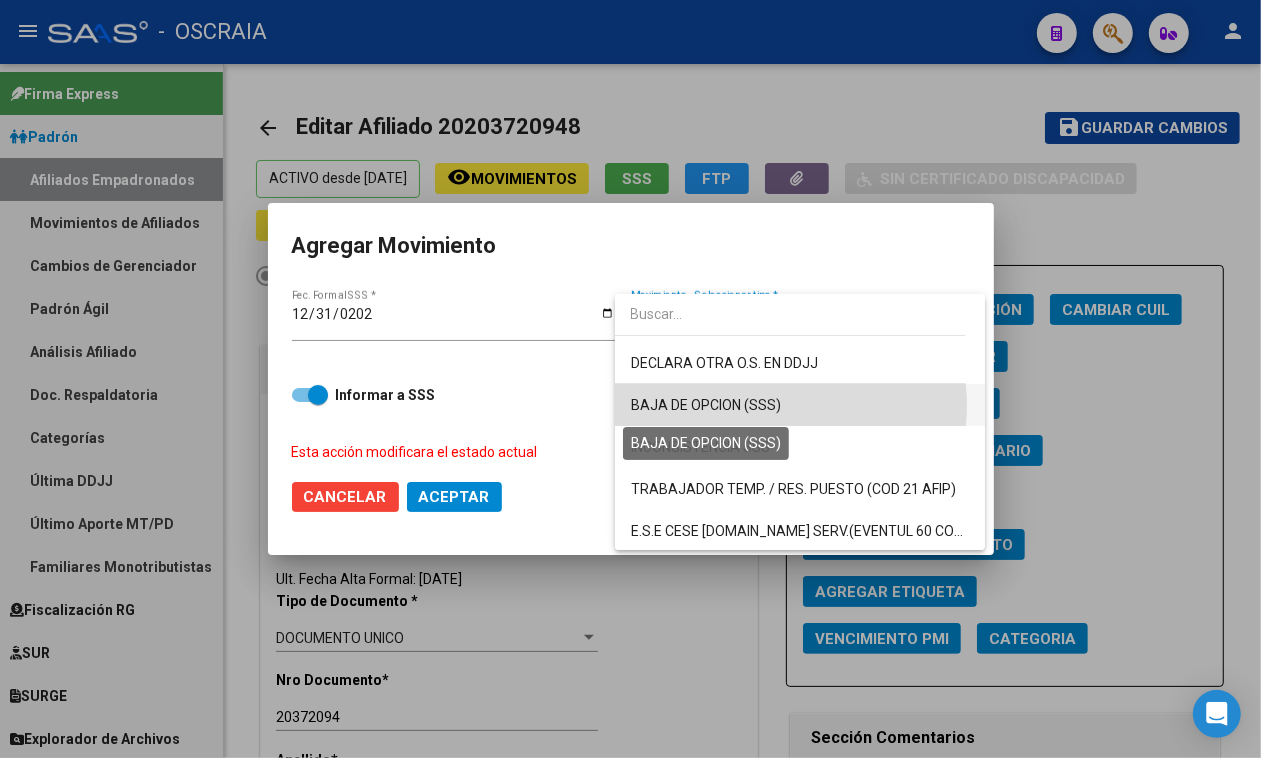 click on "BAJA DE OPCION (SSS)" at bounding box center [706, 405] 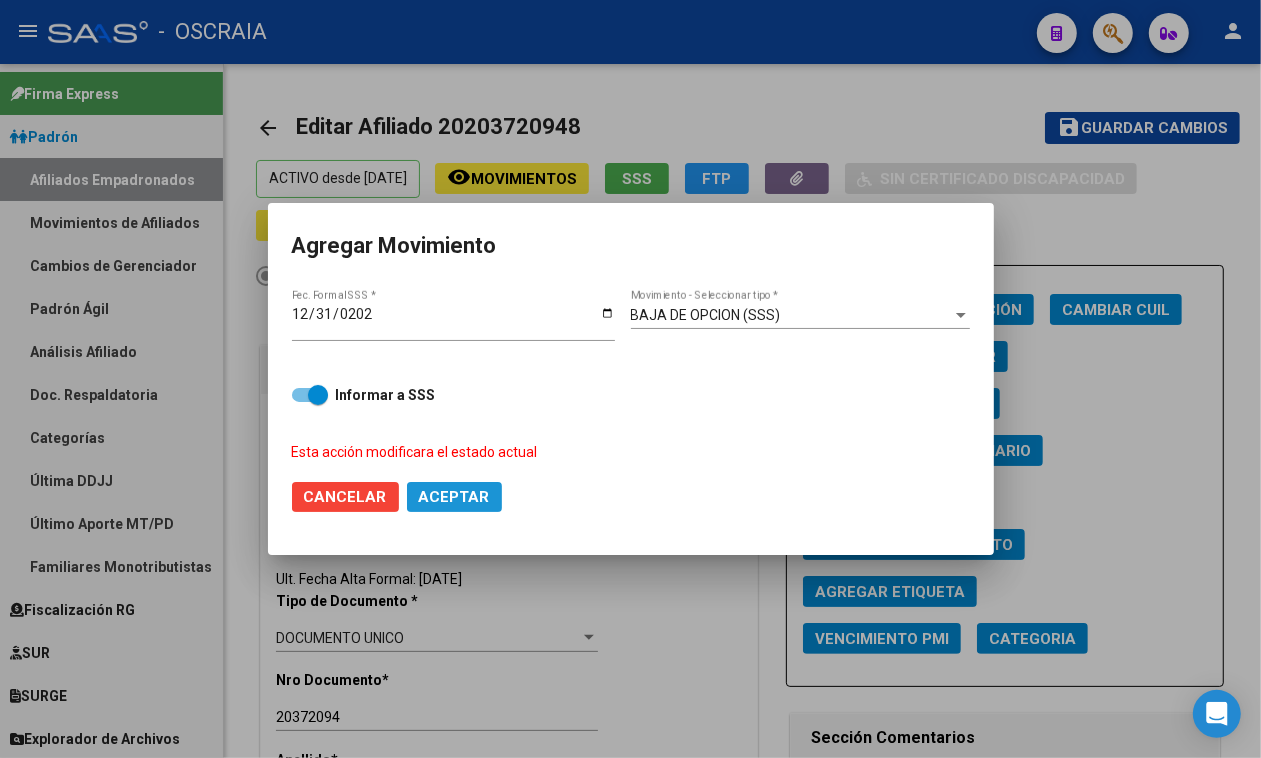 click on "Aceptar" 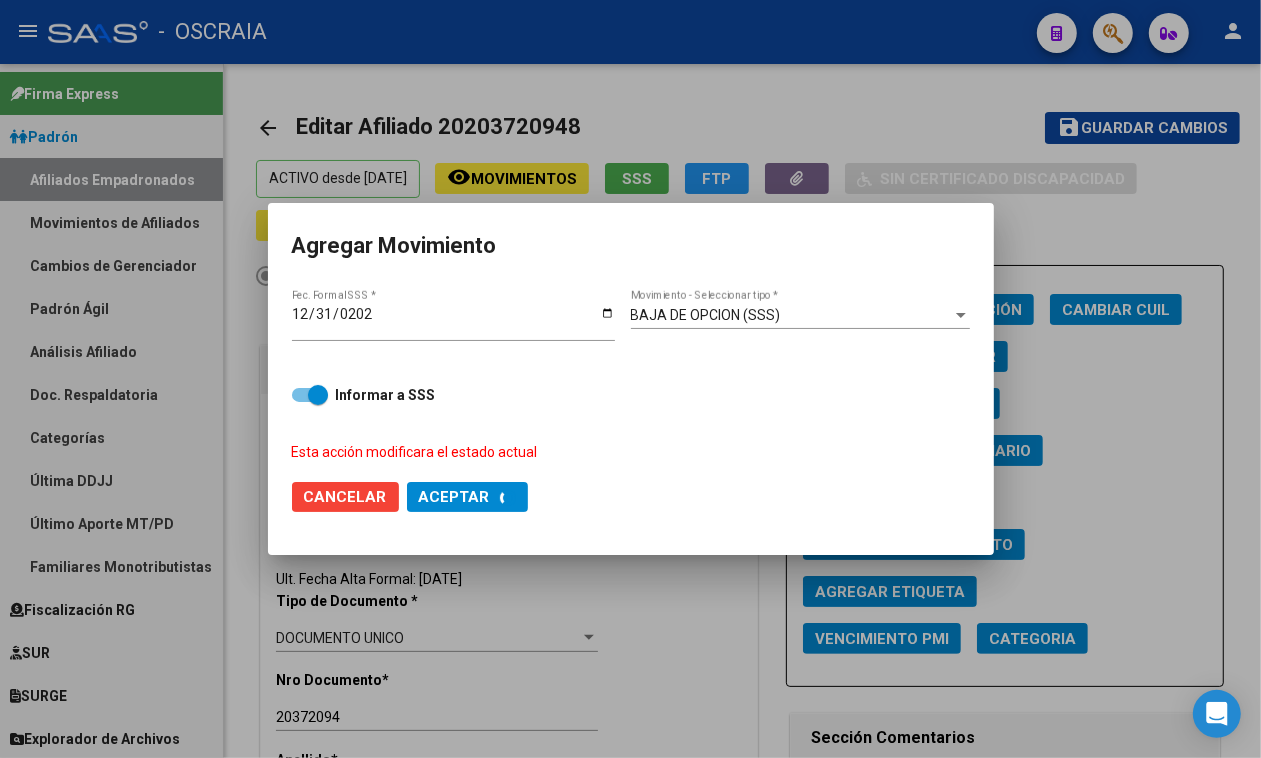 checkbox on "false" 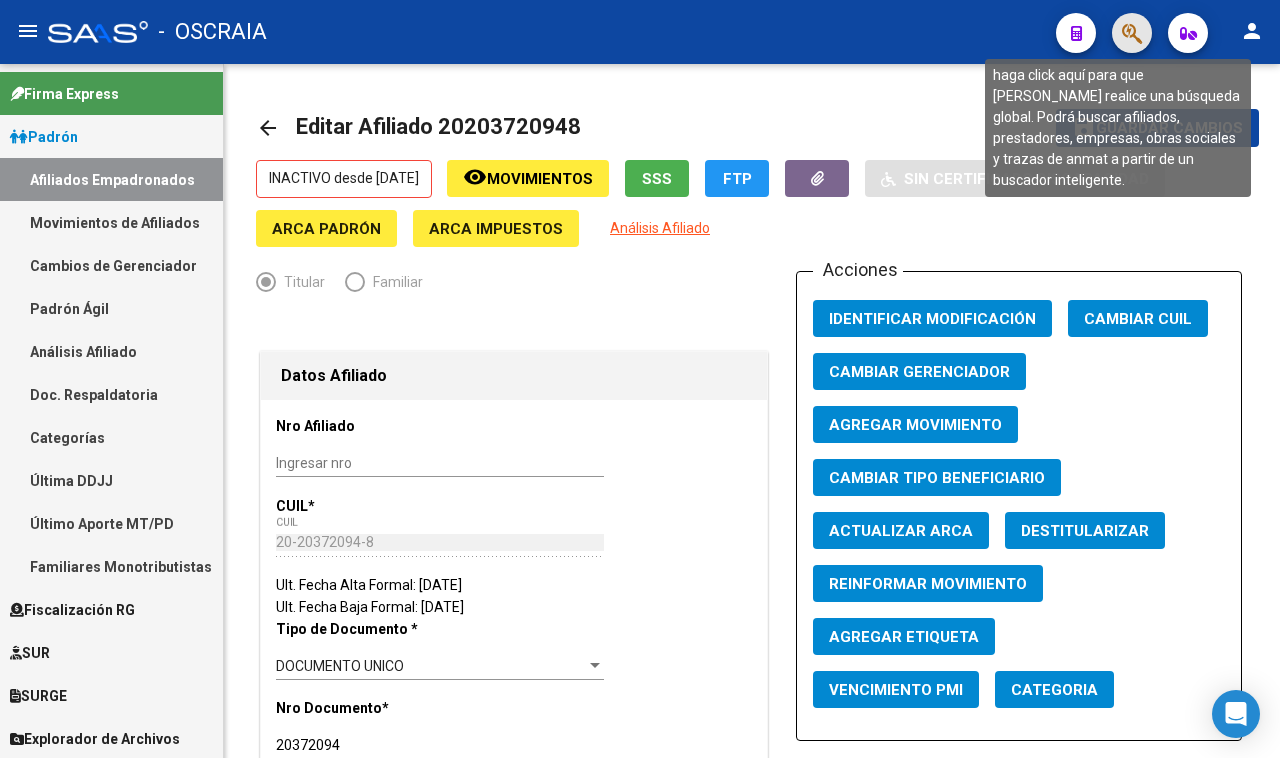 click 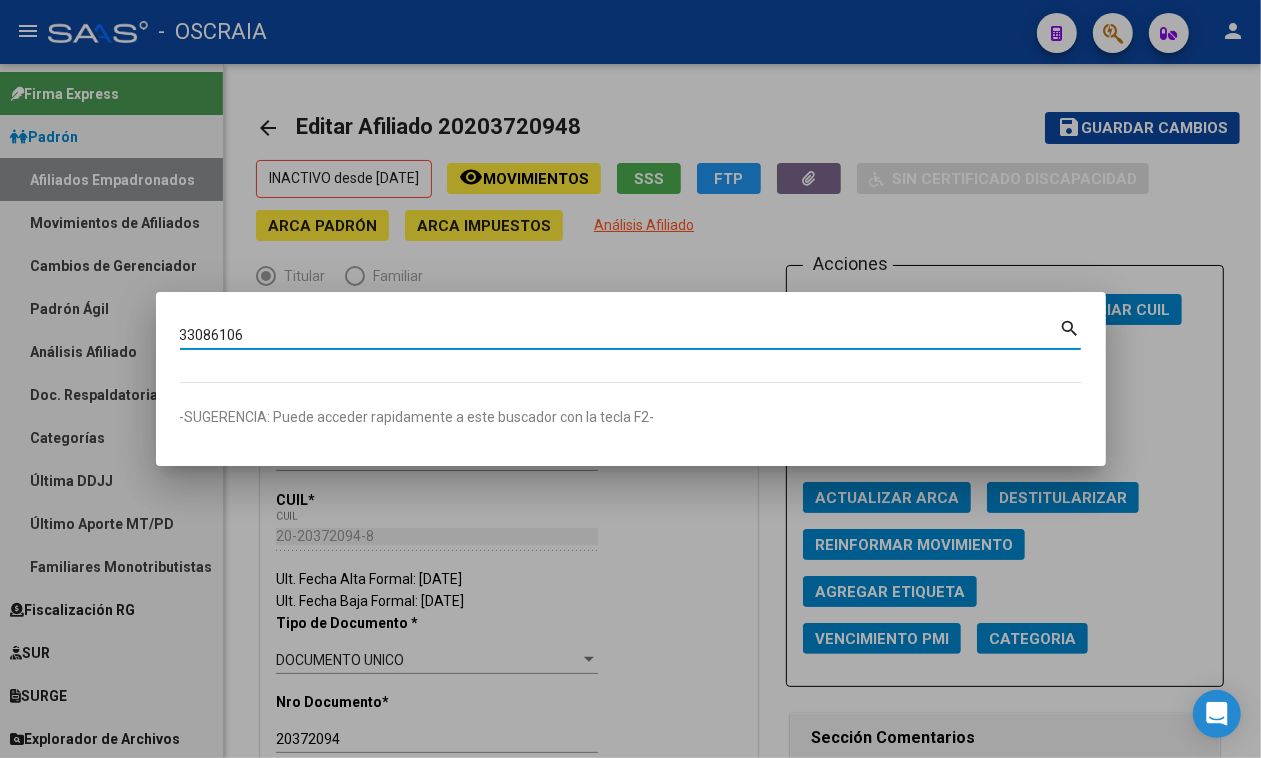 type on "33086106" 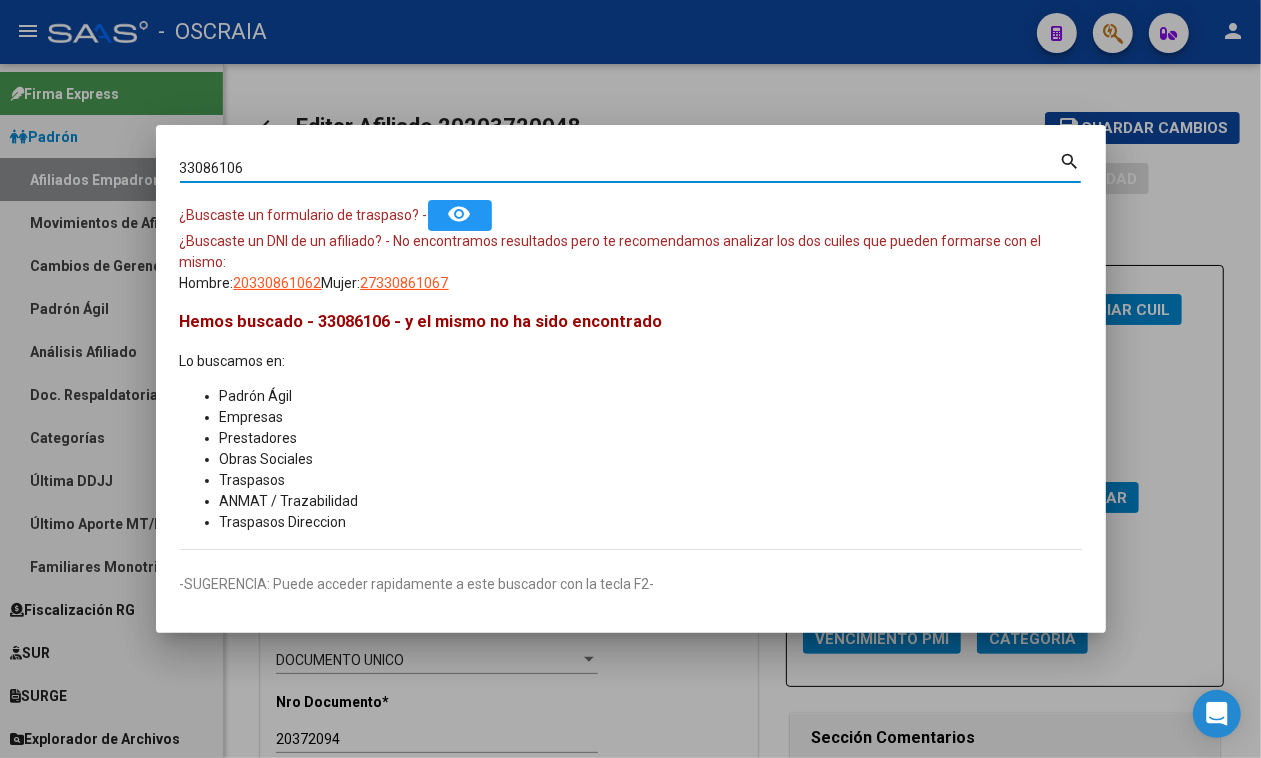 click on "27330861067" at bounding box center (405, 283) 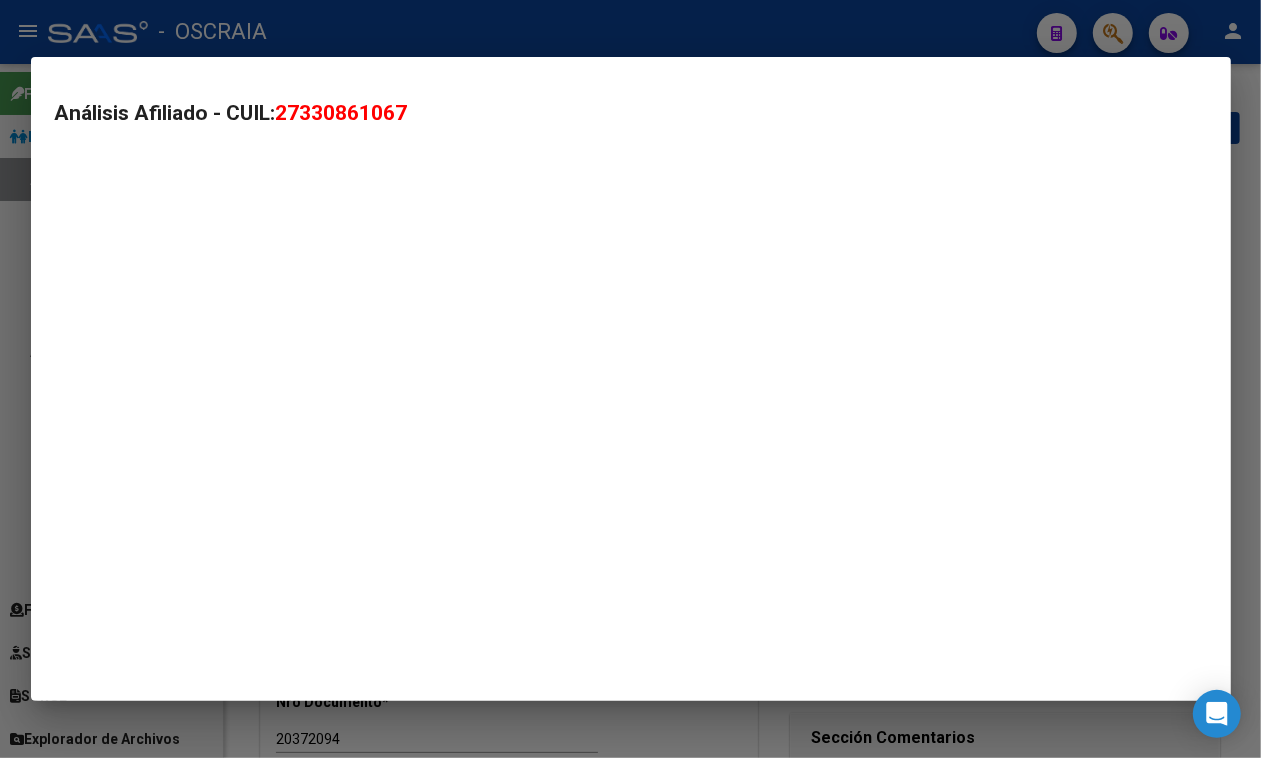 click on "Análisis Afiliado - CUIL:  27330861067" at bounding box center [631, 379] 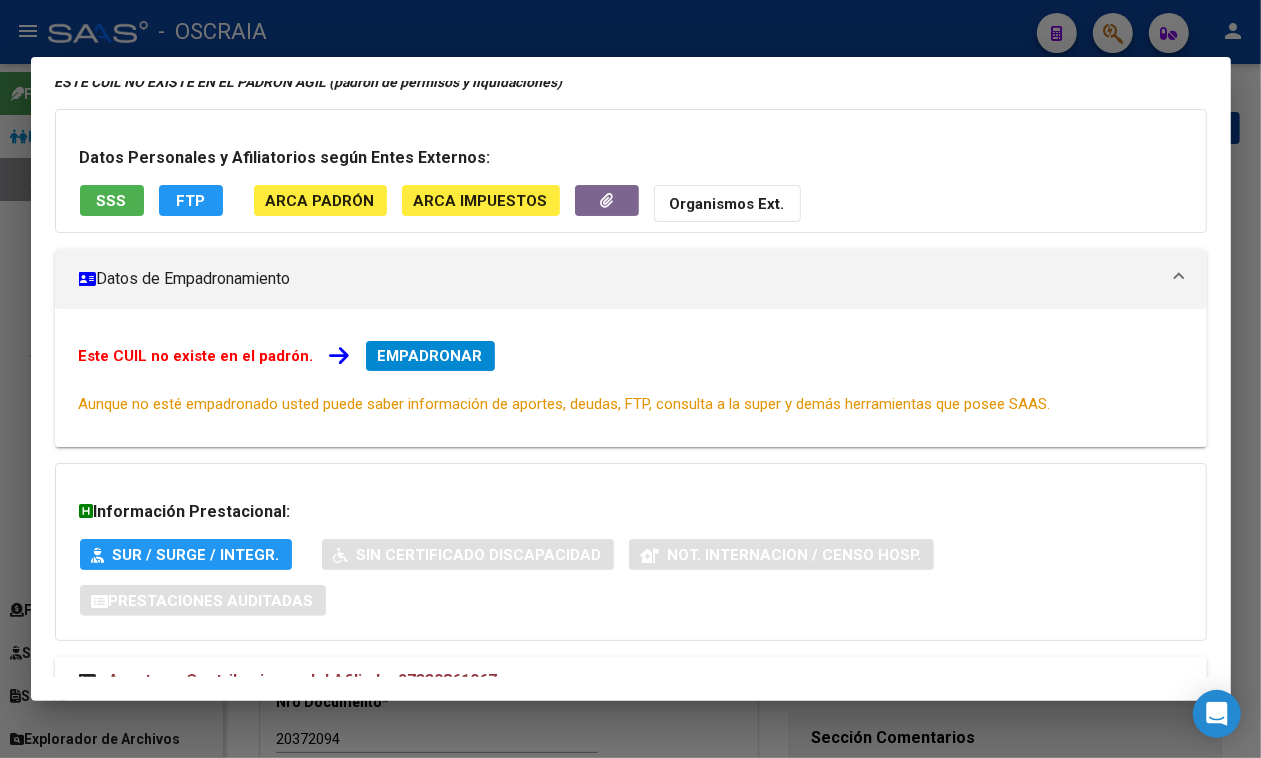 scroll, scrollTop: 0, scrollLeft: 0, axis: both 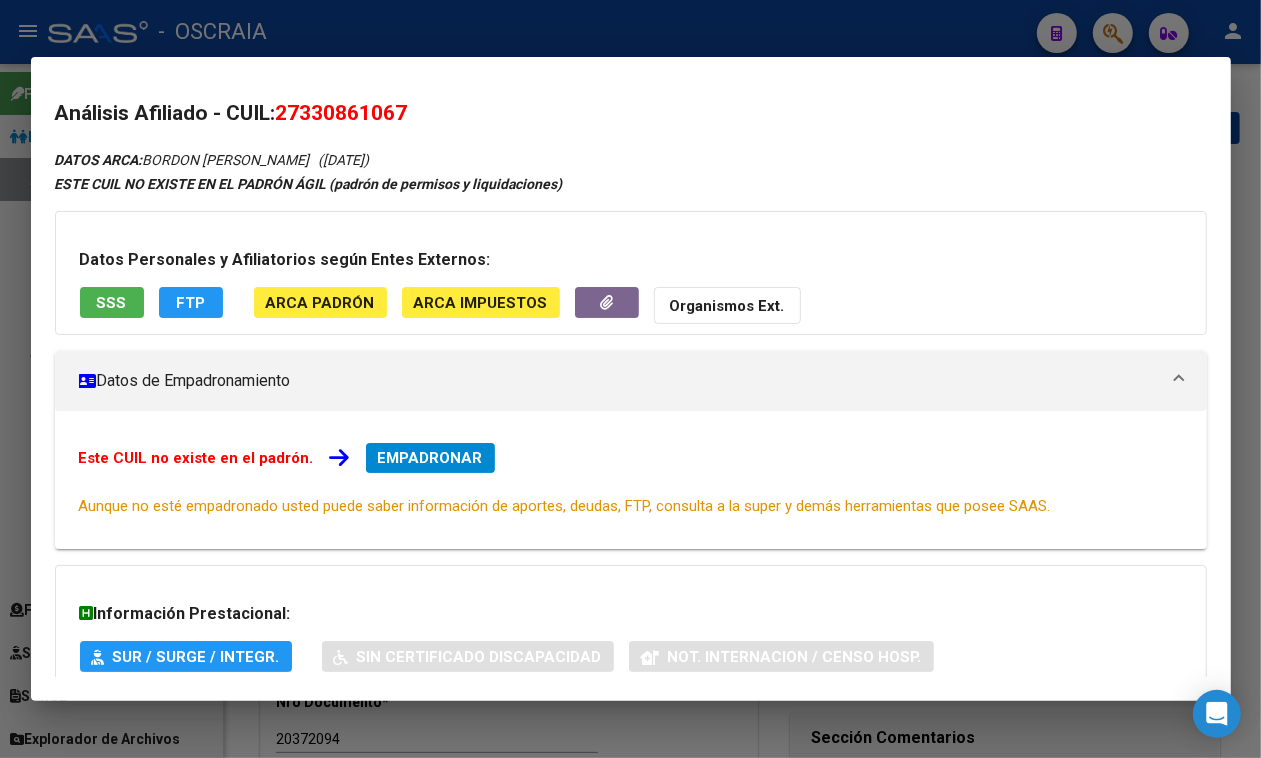 click at bounding box center [630, 379] 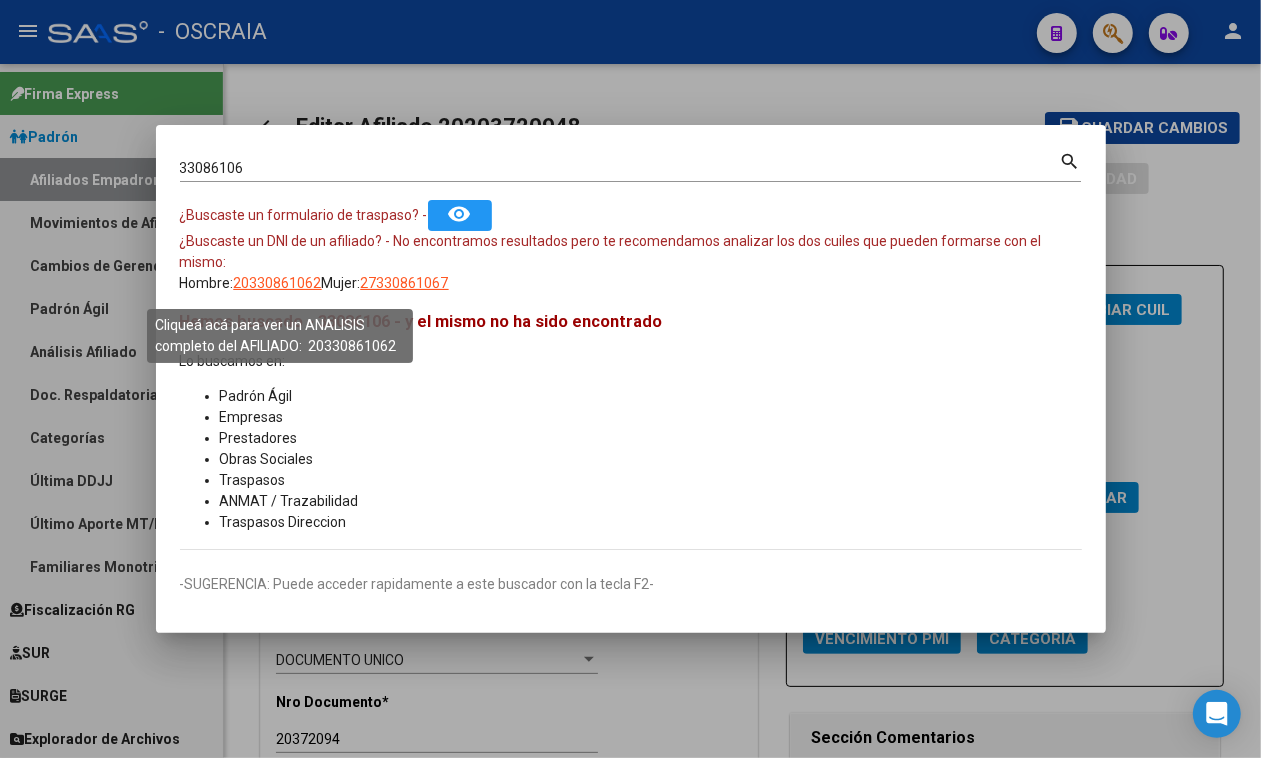 click on "20330861062" at bounding box center [278, 283] 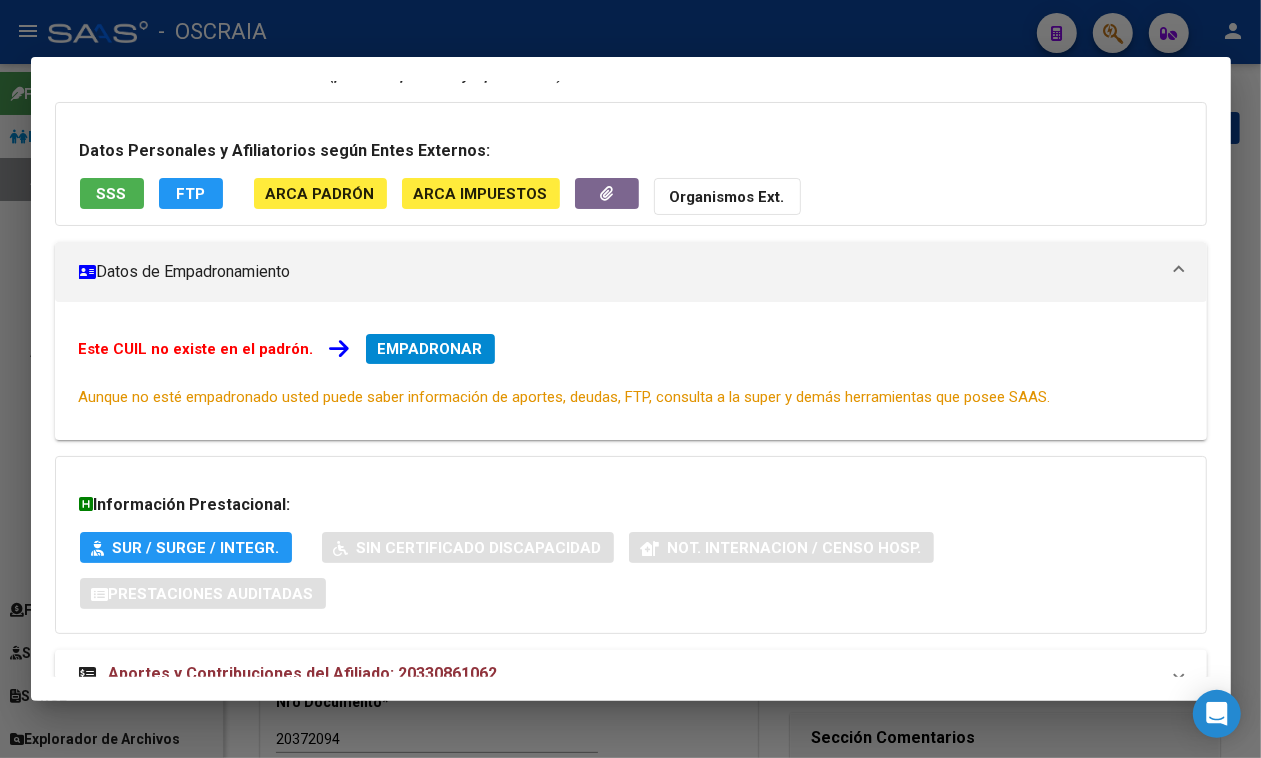 scroll, scrollTop: 125, scrollLeft: 0, axis: vertical 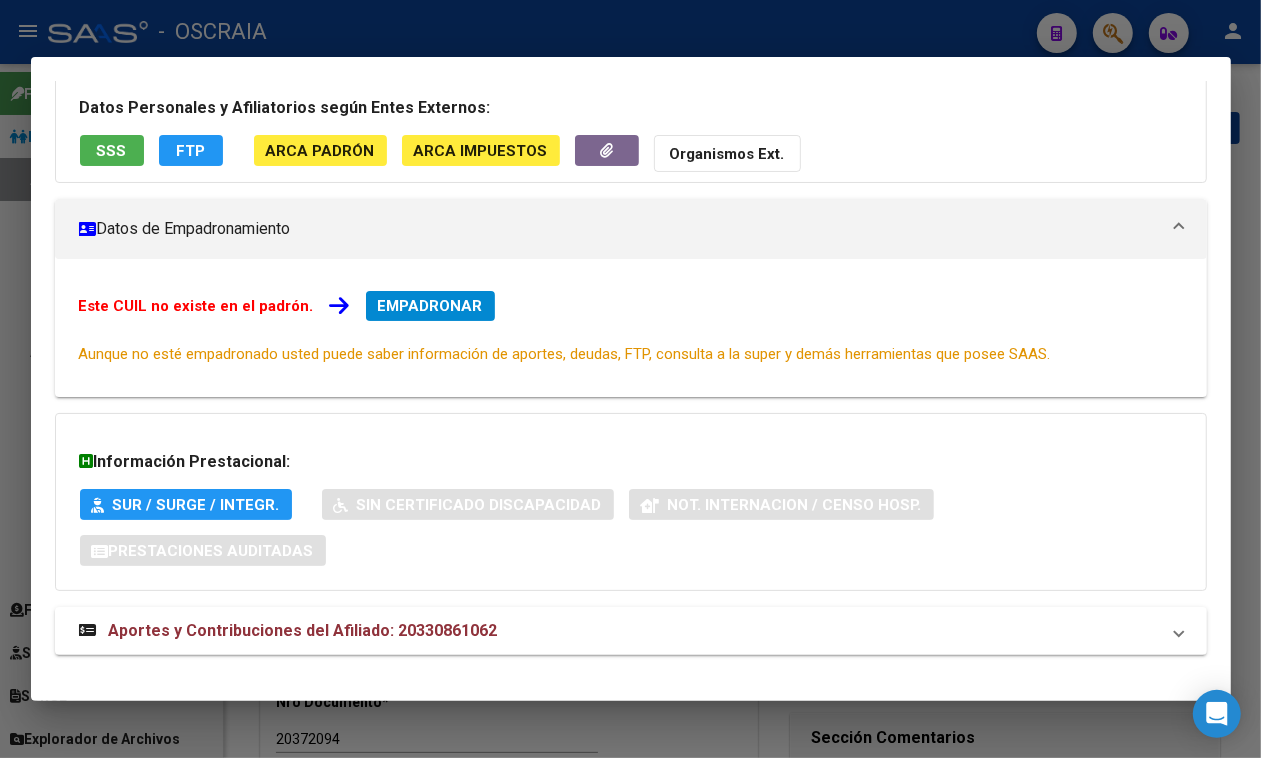 click at bounding box center (630, 379) 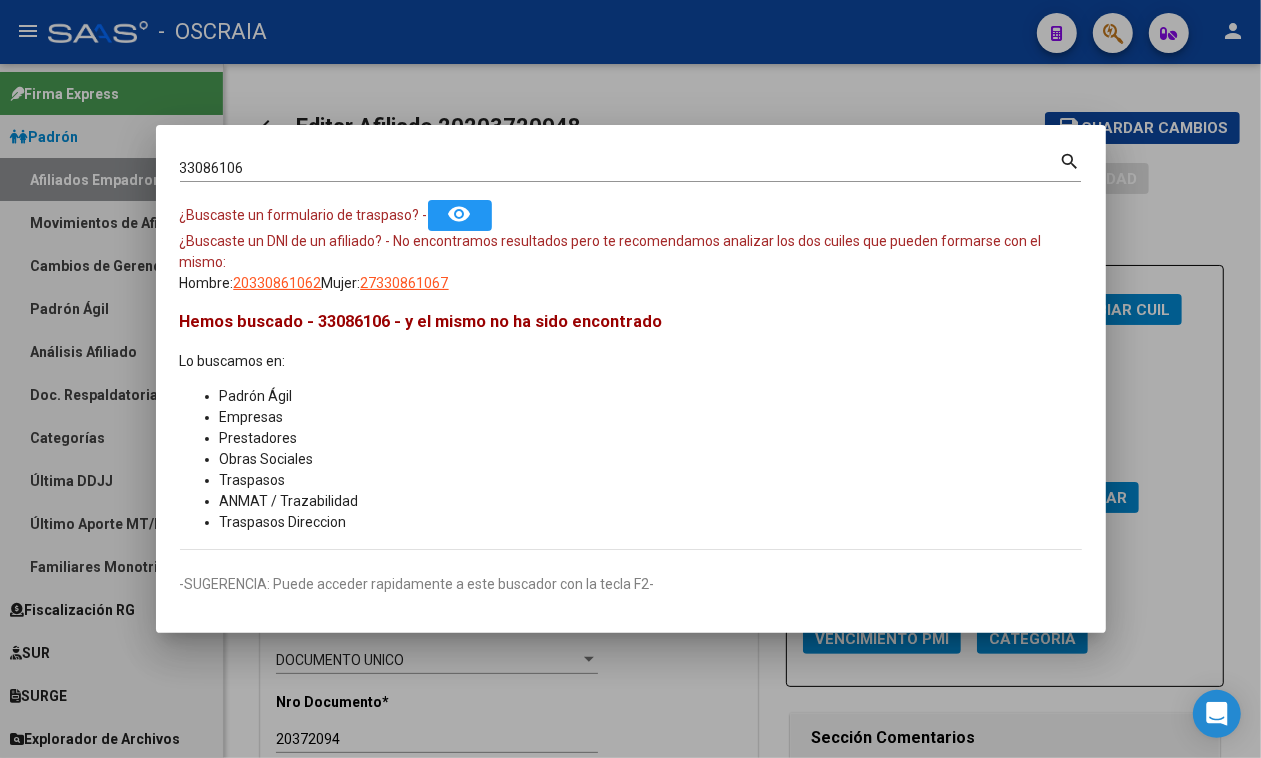 drag, startPoint x: 367, startPoint y: 180, endPoint x: 315, endPoint y: 180, distance: 52 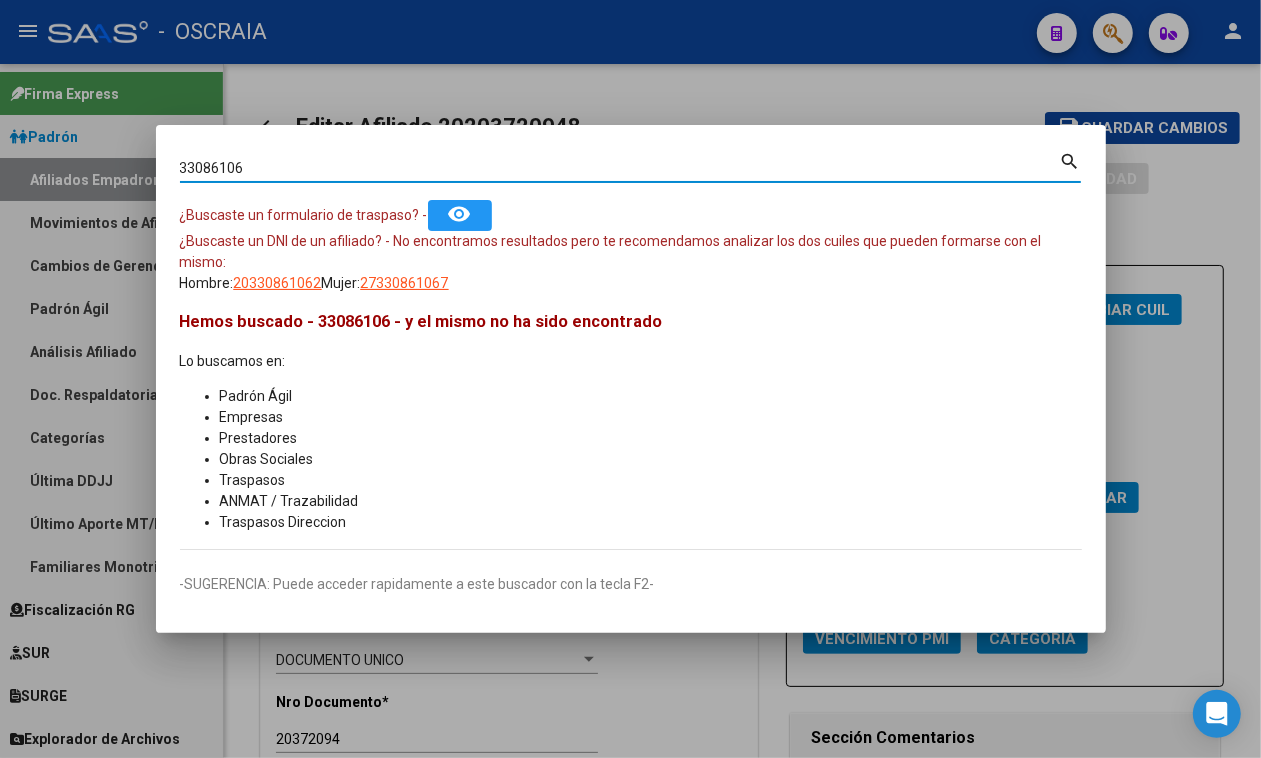 drag, startPoint x: 315, startPoint y: 167, endPoint x: 0, endPoint y: 221, distance: 319.59506 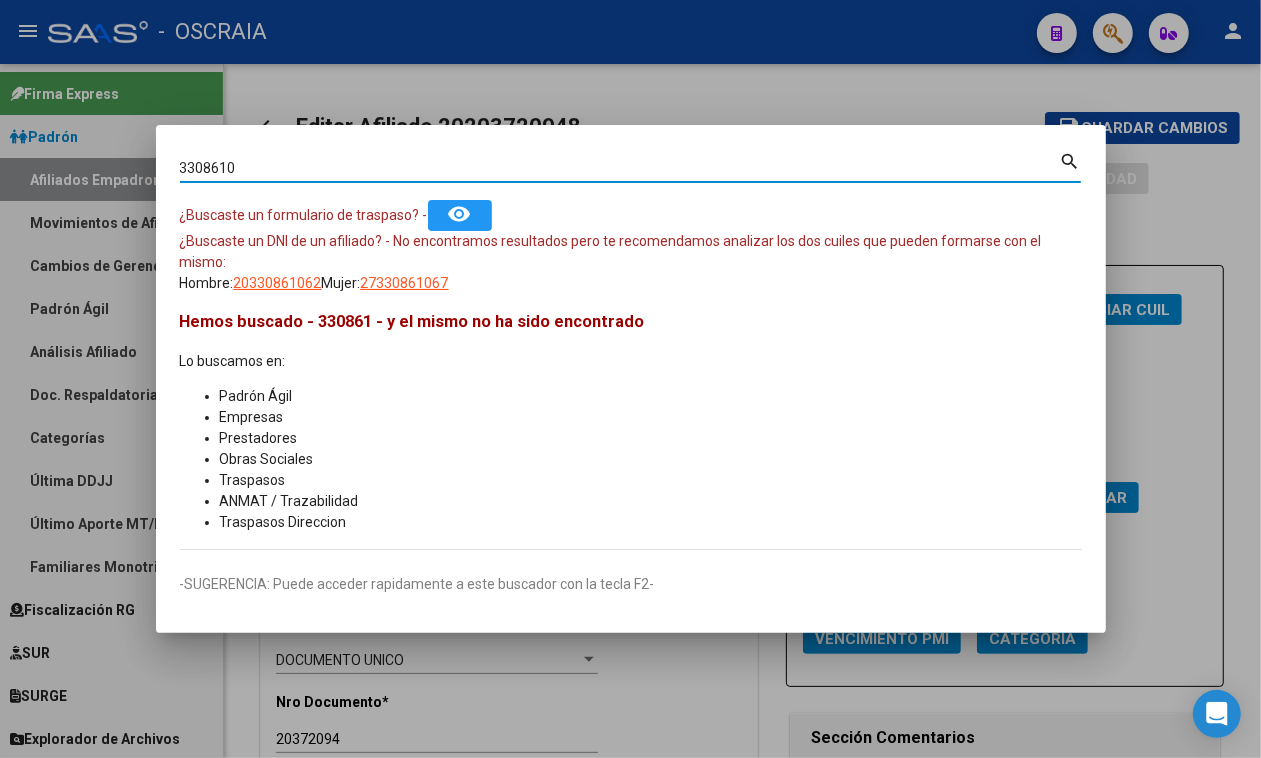 type on "33086106" 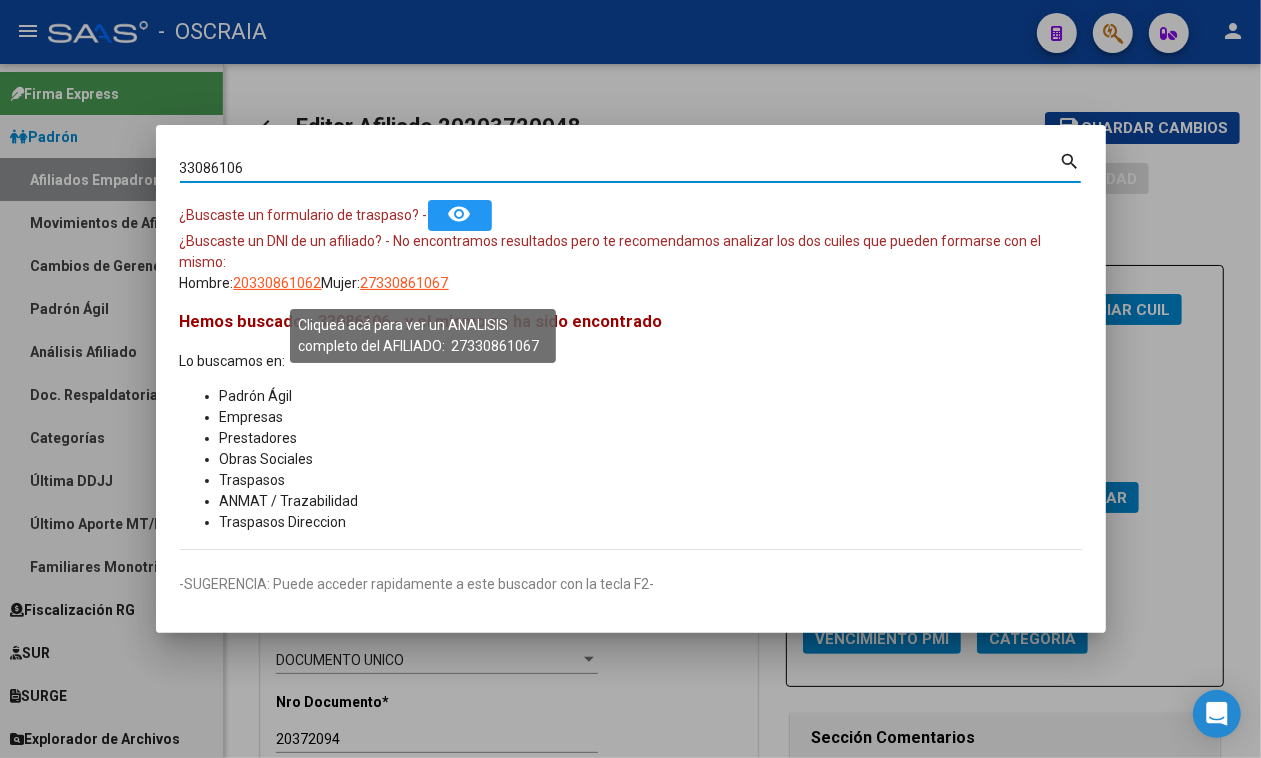 click on "27330861067" at bounding box center [405, 283] 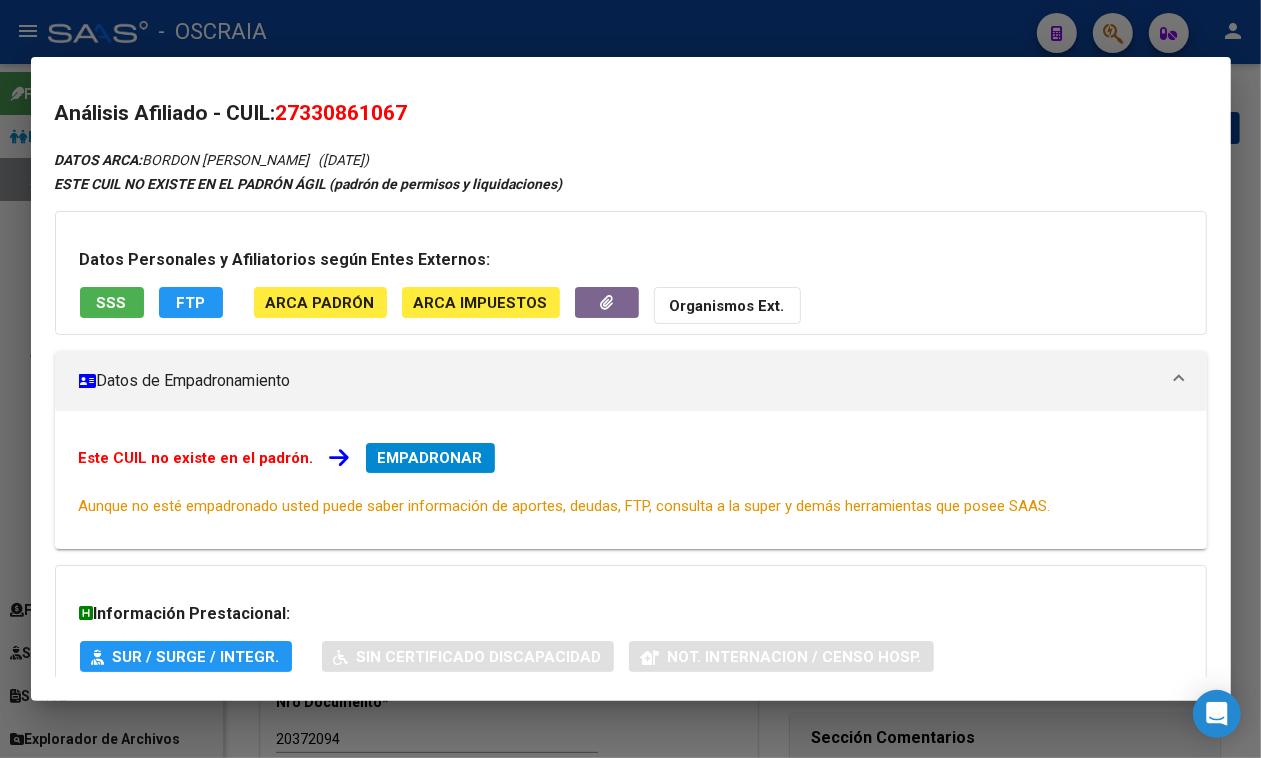 click at bounding box center (630, 379) 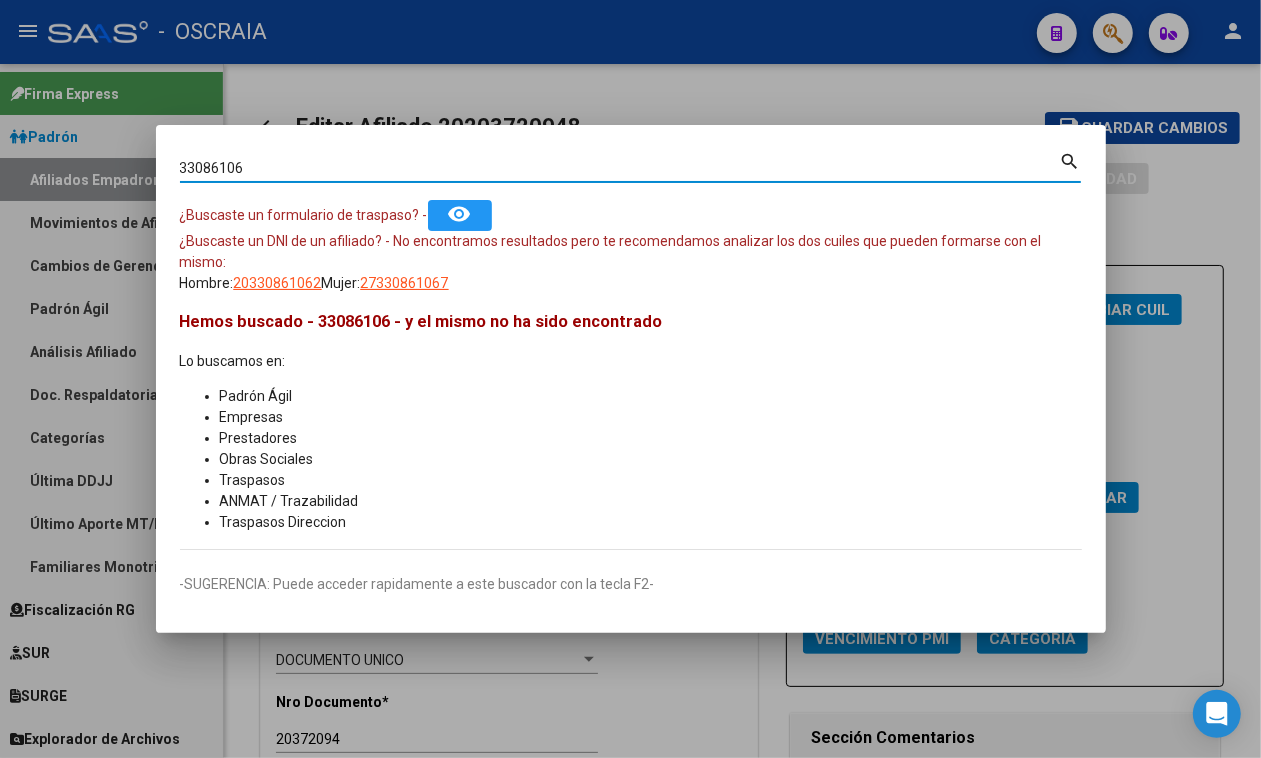 drag, startPoint x: 317, startPoint y: 171, endPoint x: 0, endPoint y: 281, distance: 335.54285 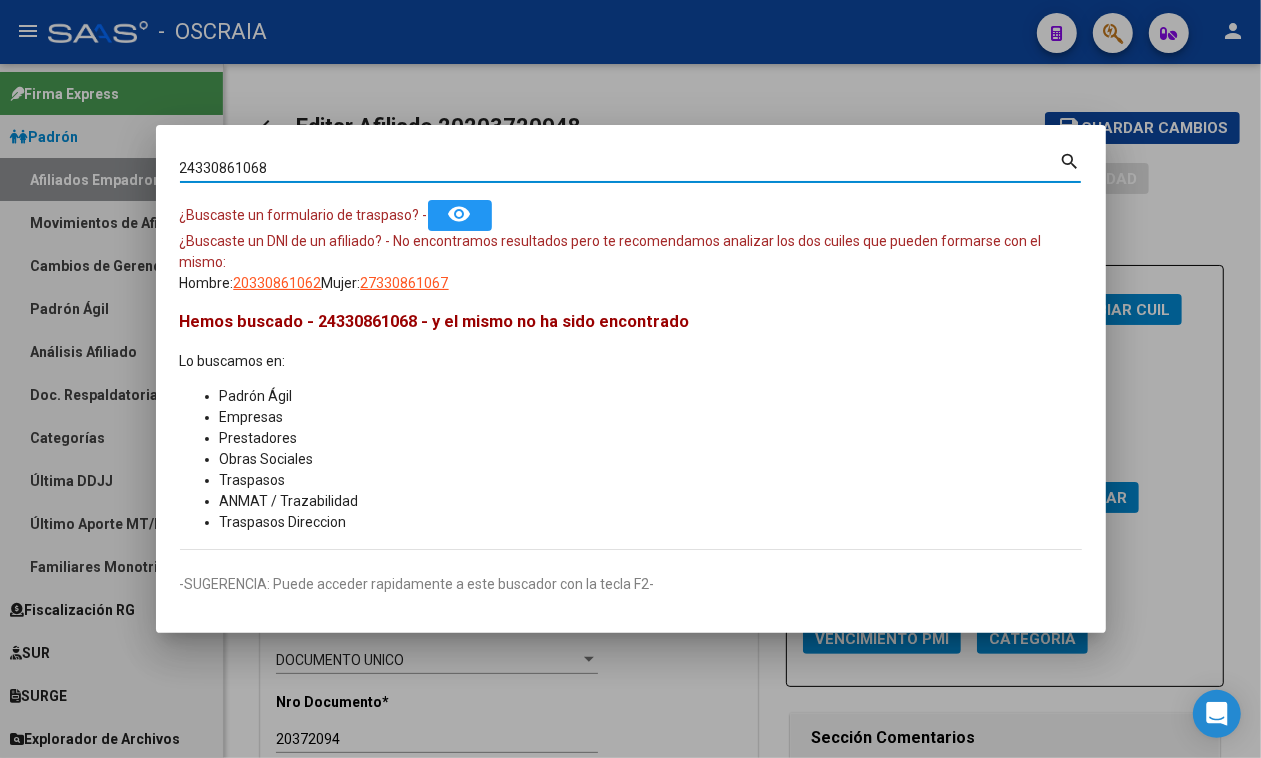 type on "24330861068" 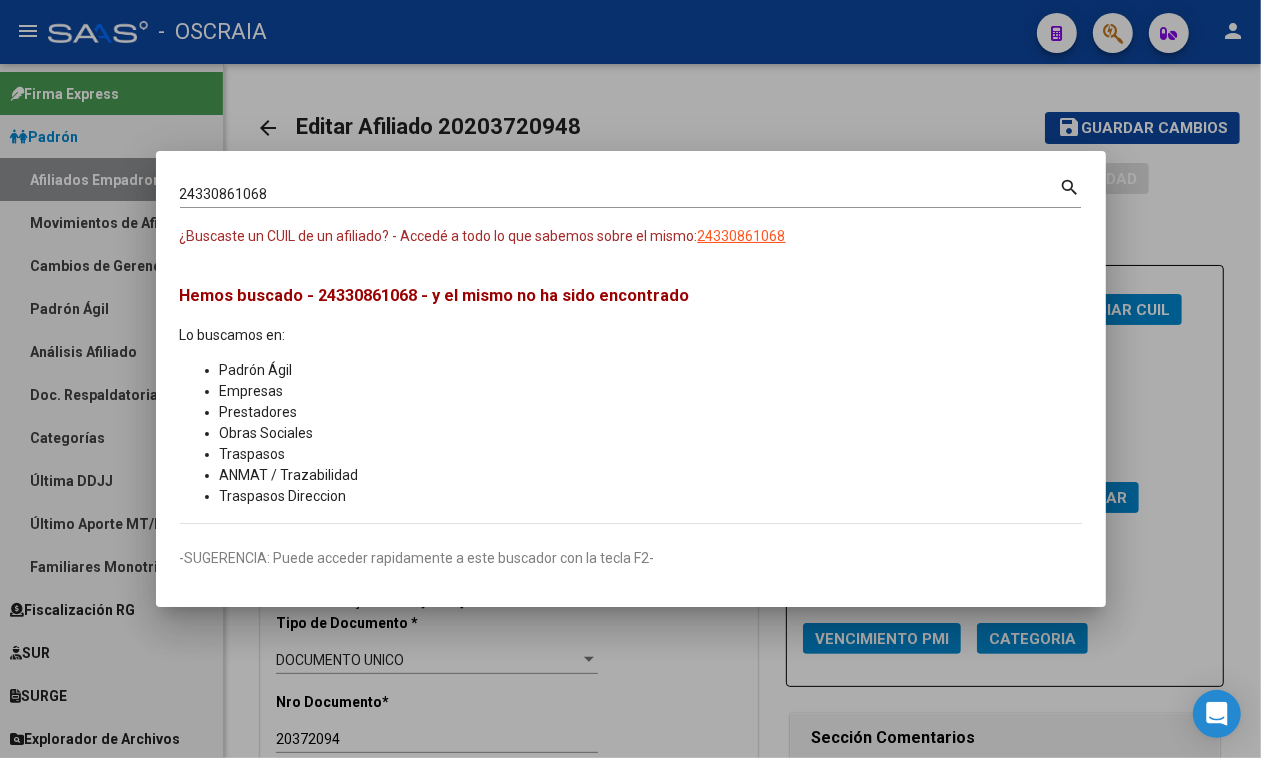 click on "24330861068 Buscar (apellido, dni, cuil, [PERSON_NAME], cuit, obra social) search" at bounding box center (630, 200) 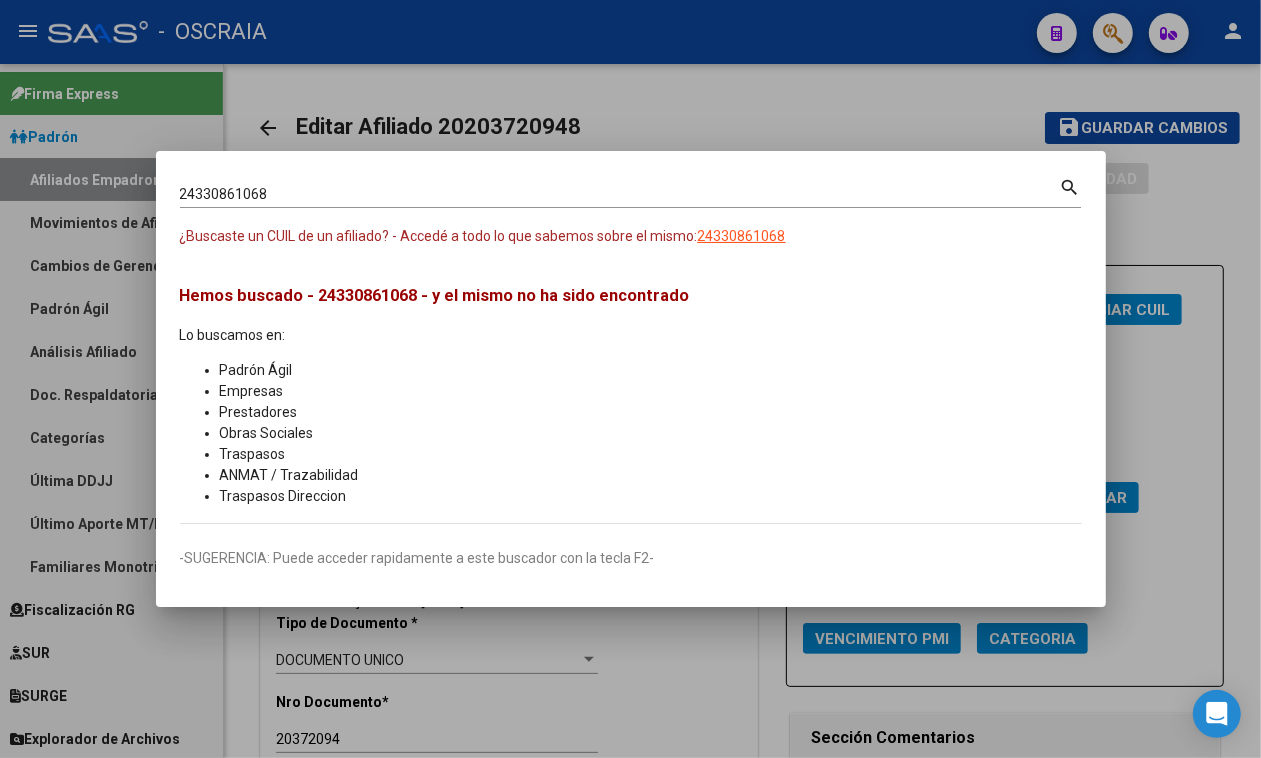 click on "24330861068" at bounding box center (742, 236) 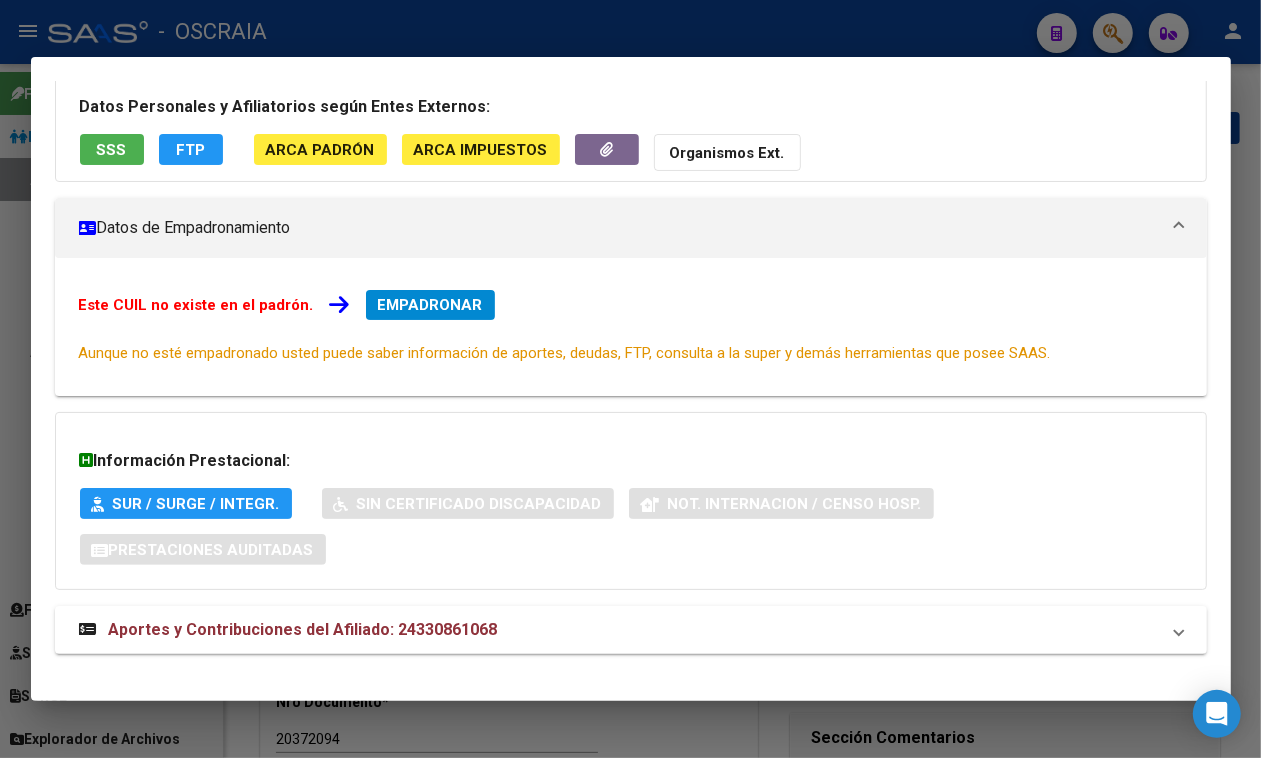 scroll, scrollTop: 188, scrollLeft: 0, axis: vertical 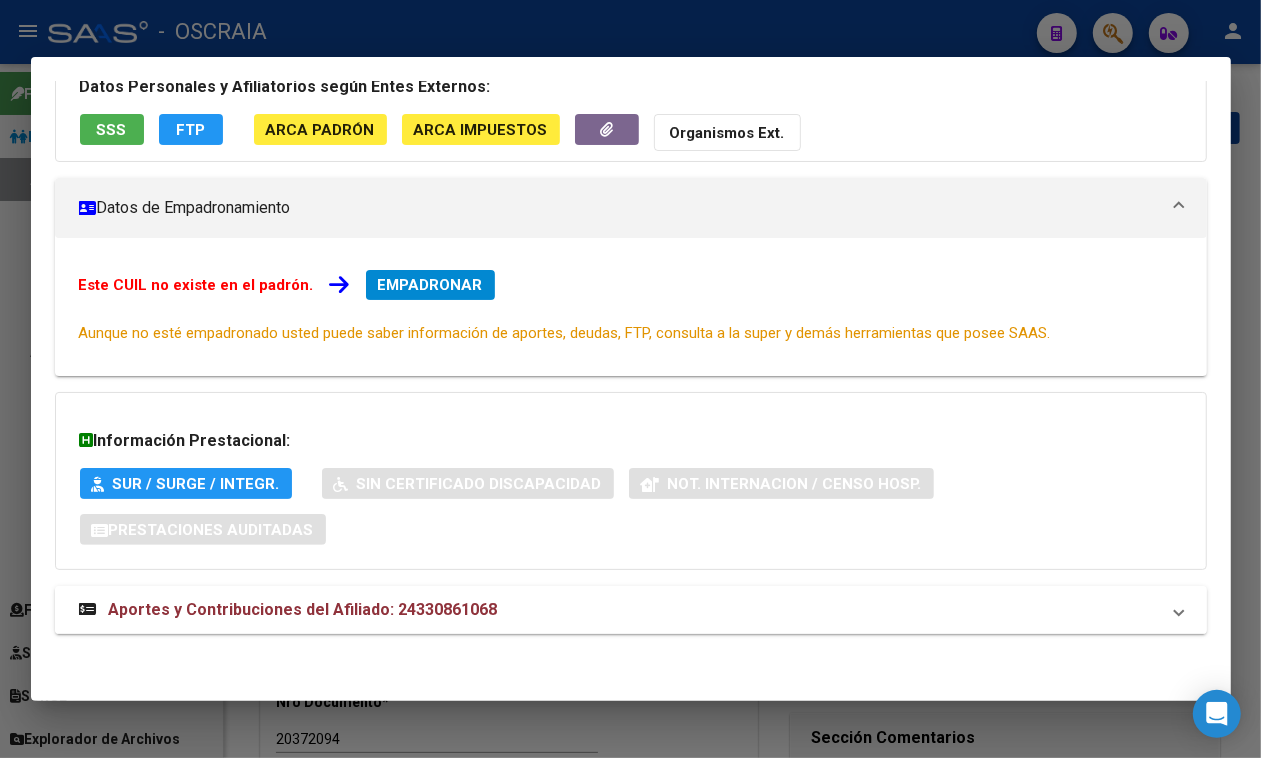 drag, startPoint x: 441, startPoint y: 652, endPoint x: 435, endPoint y: 616, distance: 36.496574 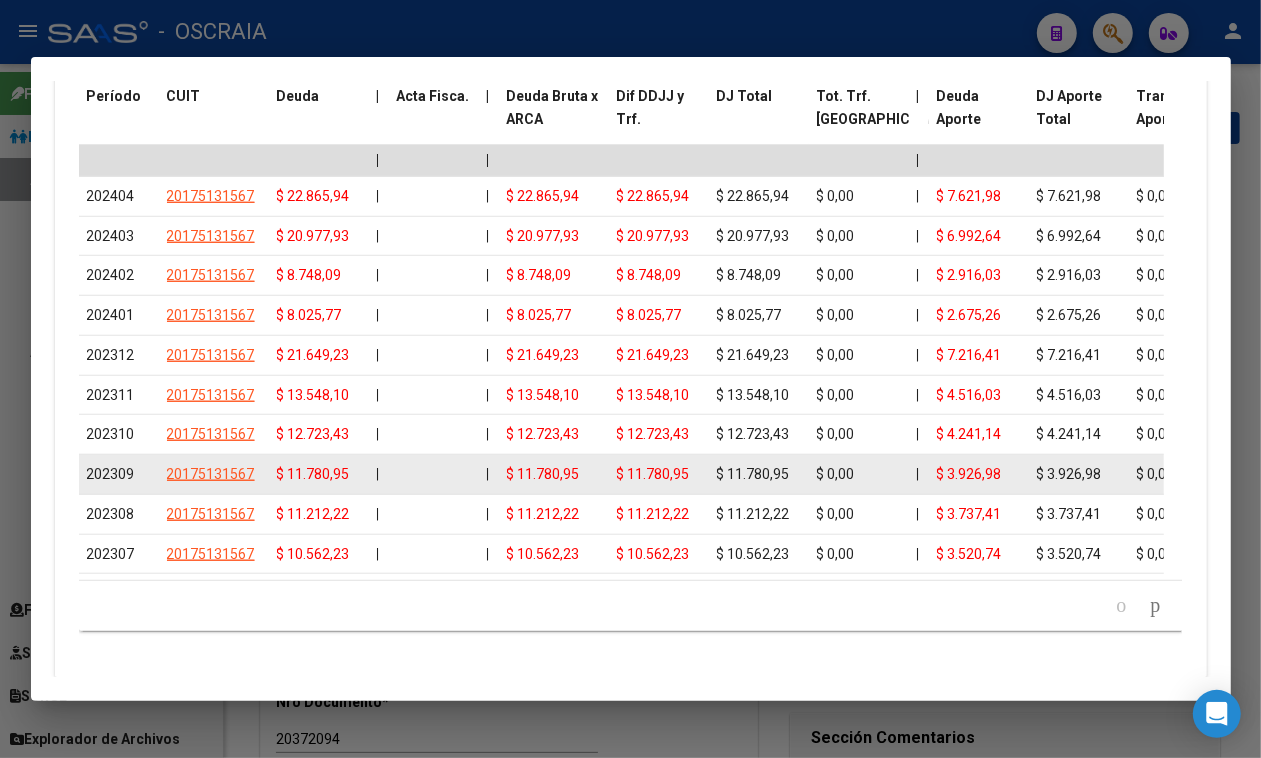 scroll, scrollTop: 1145, scrollLeft: 0, axis: vertical 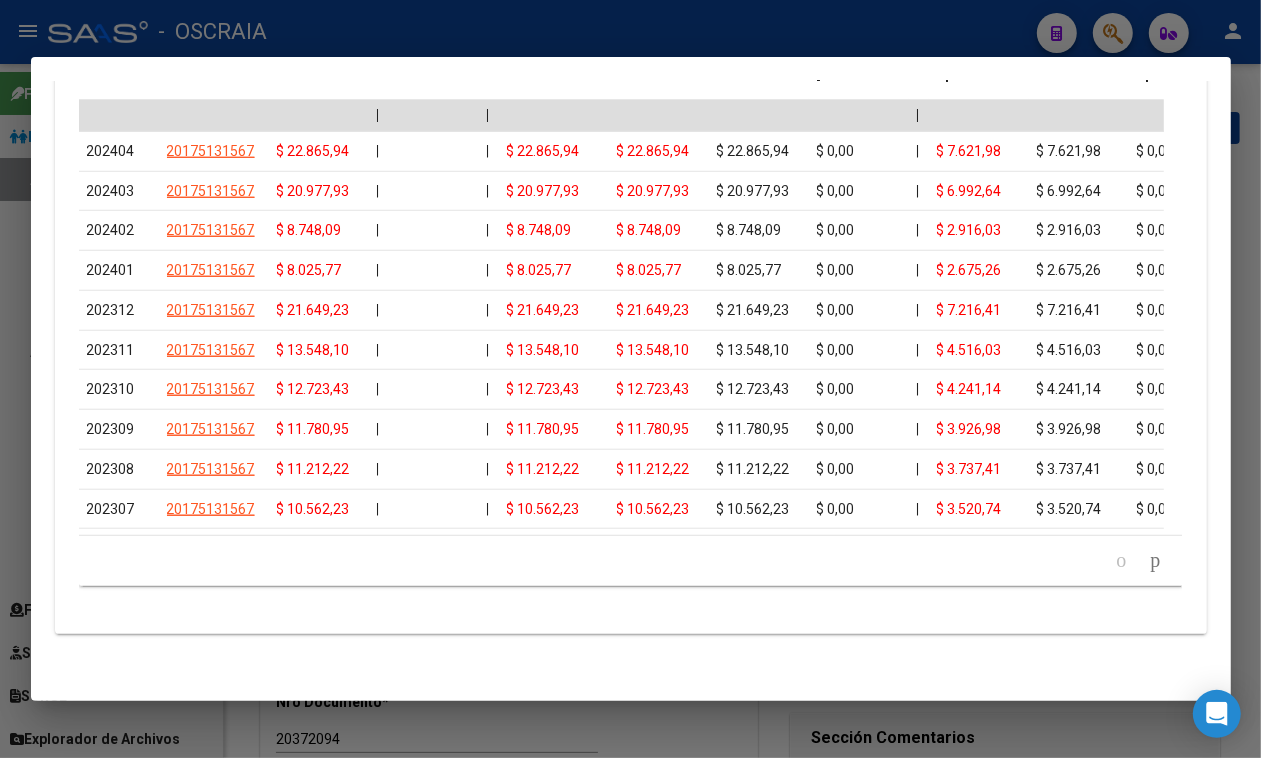 click on "179.769.313.486.231.570.000.000.000.000.000.000.000.000.000.000.000.000.000.000.000.000.000.000.000.000.000.000.000.000.000.000.000.000.000.000.000.000.000.000.000.000.000.000.000.000.000.000.000.000.000.000.000.000.000.000.000.000.000.000.000.000.000.000.000.000.000.000.000.000.000.000.000.000.000.000.000.000.000.000.000.000.000.000.000.000.000.000.000.000.000.000.000.000.000.000.000.000.000.000.000.000.000 total   1   2   3   4   5" 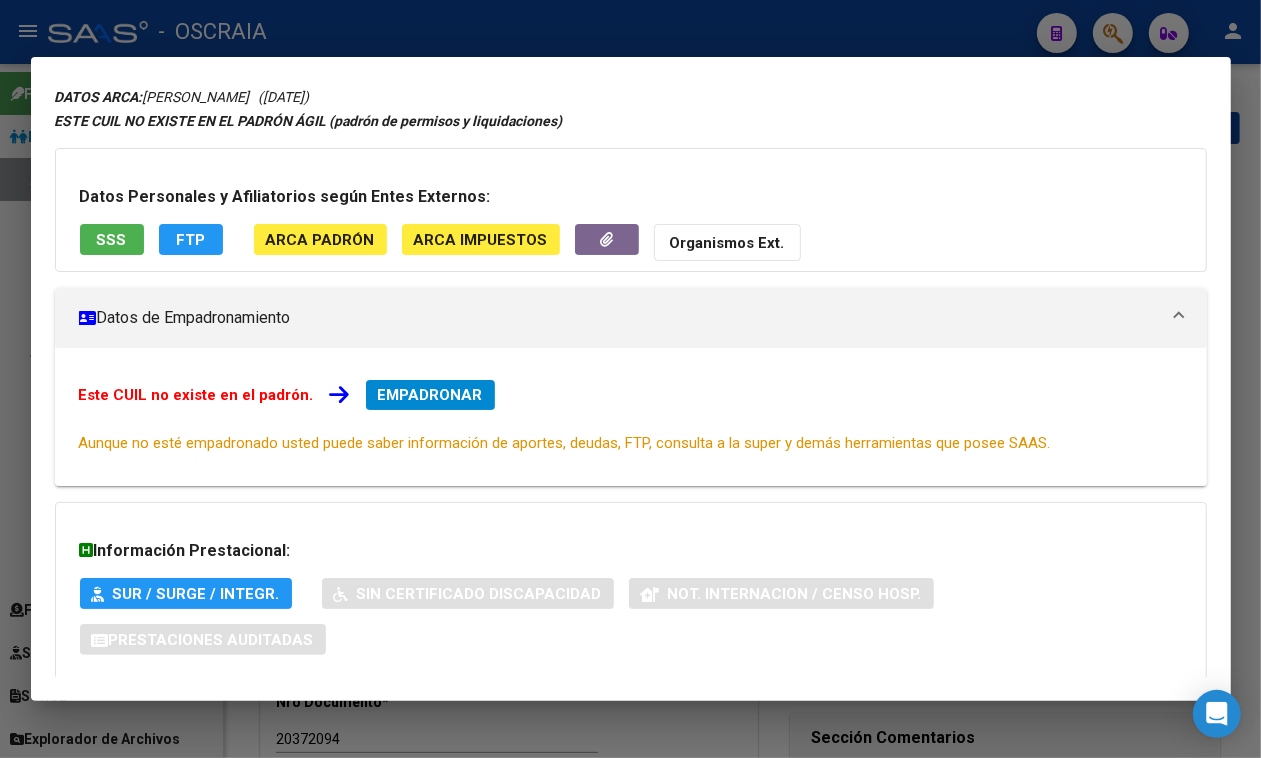 scroll, scrollTop: 20, scrollLeft: 0, axis: vertical 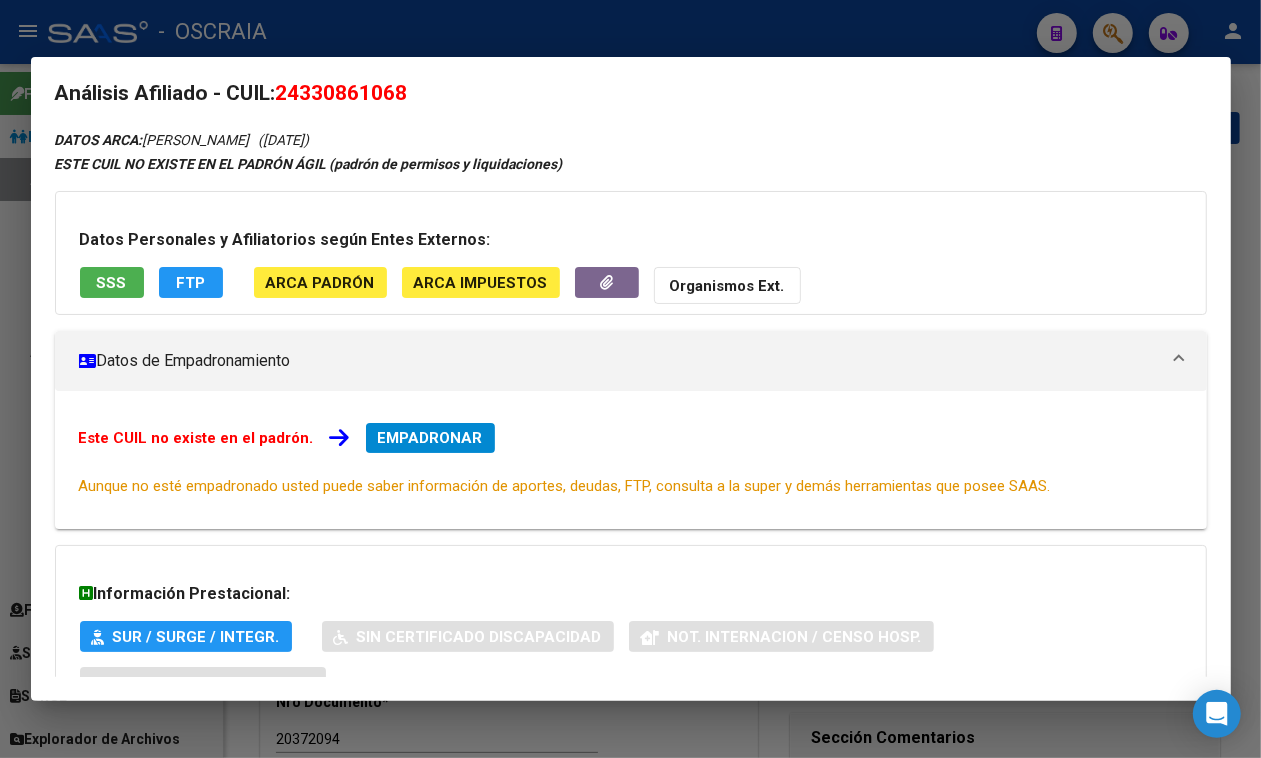 click on "SSS" at bounding box center [112, 282] 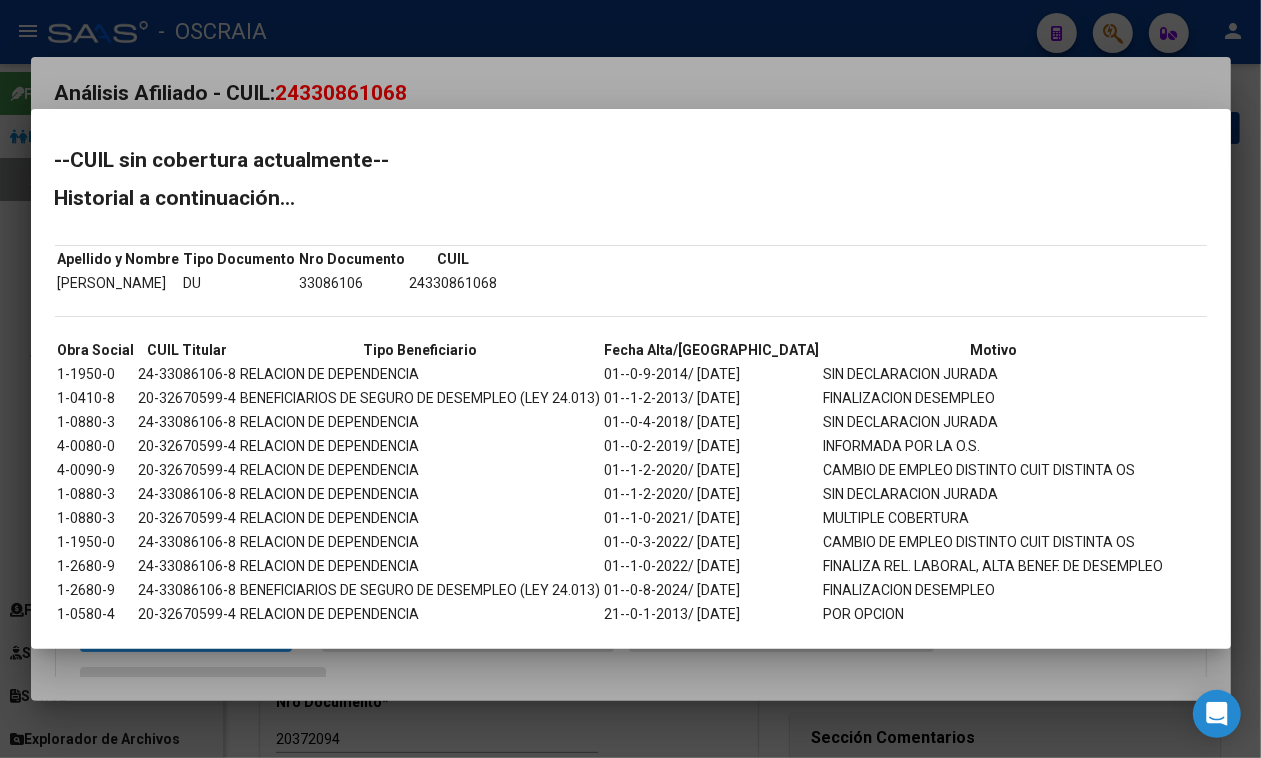 scroll, scrollTop: 53, scrollLeft: 0, axis: vertical 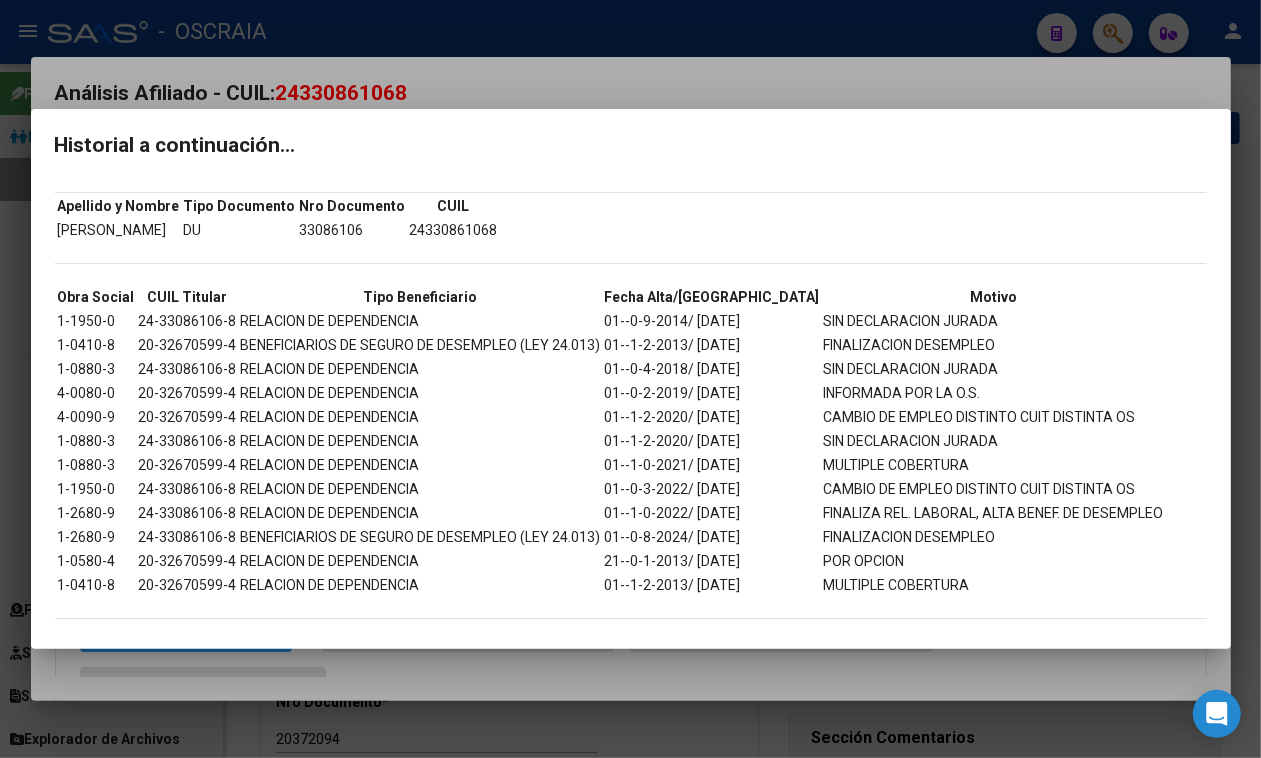 drag, startPoint x: 398, startPoint y: 522, endPoint x: 948, endPoint y: 522, distance: 550 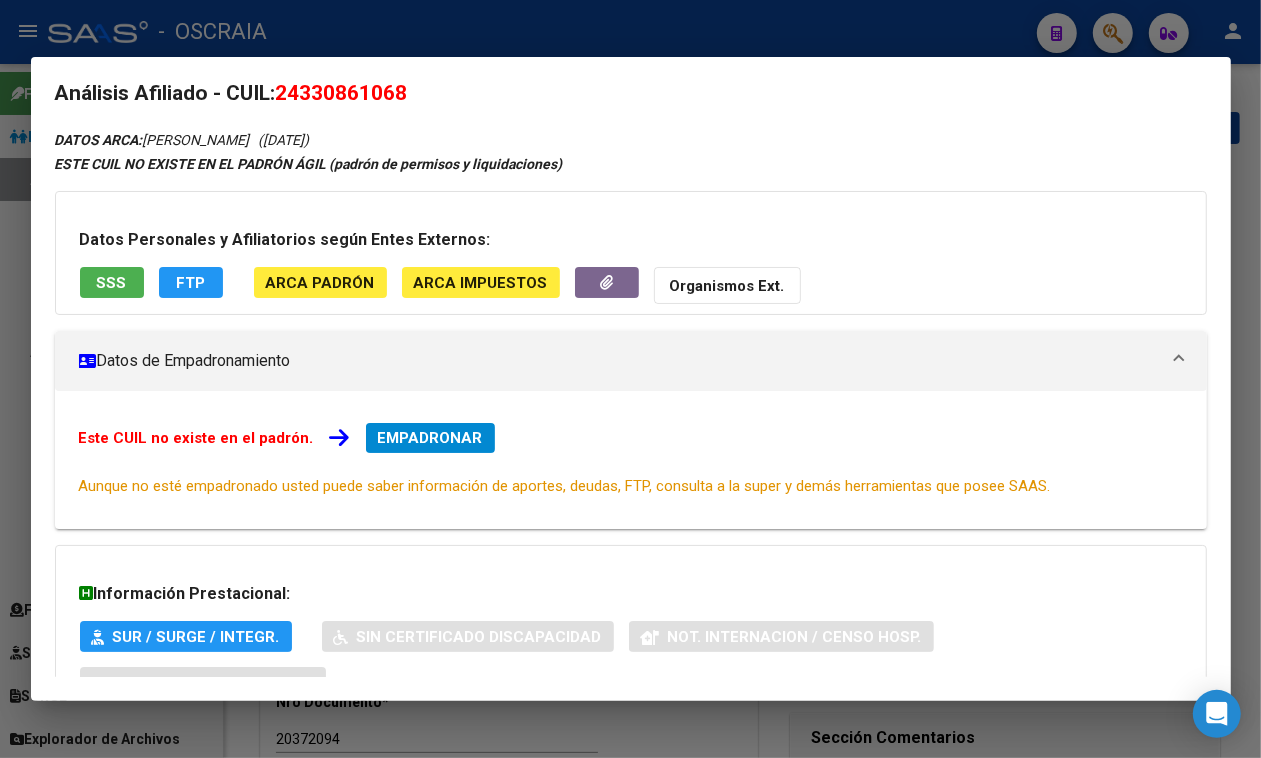 click at bounding box center [630, 379] 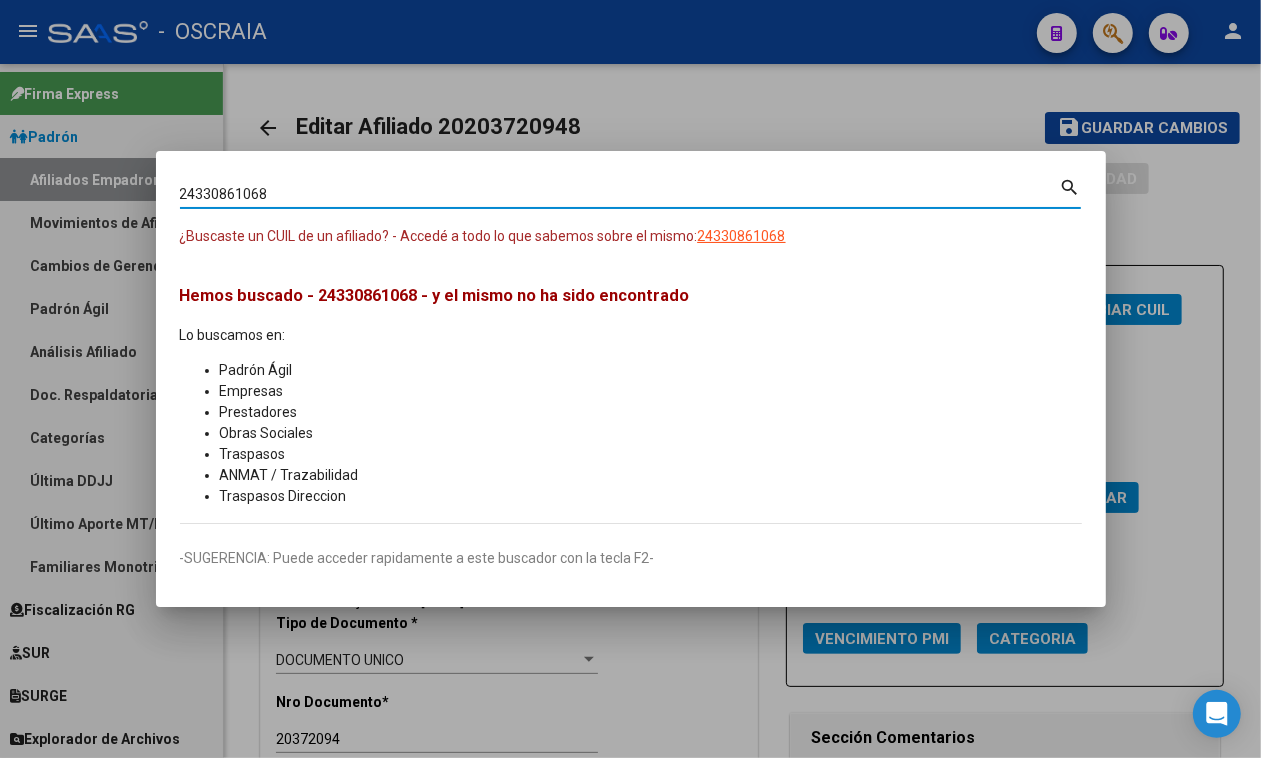 drag, startPoint x: 373, startPoint y: 187, endPoint x: 0, endPoint y: 270, distance: 382.12302 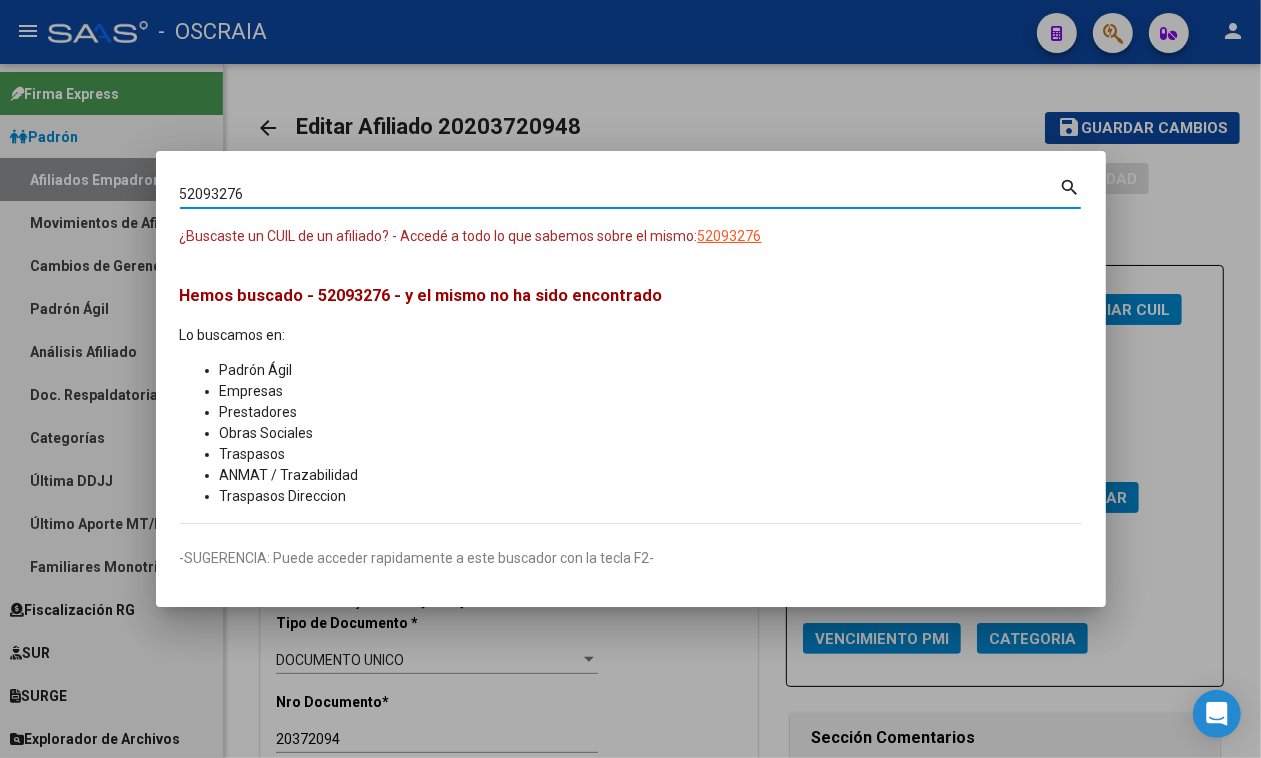 type on "52093276" 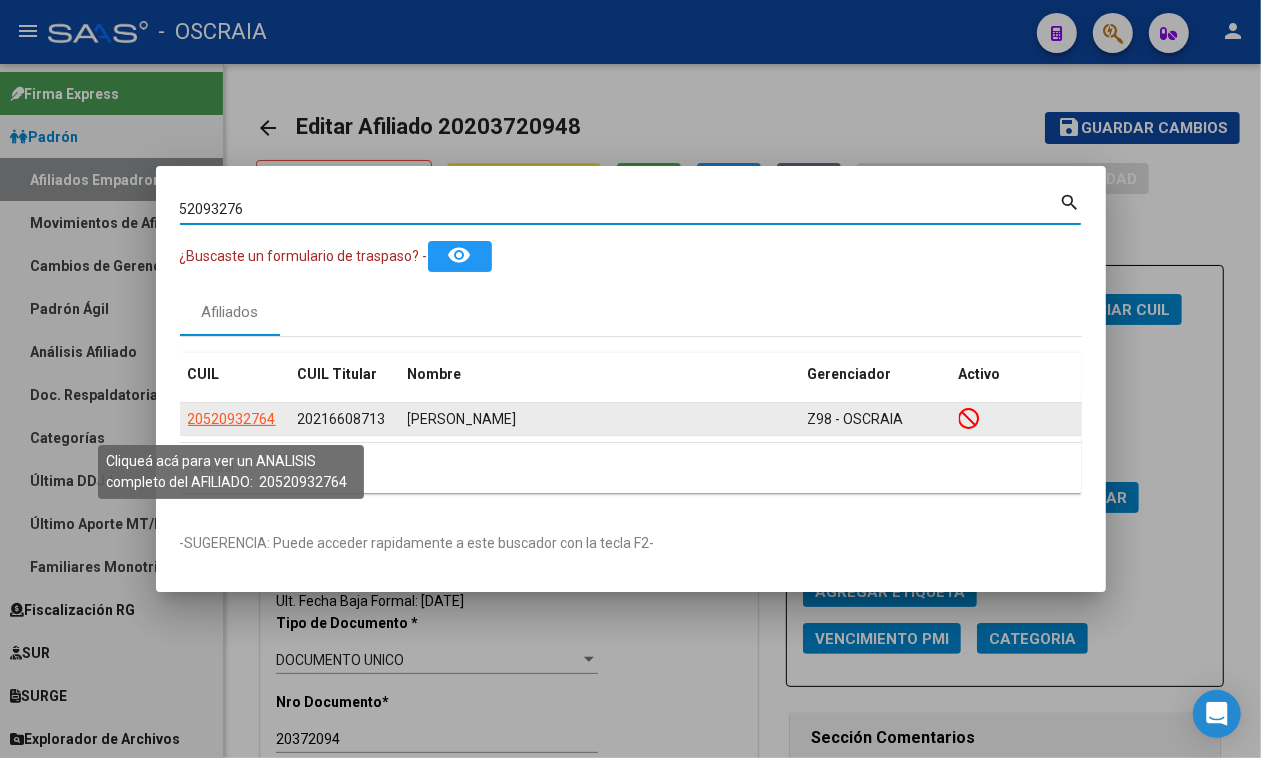 click on "20520932764" 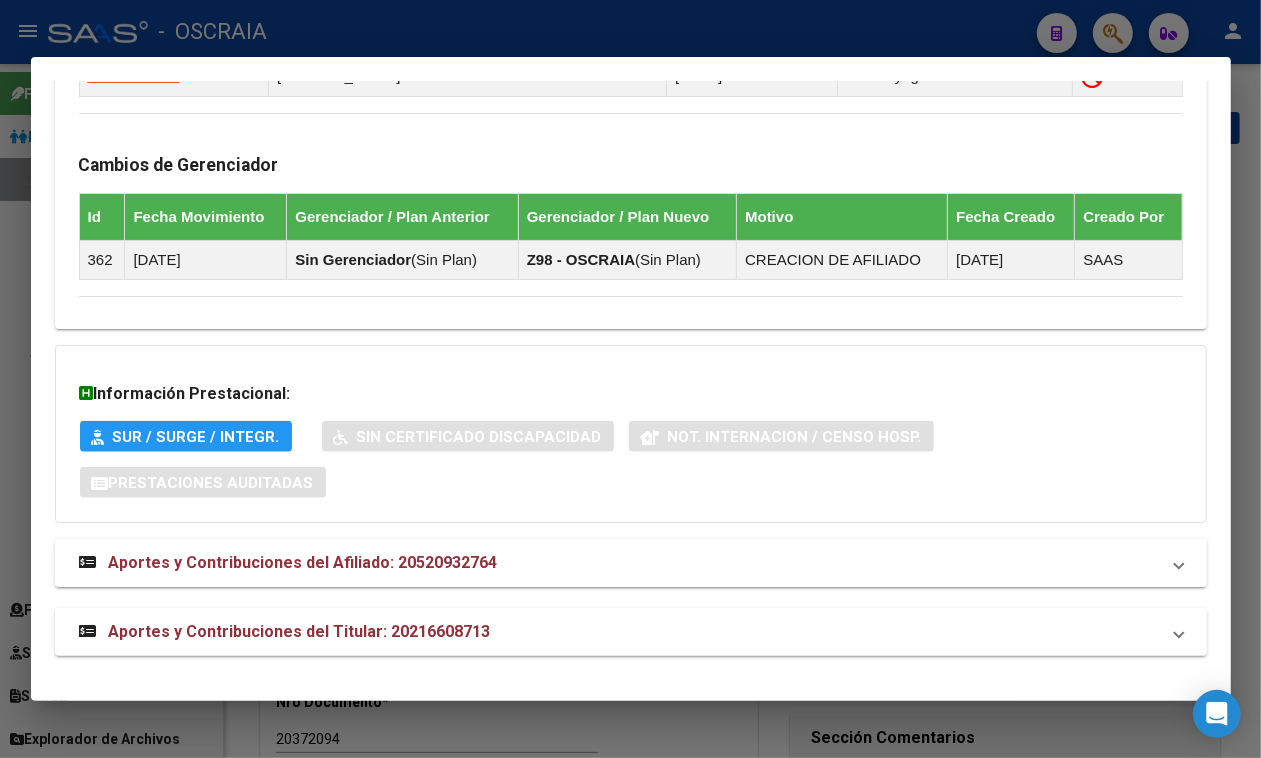 scroll, scrollTop: 1382, scrollLeft: 0, axis: vertical 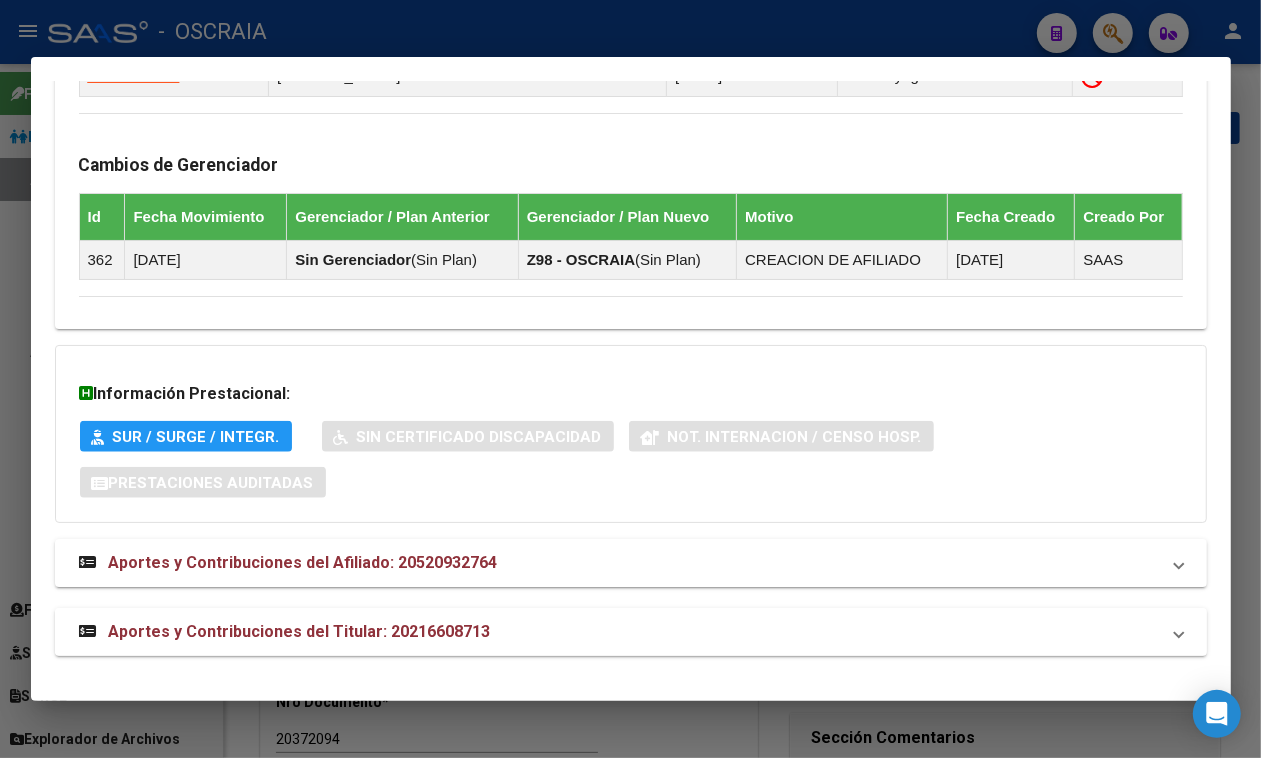 click on "Aportes y Contribuciones del Titular: 20216608713" at bounding box center (300, 631) 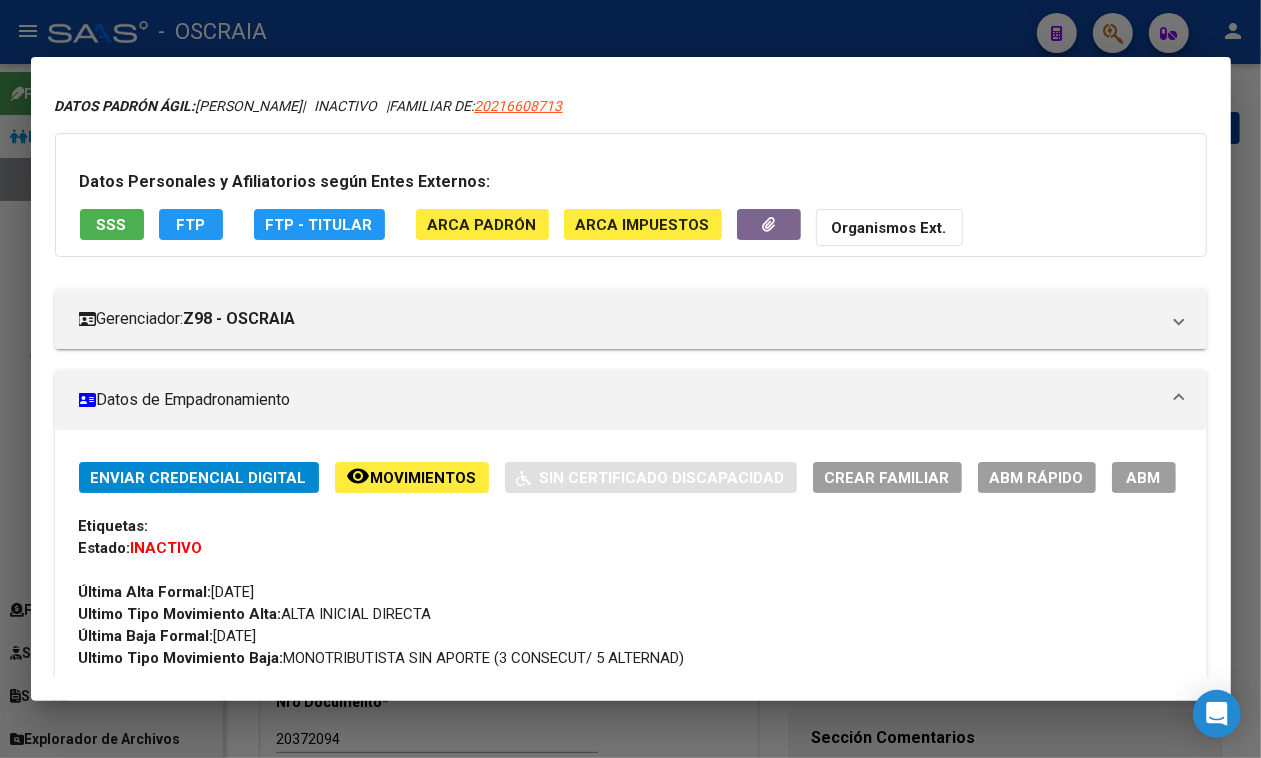 scroll, scrollTop: 0, scrollLeft: 0, axis: both 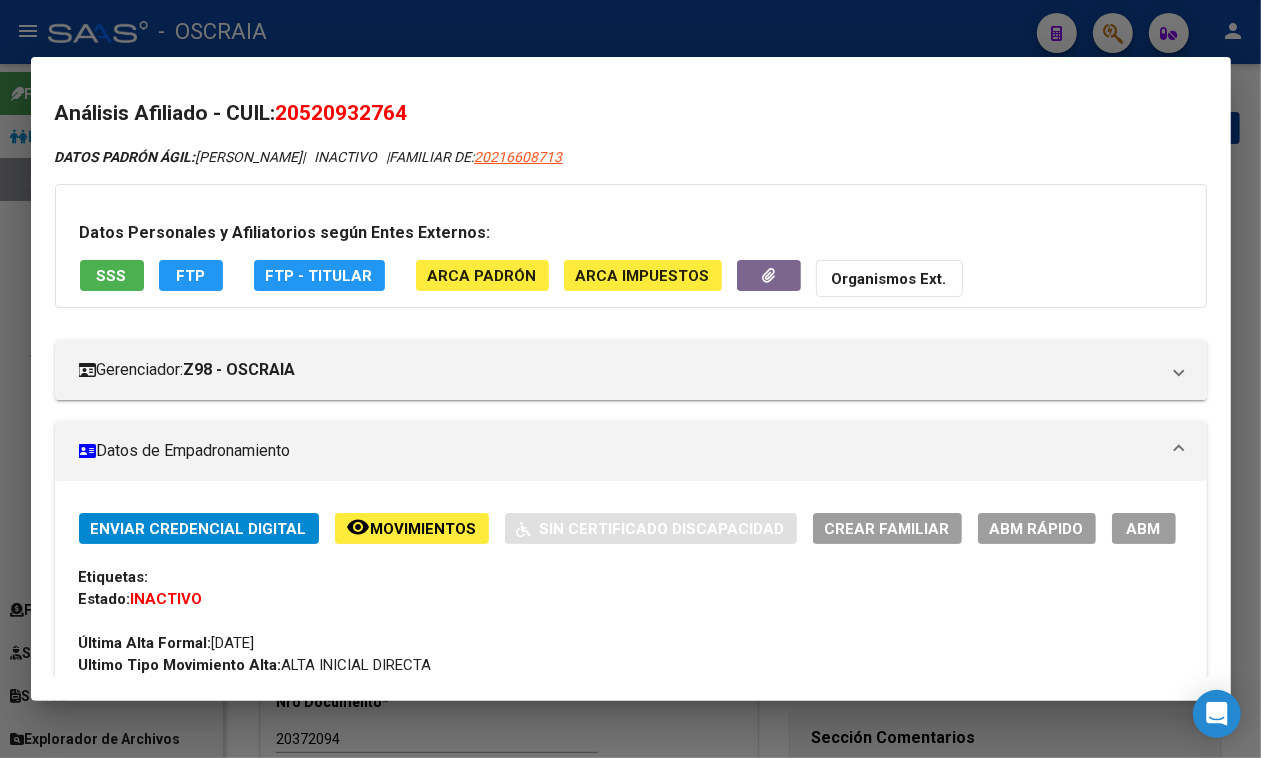 click on "SSS" at bounding box center [112, 276] 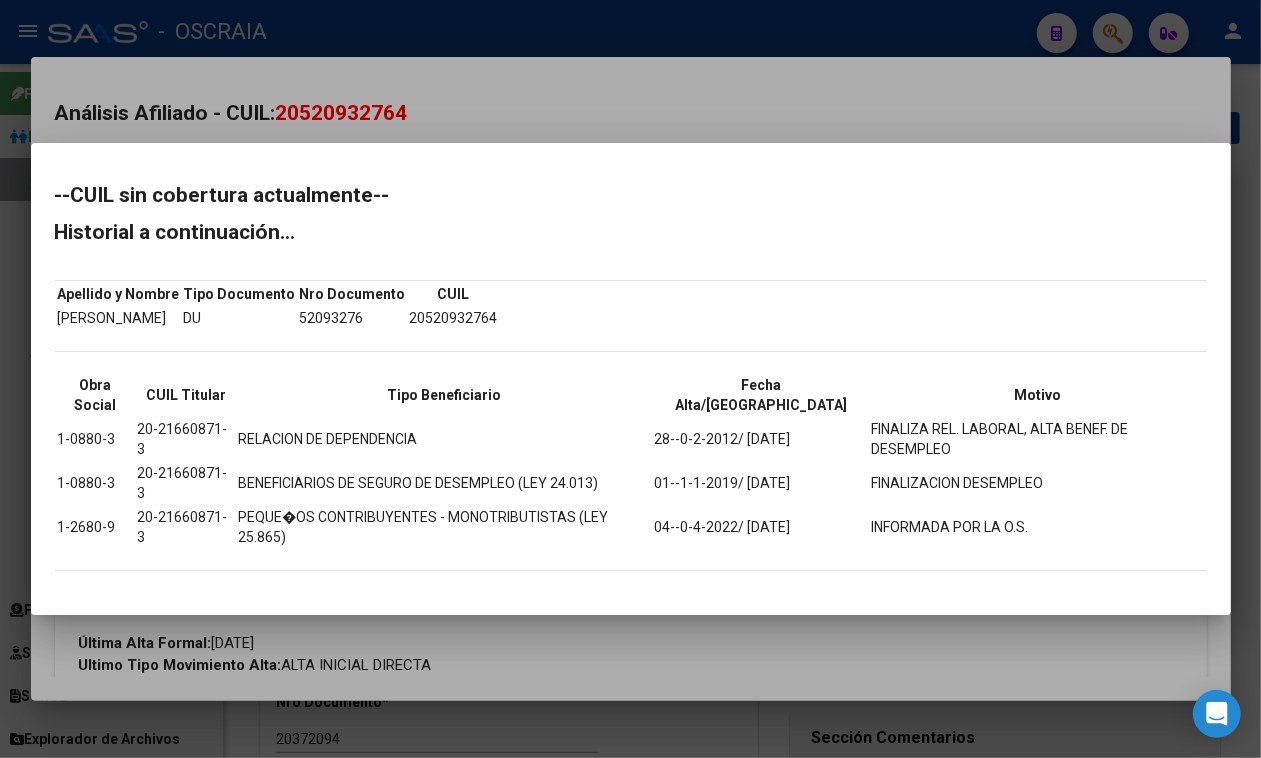 click at bounding box center (630, 379) 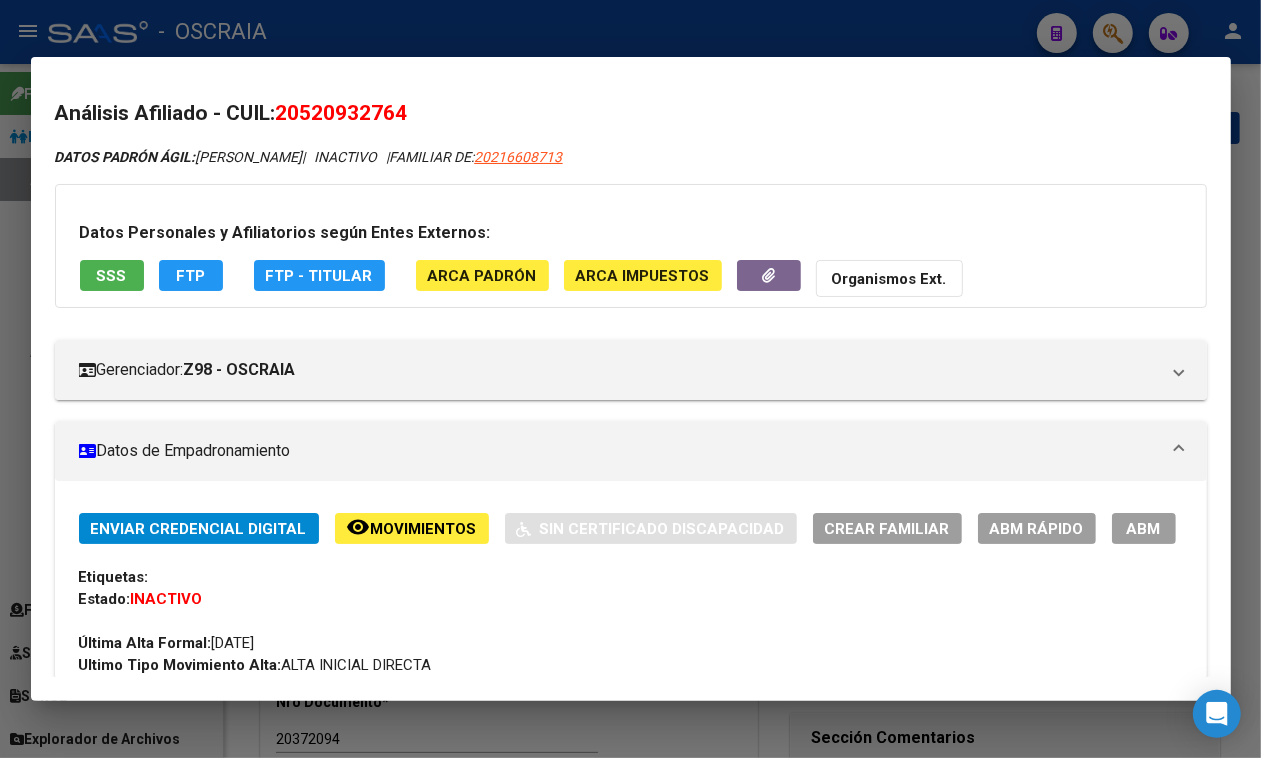 scroll, scrollTop: 250, scrollLeft: 0, axis: vertical 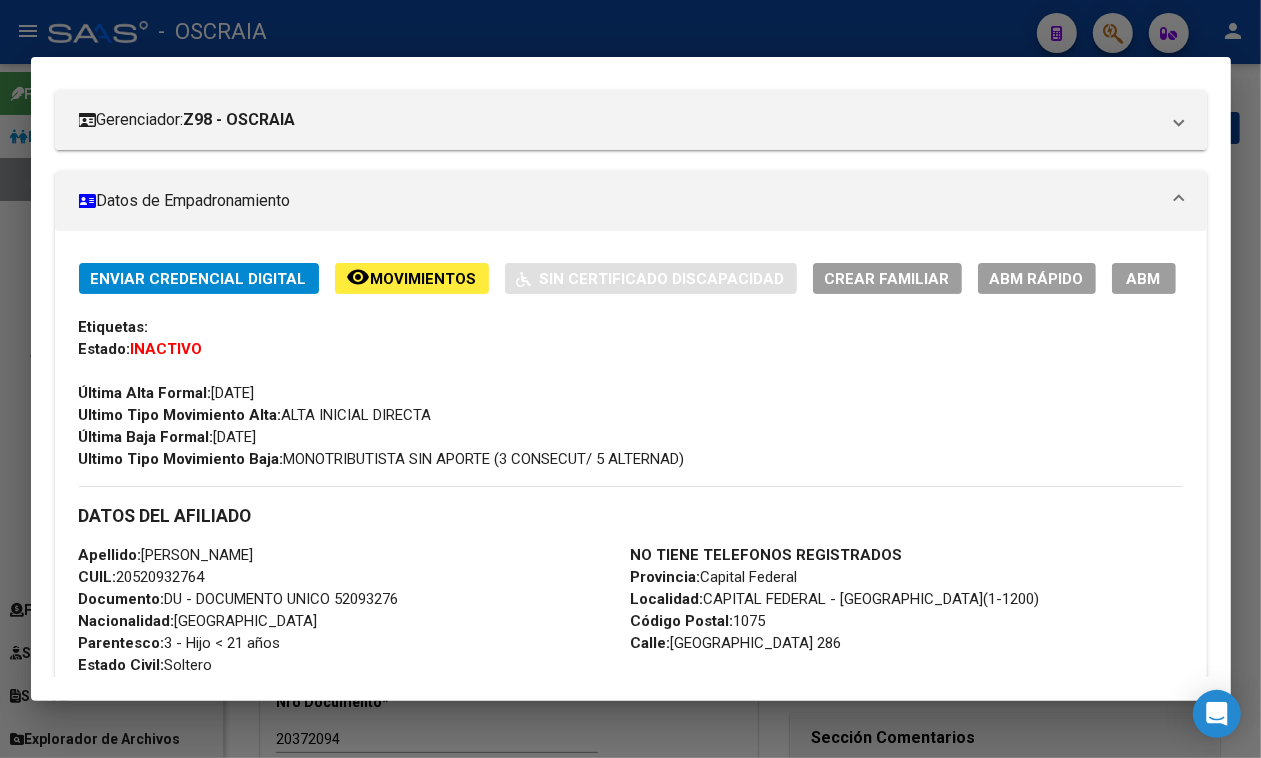 click at bounding box center (630, 379) 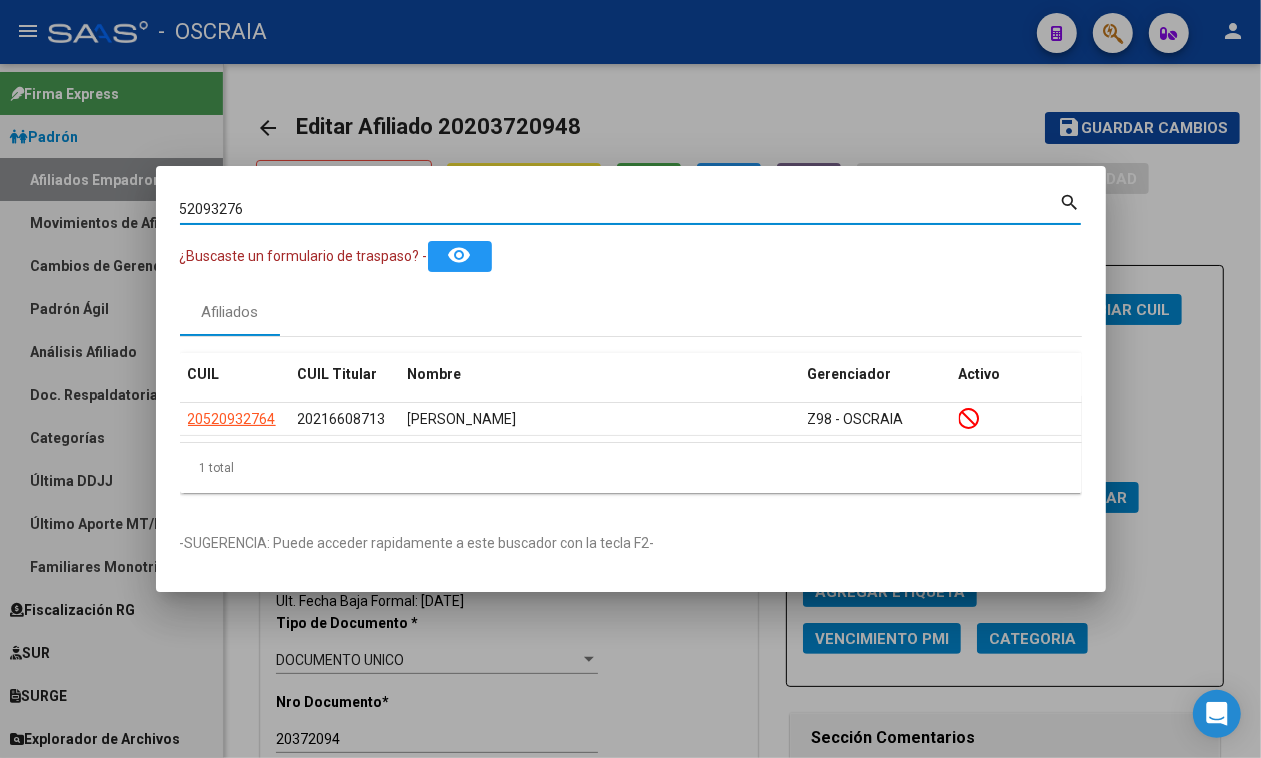 drag, startPoint x: 350, startPoint y: 200, endPoint x: 0, endPoint y: 200, distance: 350 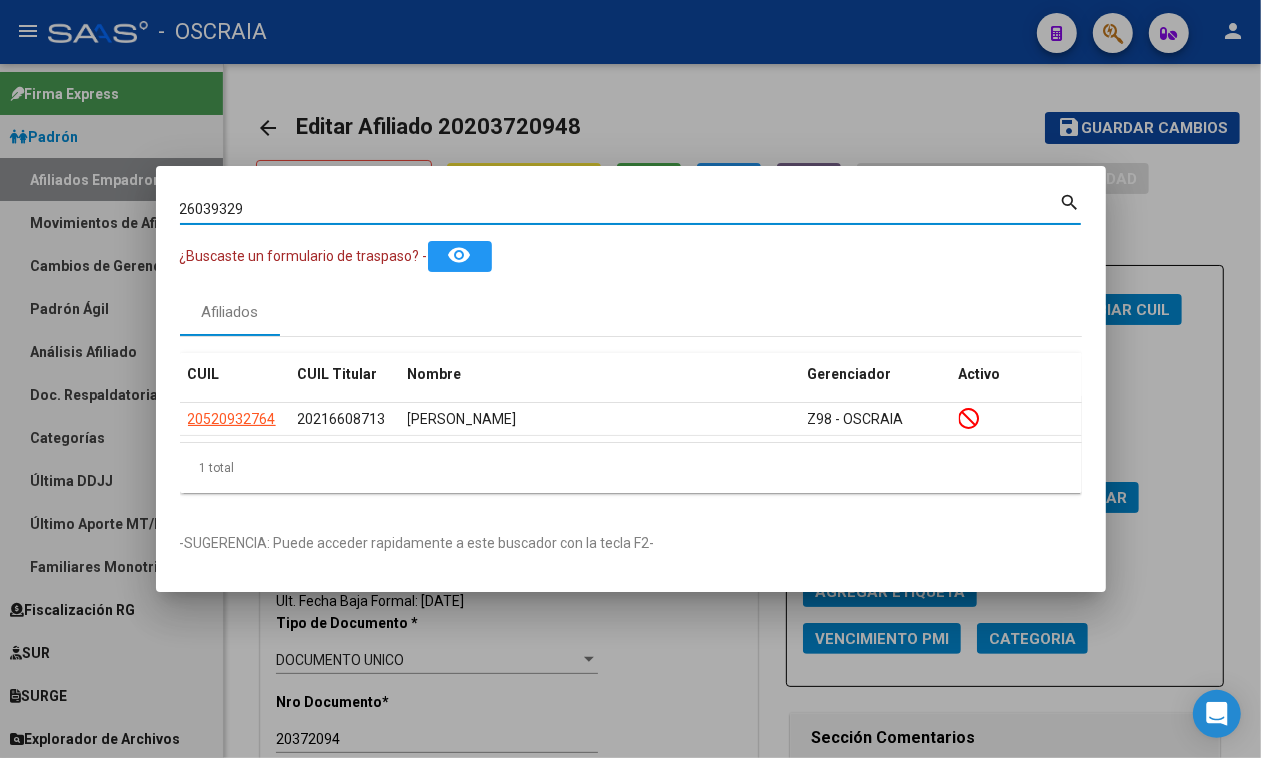 type on "26039329" 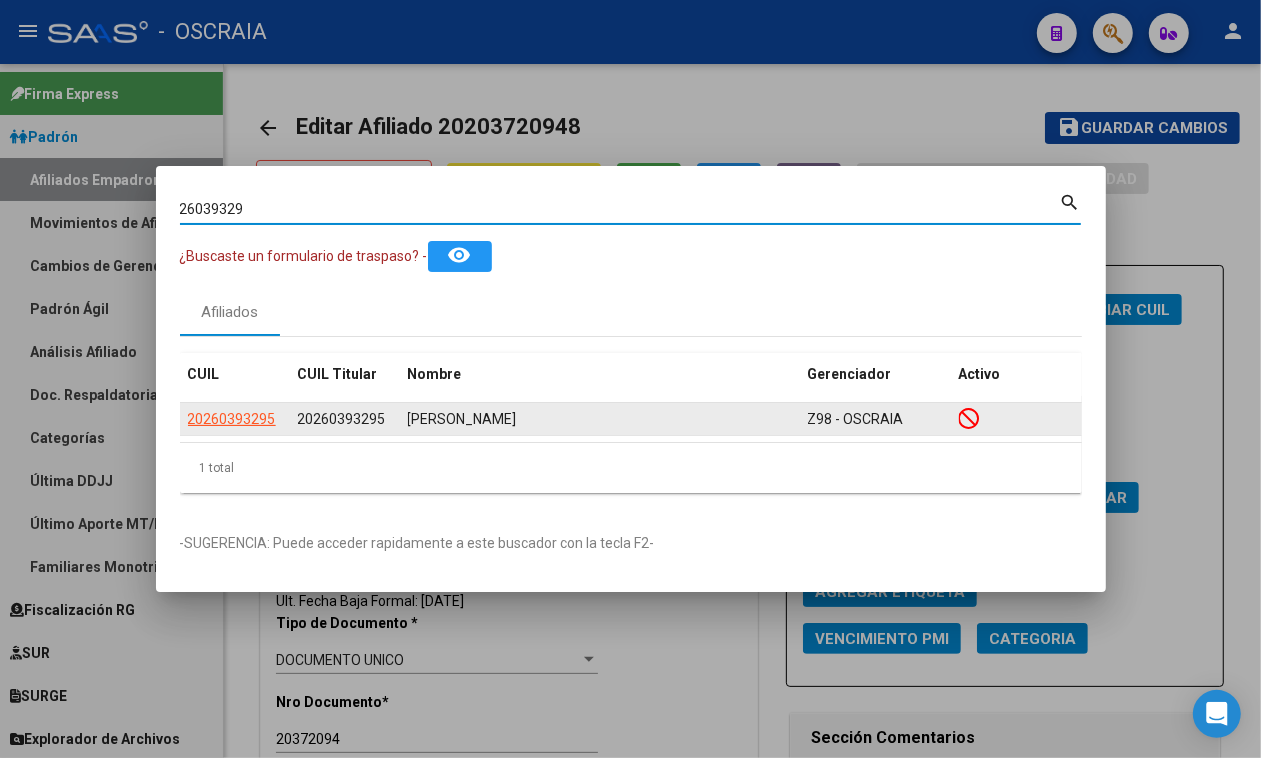 click on "20260393295" 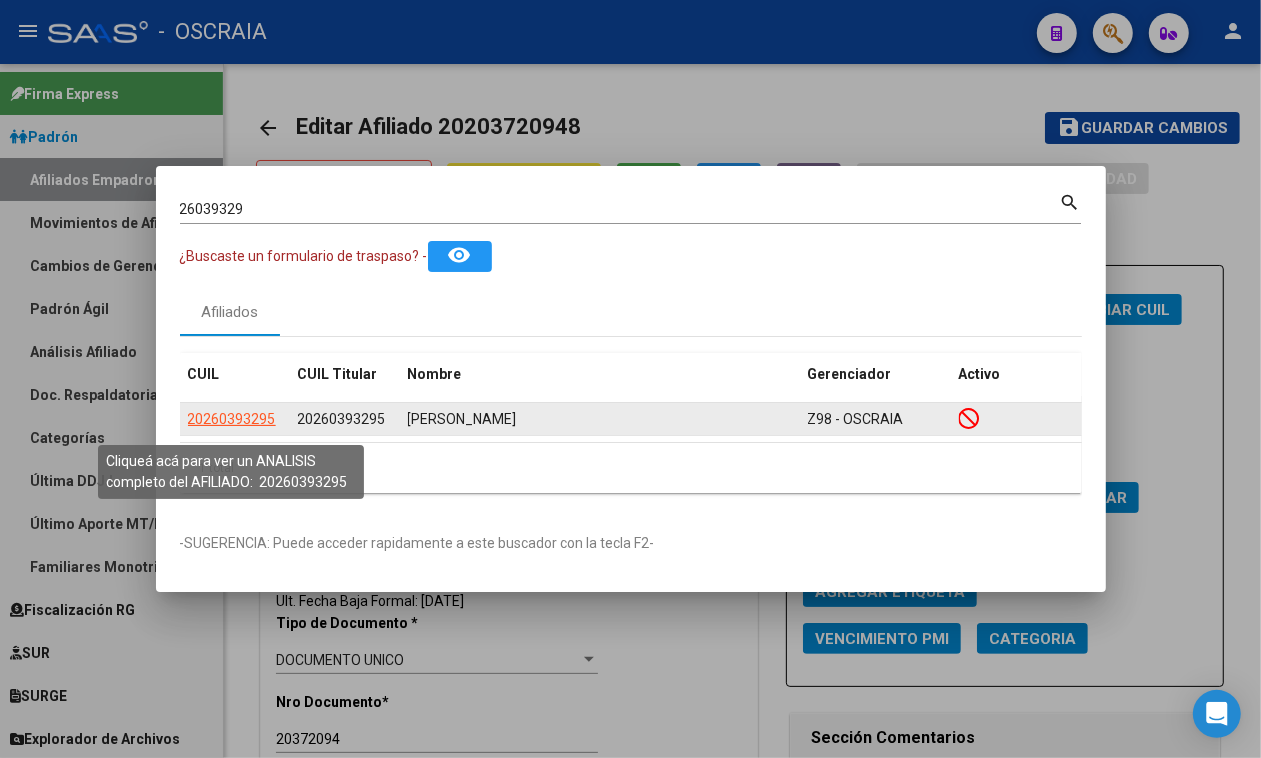 click on "20260393295" 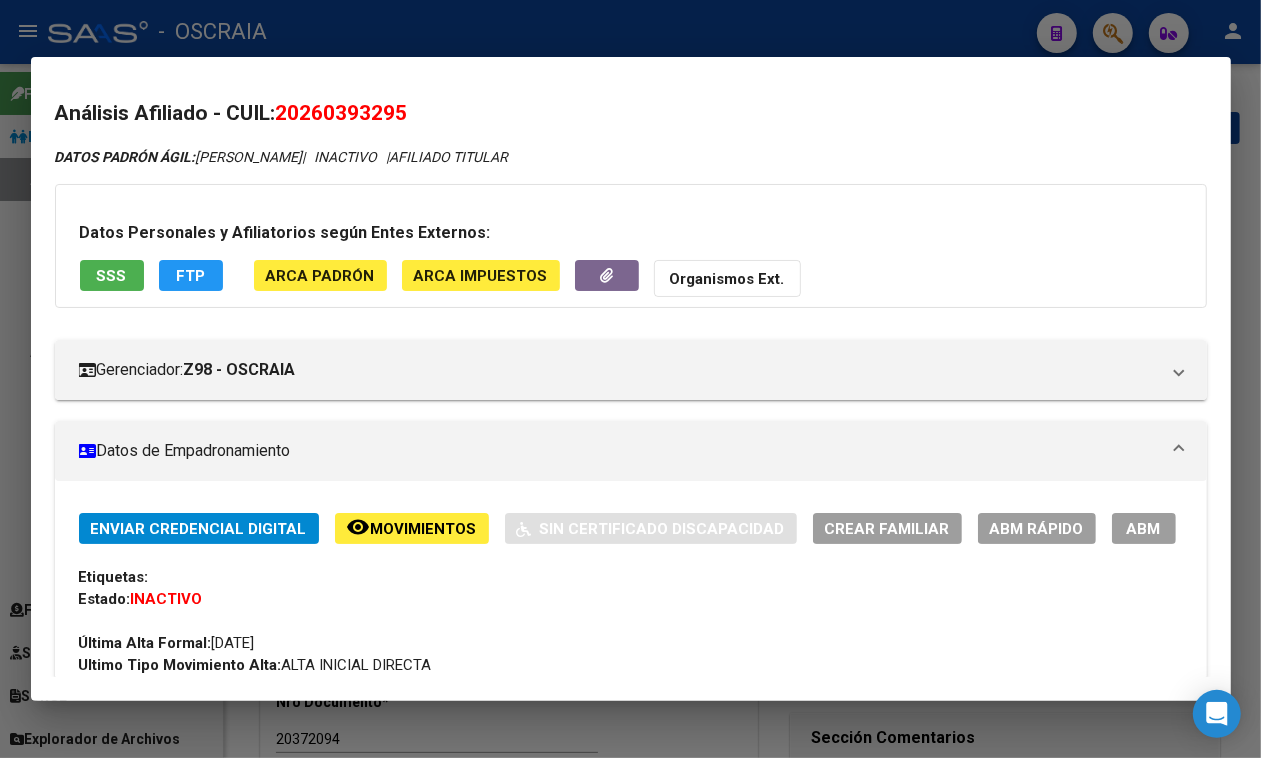 click on "SSS" at bounding box center [112, 276] 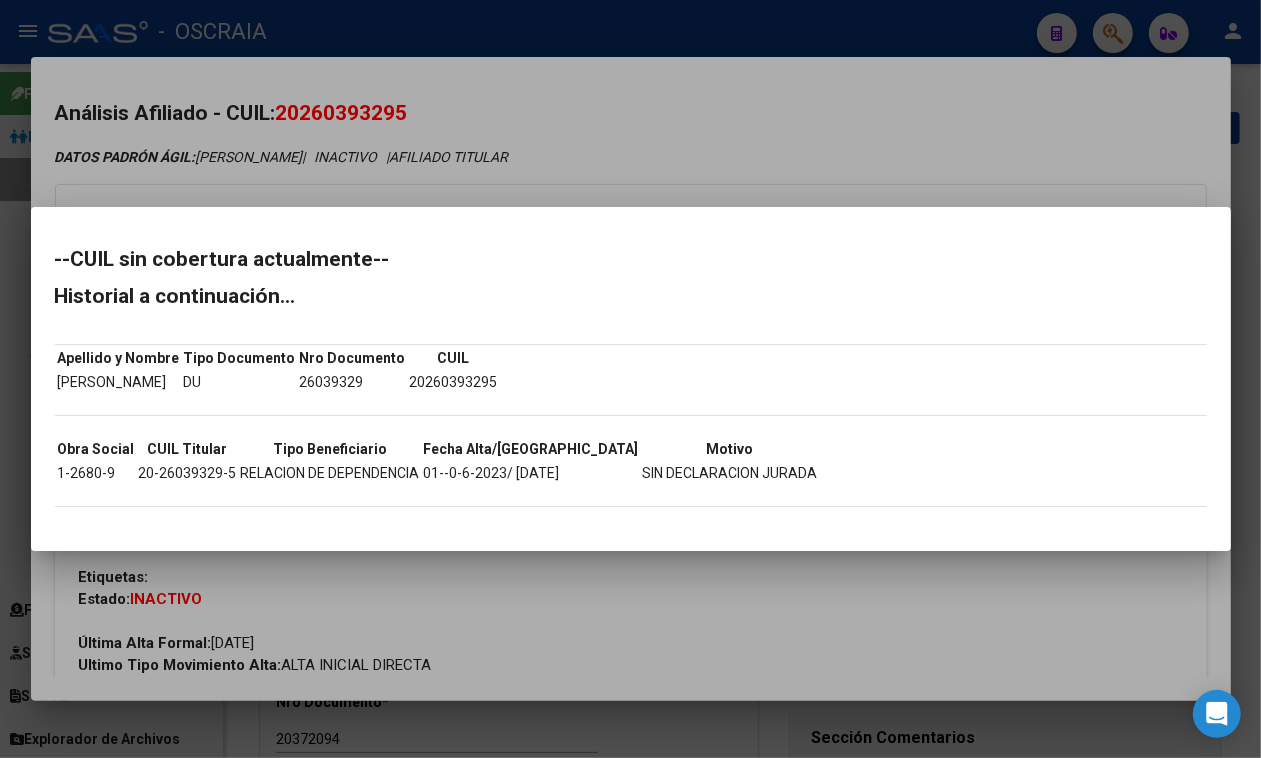click at bounding box center [630, 379] 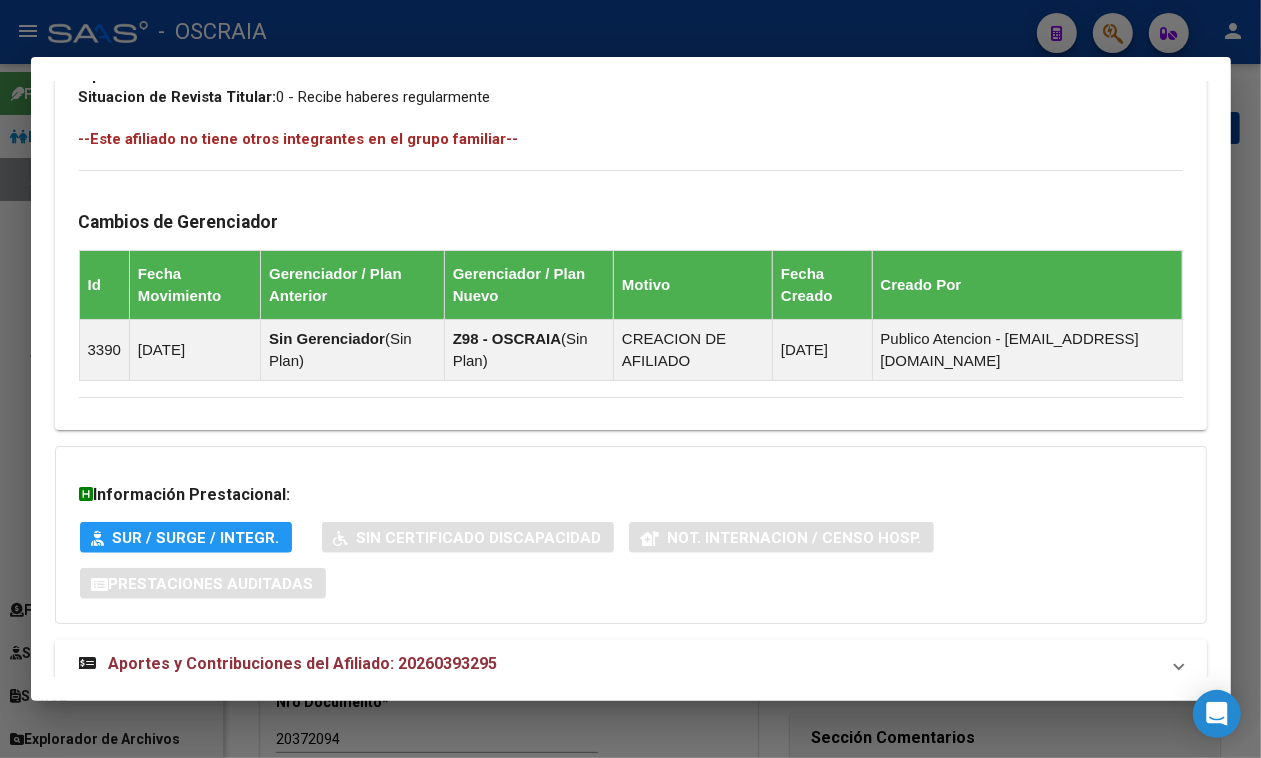 scroll, scrollTop: 1213, scrollLeft: 0, axis: vertical 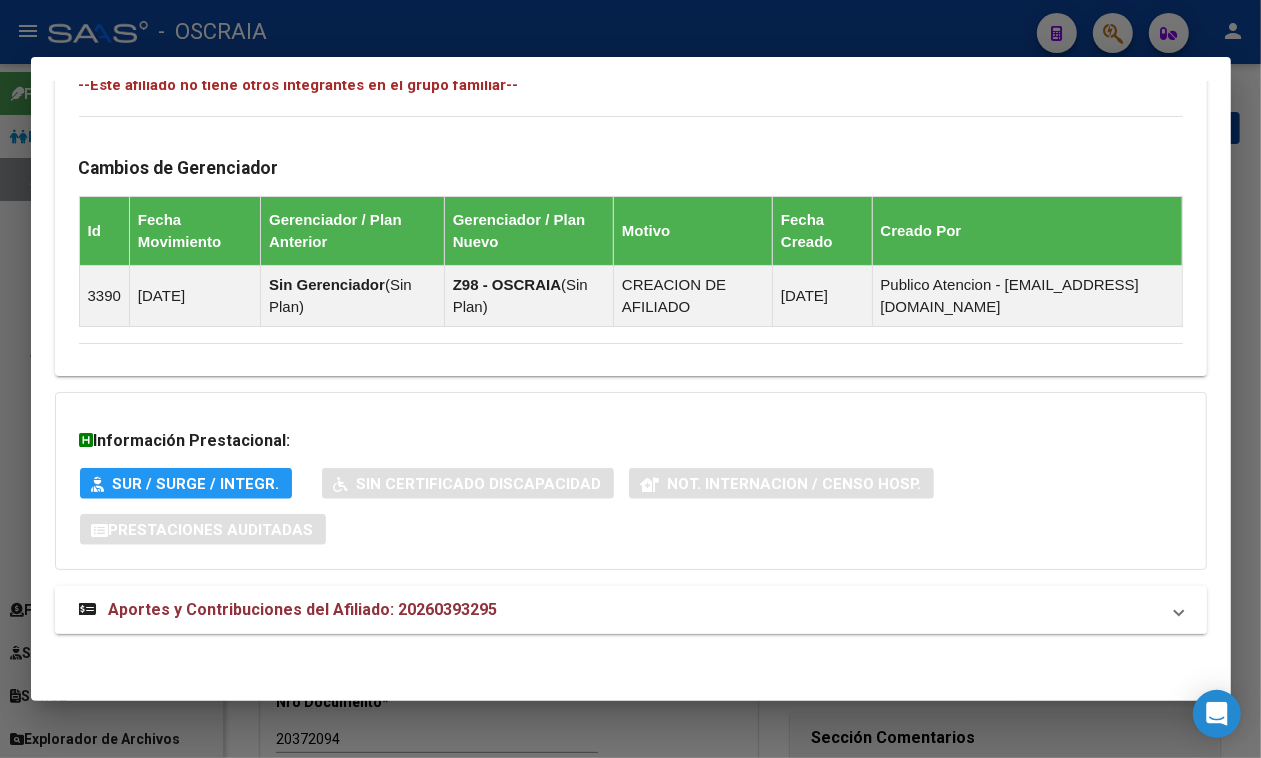 click on "Aportes y Contribuciones del Afiliado: 20260393295" at bounding box center [288, 610] 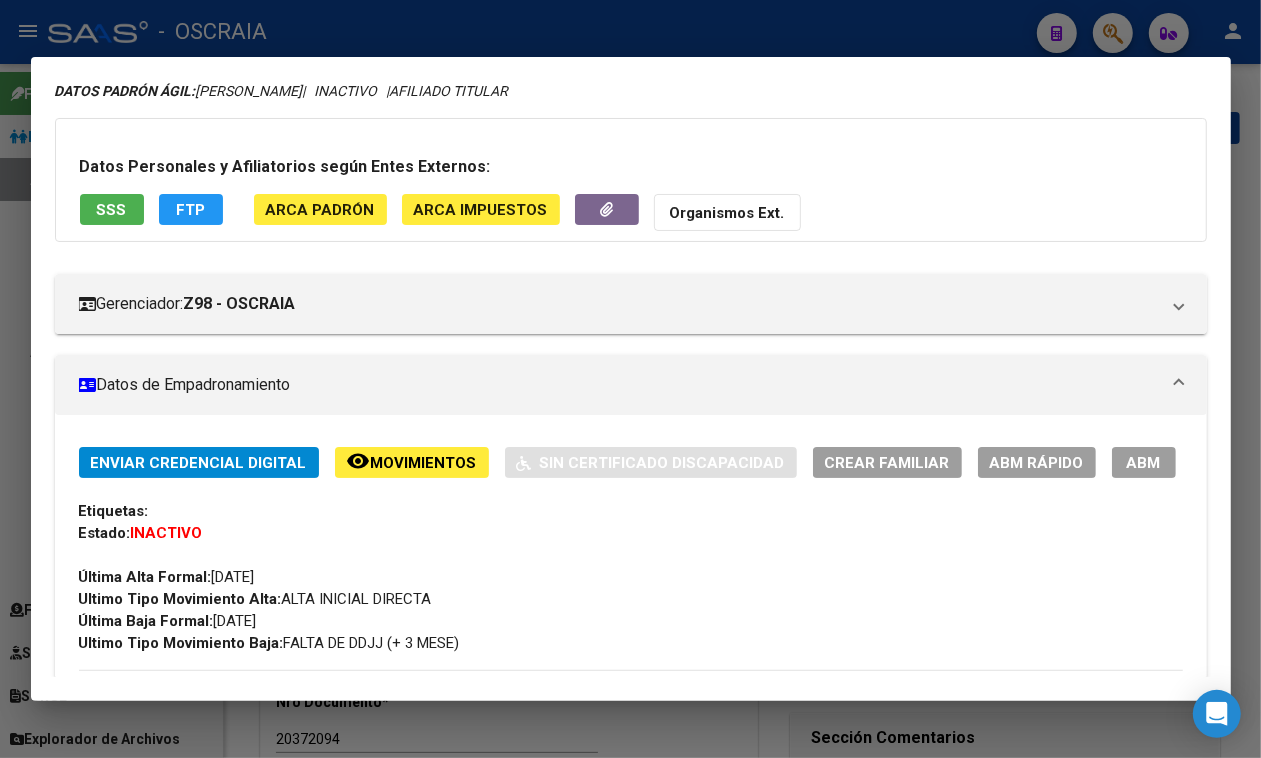 scroll, scrollTop: 0, scrollLeft: 0, axis: both 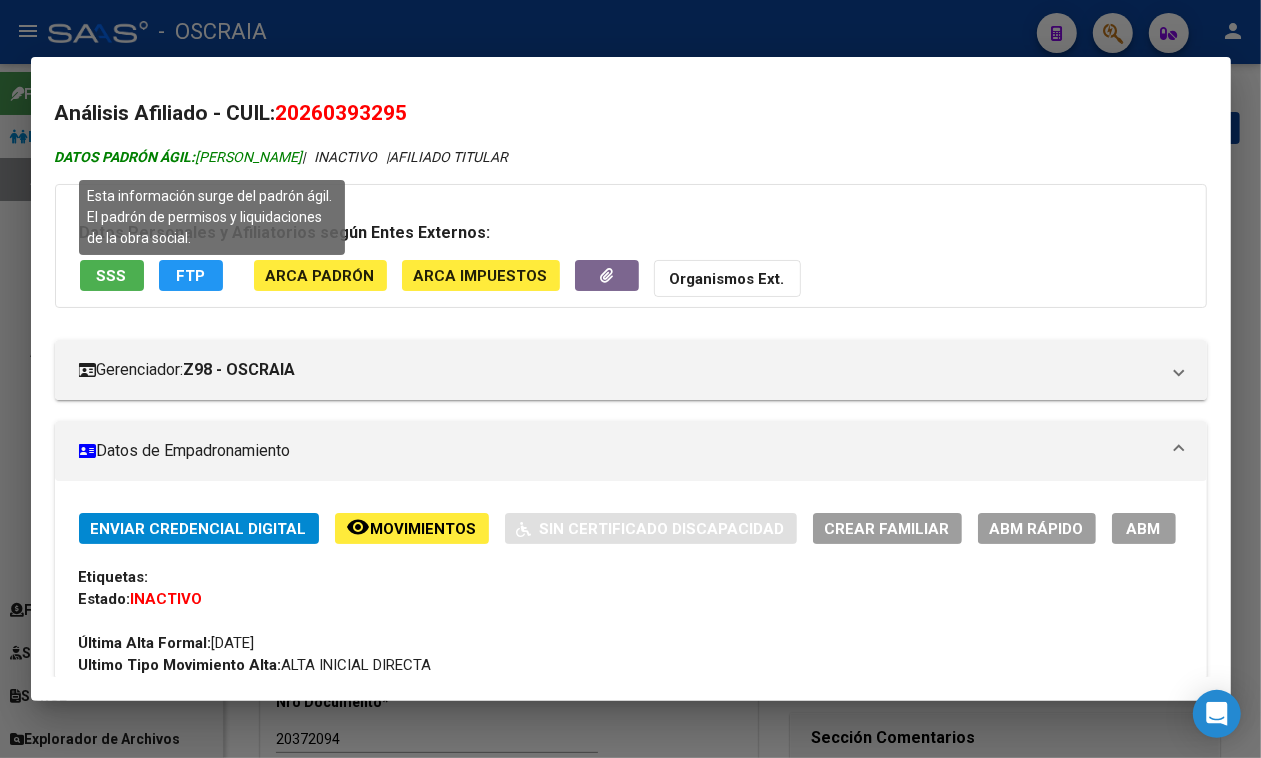 drag, startPoint x: 198, startPoint y: 155, endPoint x: 367, endPoint y: 151, distance: 169.04733 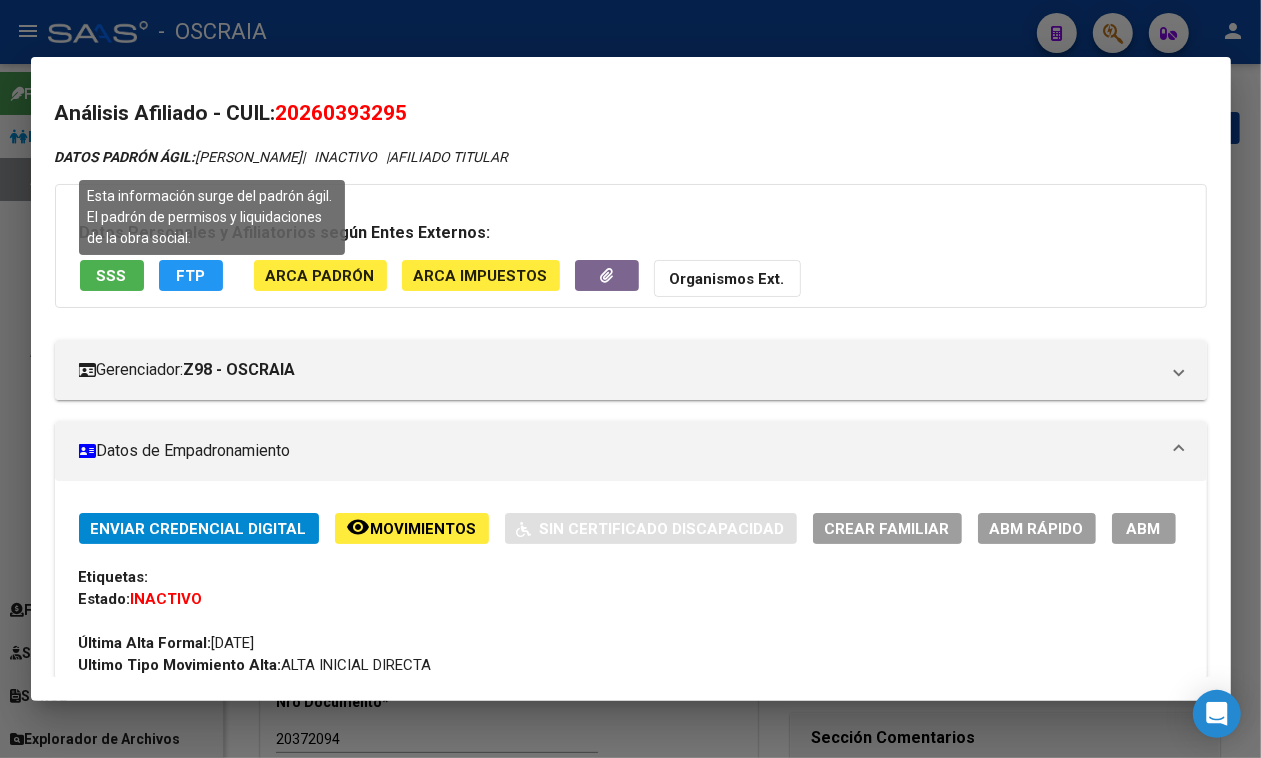 copy on "[PERSON_NAME]" 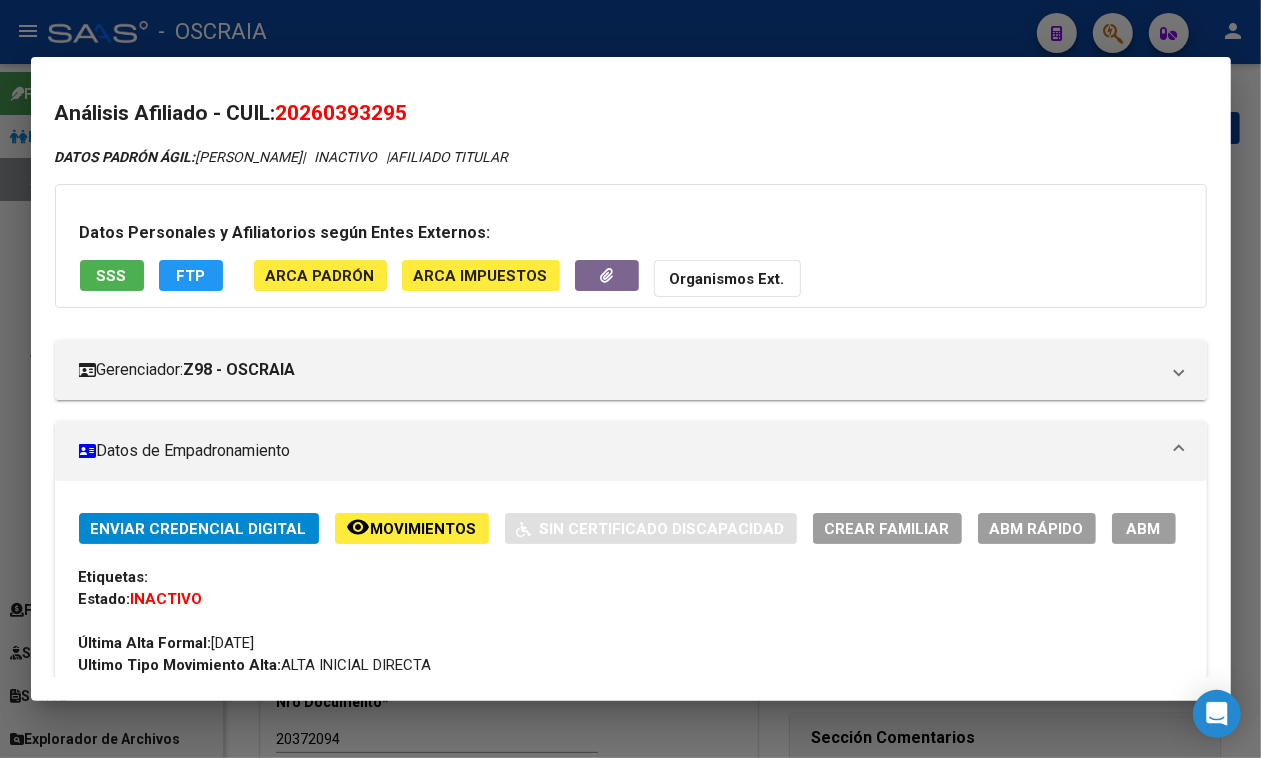 click on "20260393295" at bounding box center [342, 113] 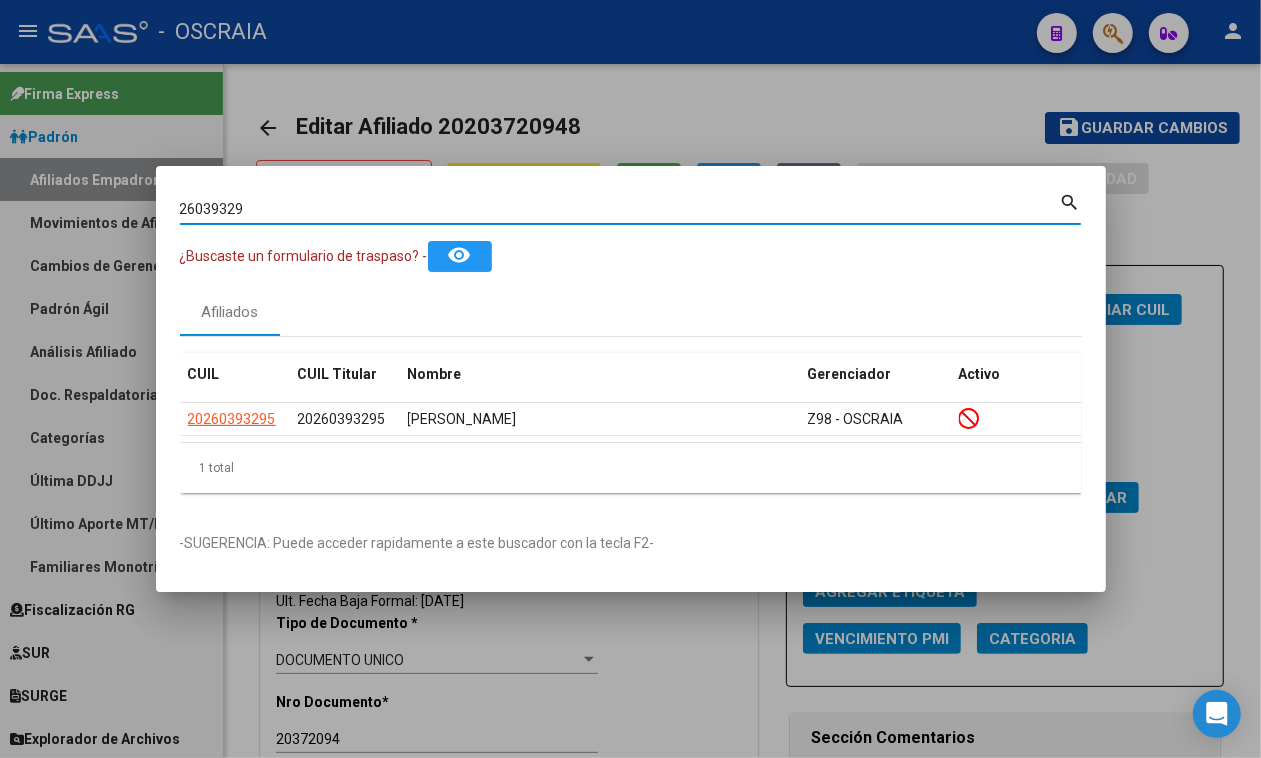 drag, startPoint x: 248, startPoint y: 208, endPoint x: 7, endPoint y: 190, distance: 241.67126 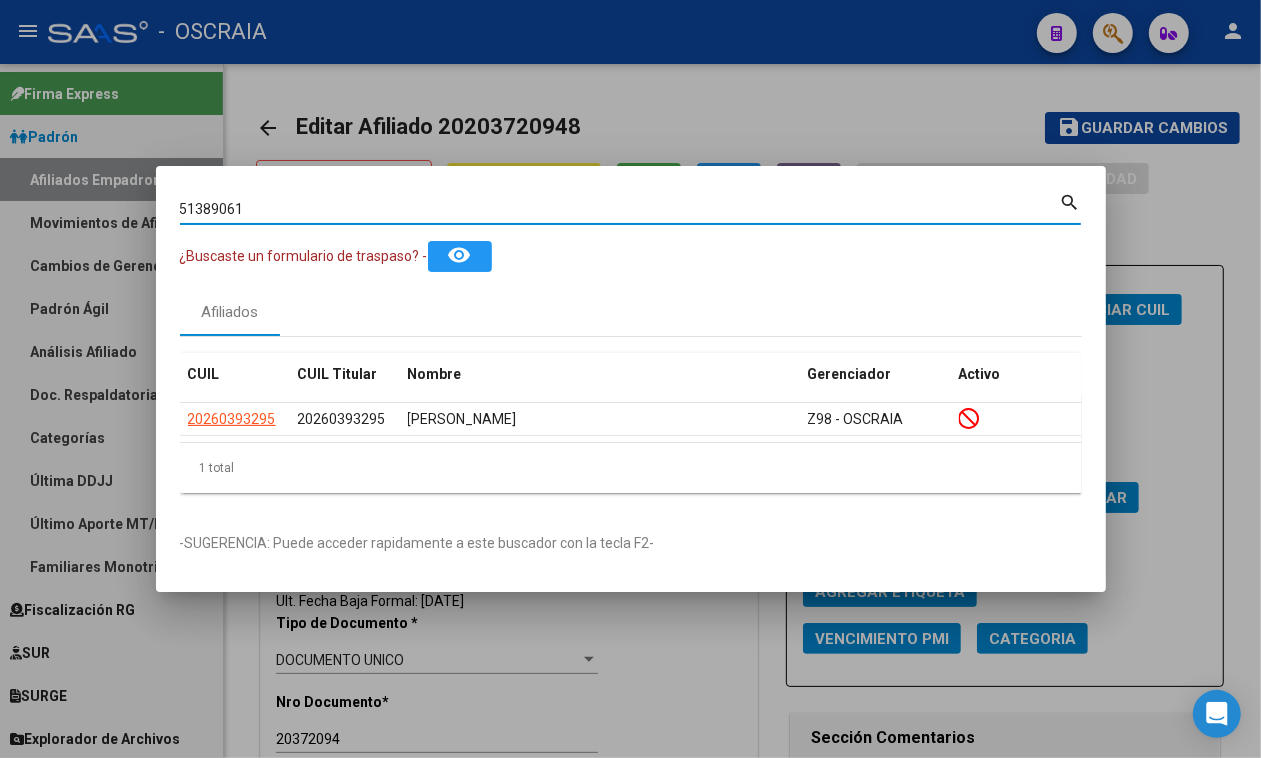 type on "51389061" 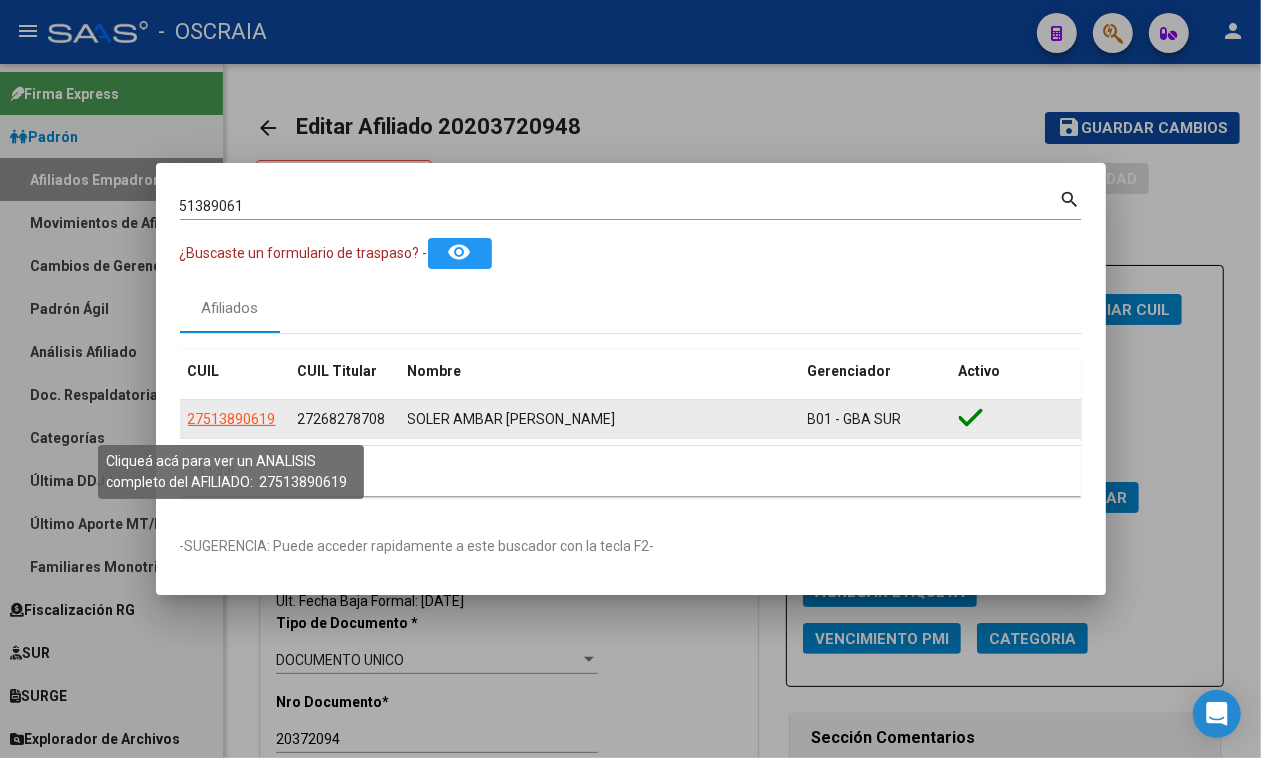 click on "27513890619" 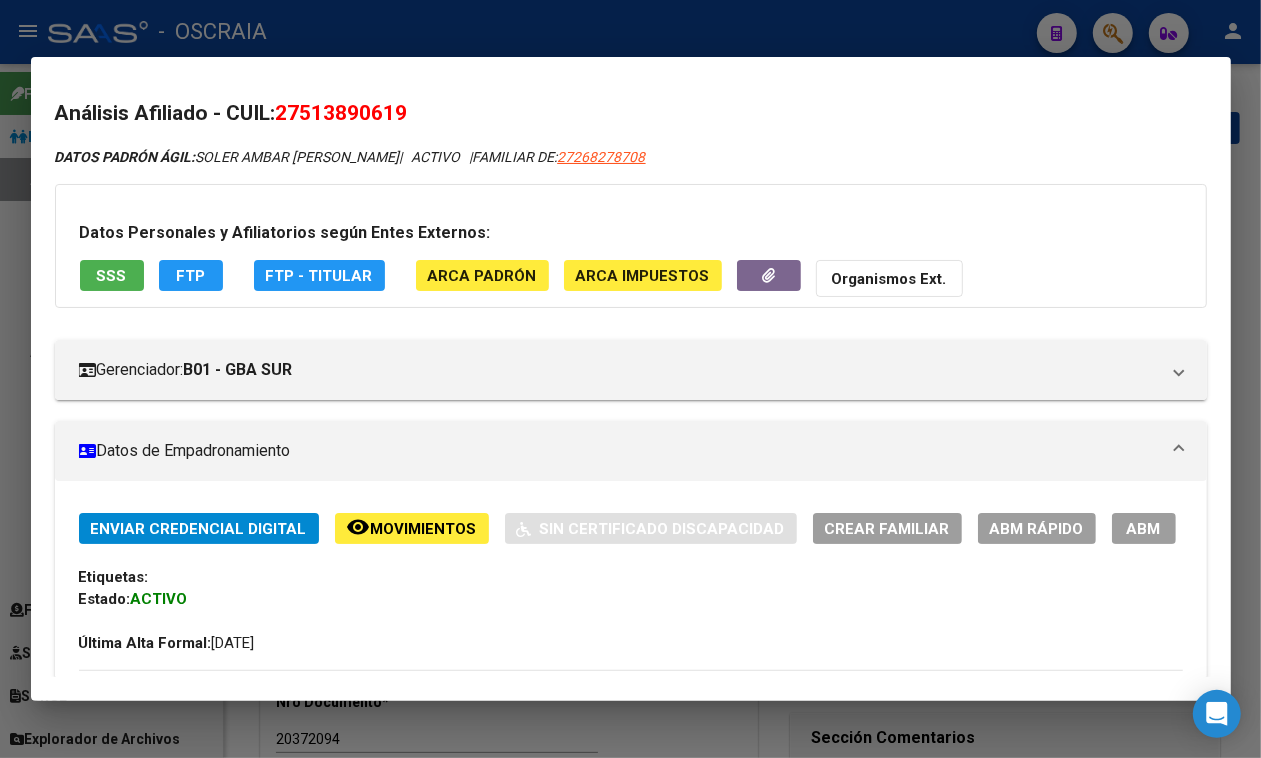 click on "27513890619" at bounding box center [342, 113] 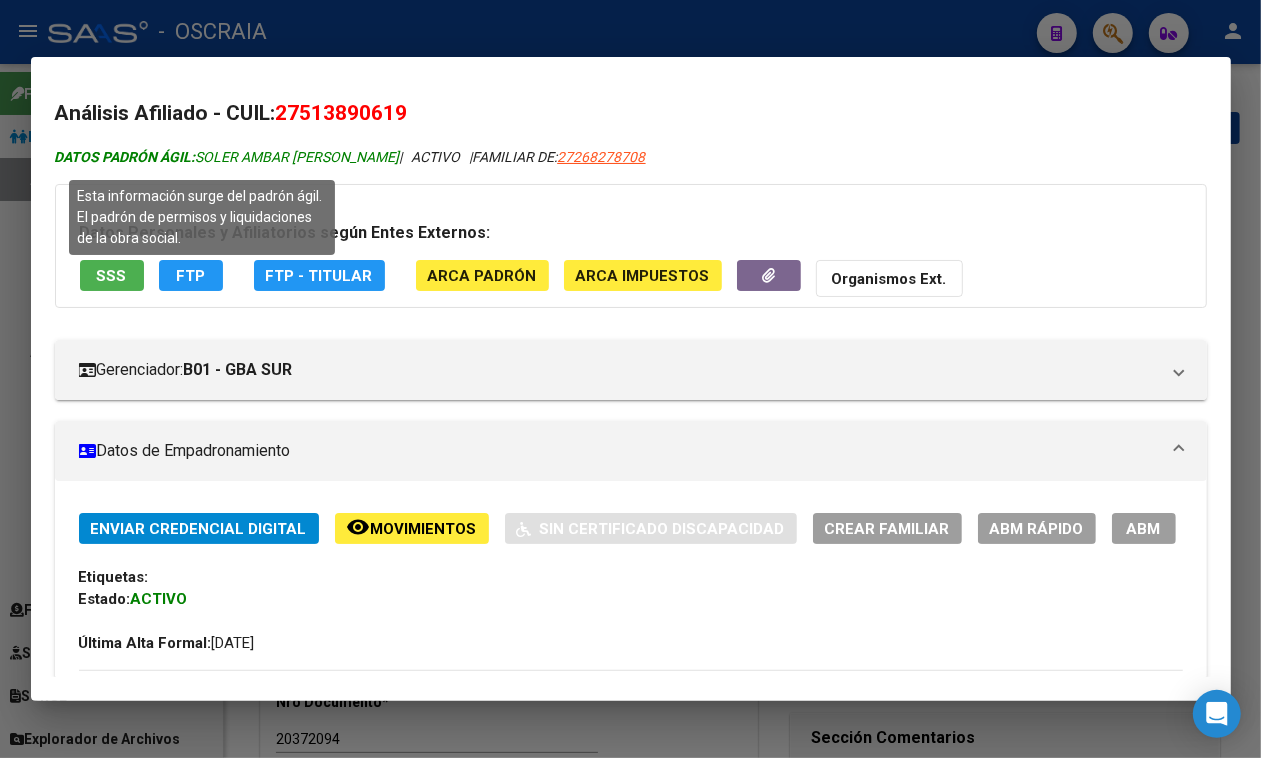 drag, startPoint x: 201, startPoint y: 153, endPoint x: 346, endPoint y: 156, distance: 145.03104 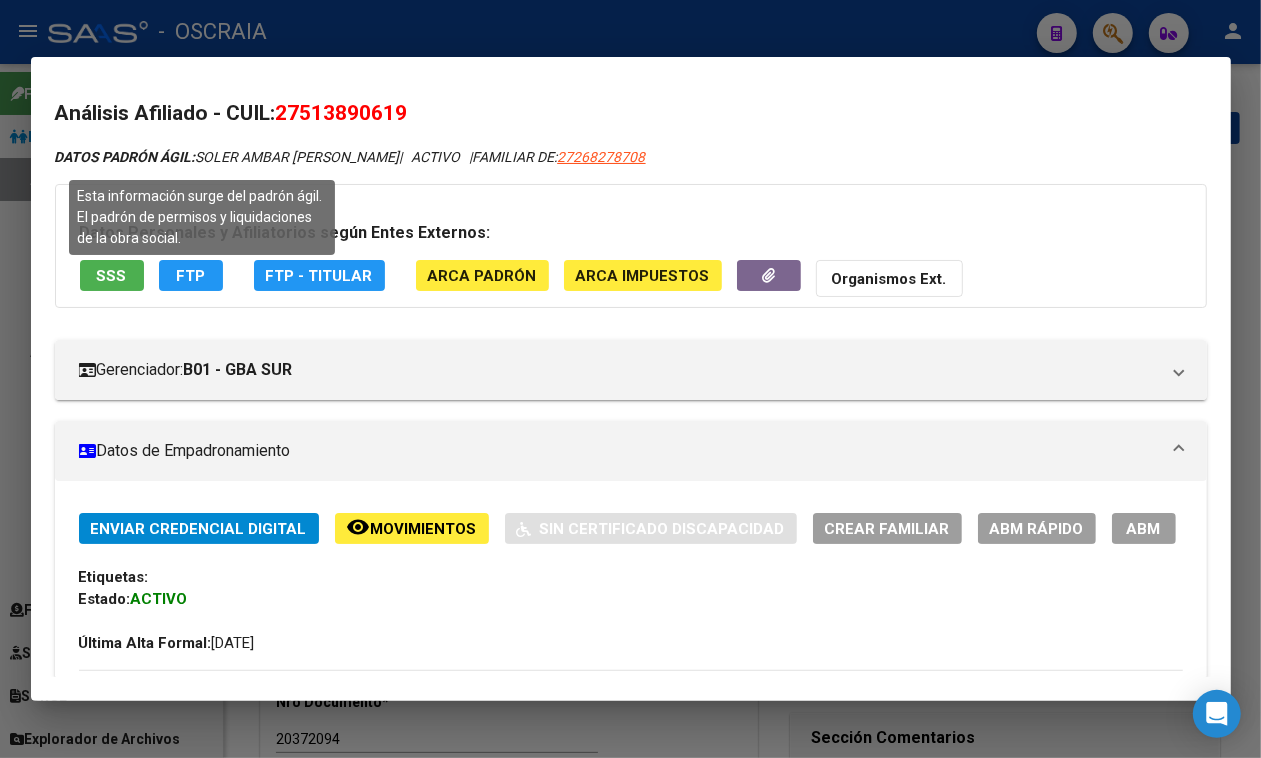 copy on "SOLER  AMBAR [PERSON_NAME]" 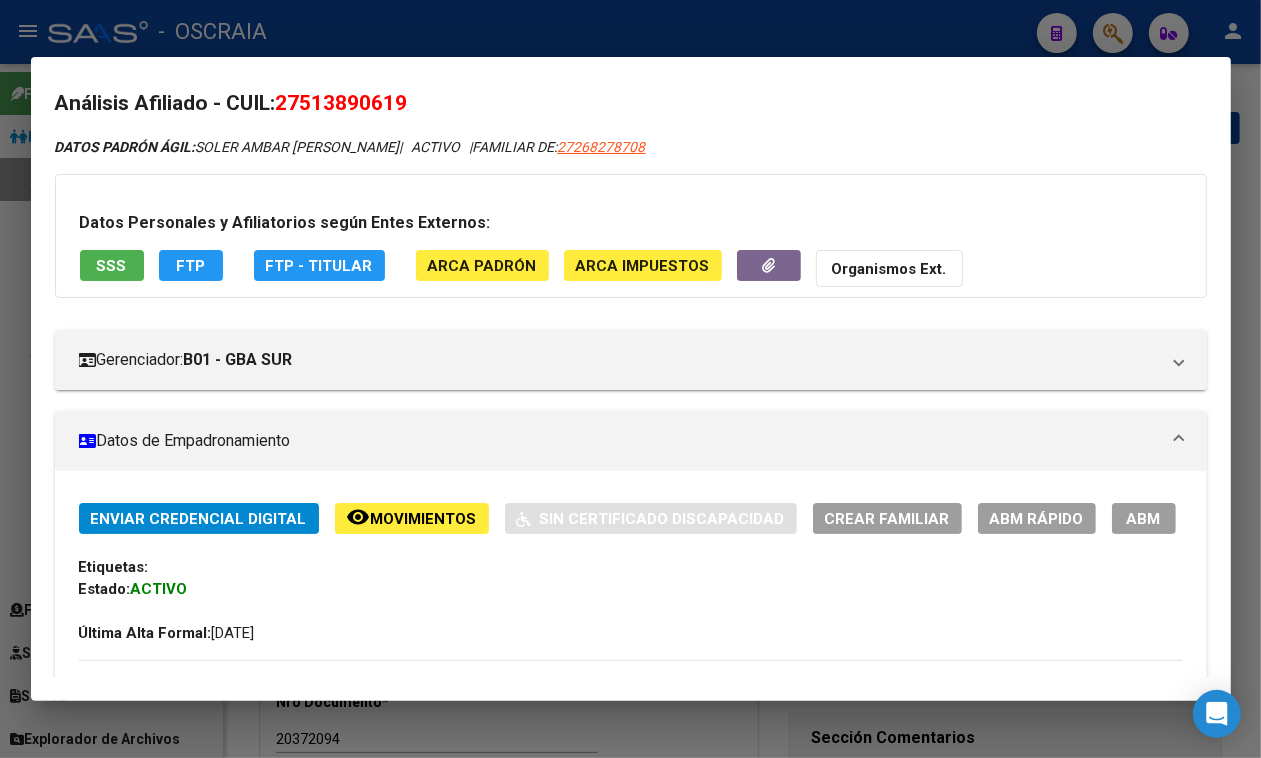 scroll, scrollTop: 0, scrollLeft: 0, axis: both 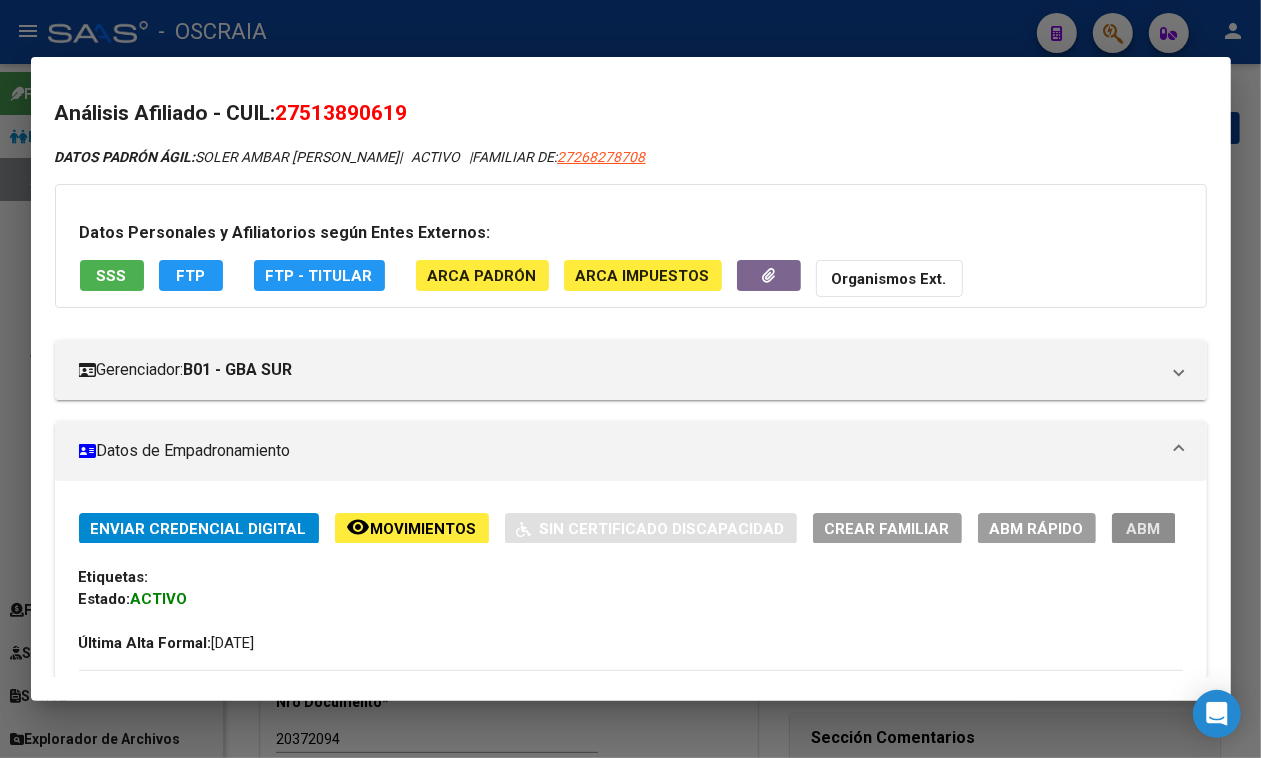 click on "ABM" at bounding box center (1144, 528) 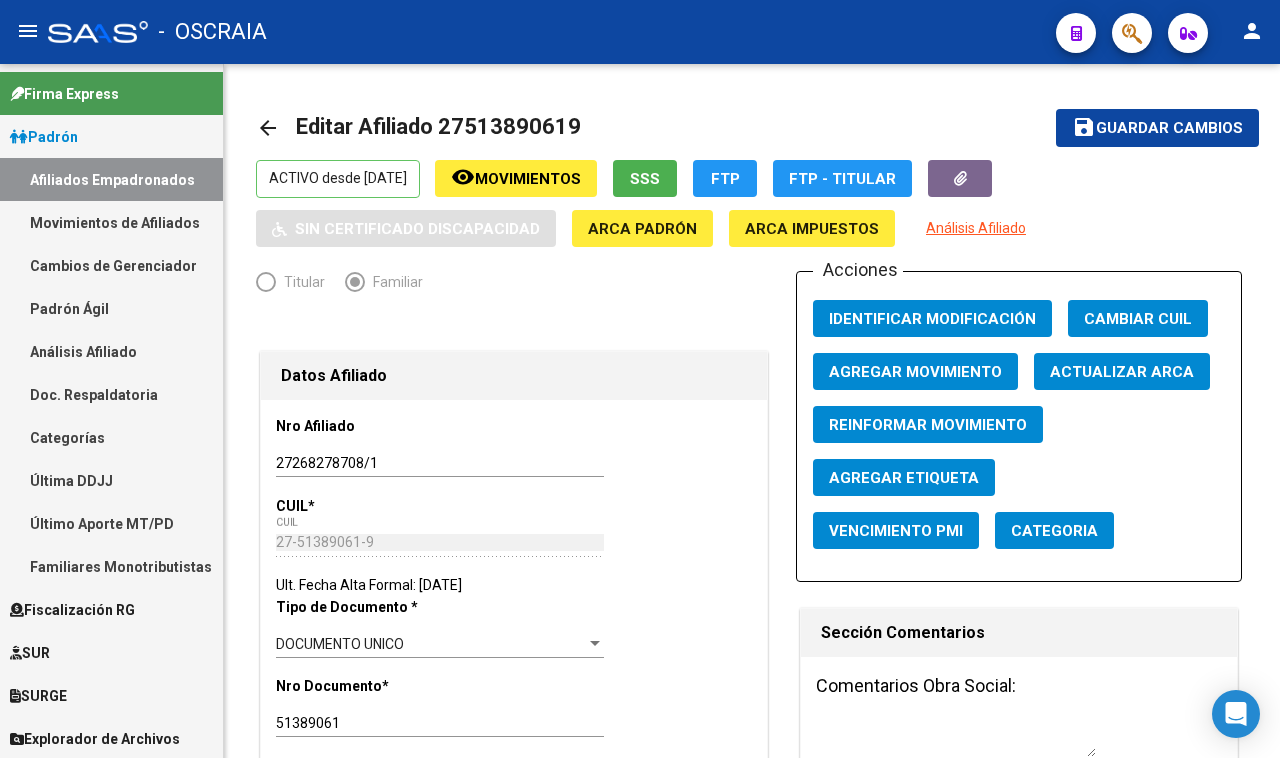 click on "Editar Afiliado 27513890619" 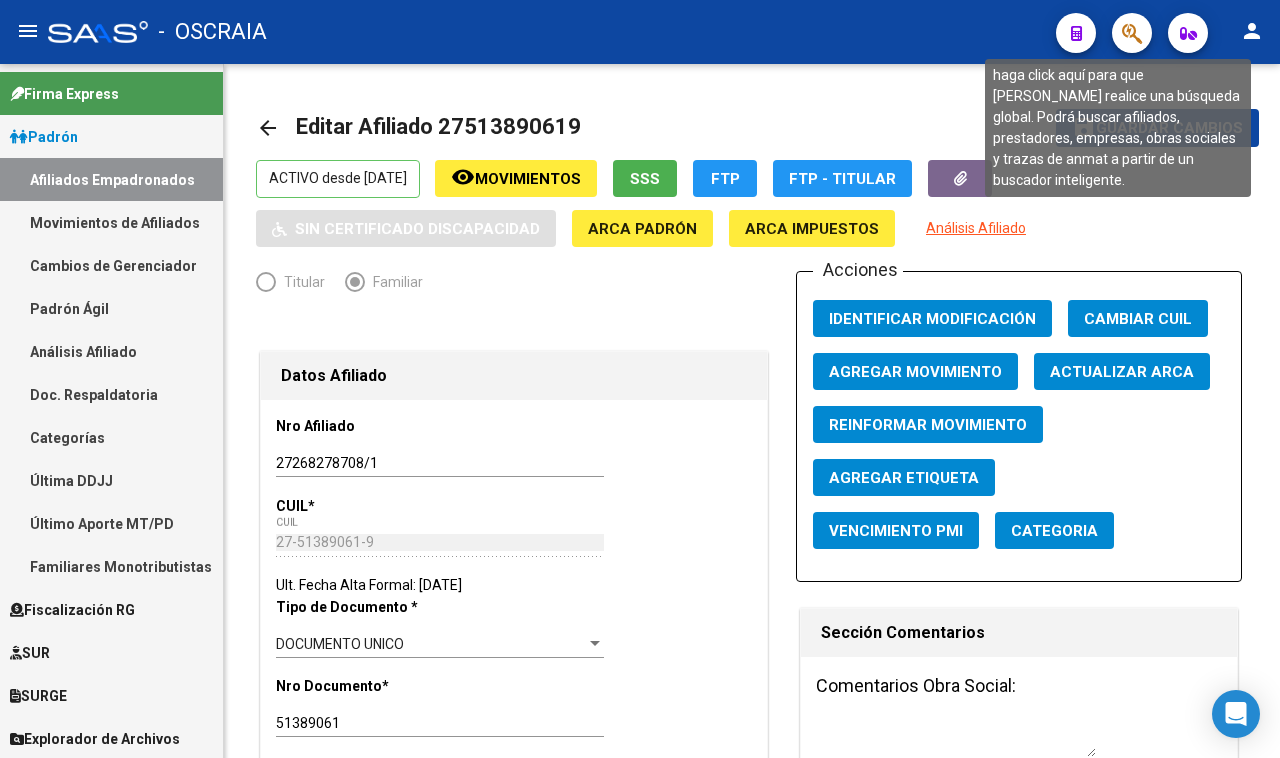 click 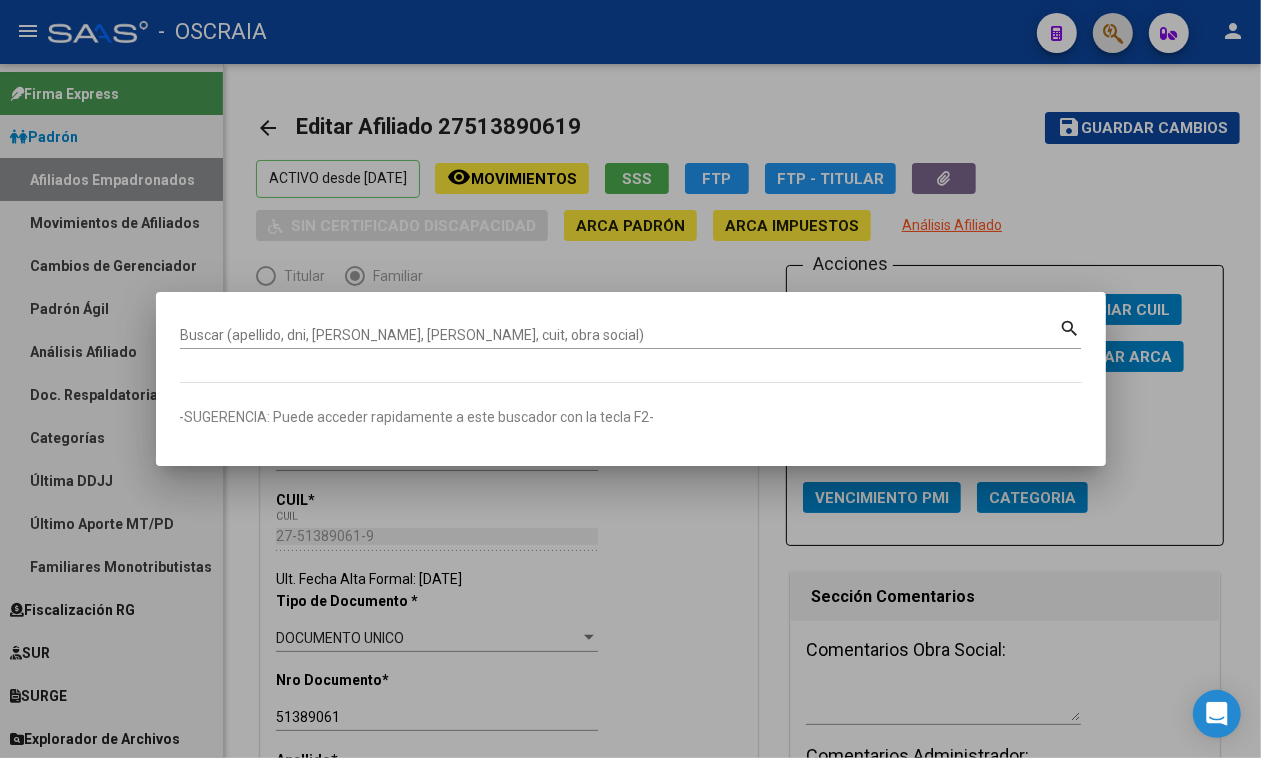 paste on "27513890619" 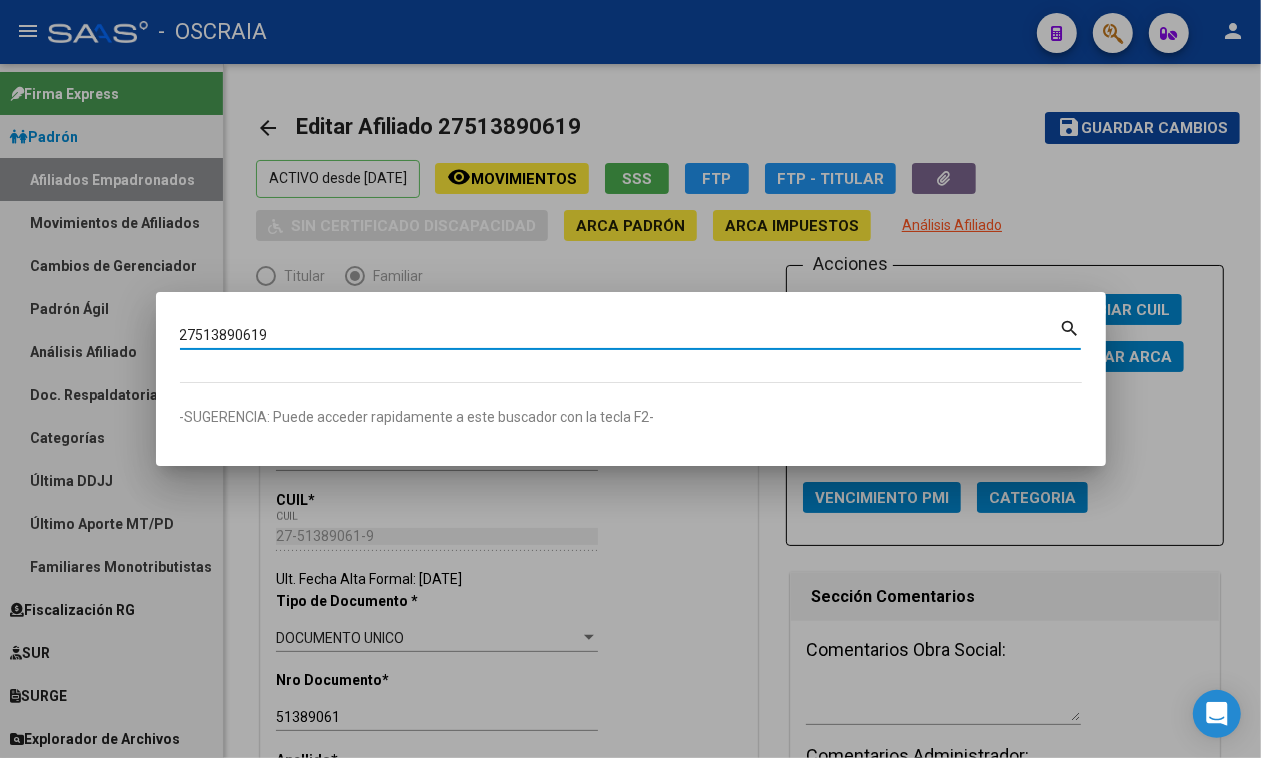 type on "27513890619" 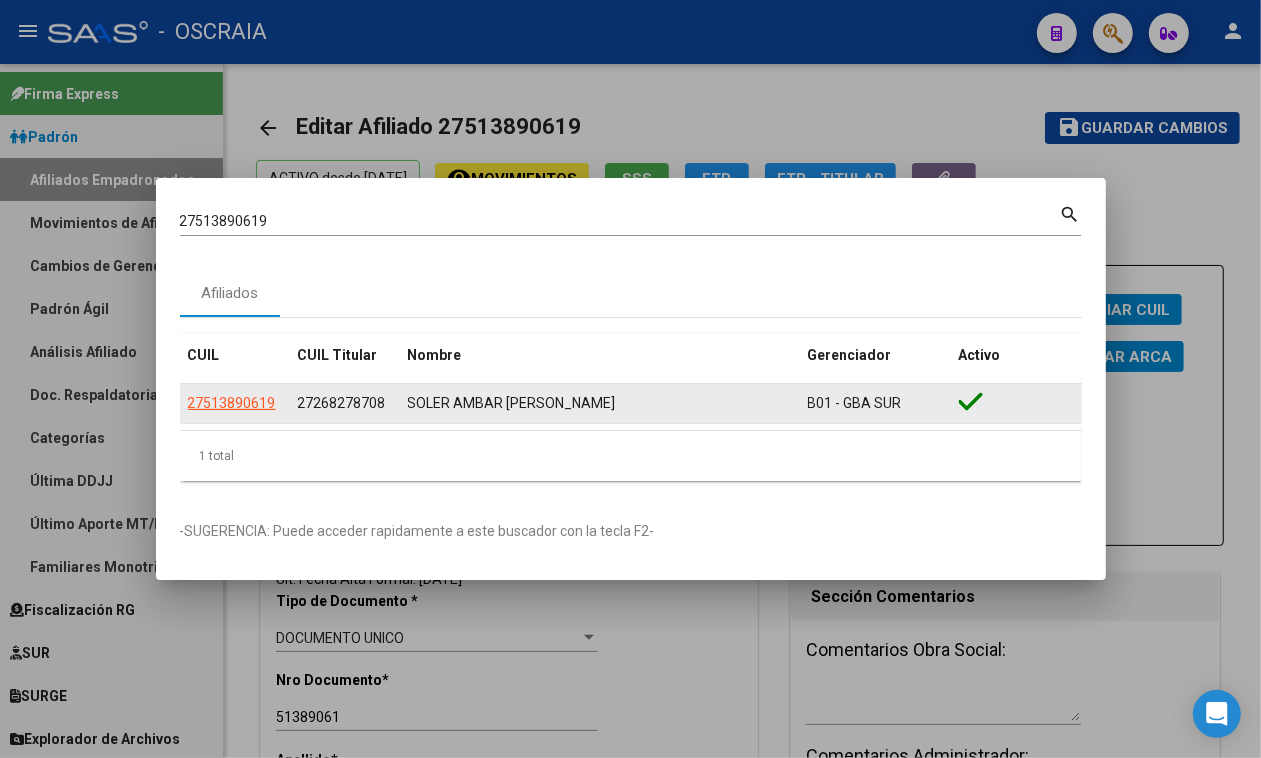 click on "27513890619" 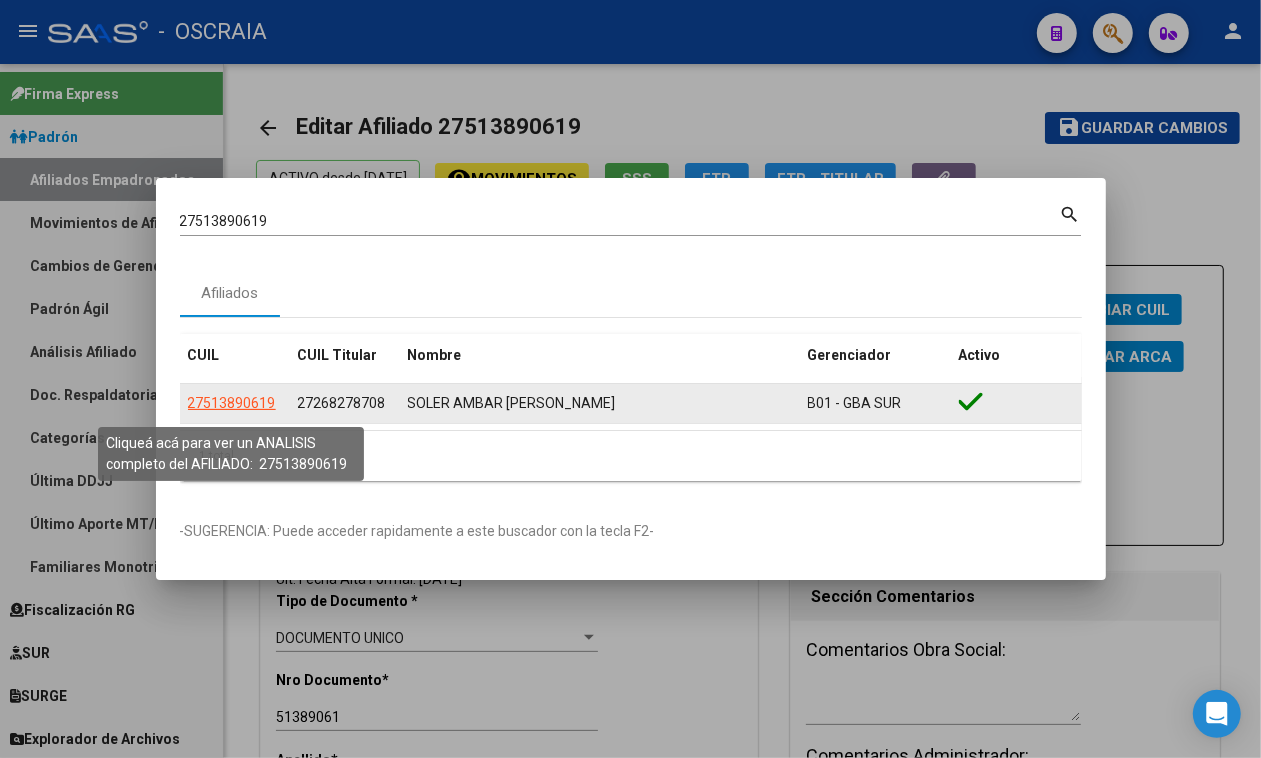 click on "27513890619" 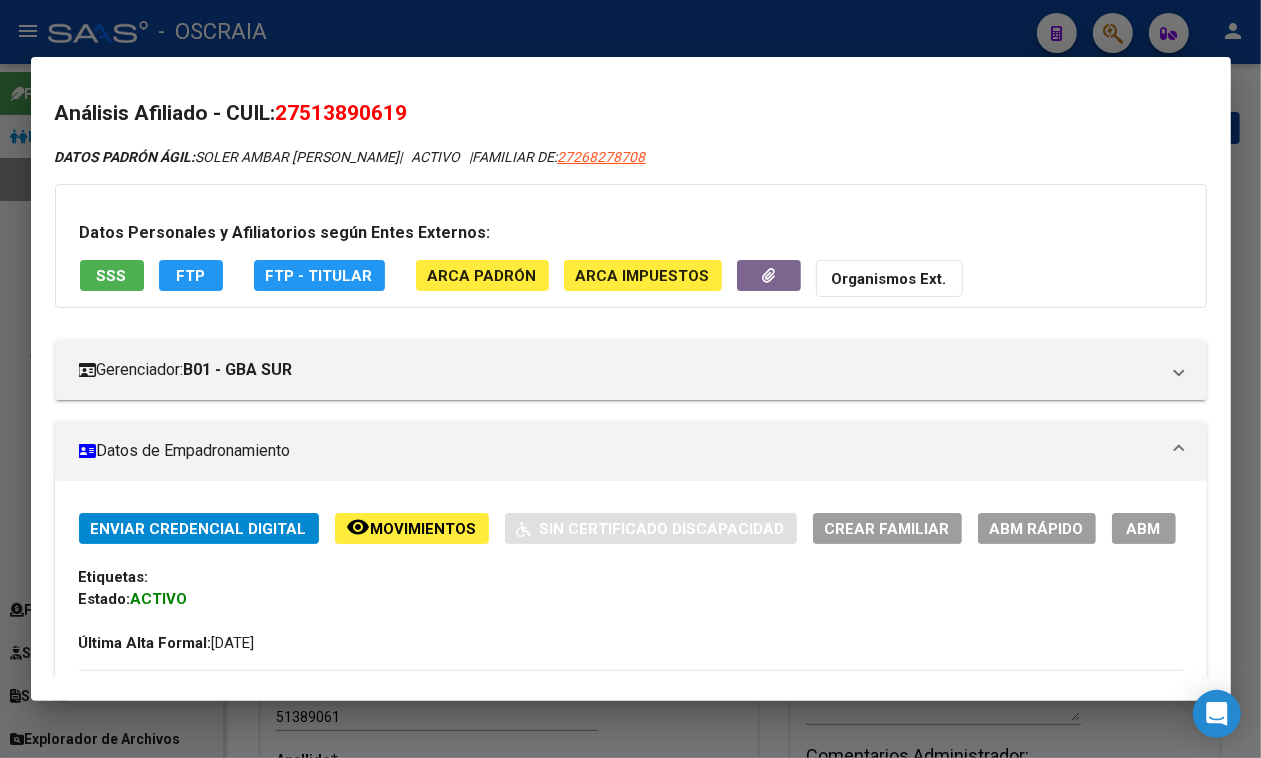 click on "SSS" at bounding box center (112, 275) 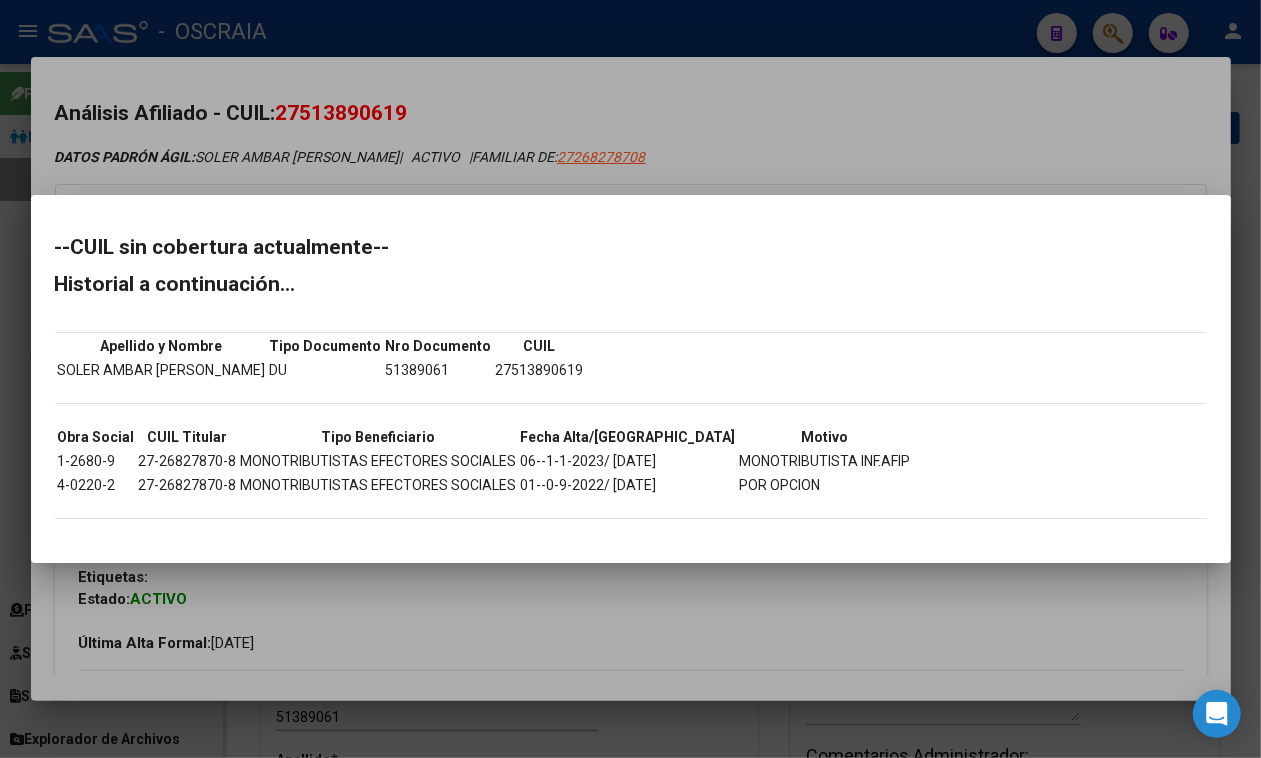 click at bounding box center [630, 379] 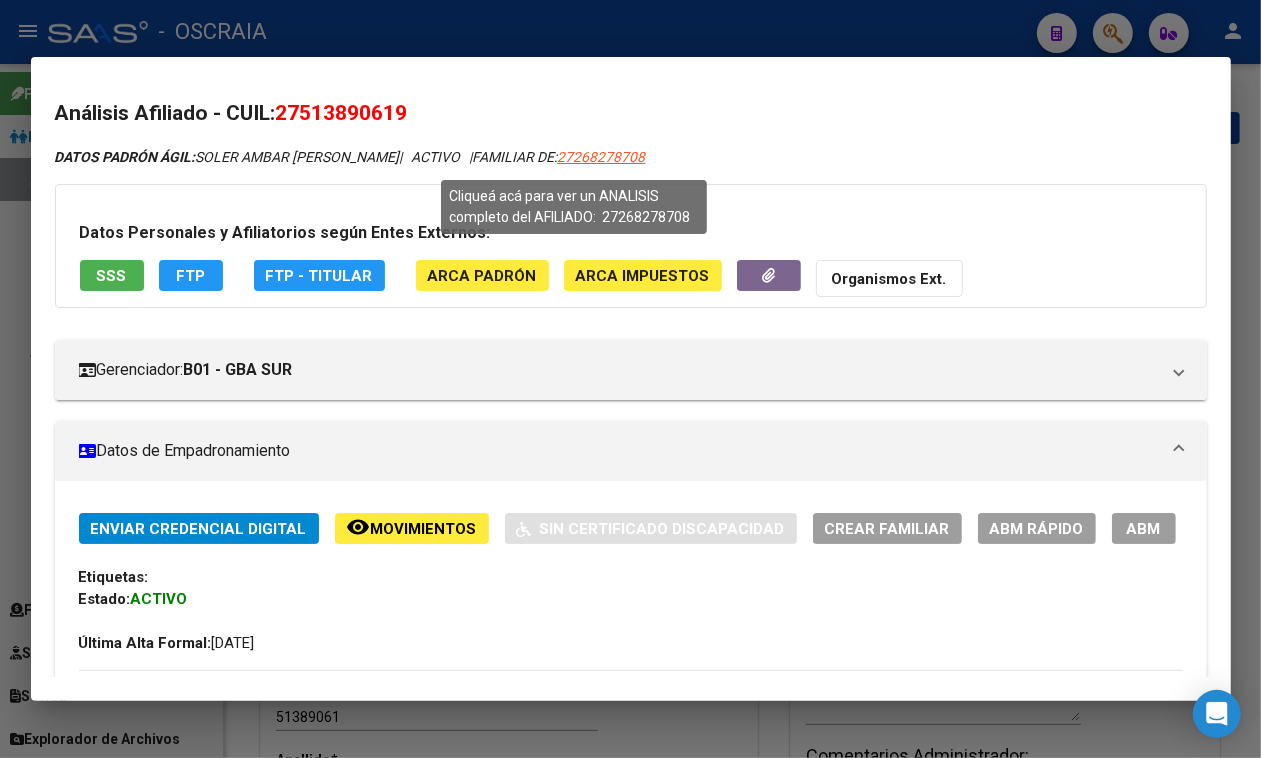 click on "27268278708" at bounding box center (602, 157) 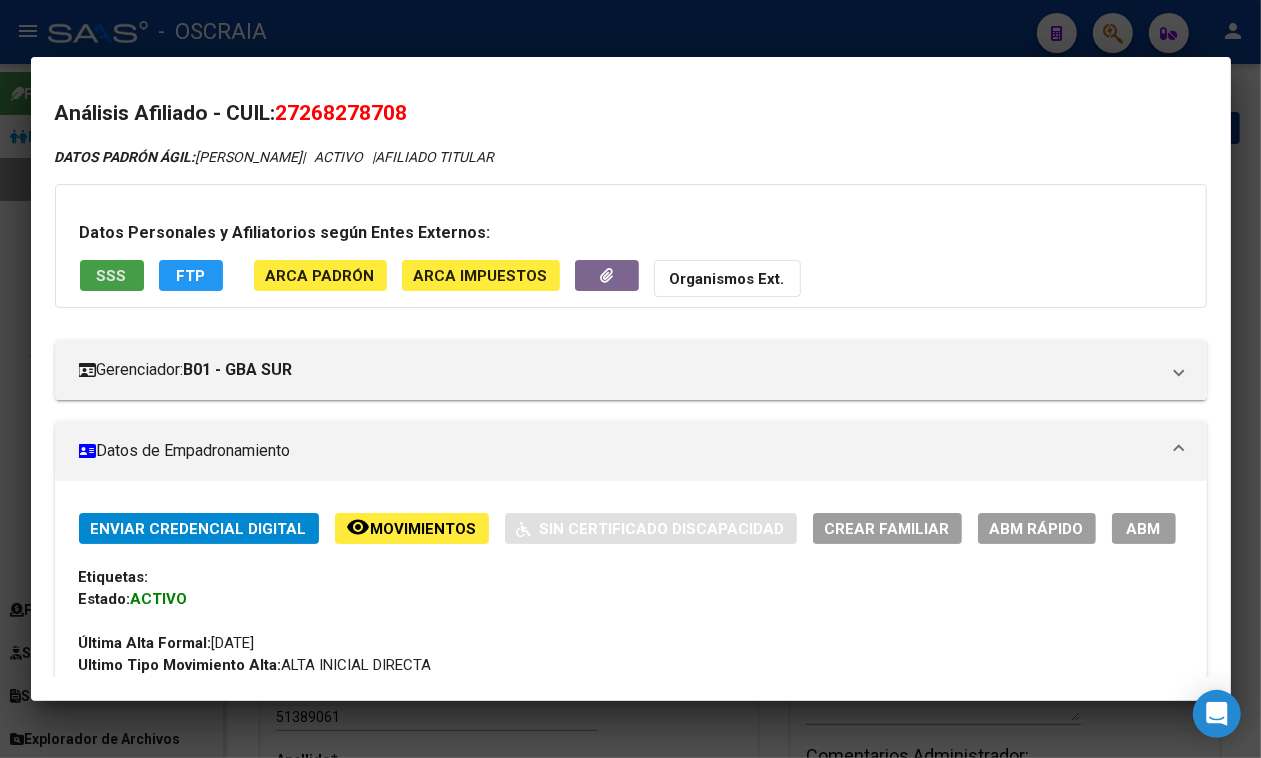 click on "SSS" at bounding box center [112, 276] 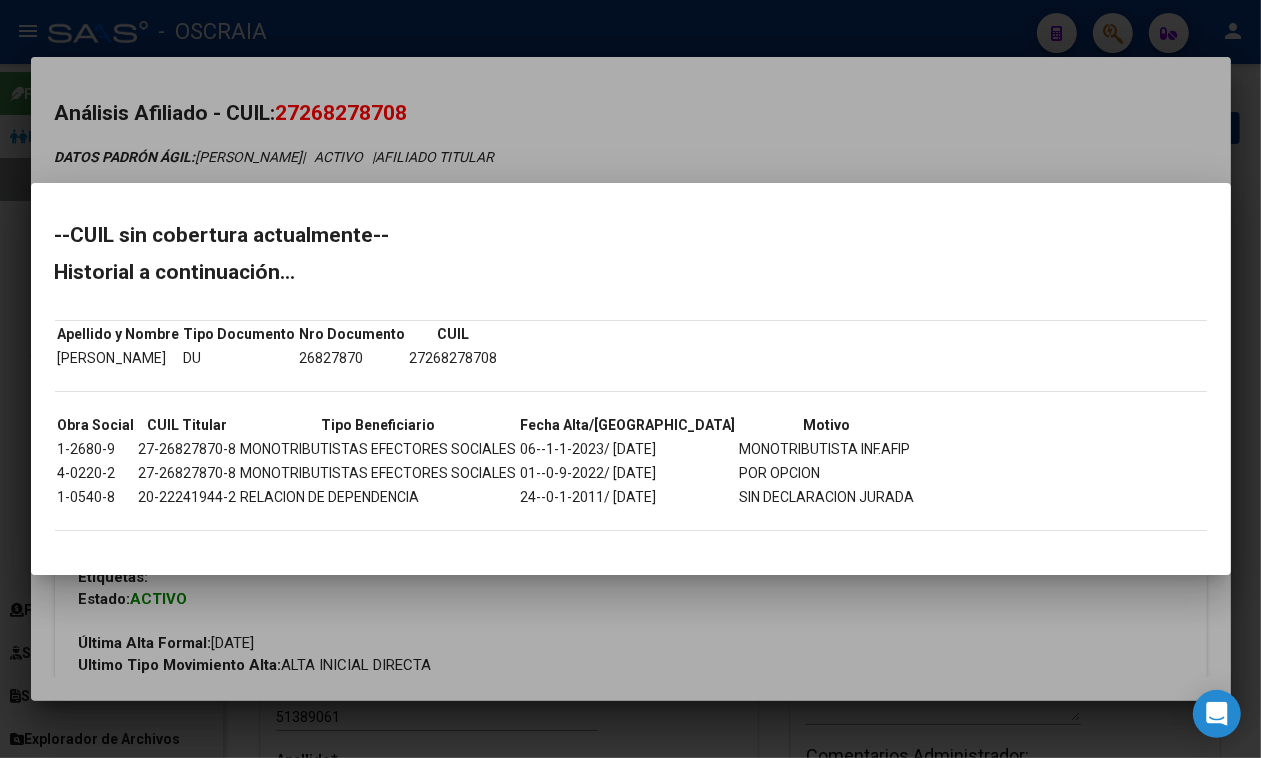 click at bounding box center [630, 379] 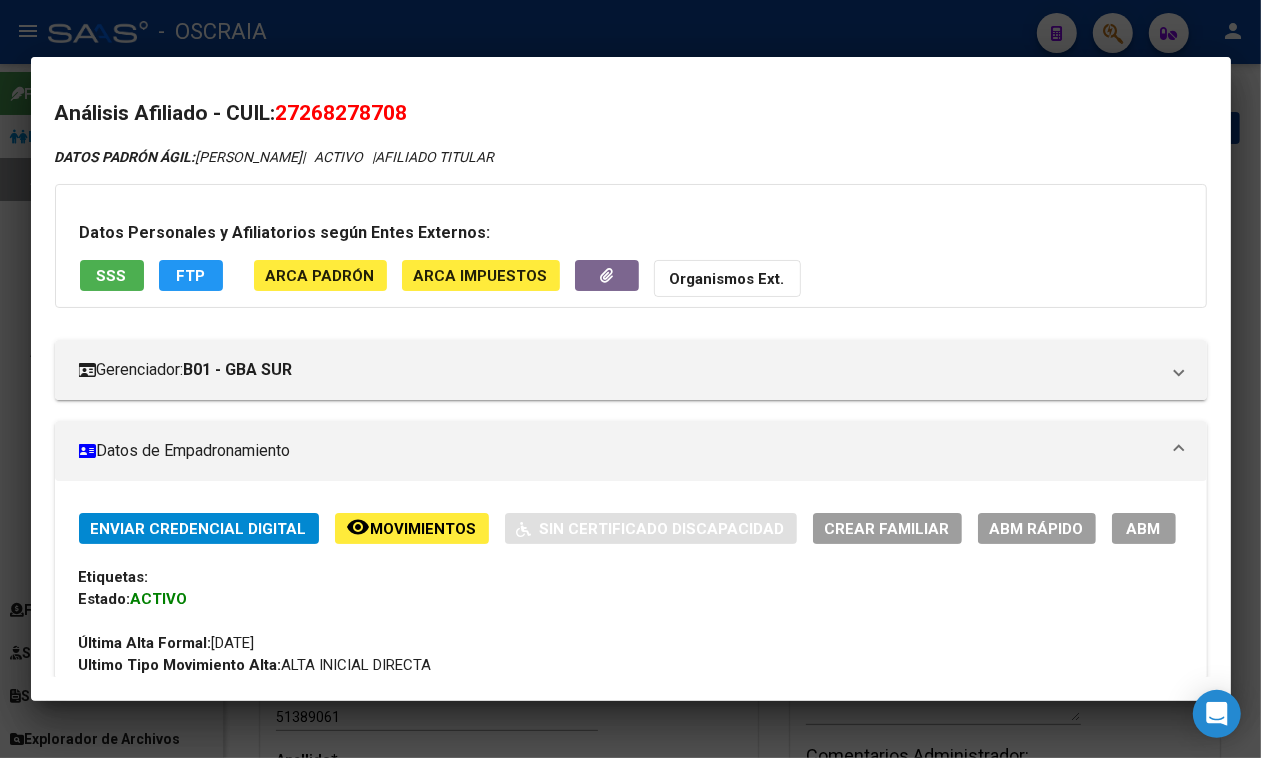 click on "ABM" at bounding box center (1144, 529) 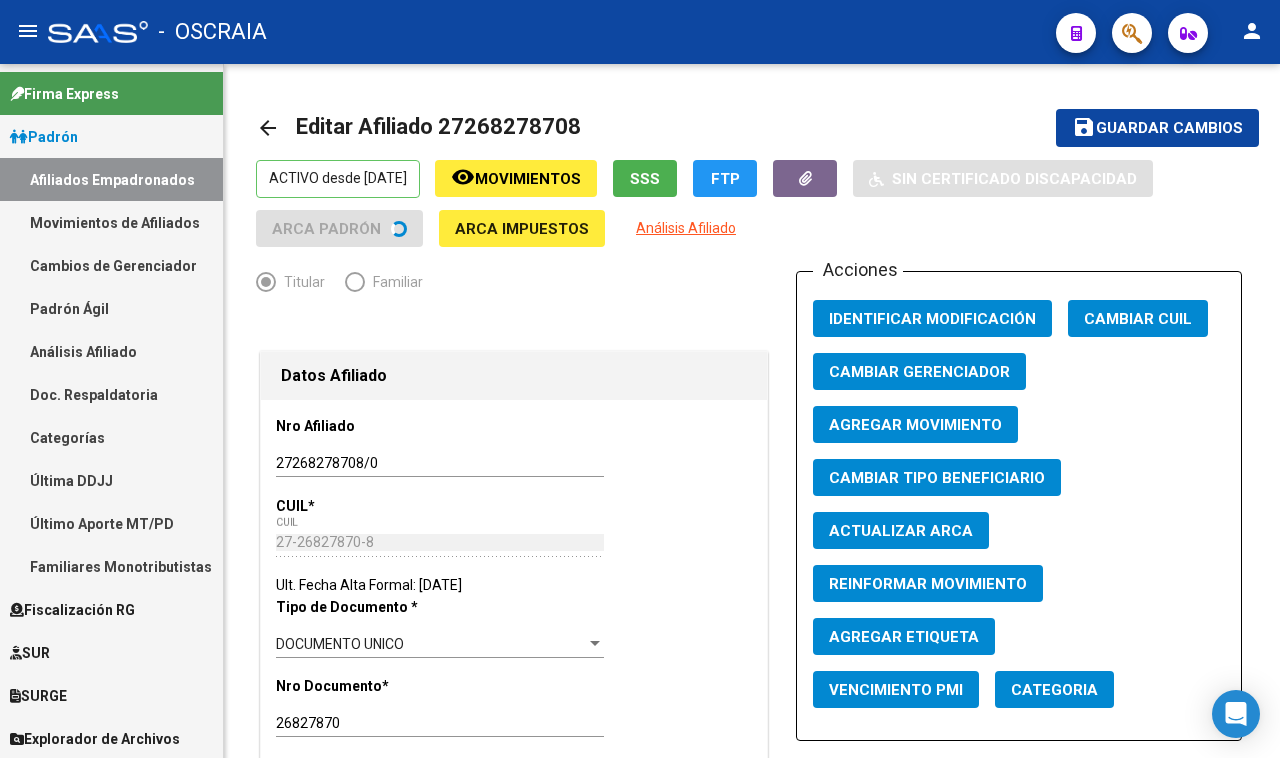 click on "Agregar Movimiento" 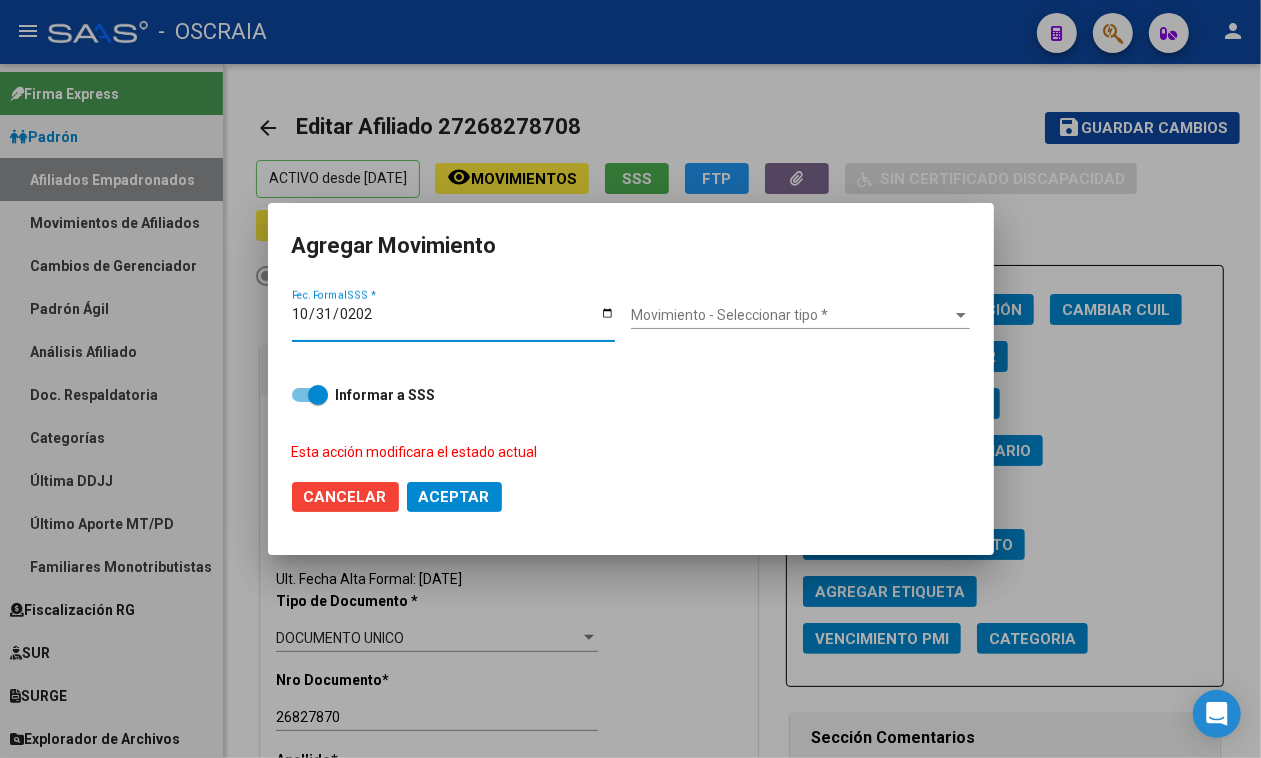 type on "[DATE]" 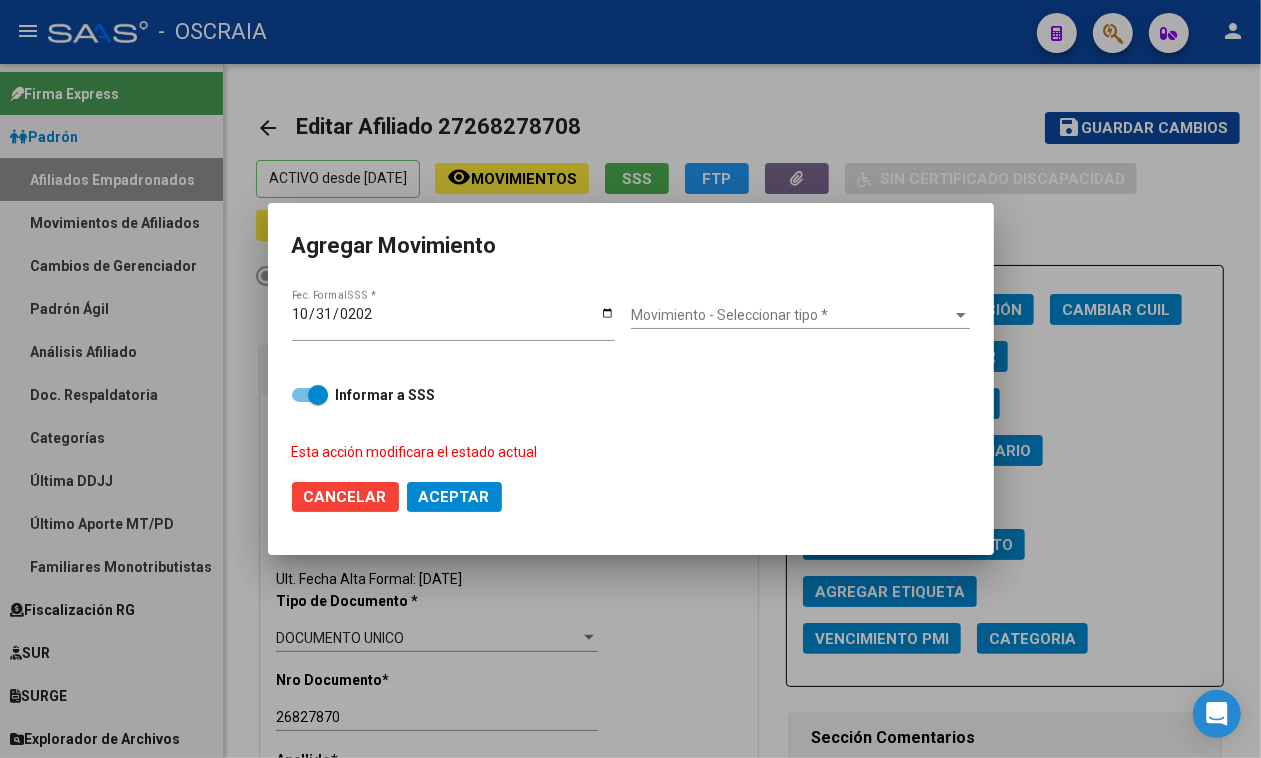 click on "Movimiento - Seleccionar tipo * Movimiento - Seleccionar tipo *" at bounding box center (800, 323) 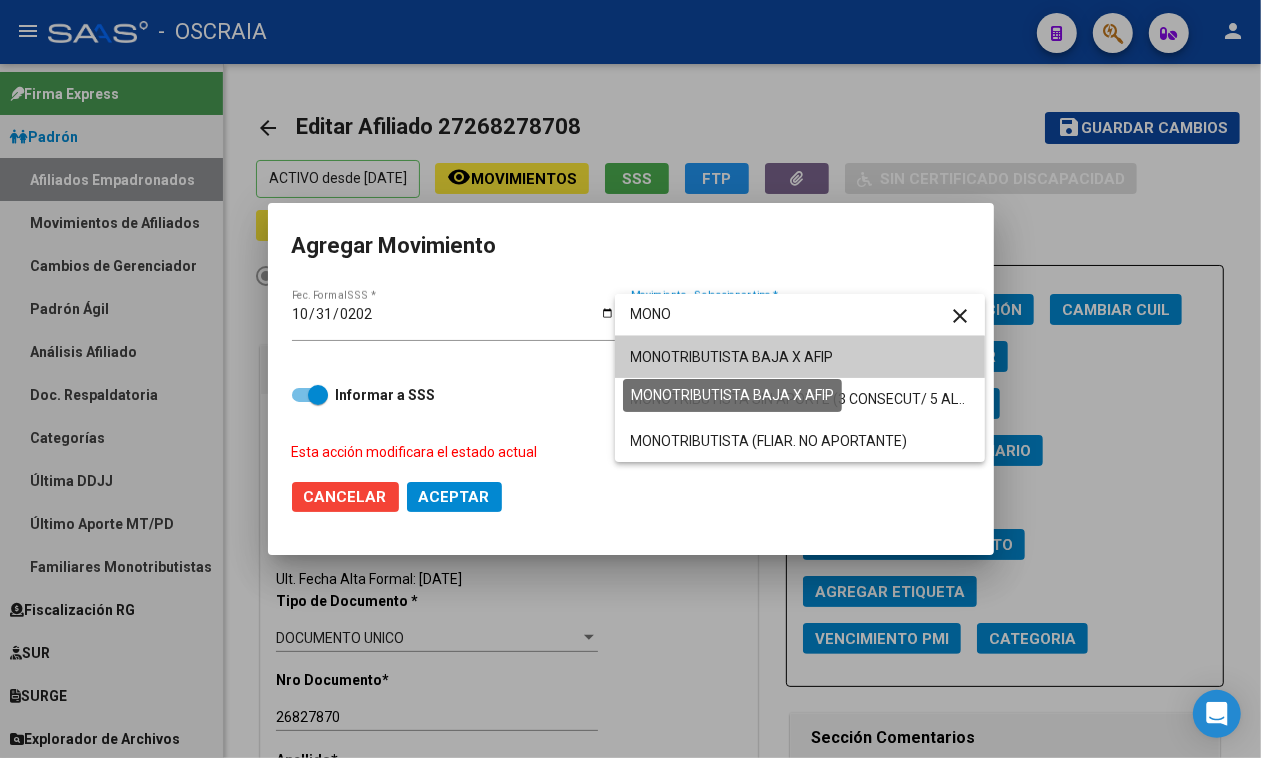 type on "MONO" 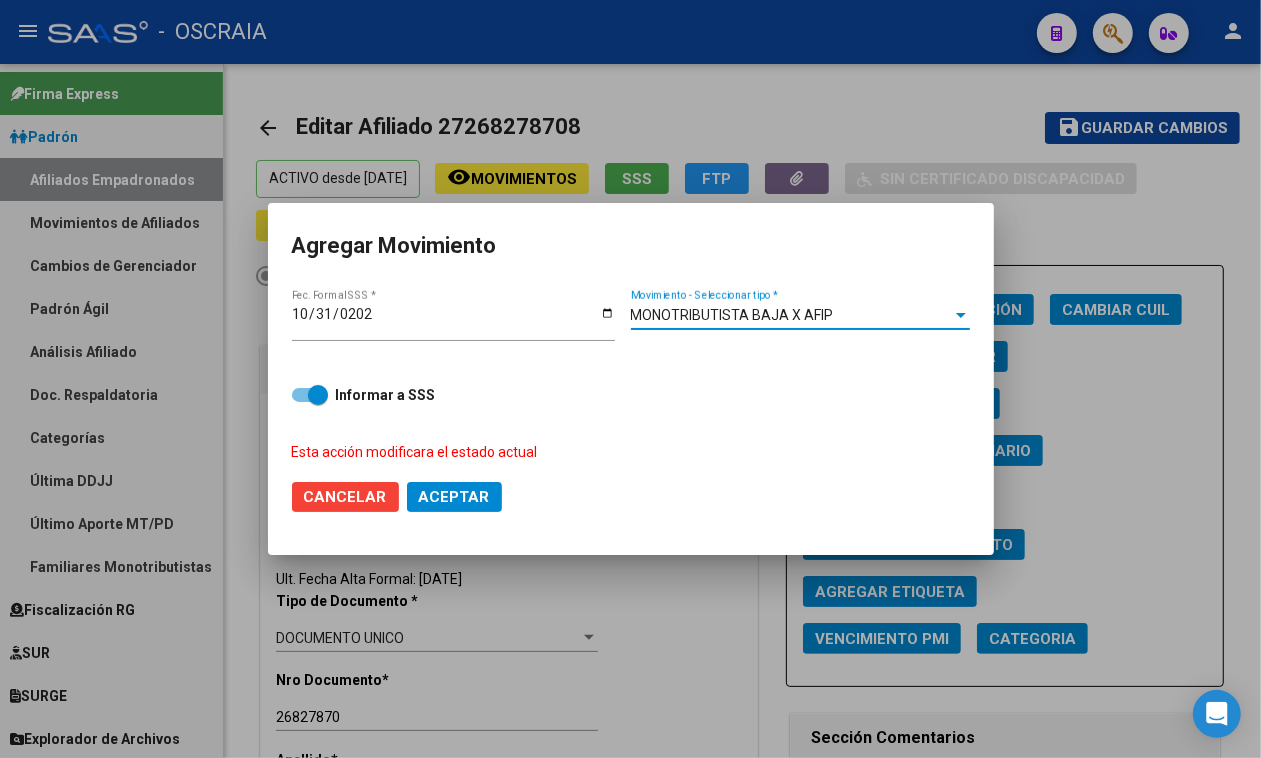 click on "Aceptar" 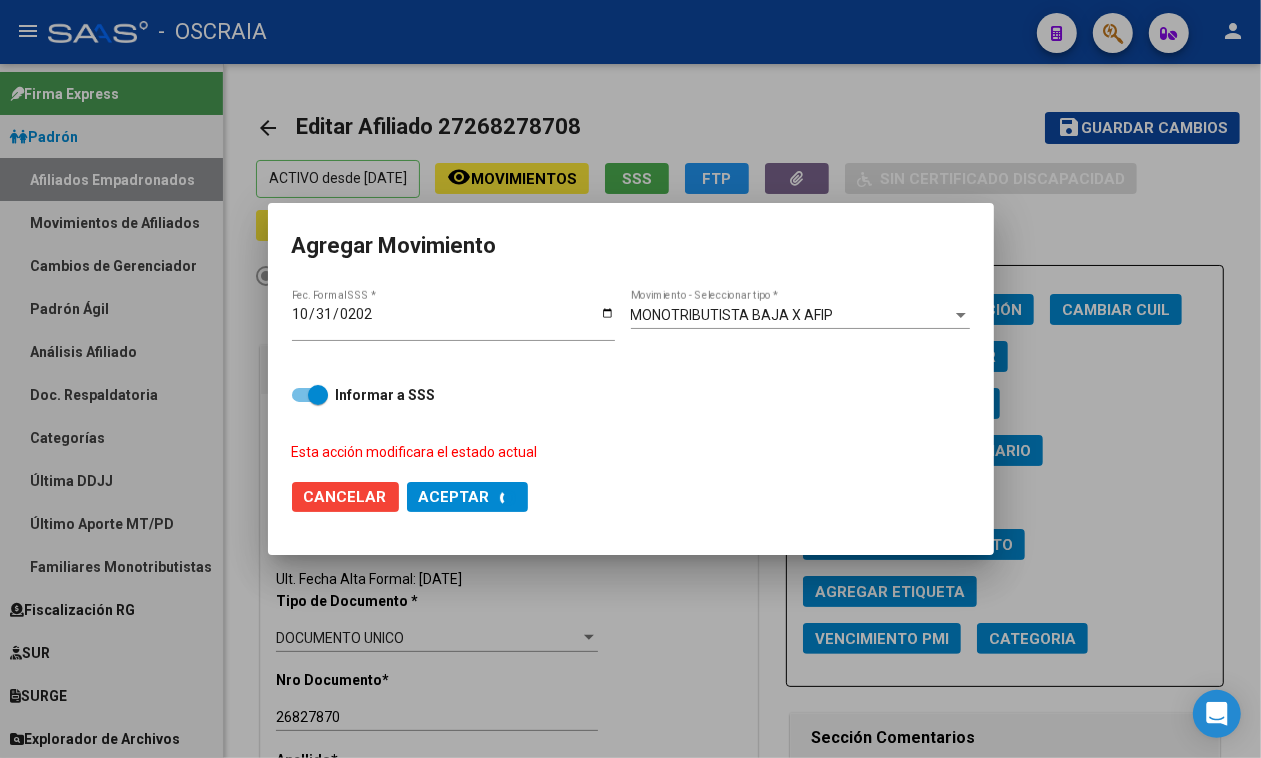 checkbox on "false" 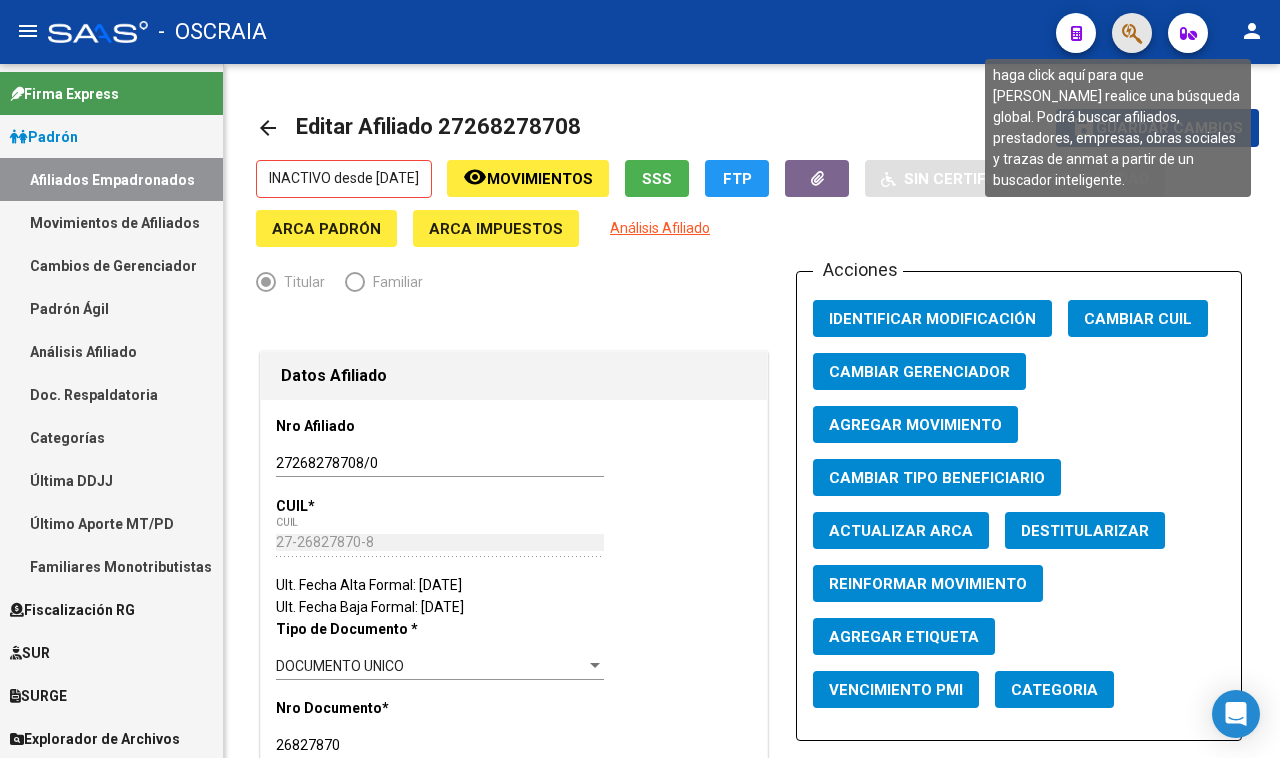 click 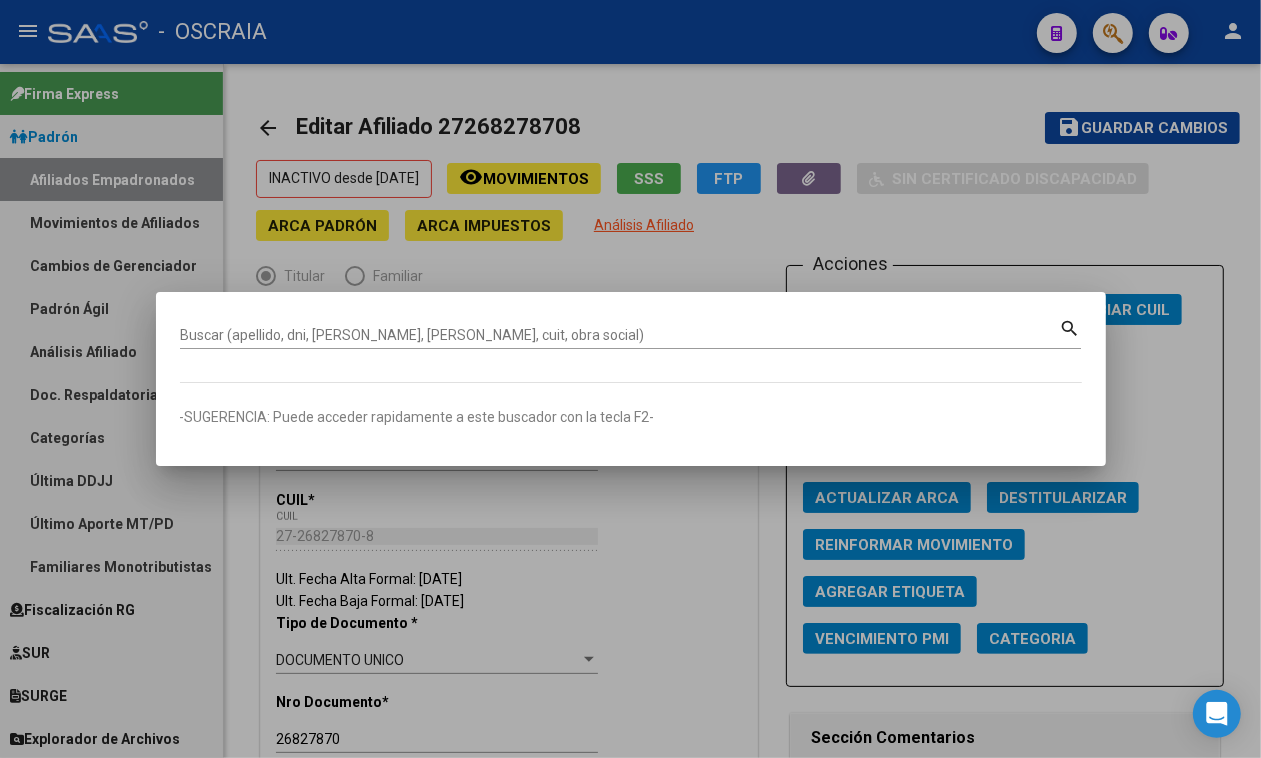 paste on "44707874" 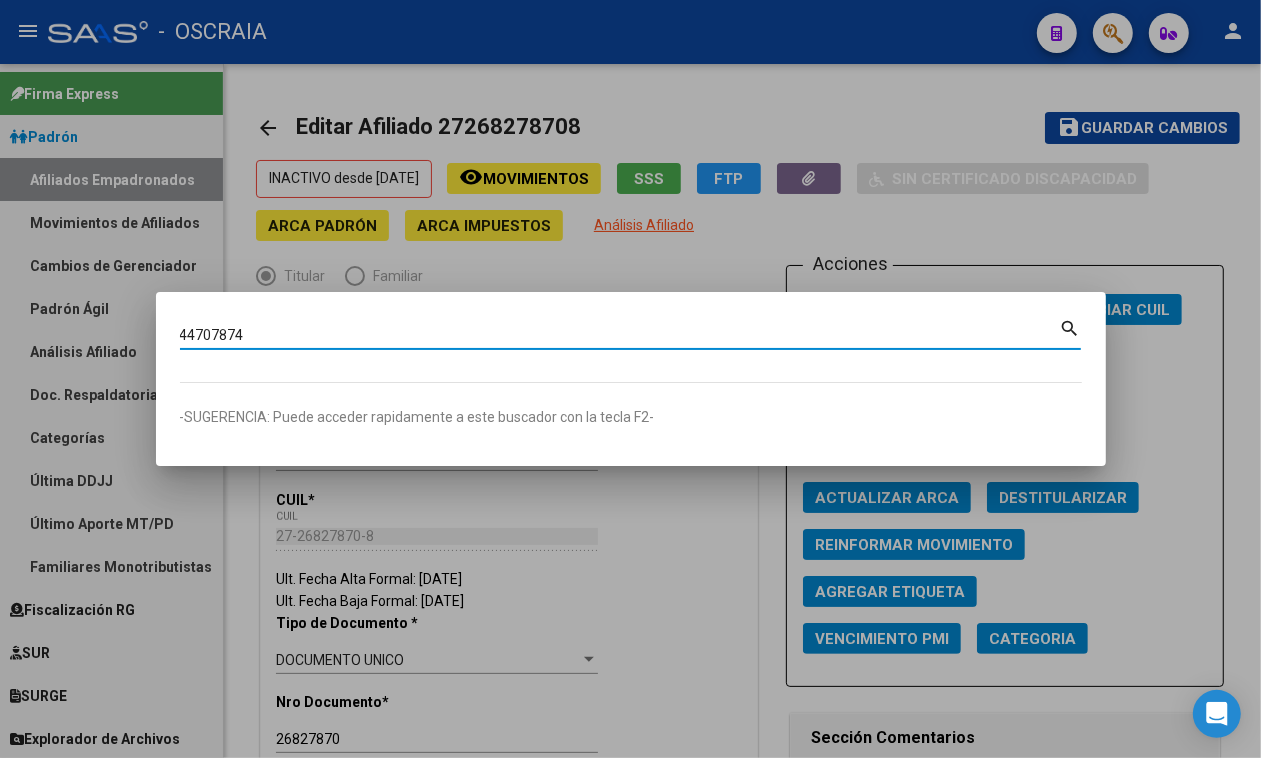 type on "44707874" 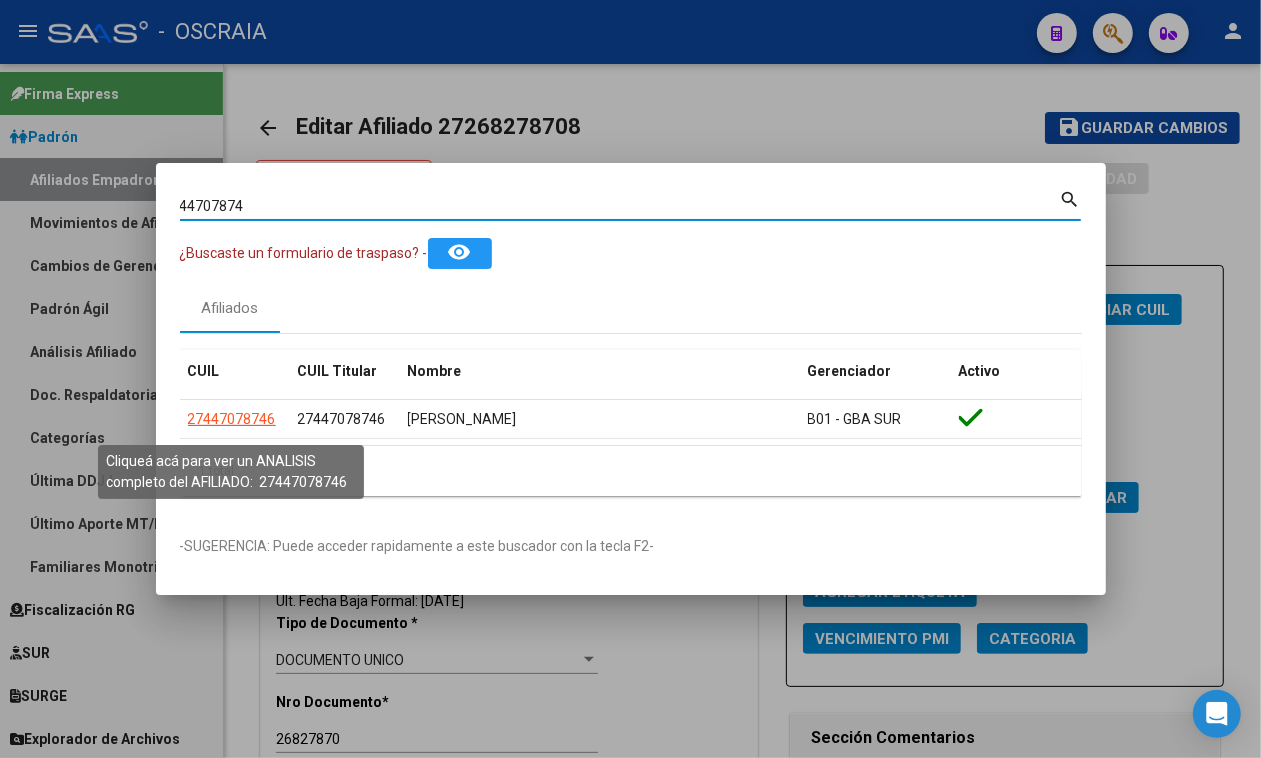 click on "27447078746" 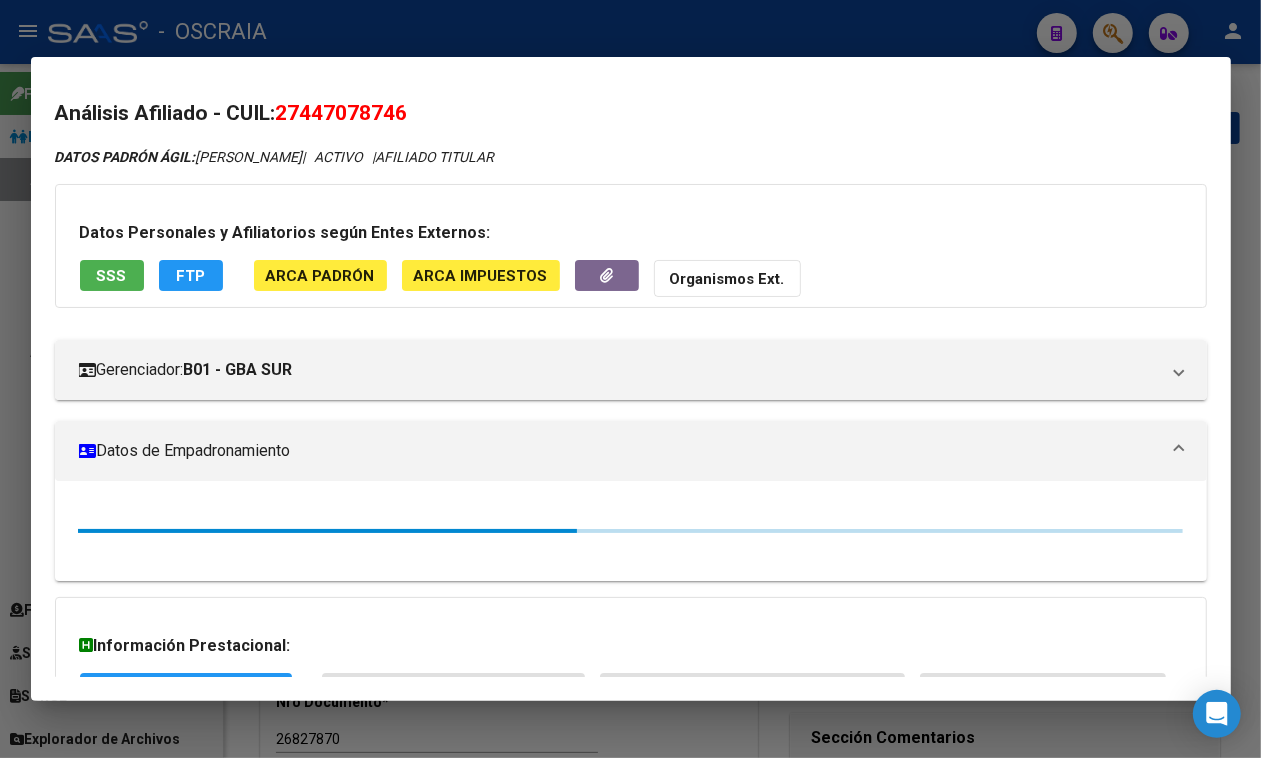 click on "27447078746" at bounding box center [342, 113] 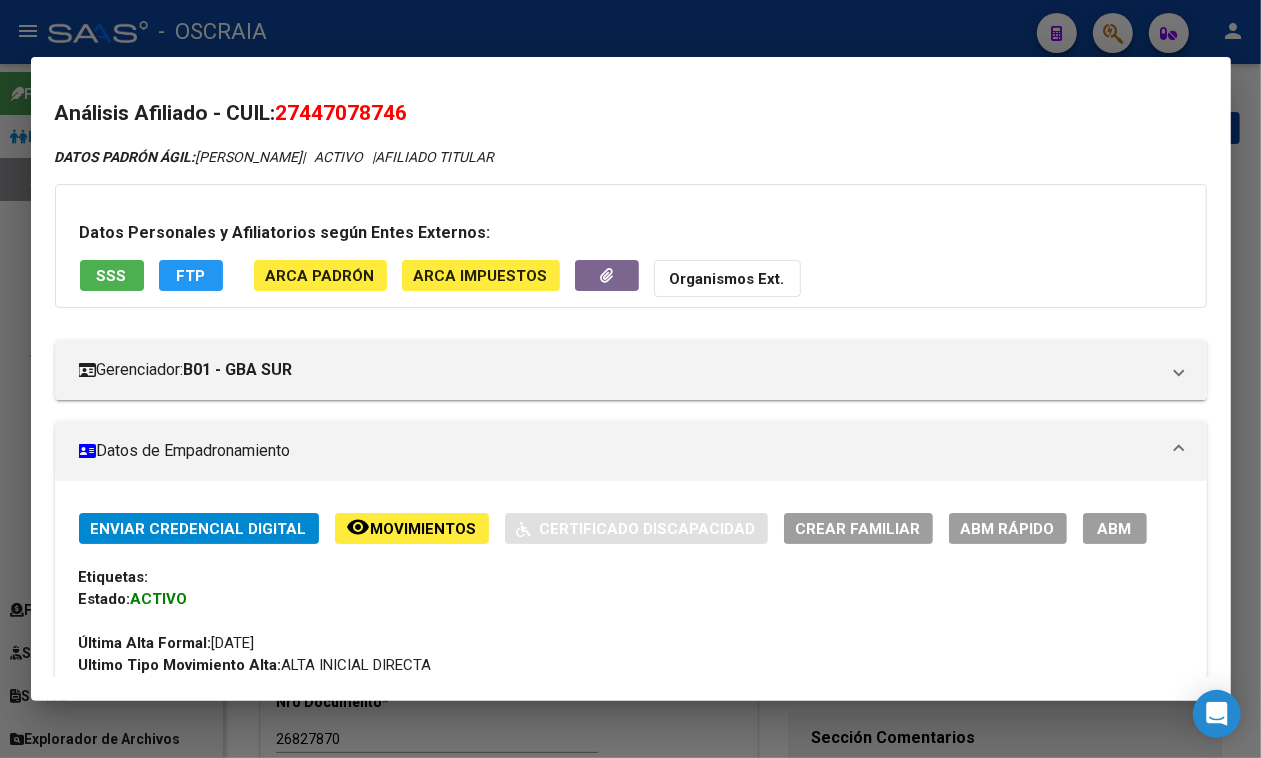 click on "27447078746" at bounding box center [342, 113] 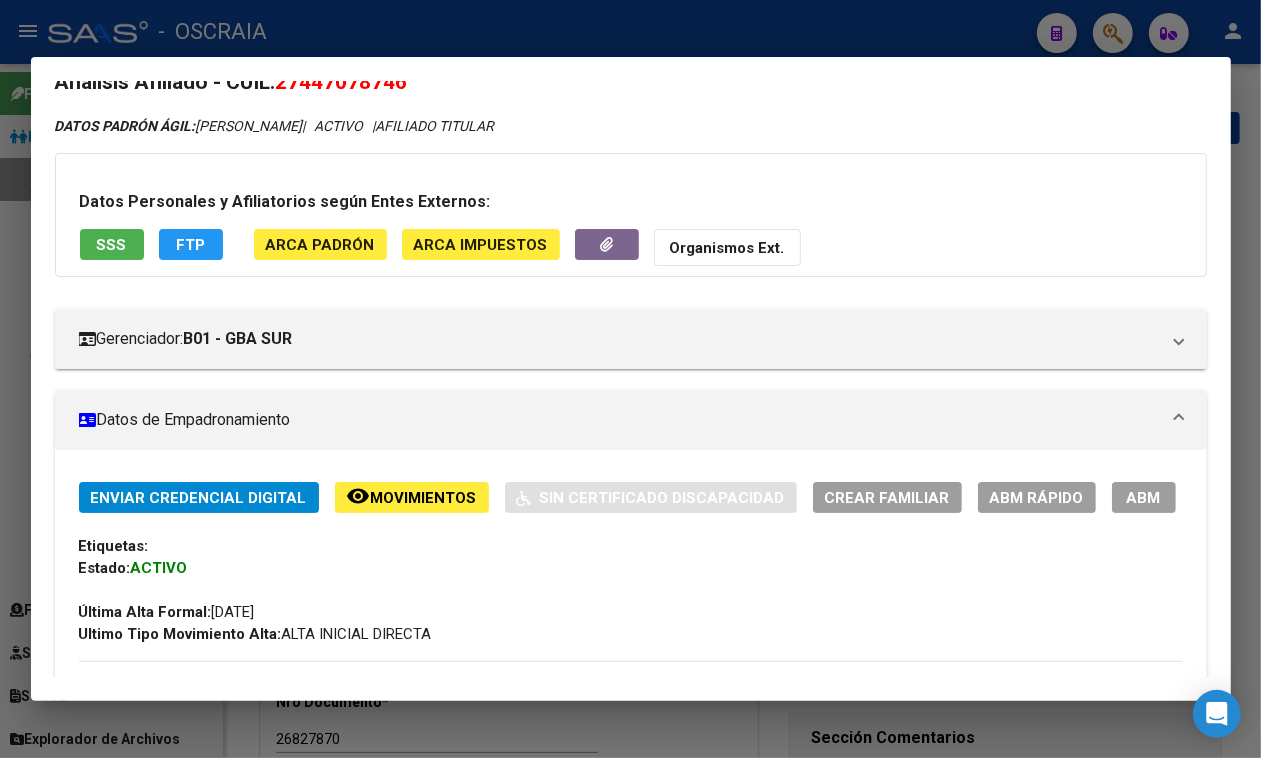 scroll, scrollTop: 0, scrollLeft: 0, axis: both 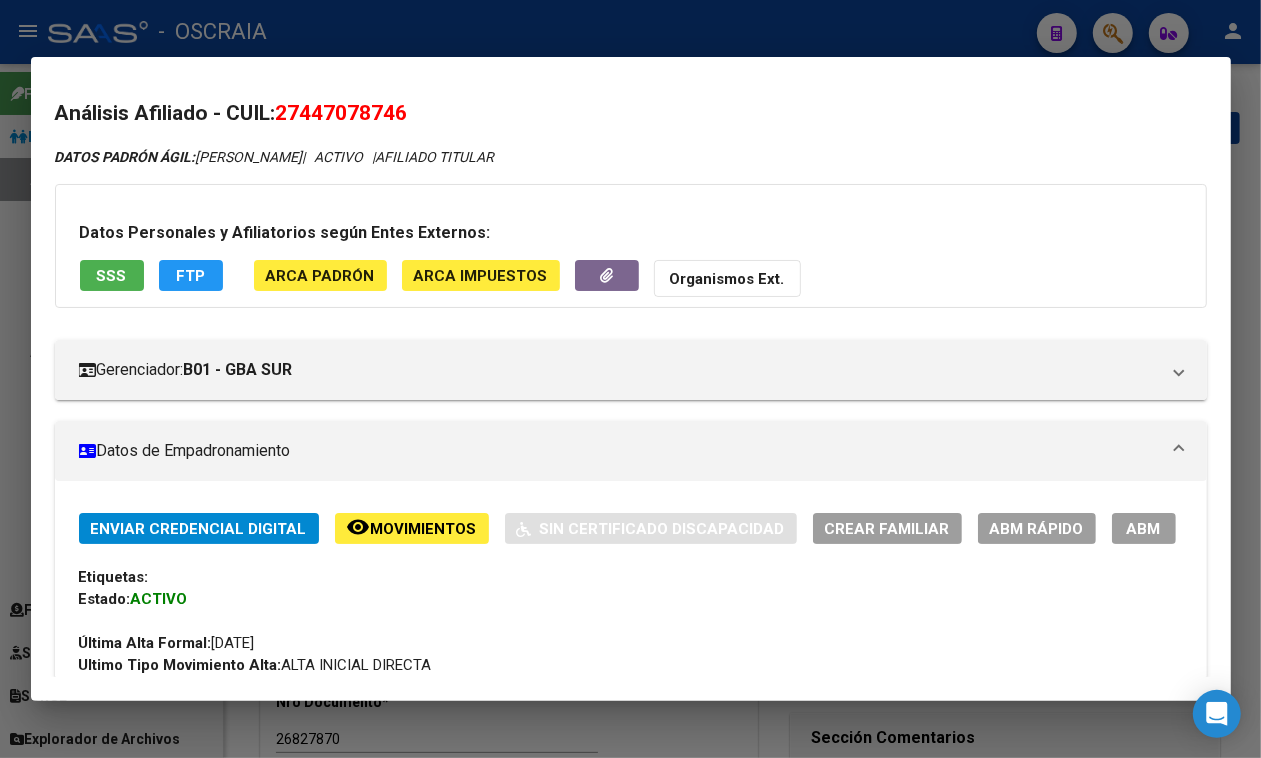 click on "SSS" at bounding box center (112, 276) 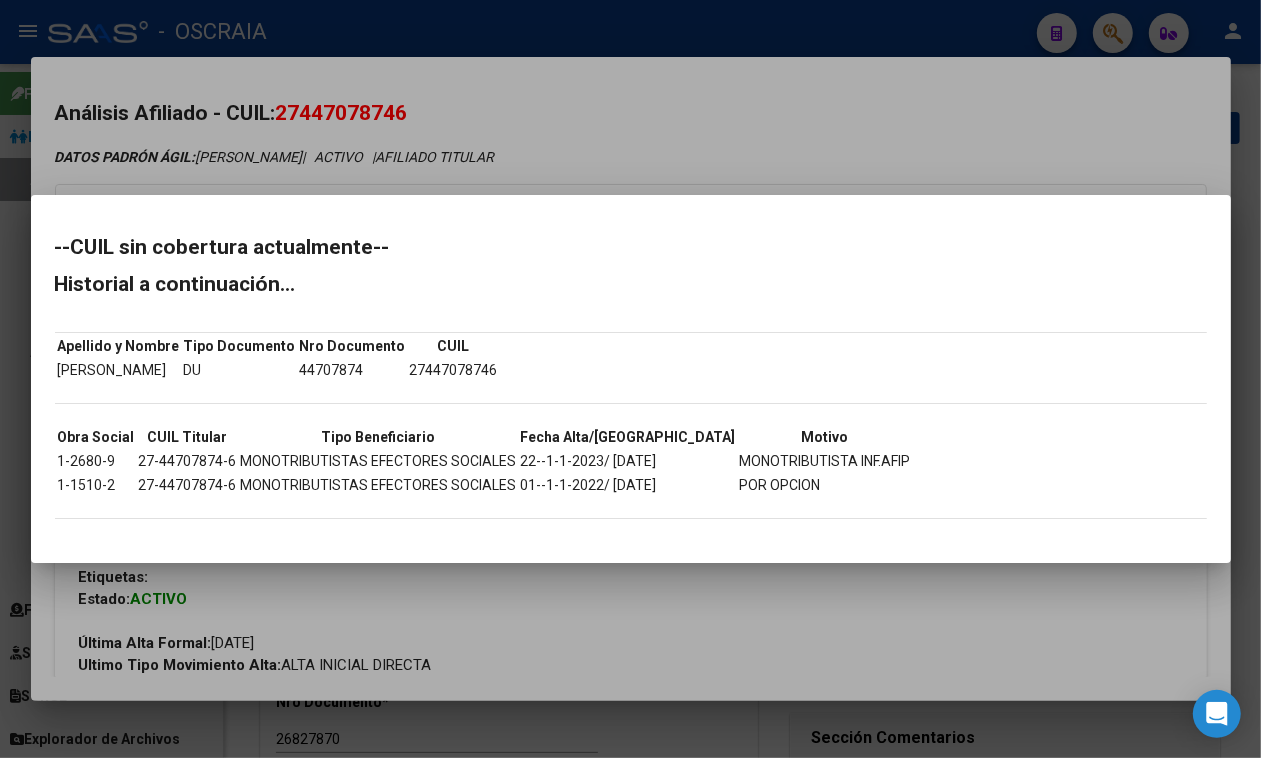 drag, startPoint x: 598, startPoint y: 456, endPoint x: 686, endPoint y: 453, distance: 88.051125 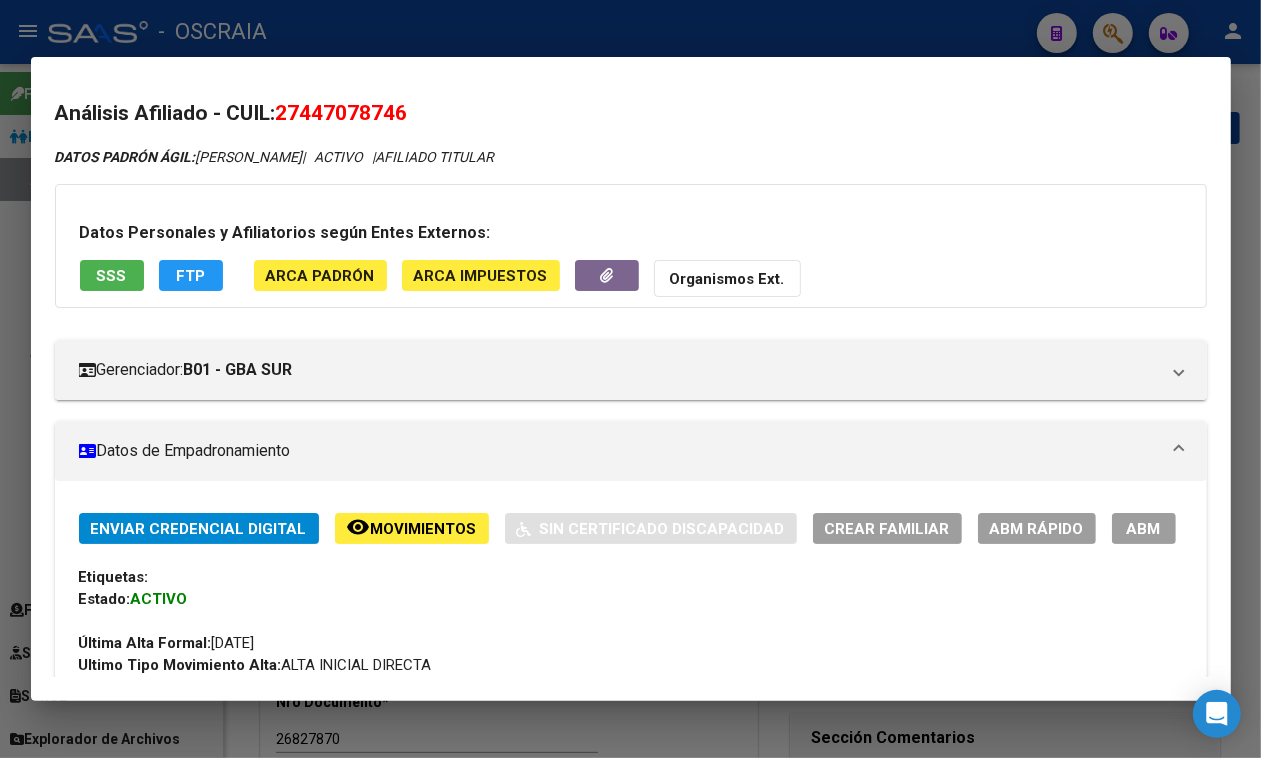 click on "27447078746" at bounding box center [342, 113] 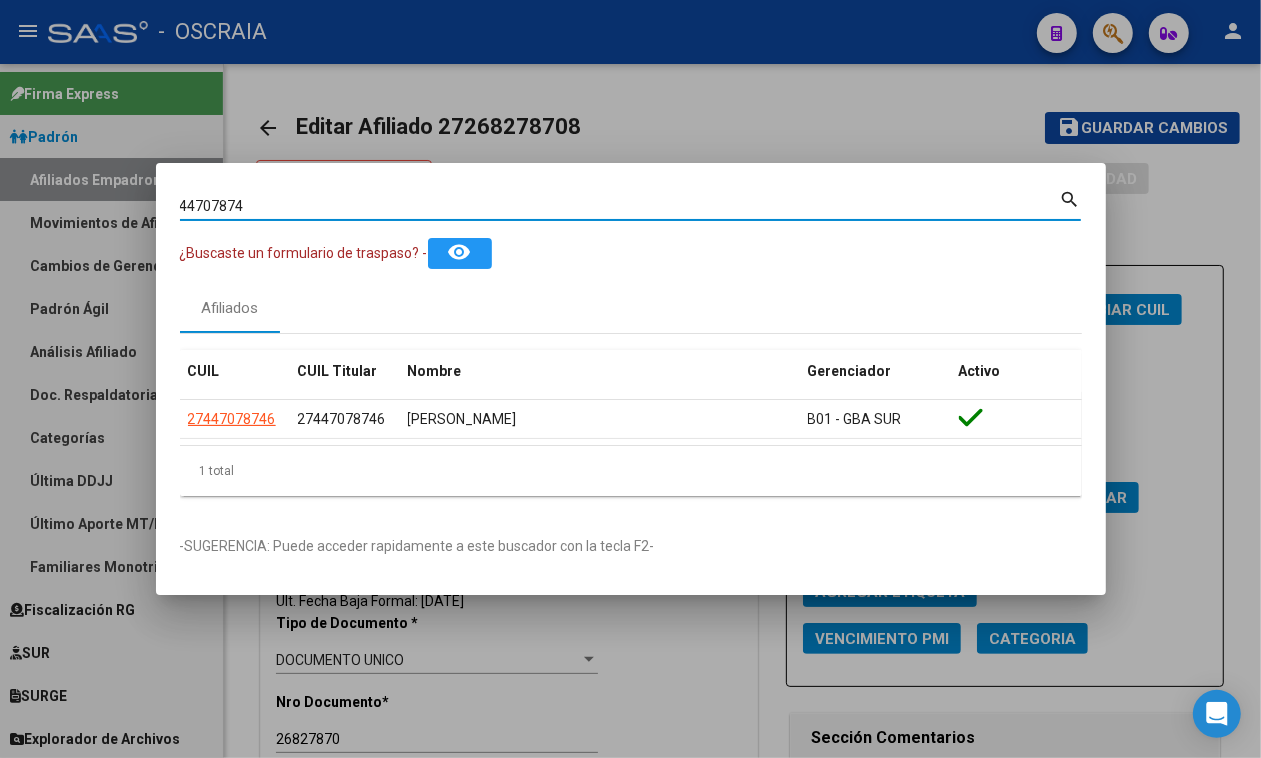 drag, startPoint x: 496, startPoint y: 202, endPoint x: 0, endPoint y: 203, distance: 496.001 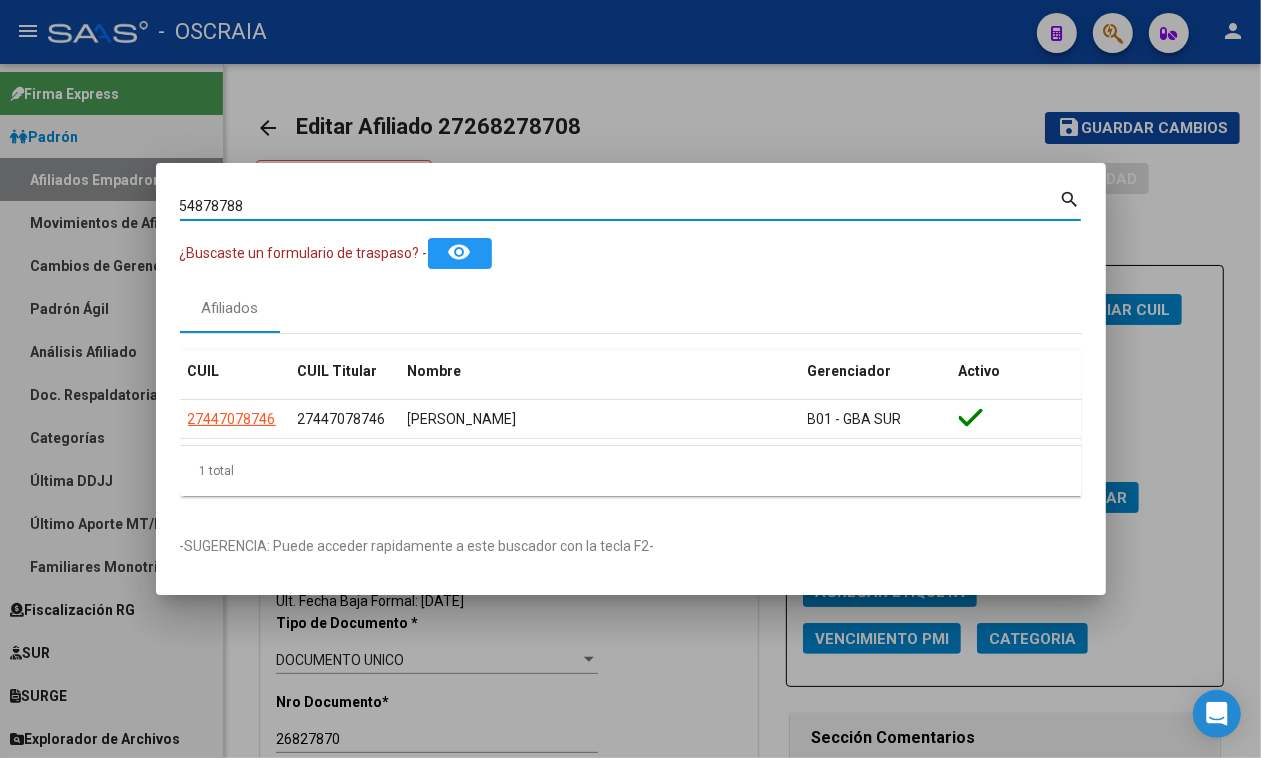 type on "54878788" 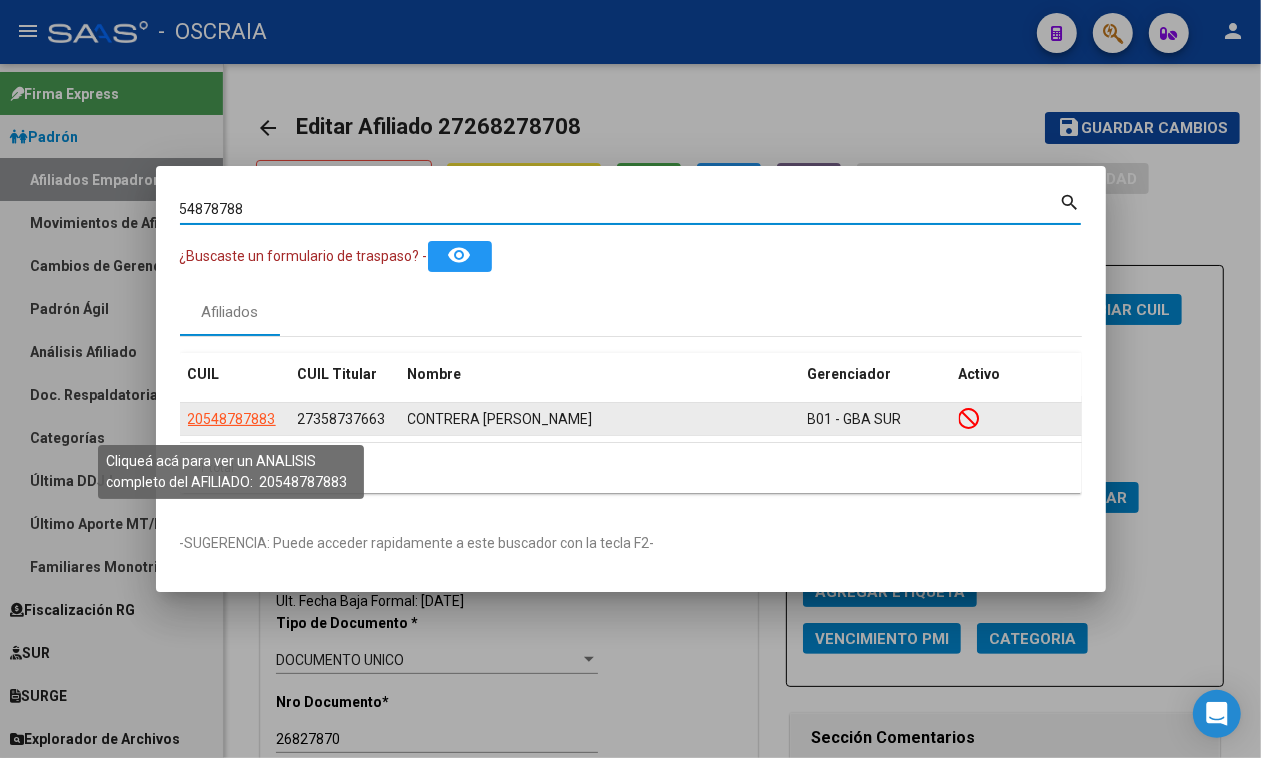 click on "20548787883" 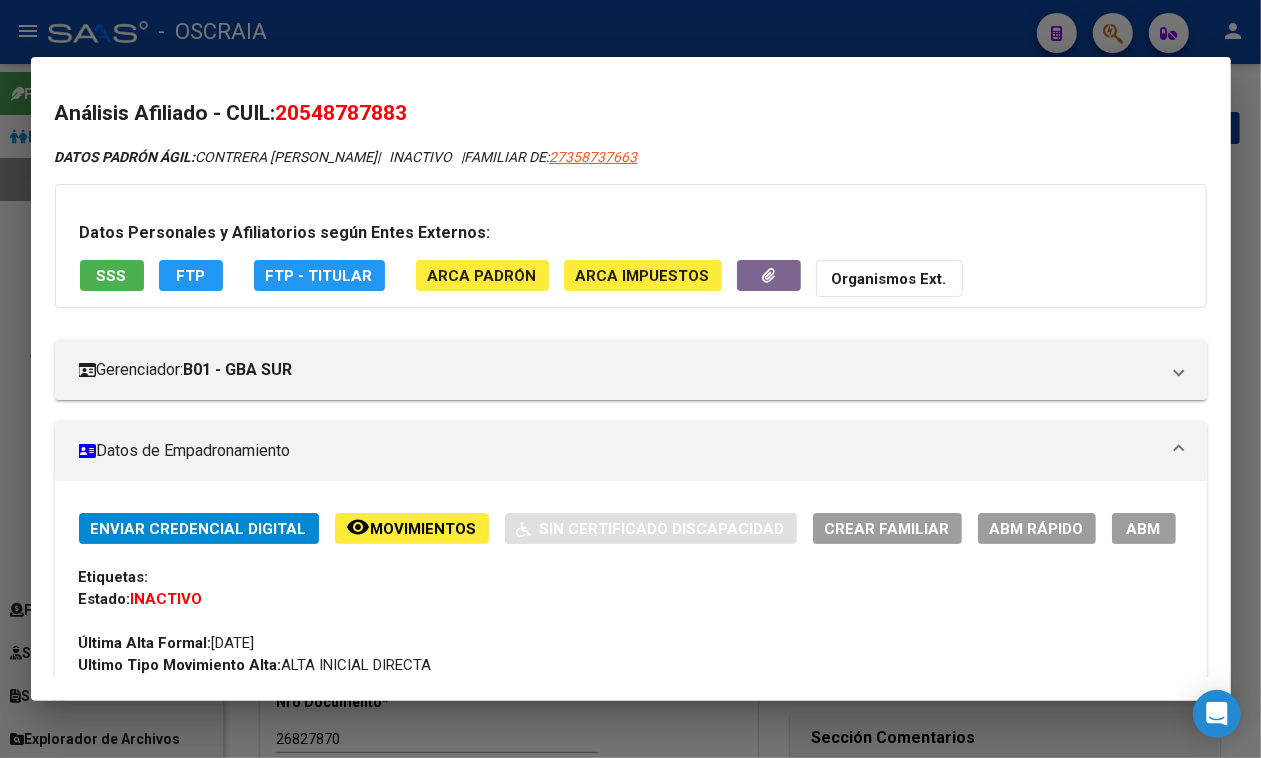drag, startPoint x: 135, startPoint y: 303, endPoint x: 125, endPoint y: 290, distance: 16.40122 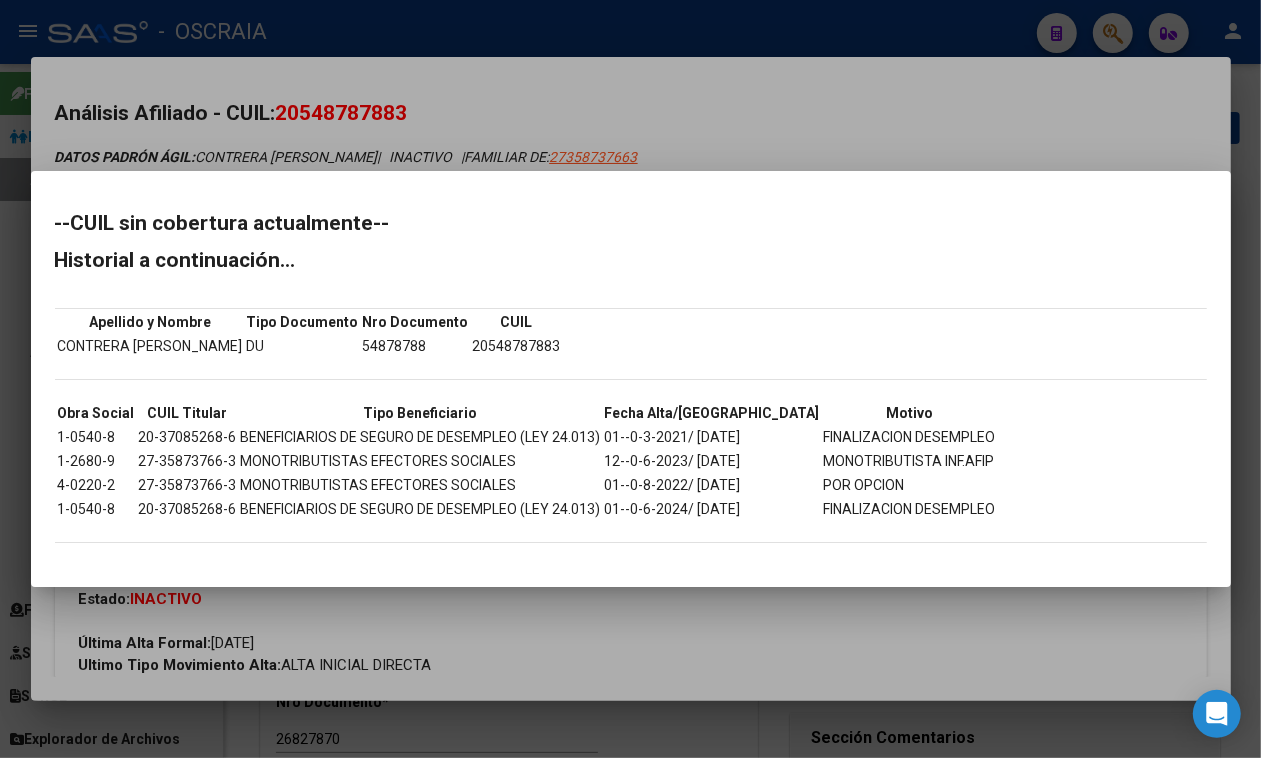 drag, startPoint x: 678, startPoint y: 510, endPoint x: 823, endPoint y: 518, distance: 145.22052 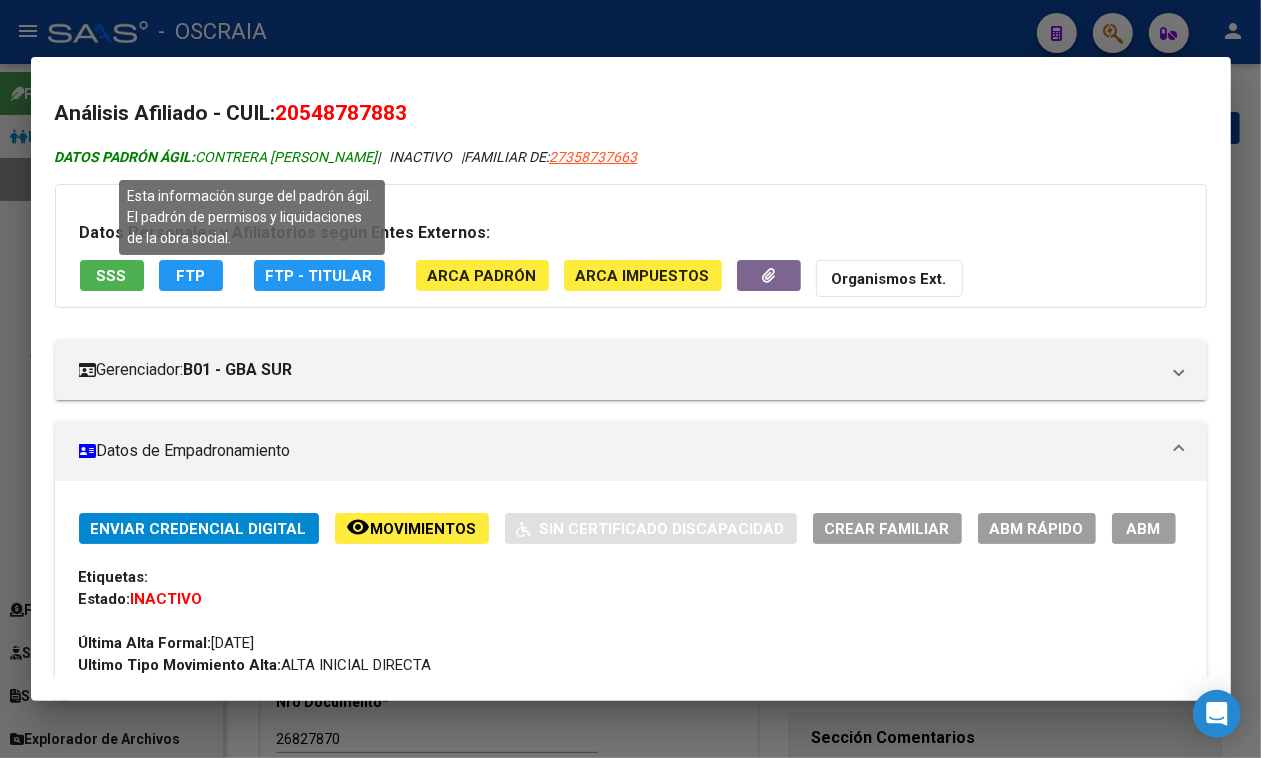 drag, startPoint x: 202, startPoint y: 158, endPoint x: 446, endPoint y: 158, distance: 244 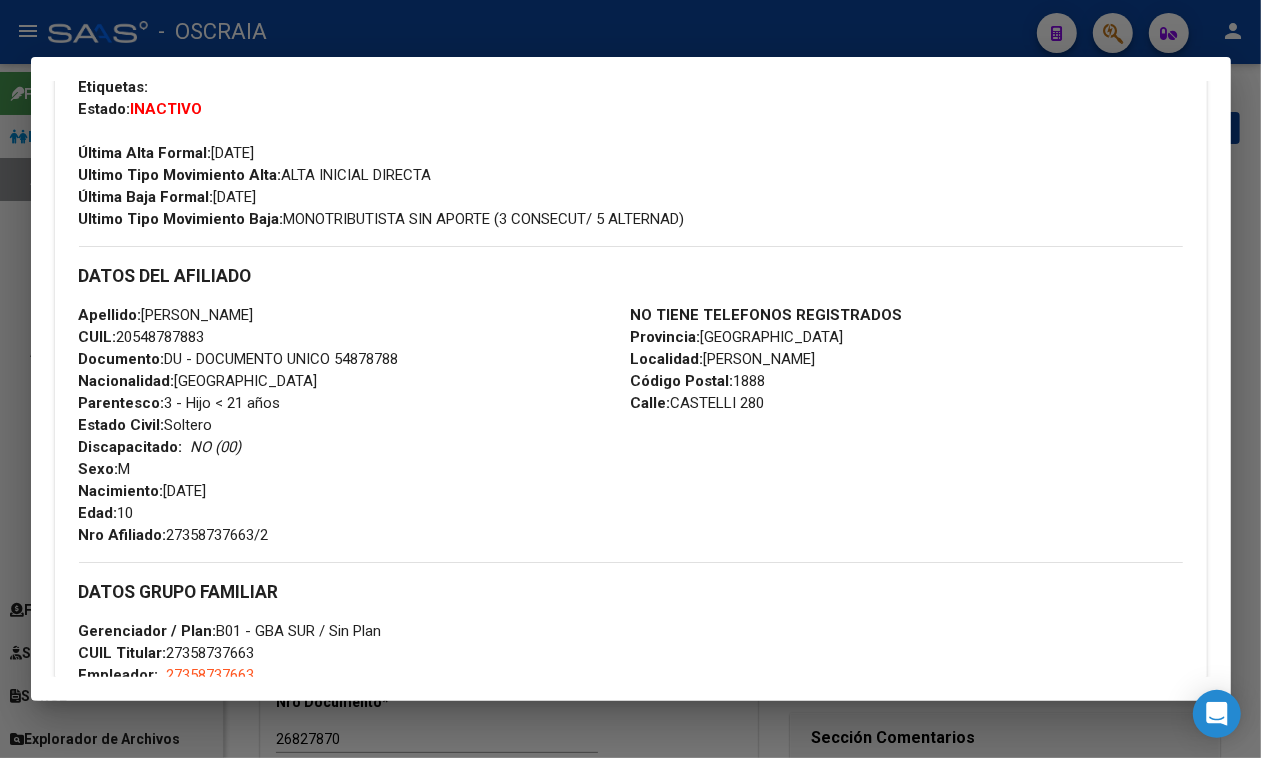 scroll, scrollTop: 500, scrollLeft: 0, axis: vertical 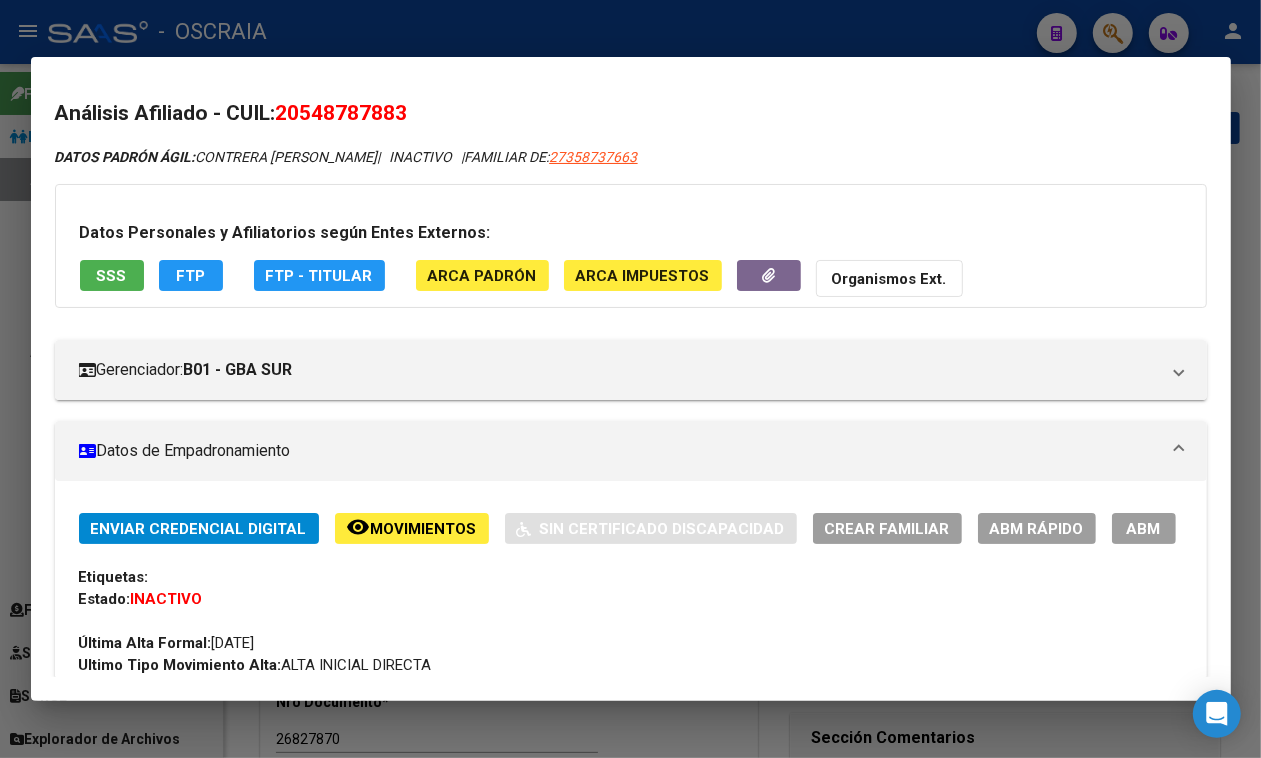 click on "20548787883" at bounding box center (342, 113) 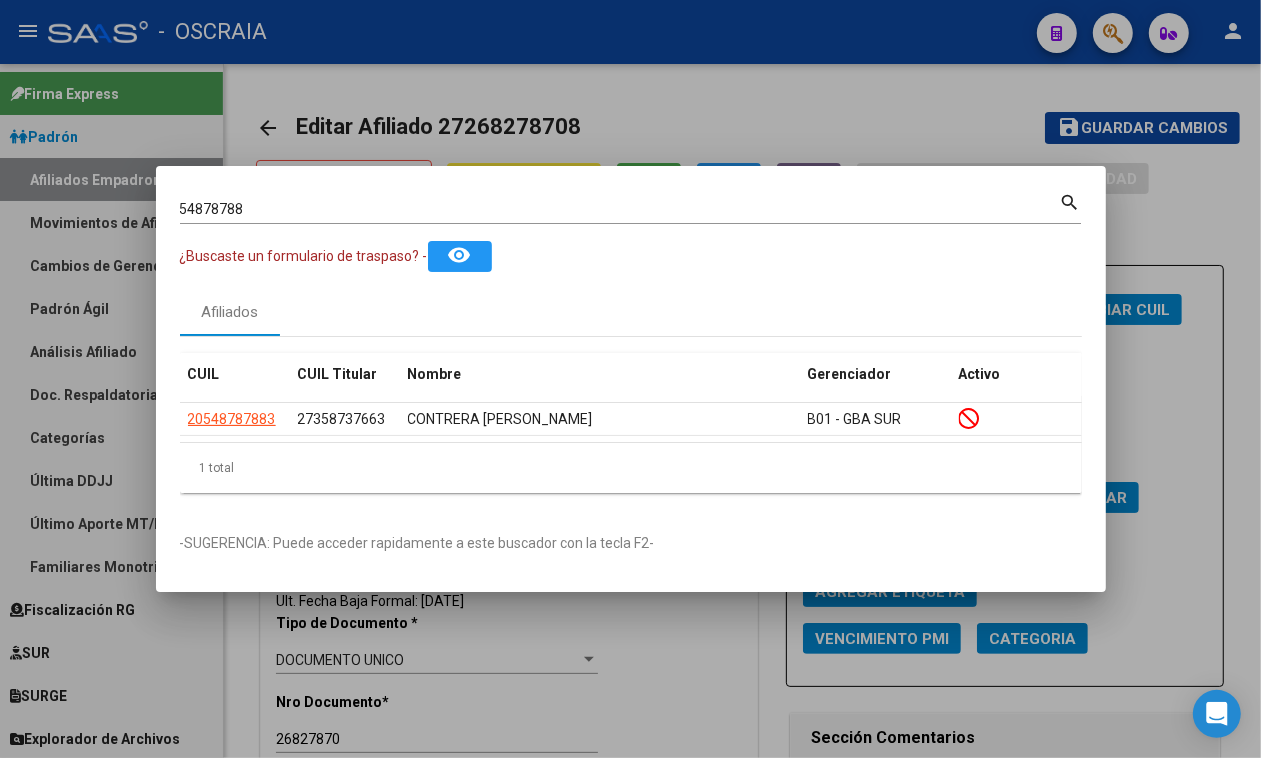 drag, startPoint x: 350, startPoint y: 191, endPoint x: 101, endPoint y: 225, distance: 251.31056 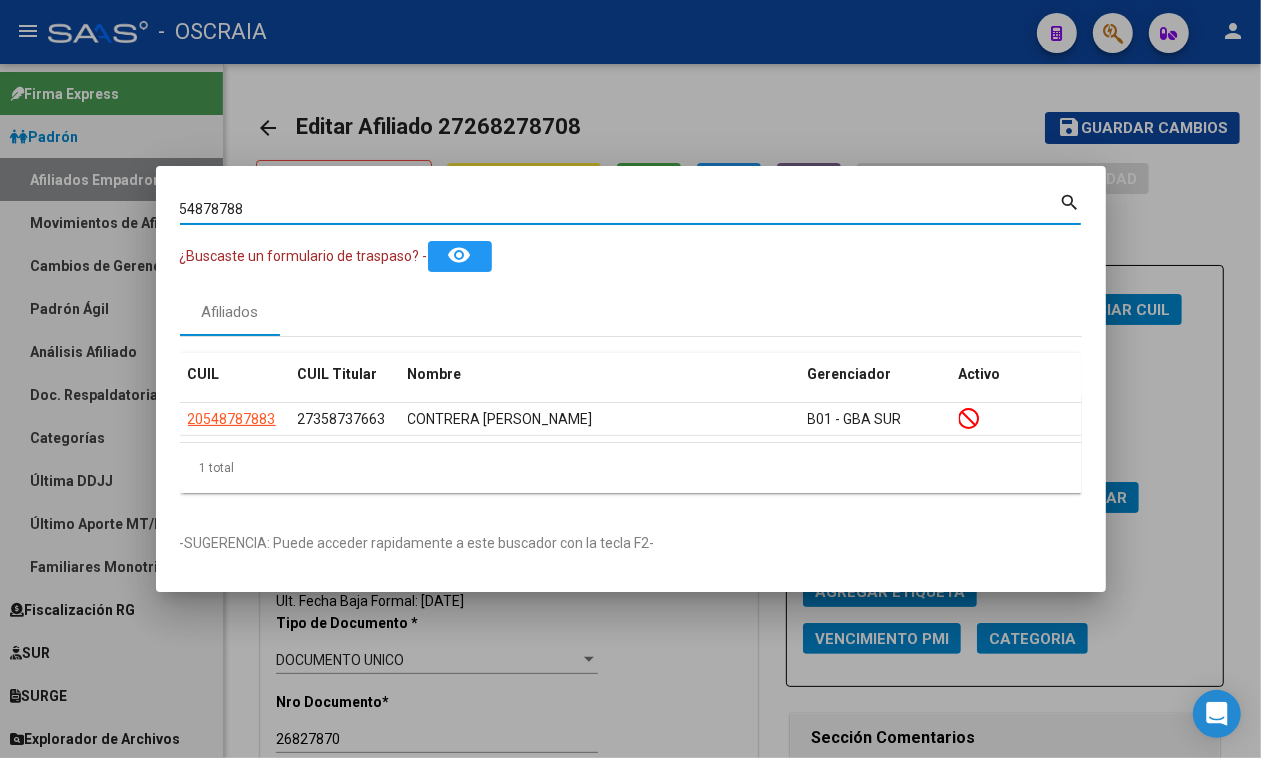 click on "54878788" at bounding box center (620, 209) 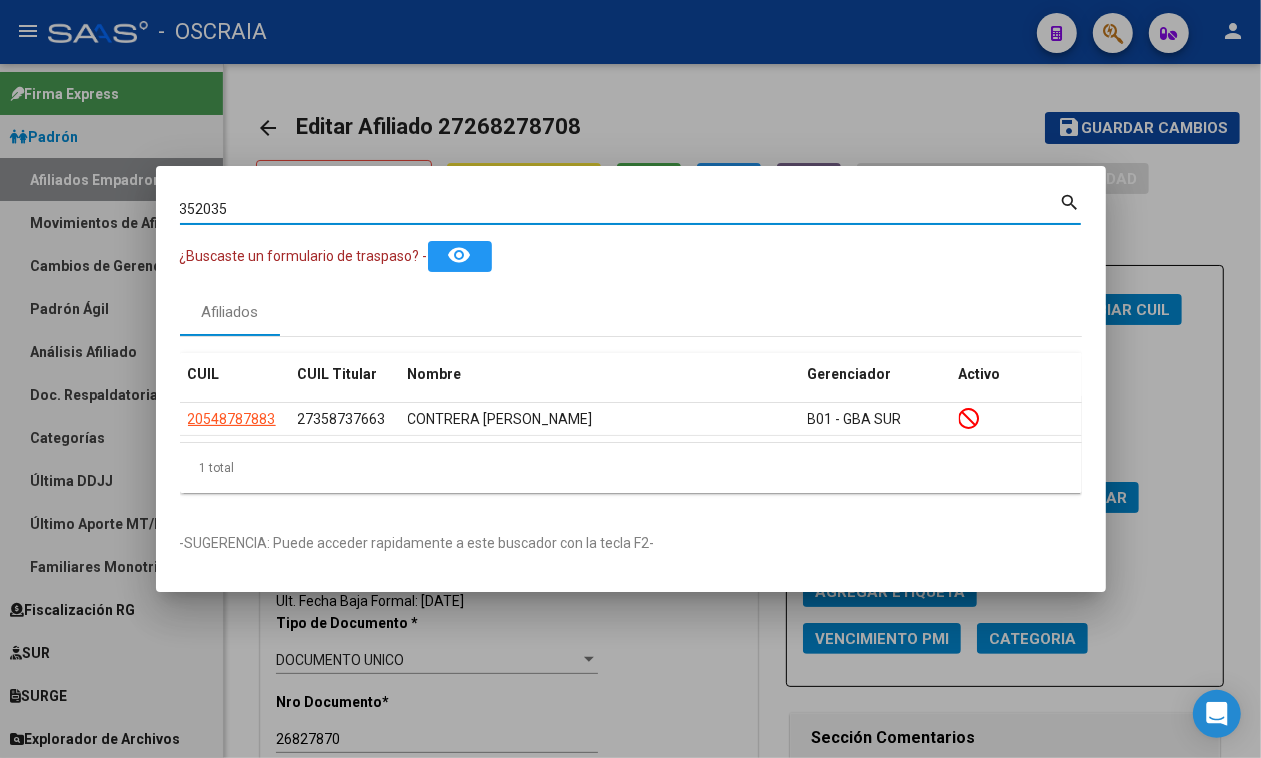 drag, startPoint x: 283, startPoint y: 201, endPoint x: 1, endPoint y: 228, distance: 283.2896 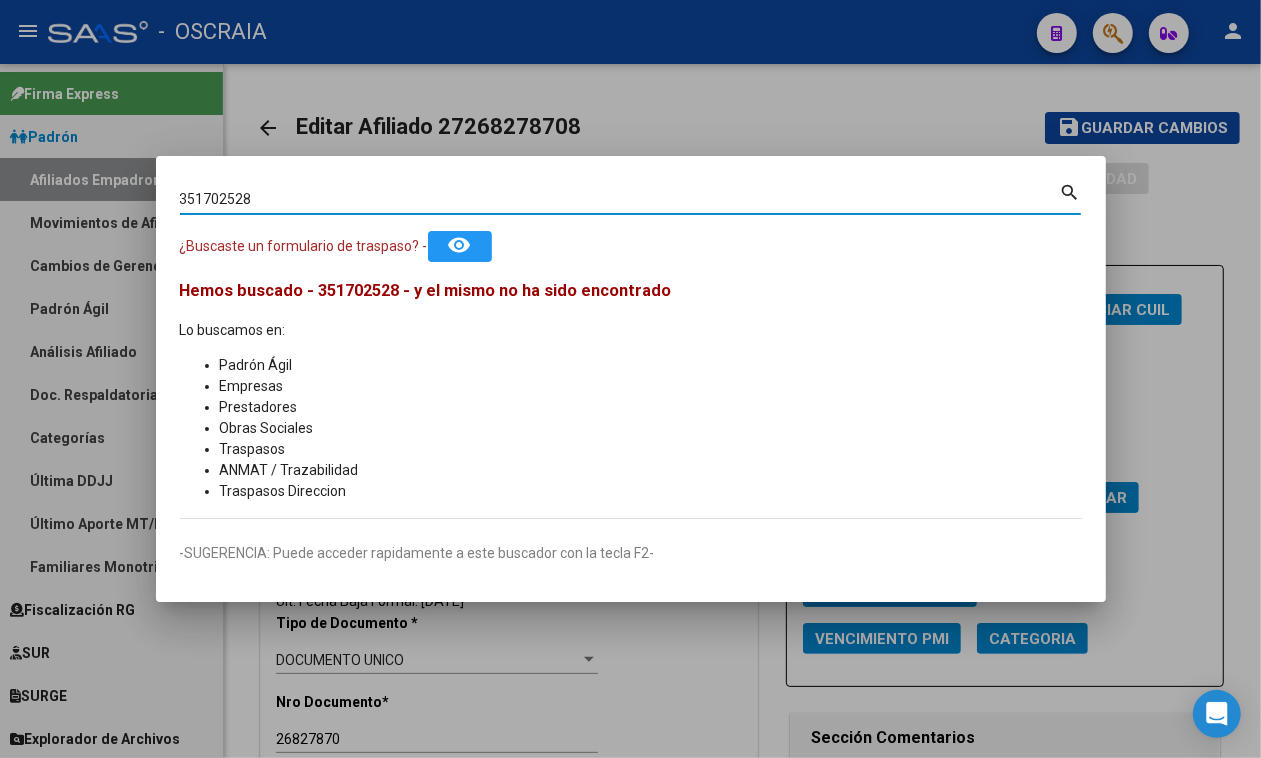 drag, startPoint x: 288, startPoint y: 220, endPoint x: 292, endPoint y: 200, distance: 20.396078 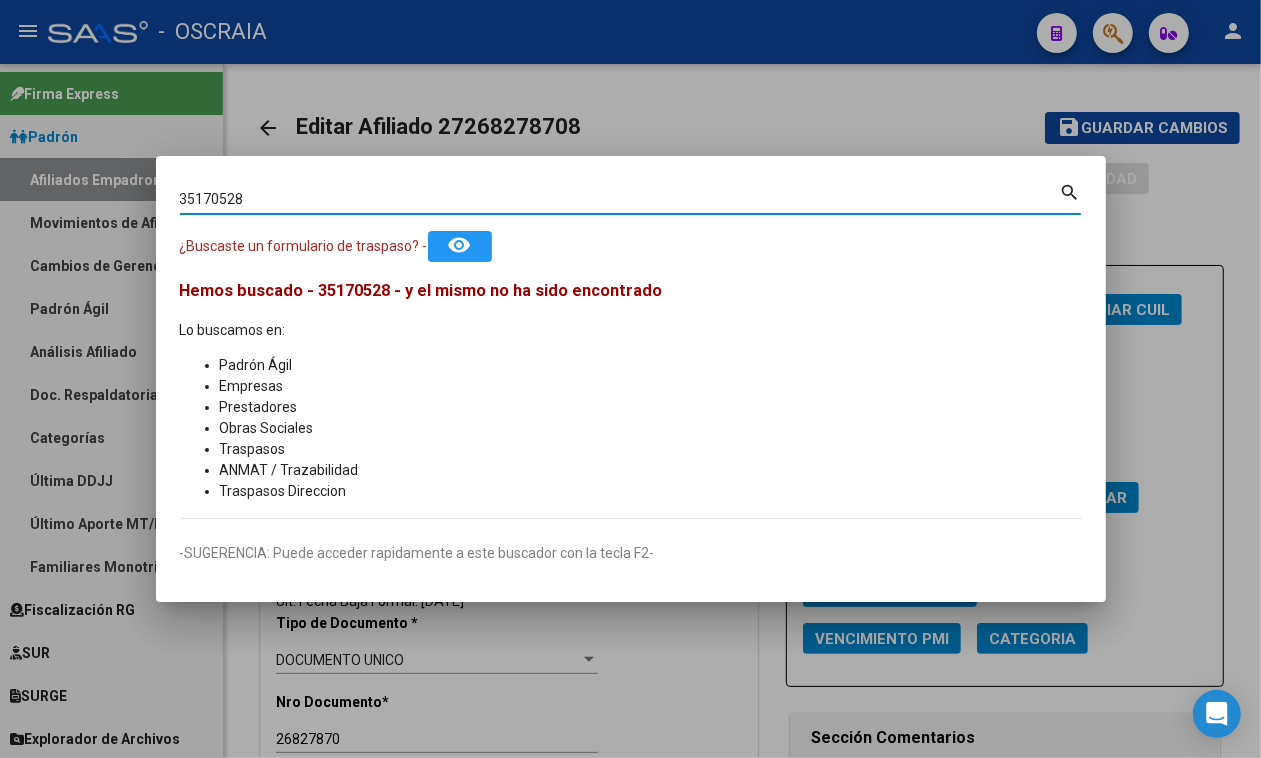 type on "35170528" 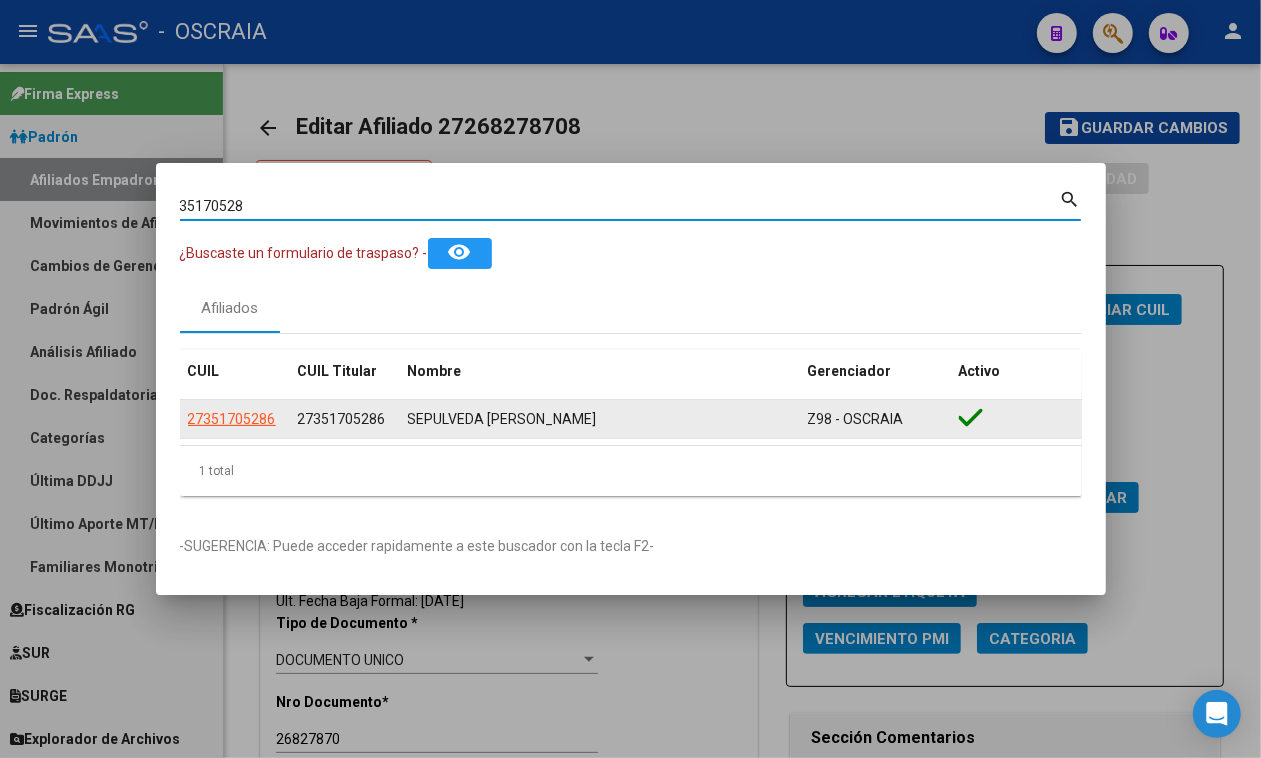 click on "27351705286" 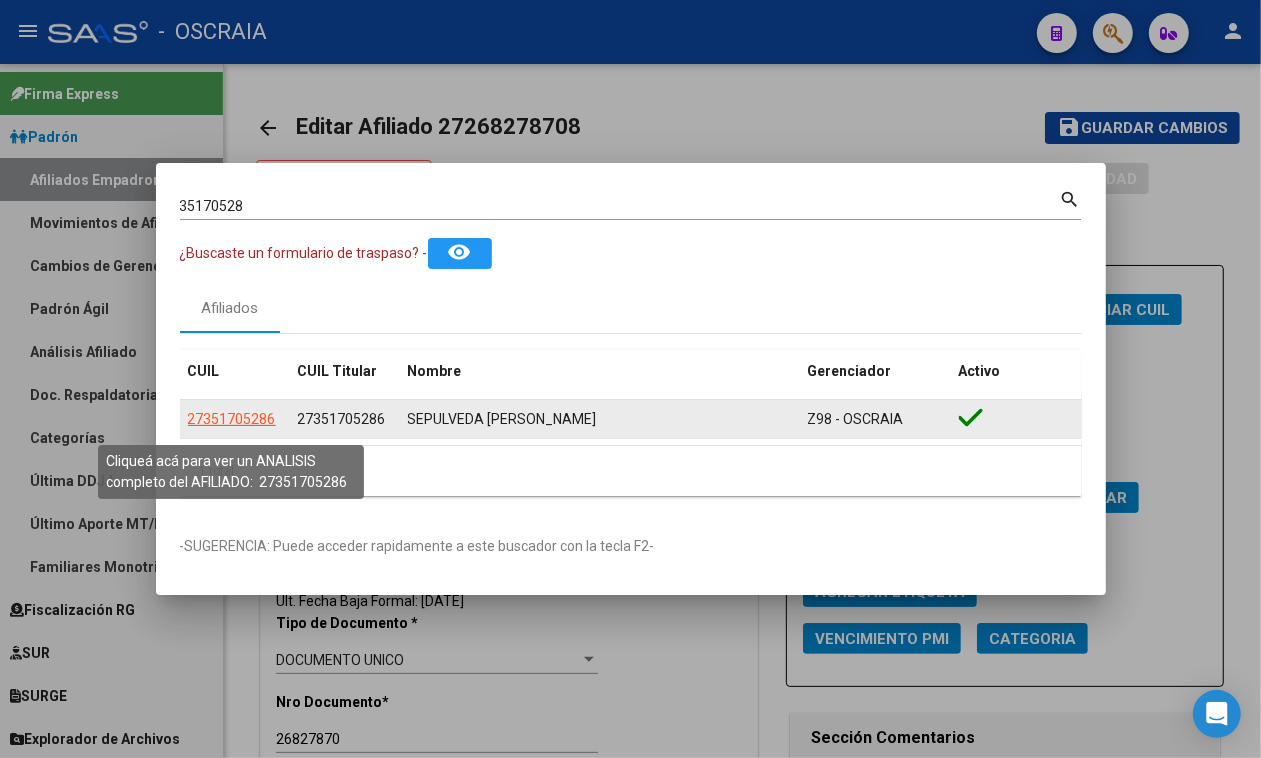click on "27351705286" 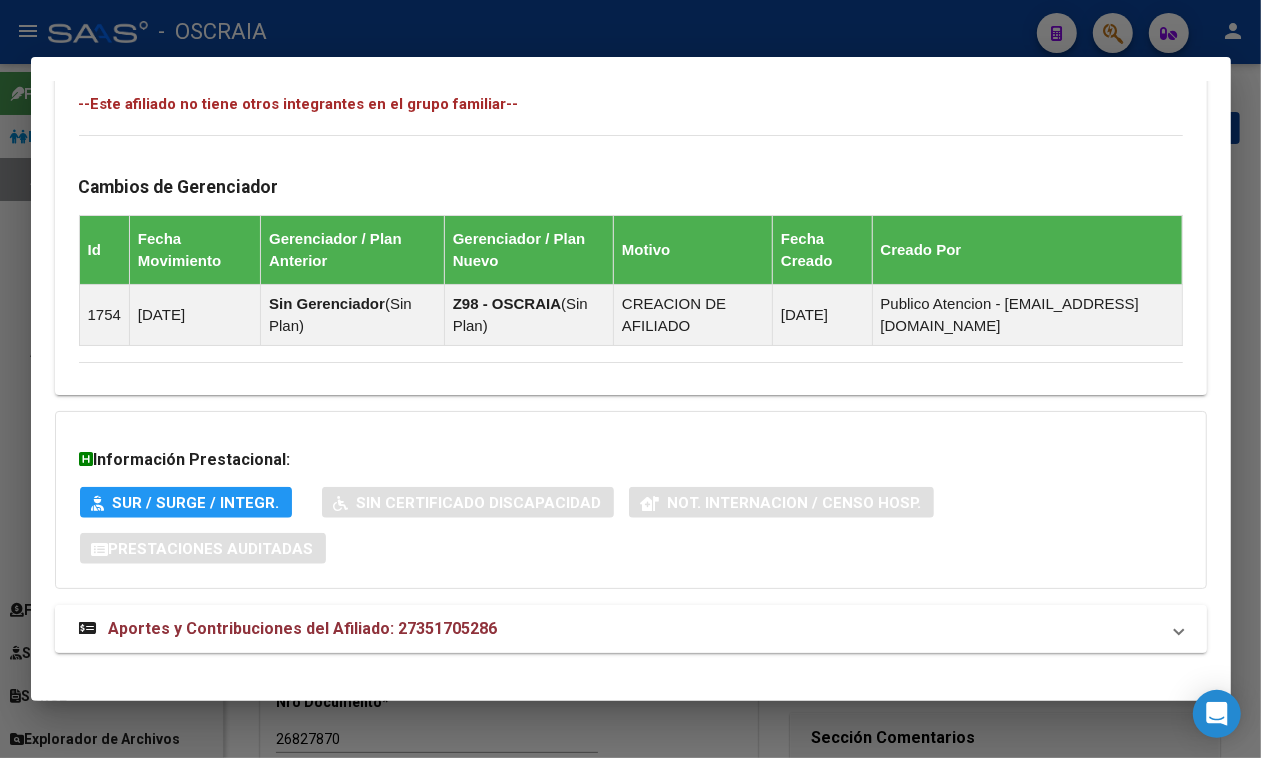 scroll, scrollTop: 1168, scrollLeft: 0, axis: vertical 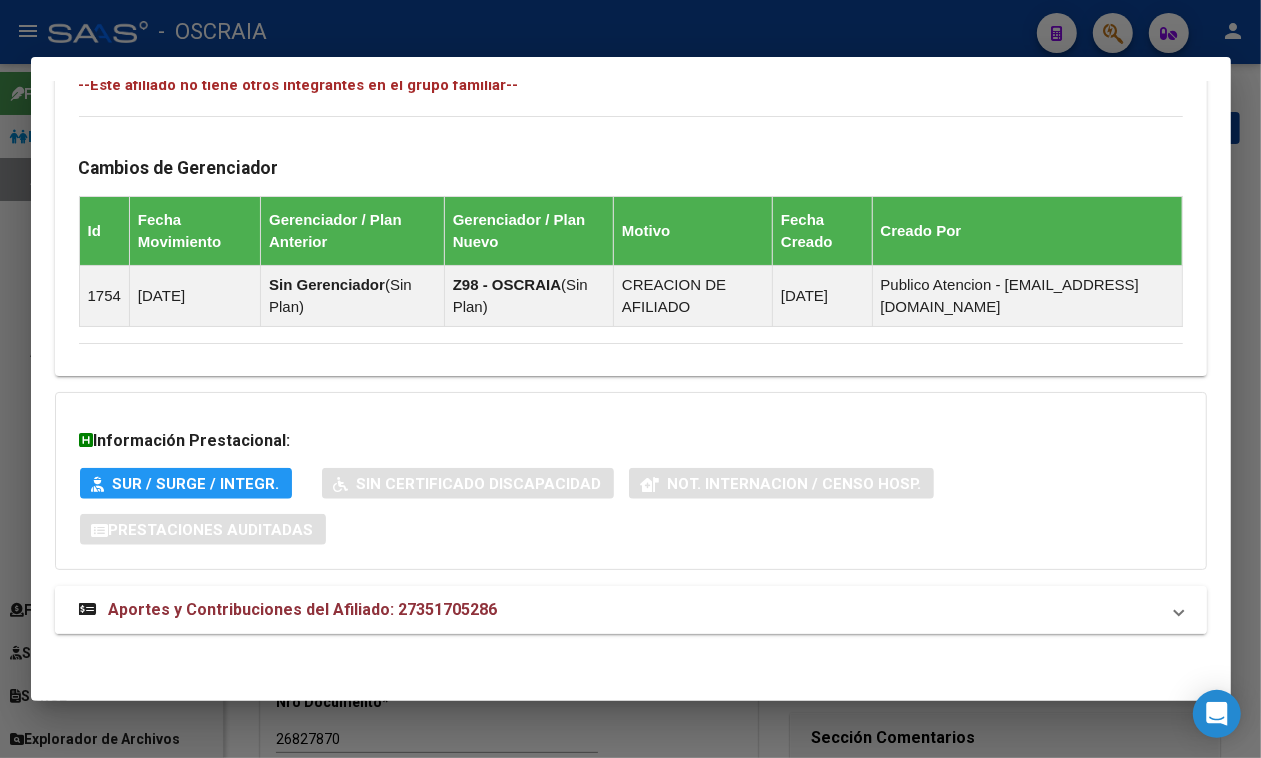 click on "Aportes y Contribuciones del Afiliado: 27351705286" at bounding box center [288, 610] 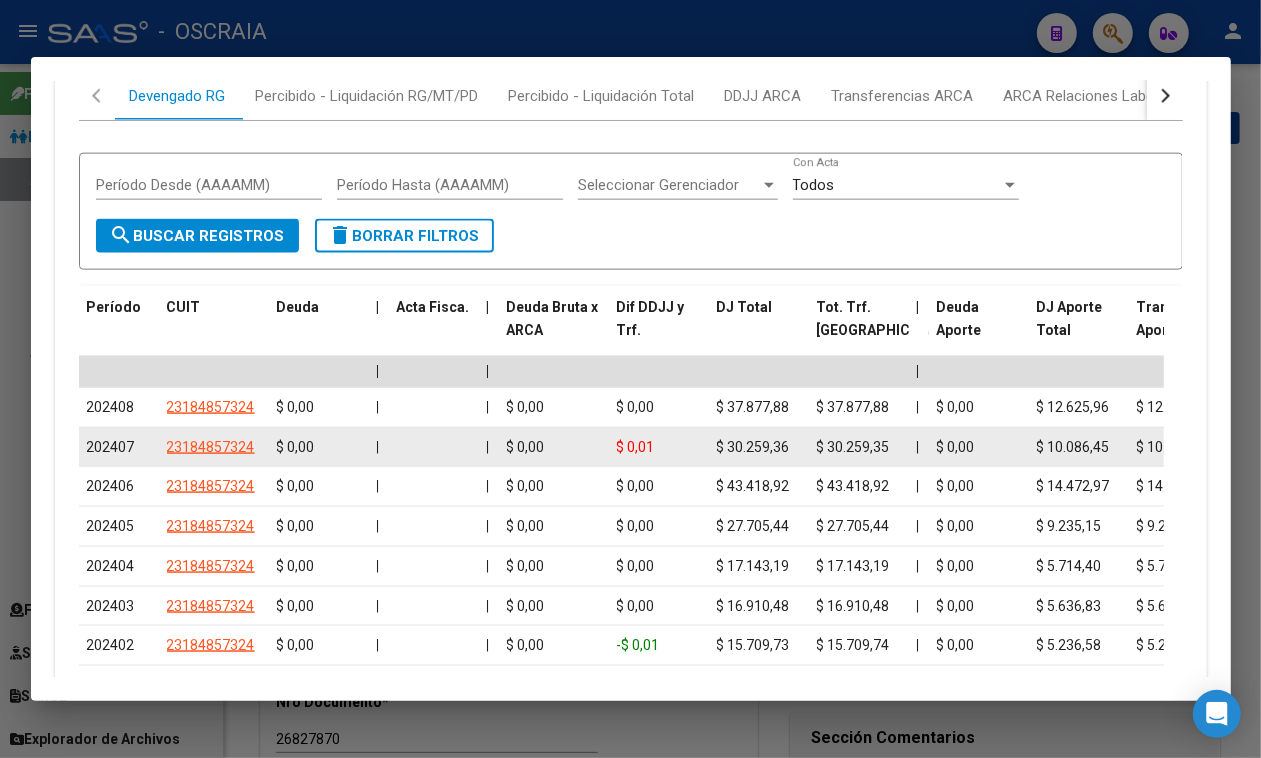 scroll, scrollTop: 1897, scrollLeft: 0, axis: vertical 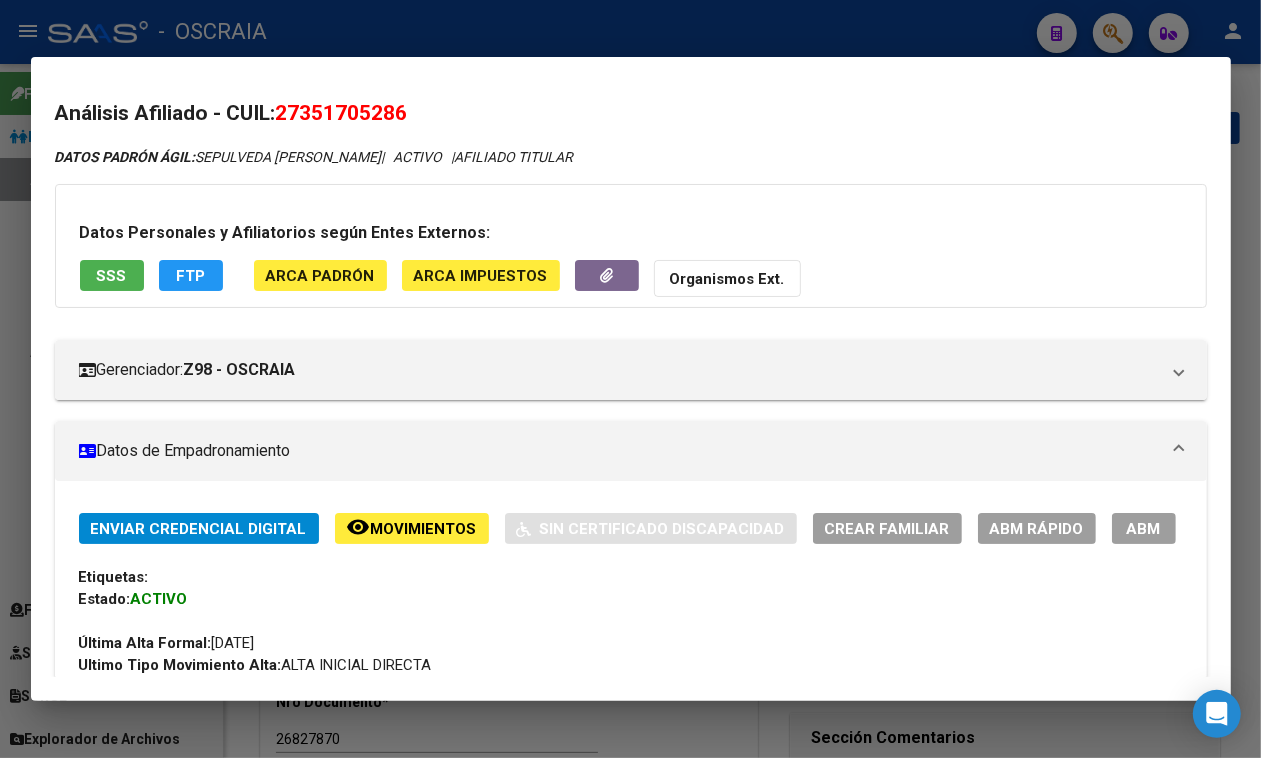 click on "27351705286" at bounding box center [342, 113] 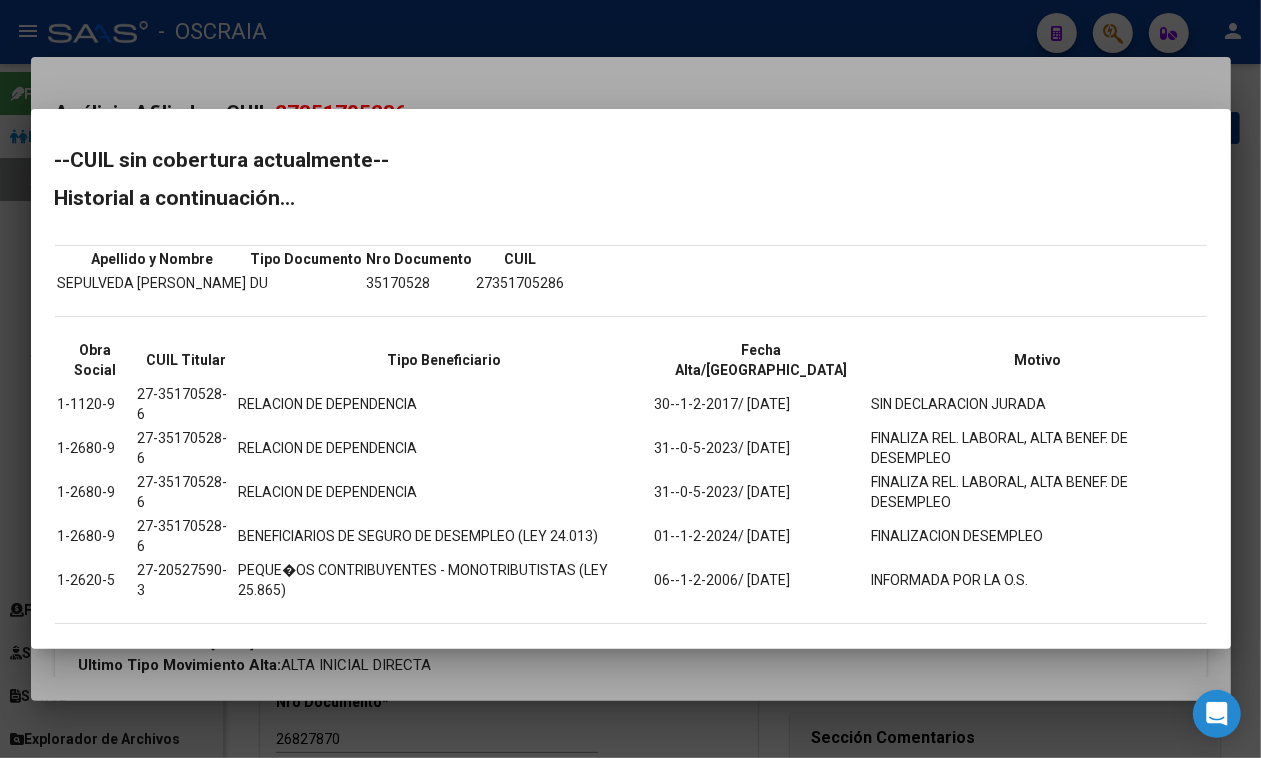 click at bounding box center [630, 379] 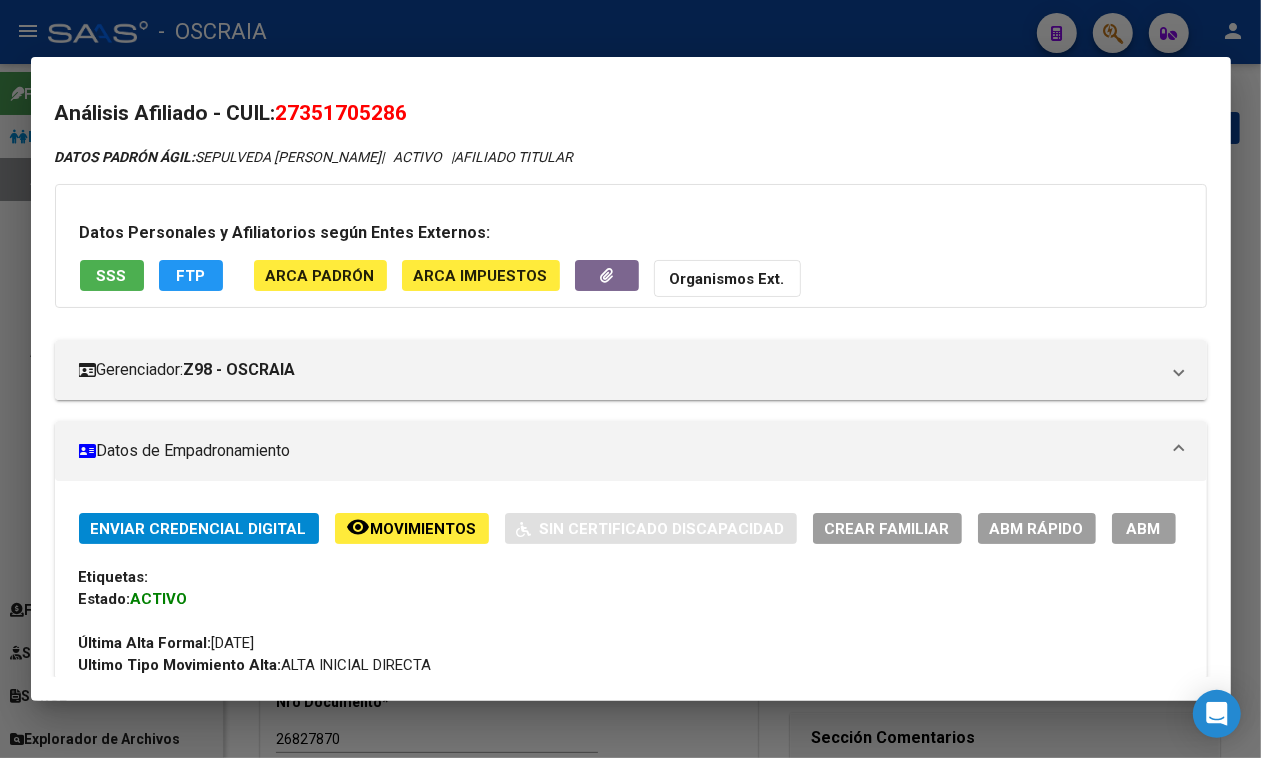 click on "ABM" at bounding box center [1144, 529] 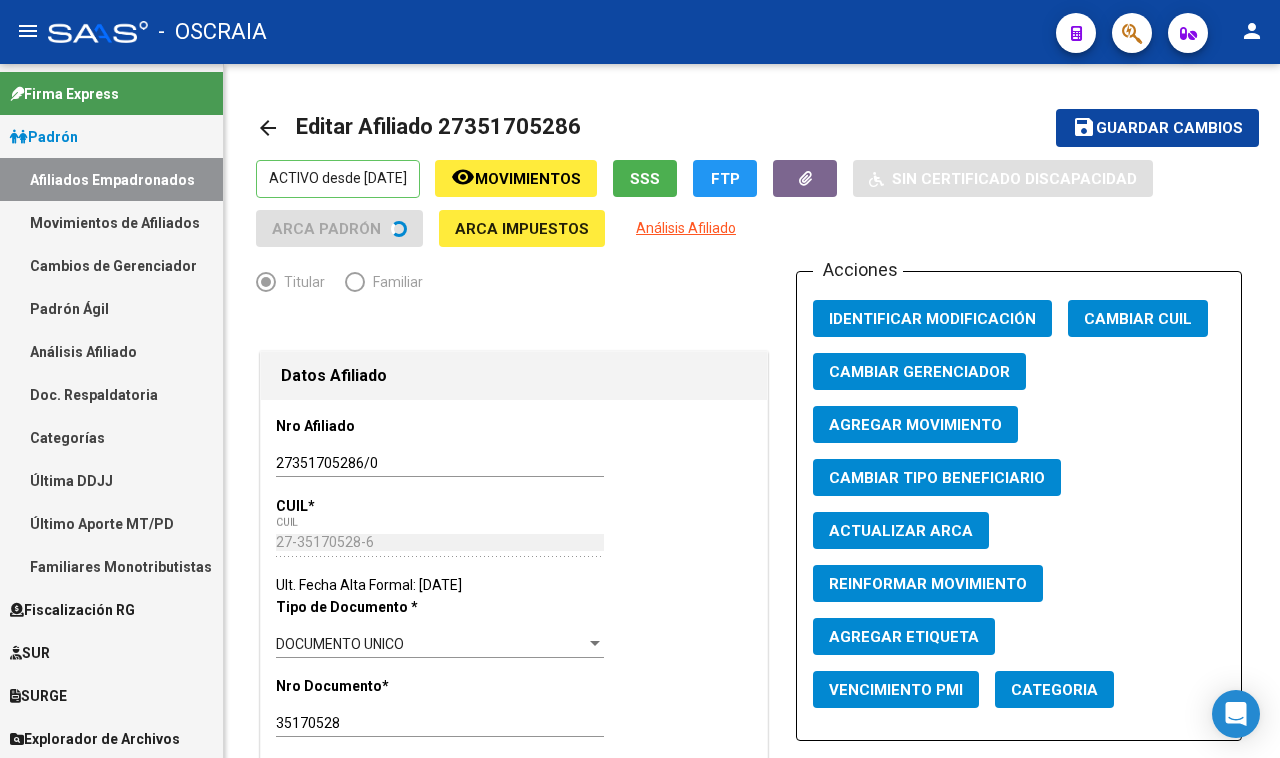 click on "Agregar Movimiento" 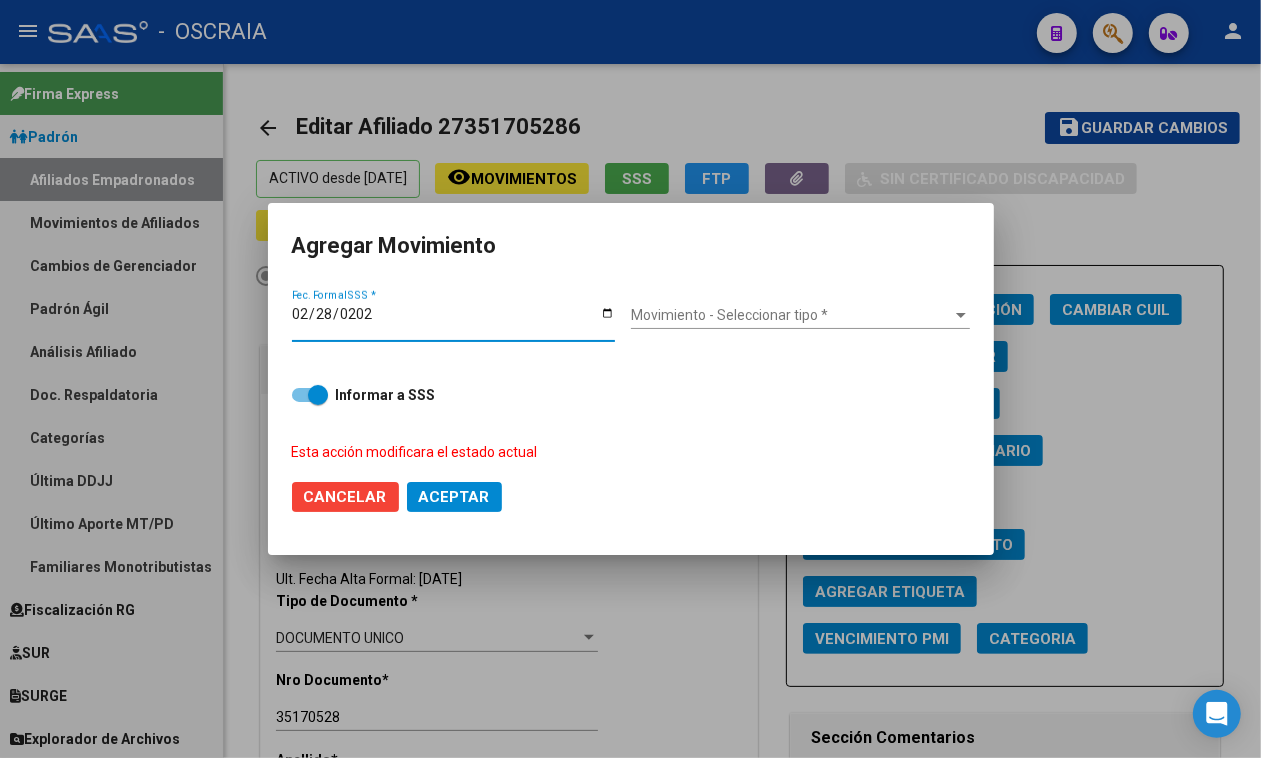 type on "[DATE]" 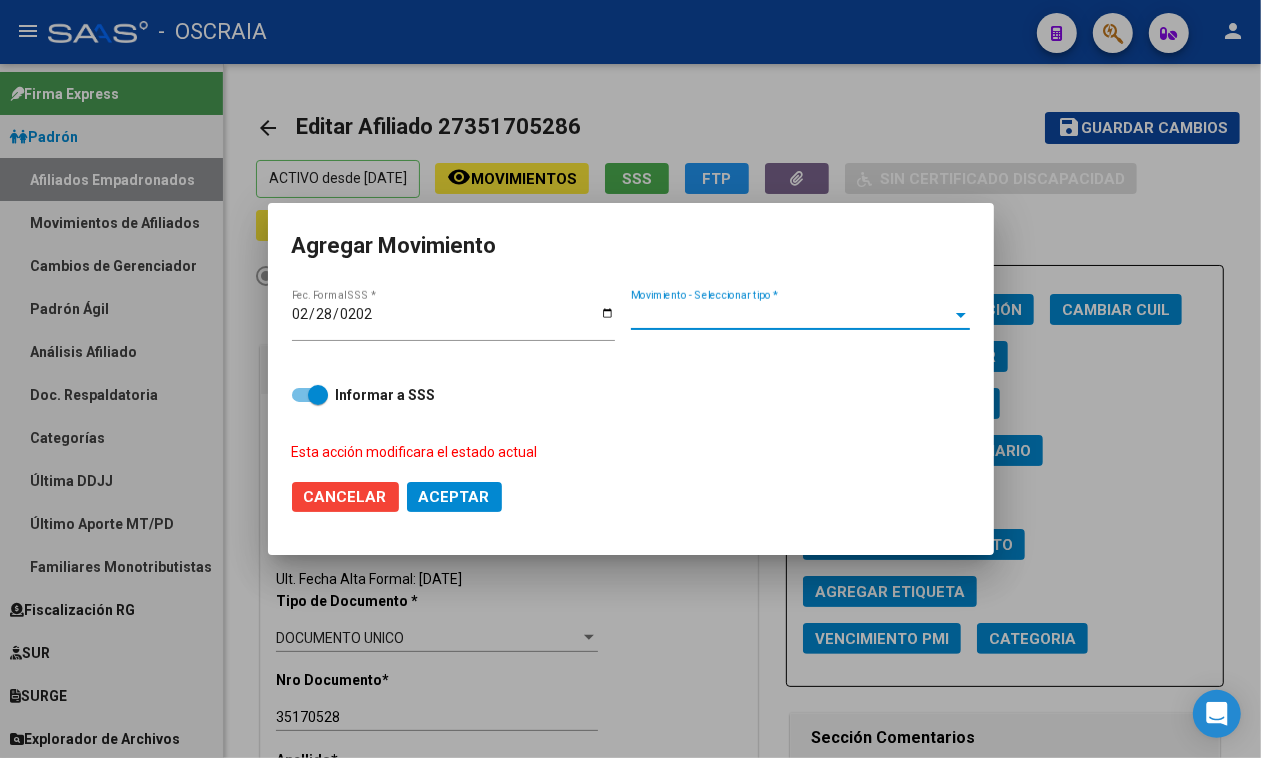 click on "Movimiento - Seleccionar tipo *" at bounding box center (791, 315) 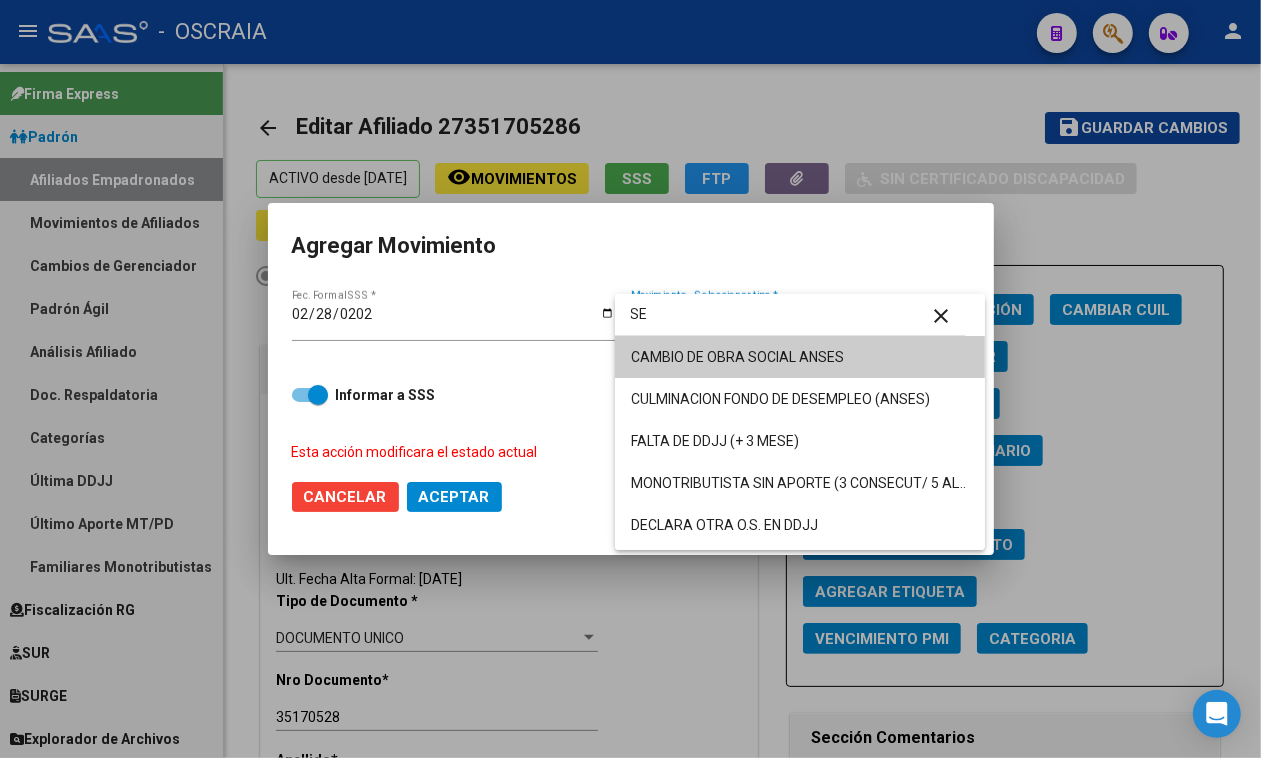 type on "S" 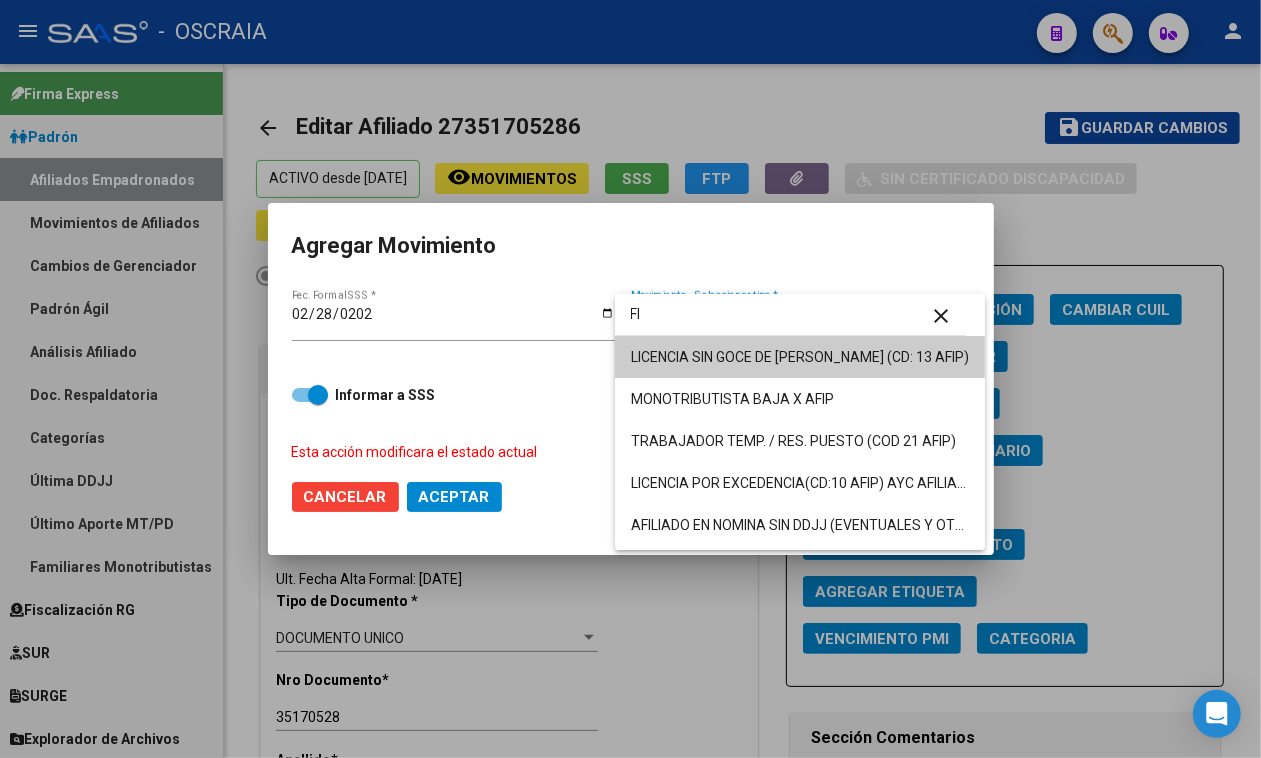 type on "F" 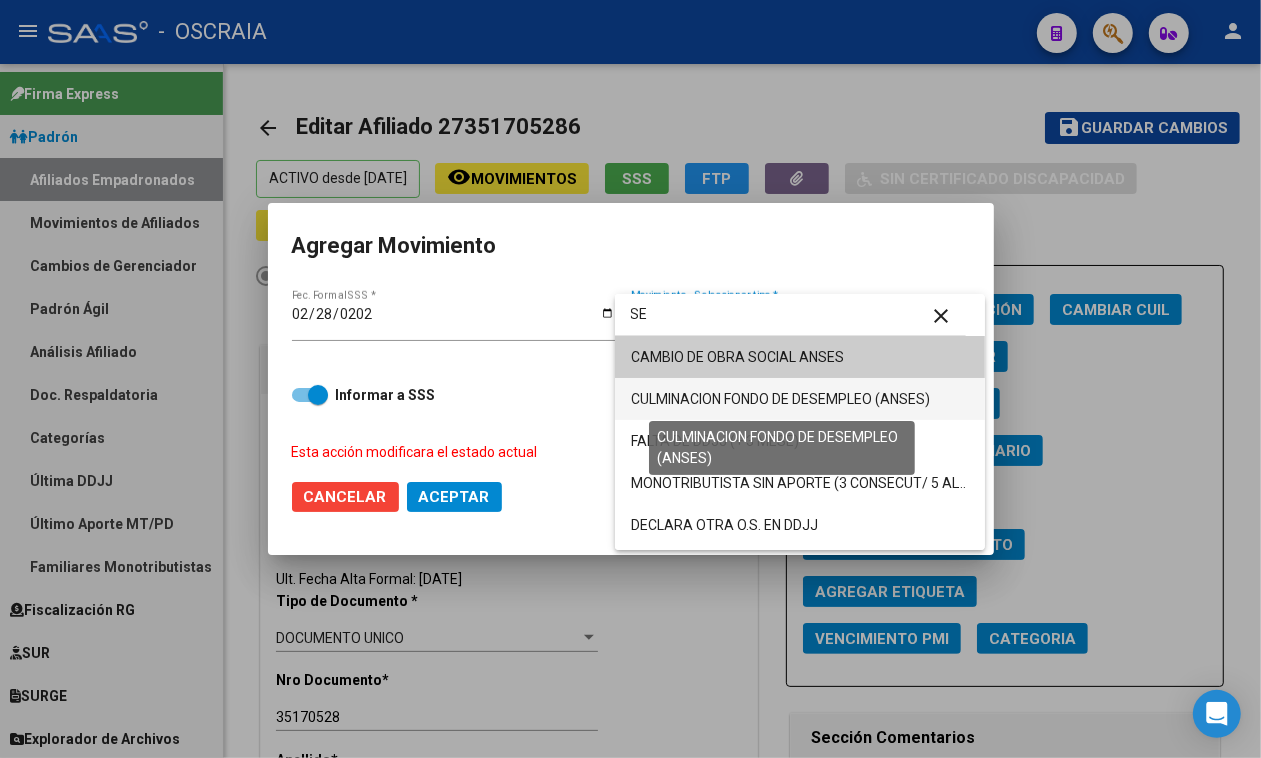 type on "SE" 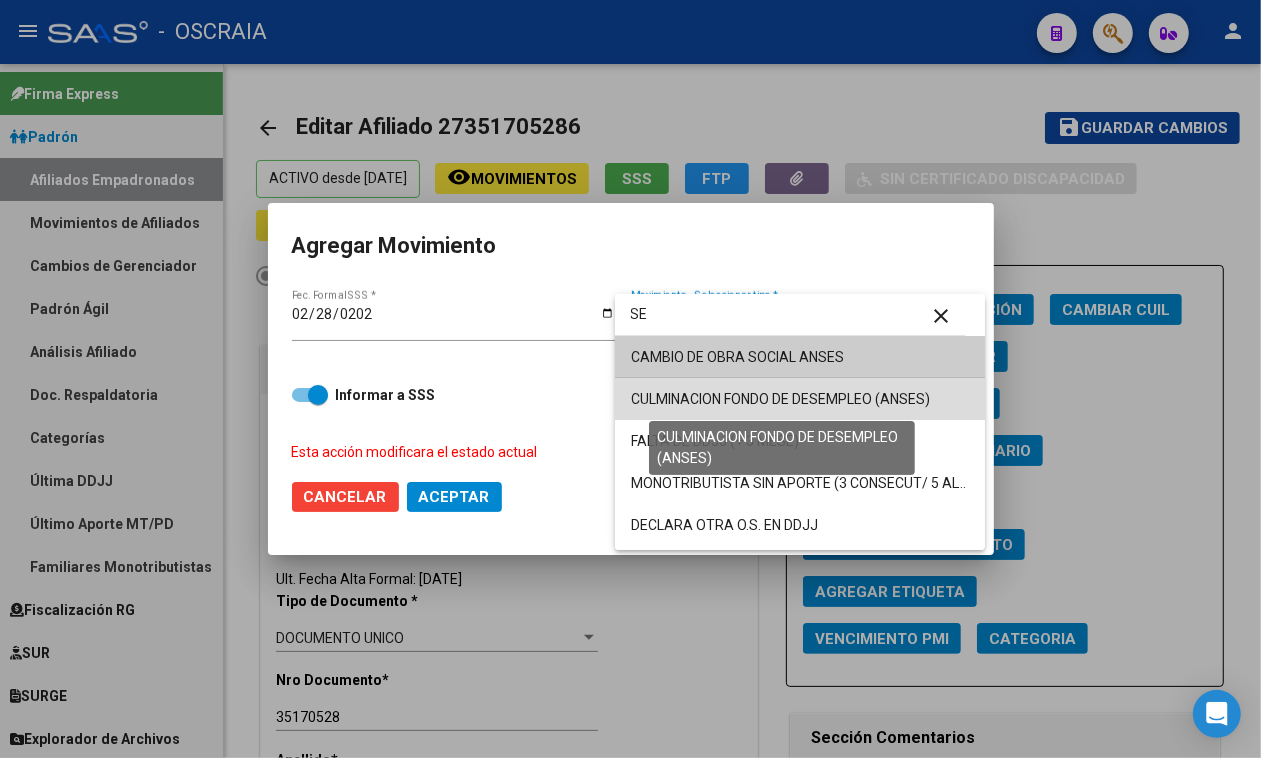 click on "CULMINACION FONDO DE DESEMPLEO (ANSES)" at bounding box center (780, 399) 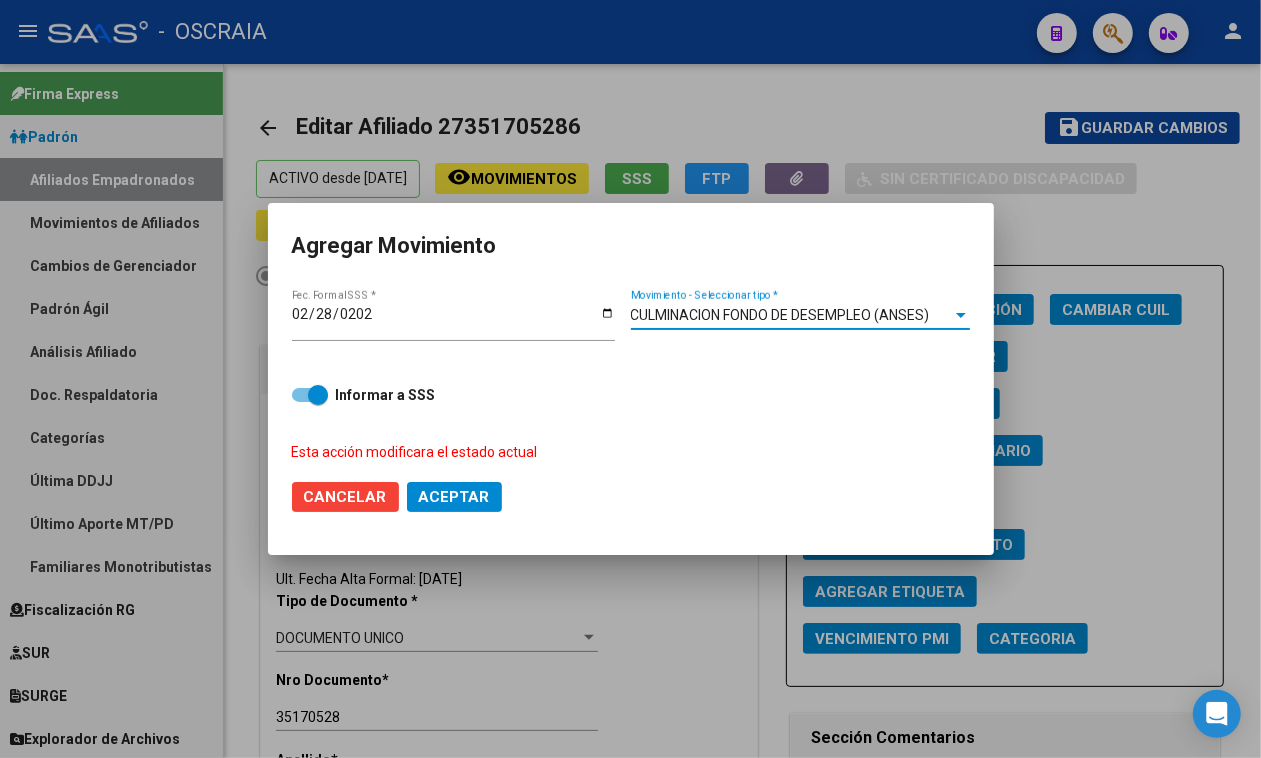 click on "Aceptar" 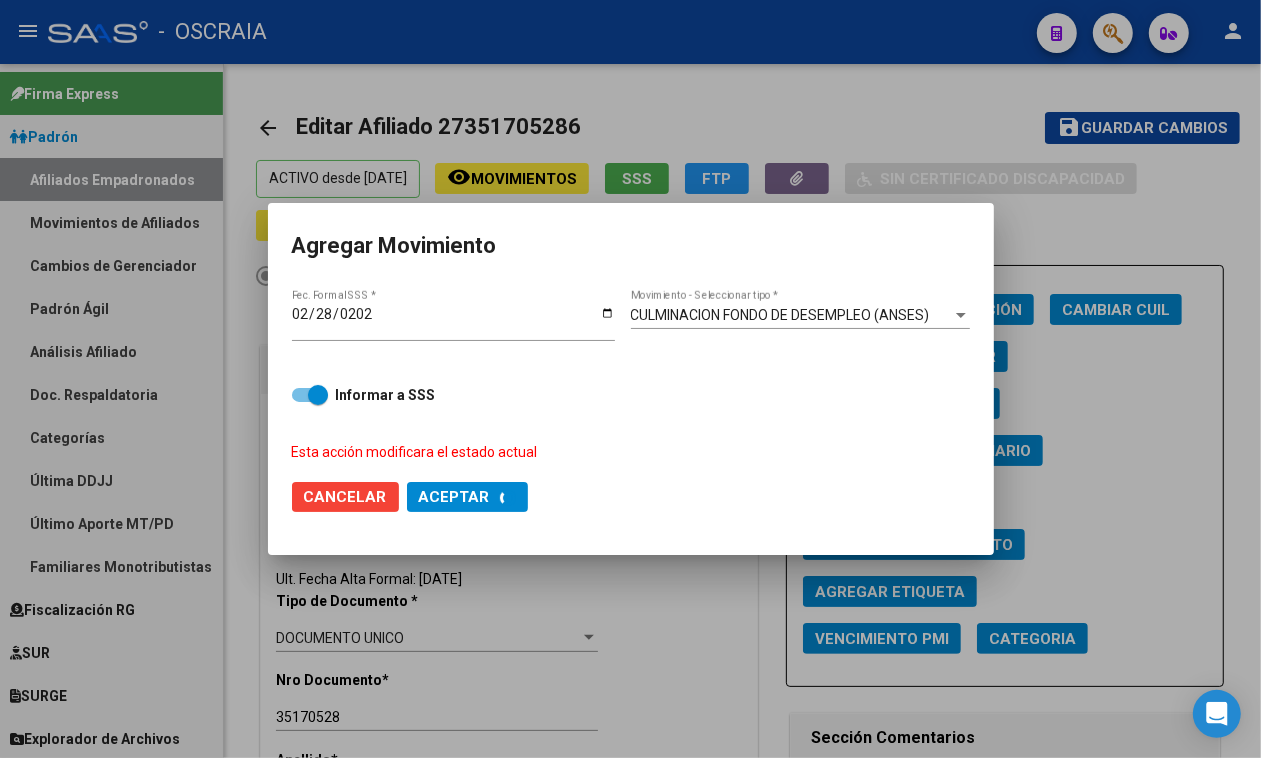 checkbox on "false" 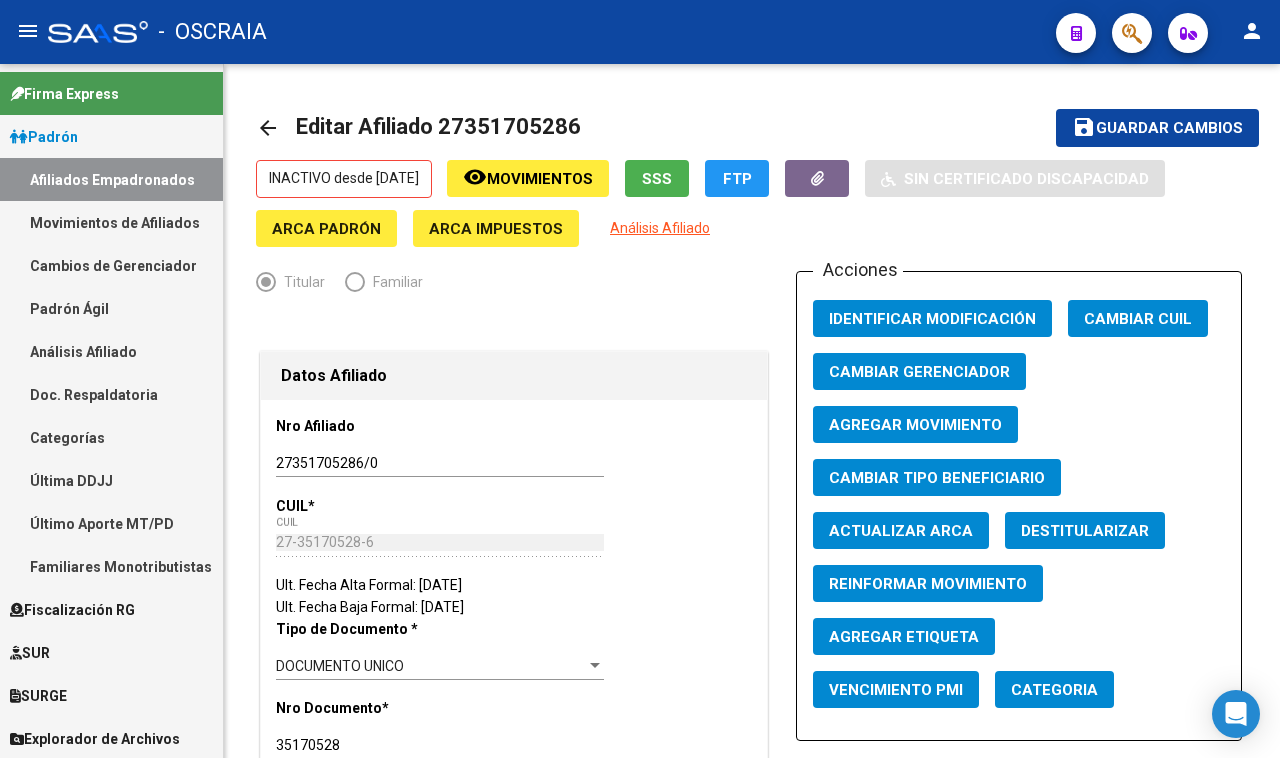 click 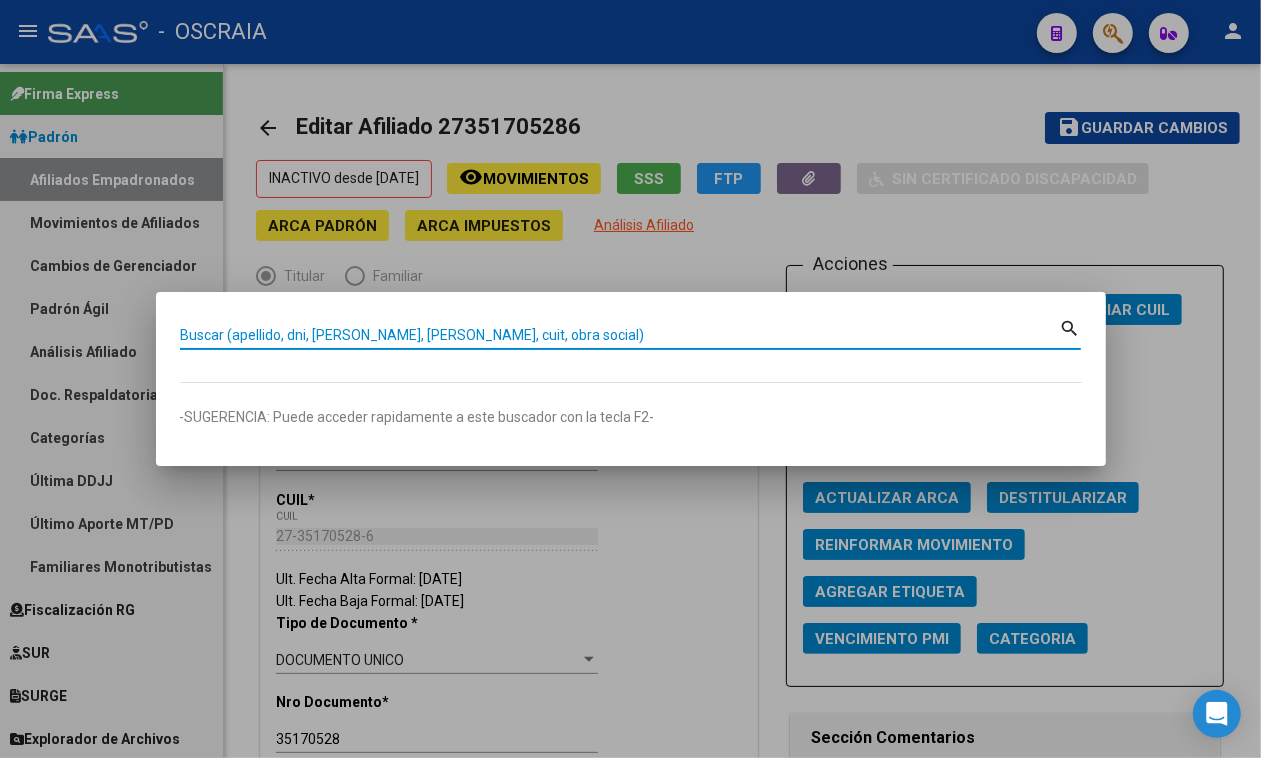 paste on "37989115" 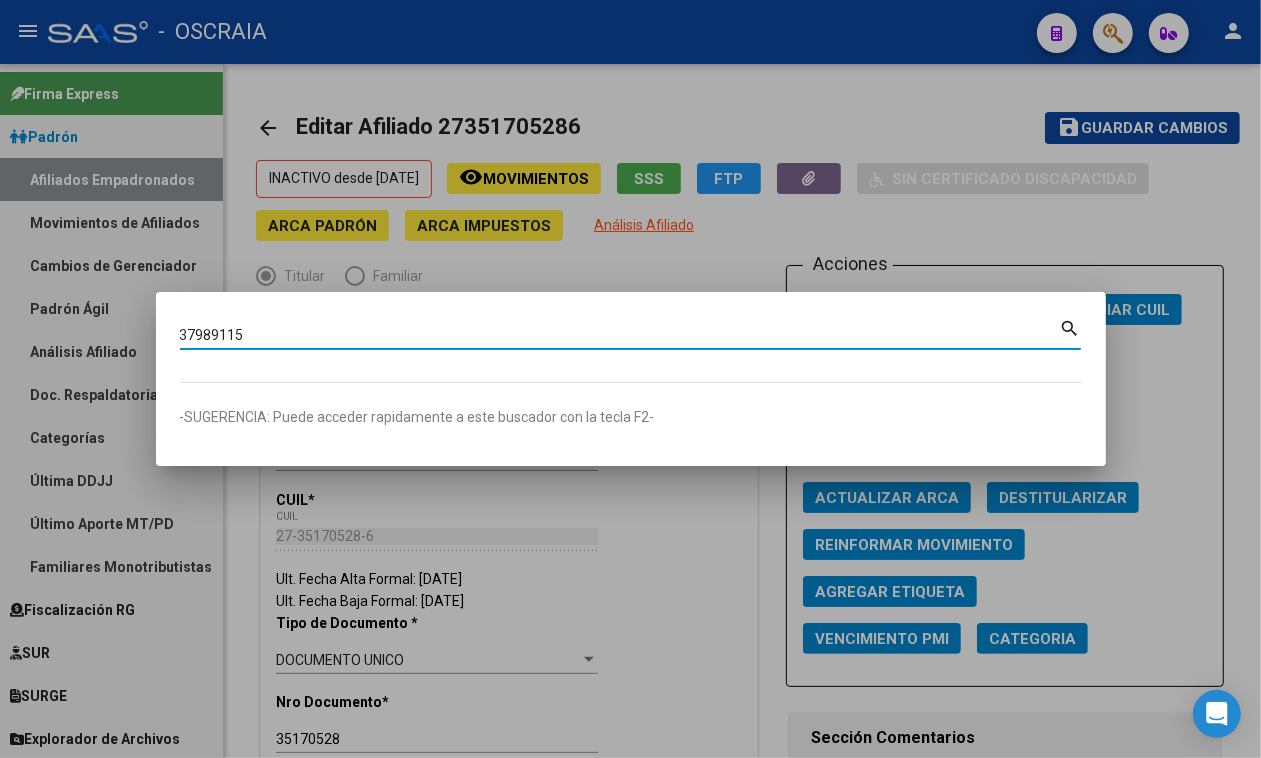 type on "37989115" 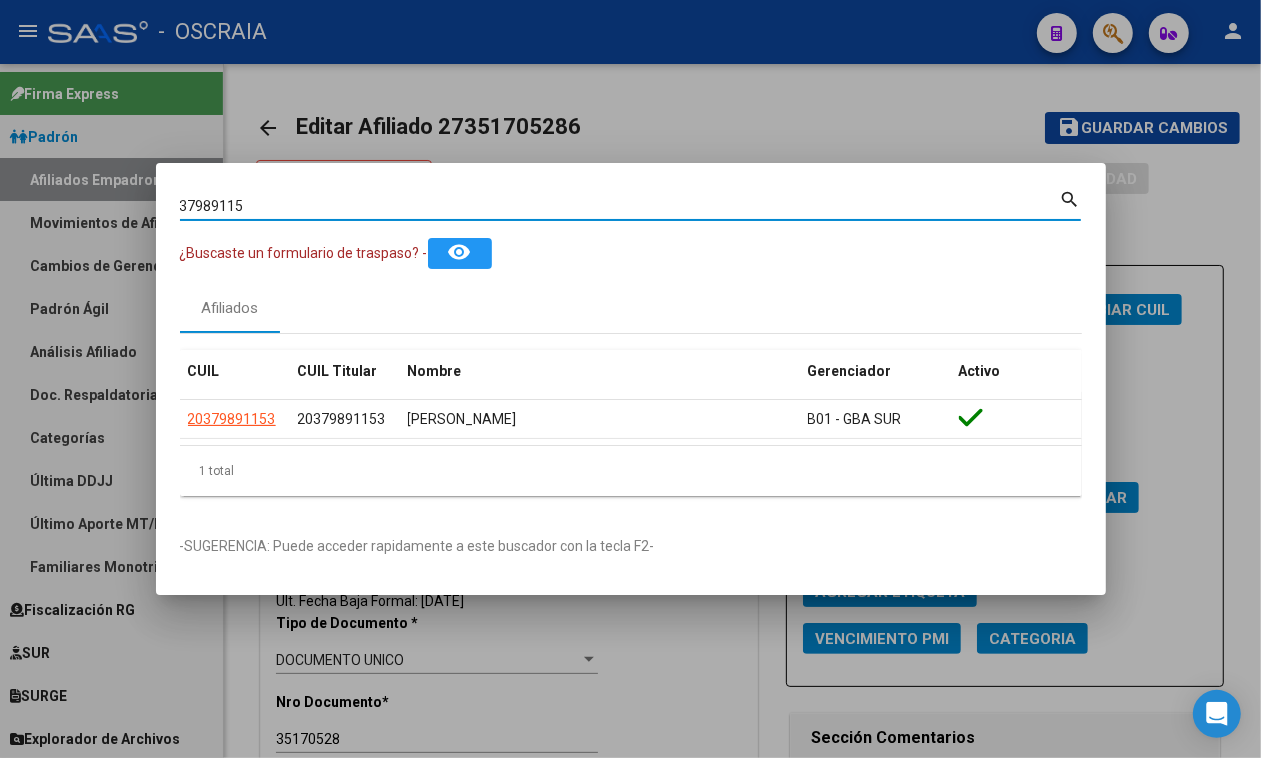 click on "37989115" at bounding box center [620, 206] 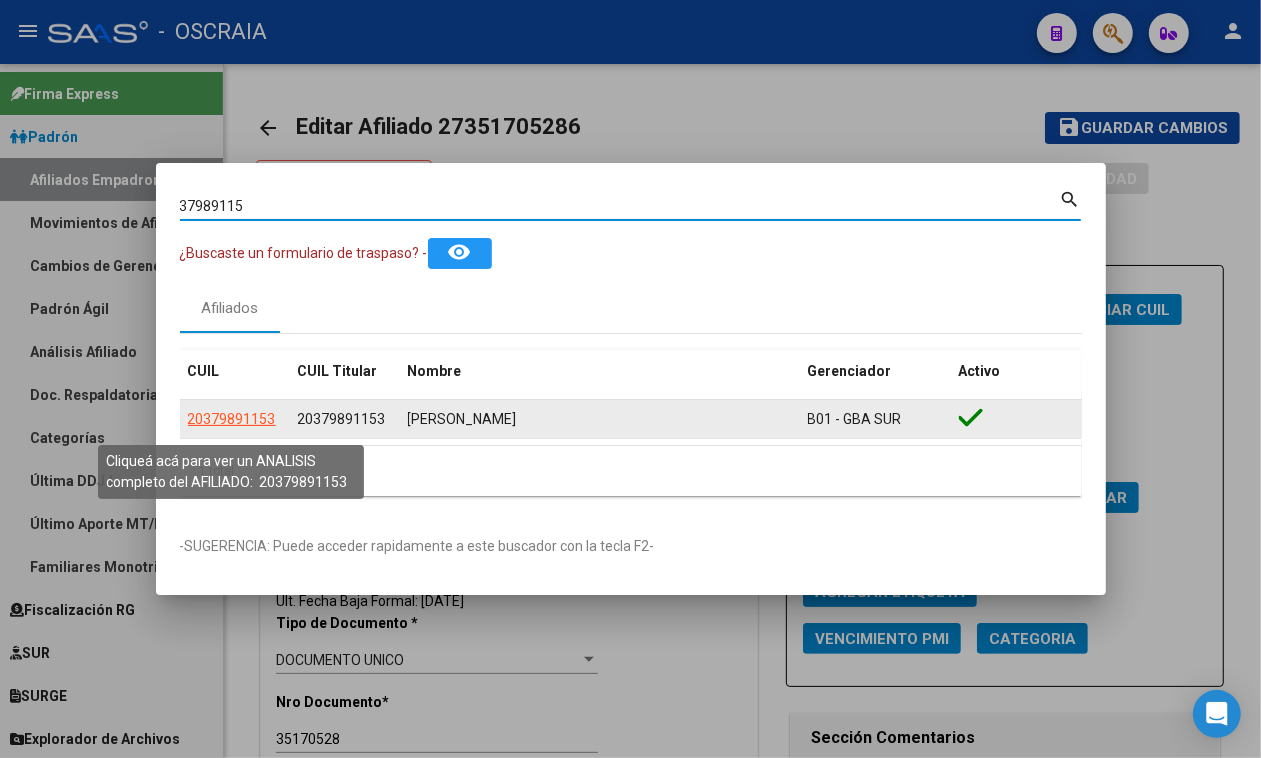 click on "20379891153" 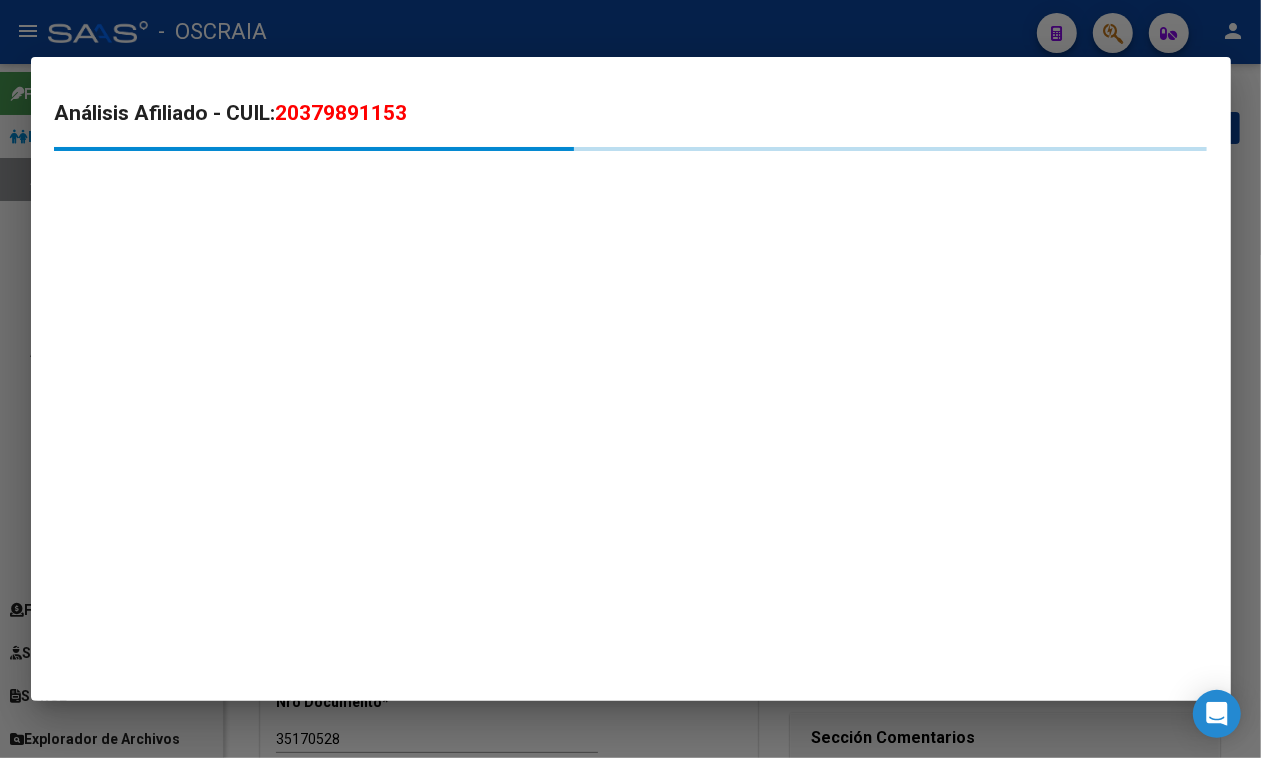 click on "20379891153" at bounding box center (342, 113) 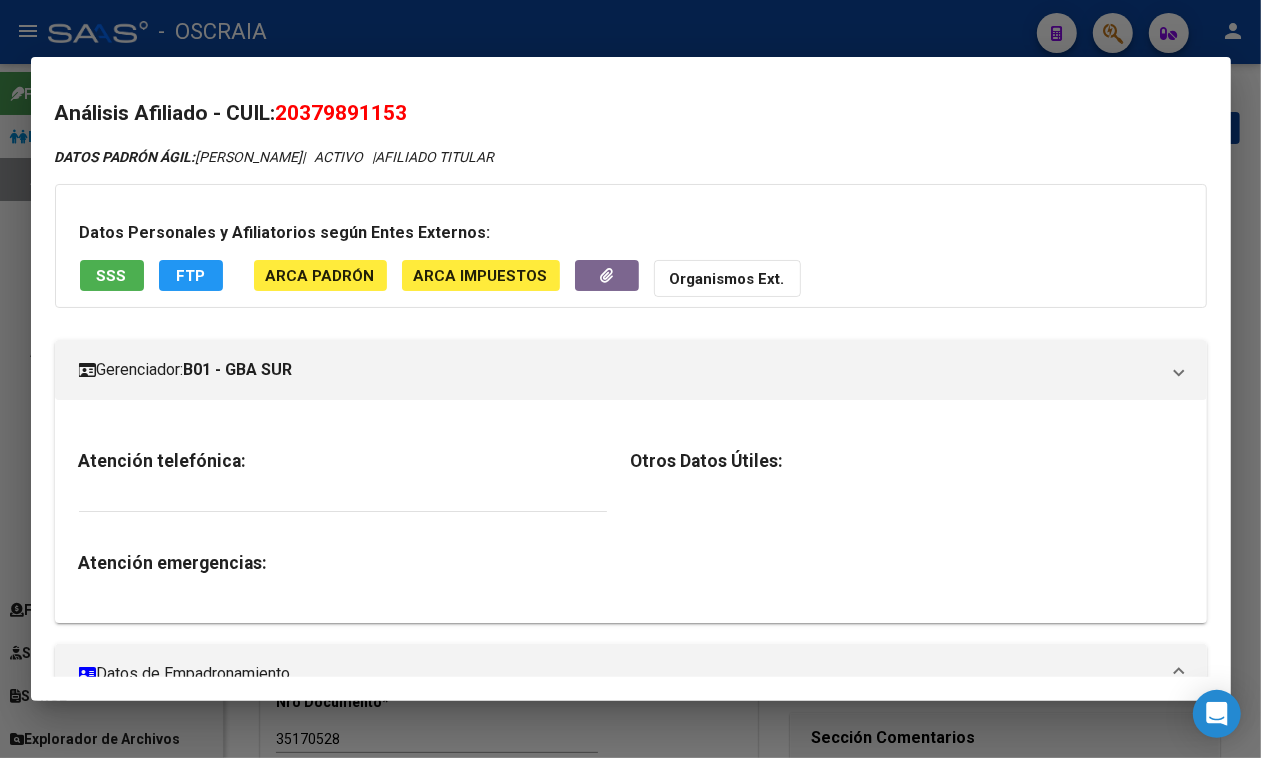 click on "20379891153" at bounding box center [342, 113] 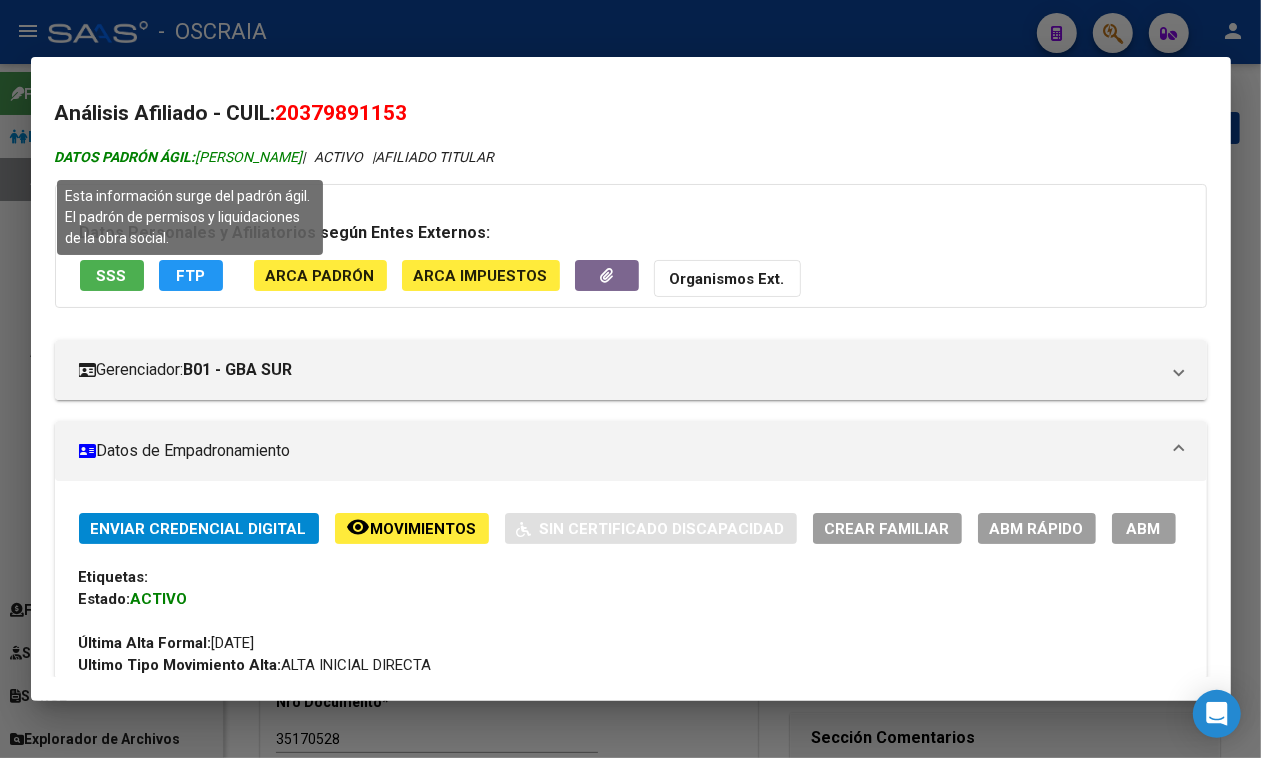 drag, startPoint x: 196, startPoint y: 163, endPoint x: 320, endPoint y: 158, distance: 124.10077 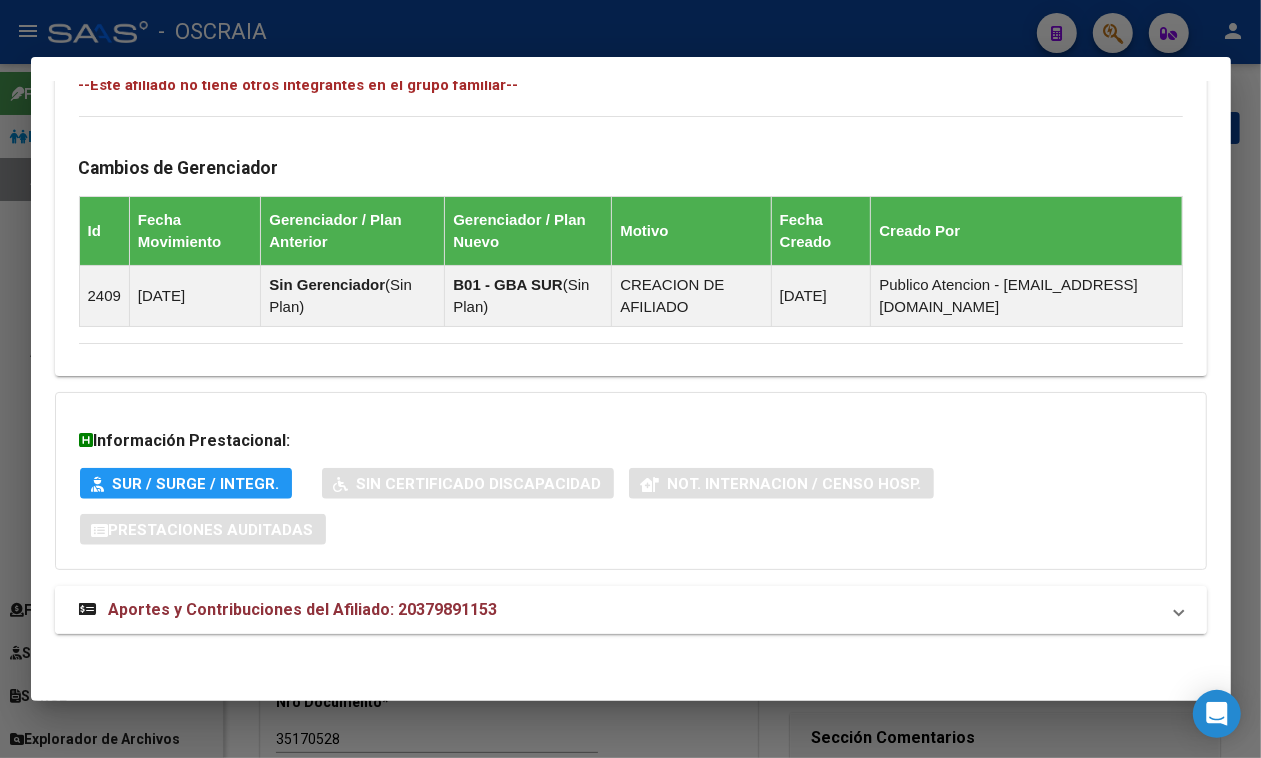 scroll, scrollTop: 1168, scrollLeft: 0, axis: vertical 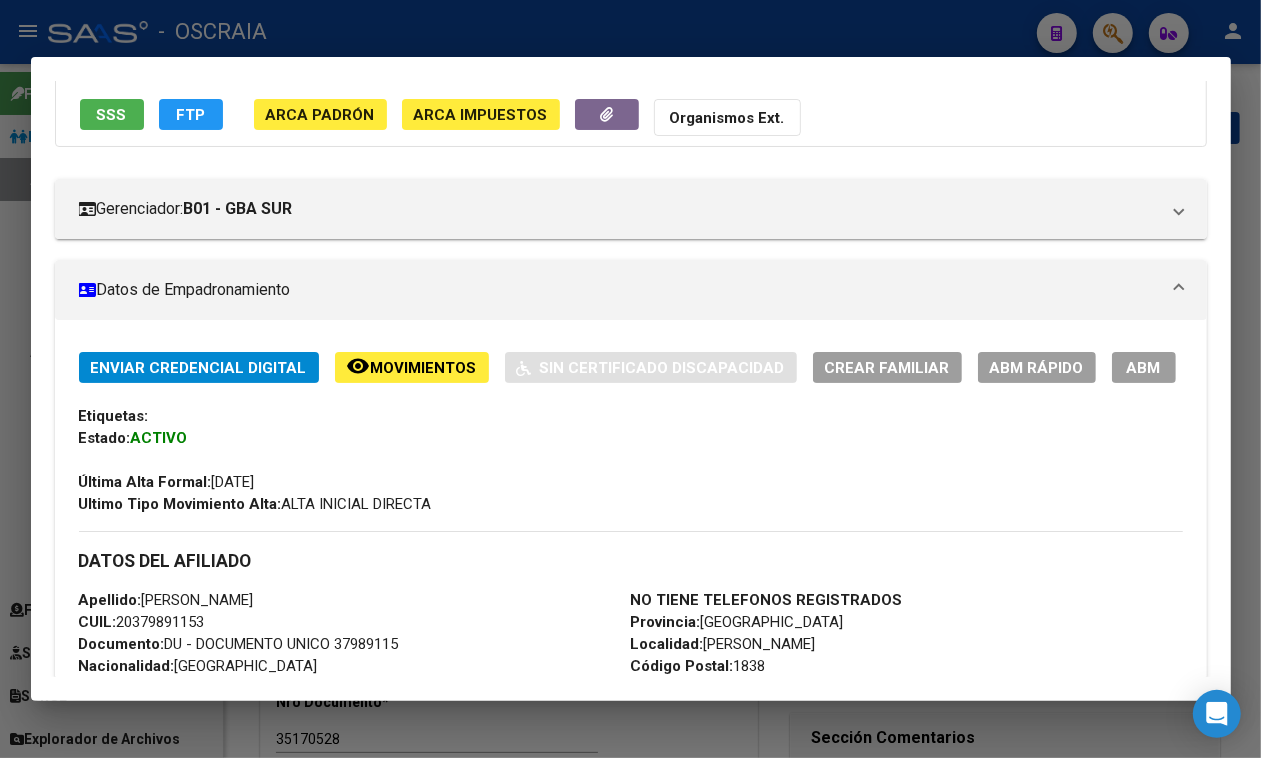 click on "SSS" at bounding box center (112, 114) 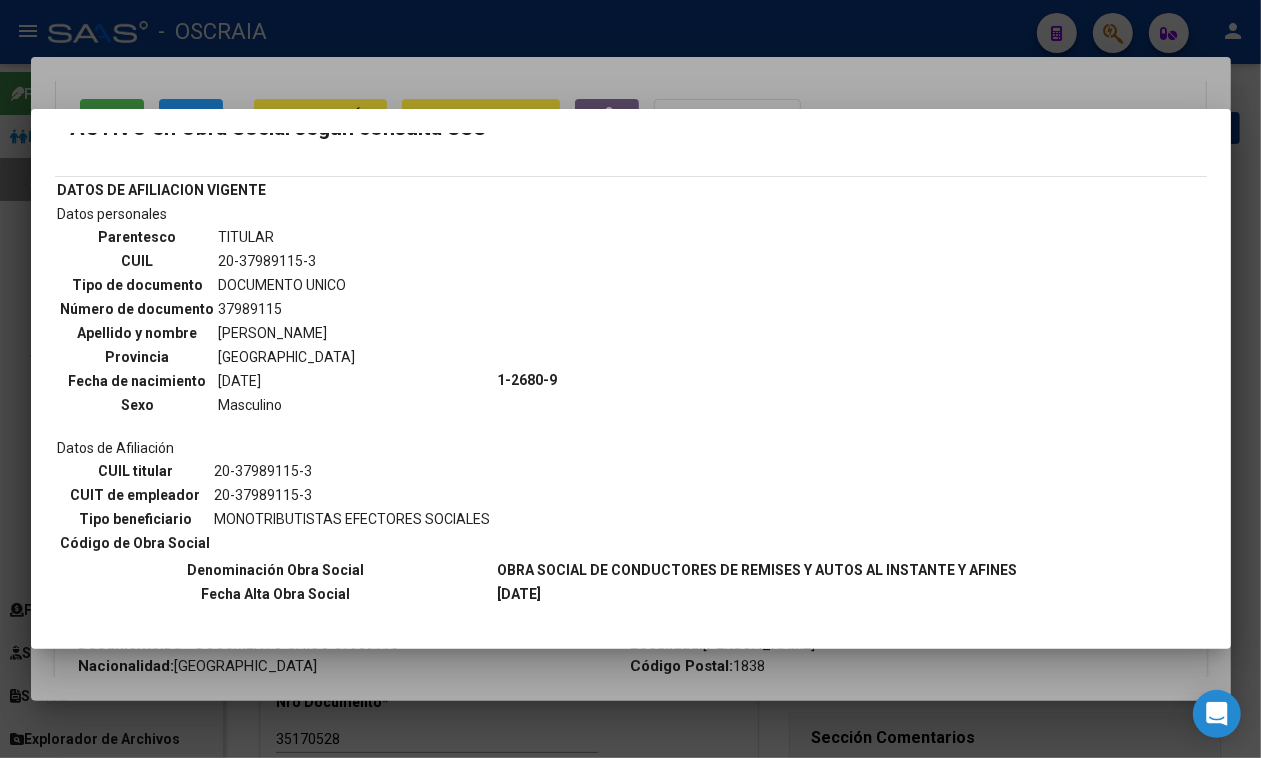 scroll, scrollTop: 0, scrollLeft: 0, axis: both 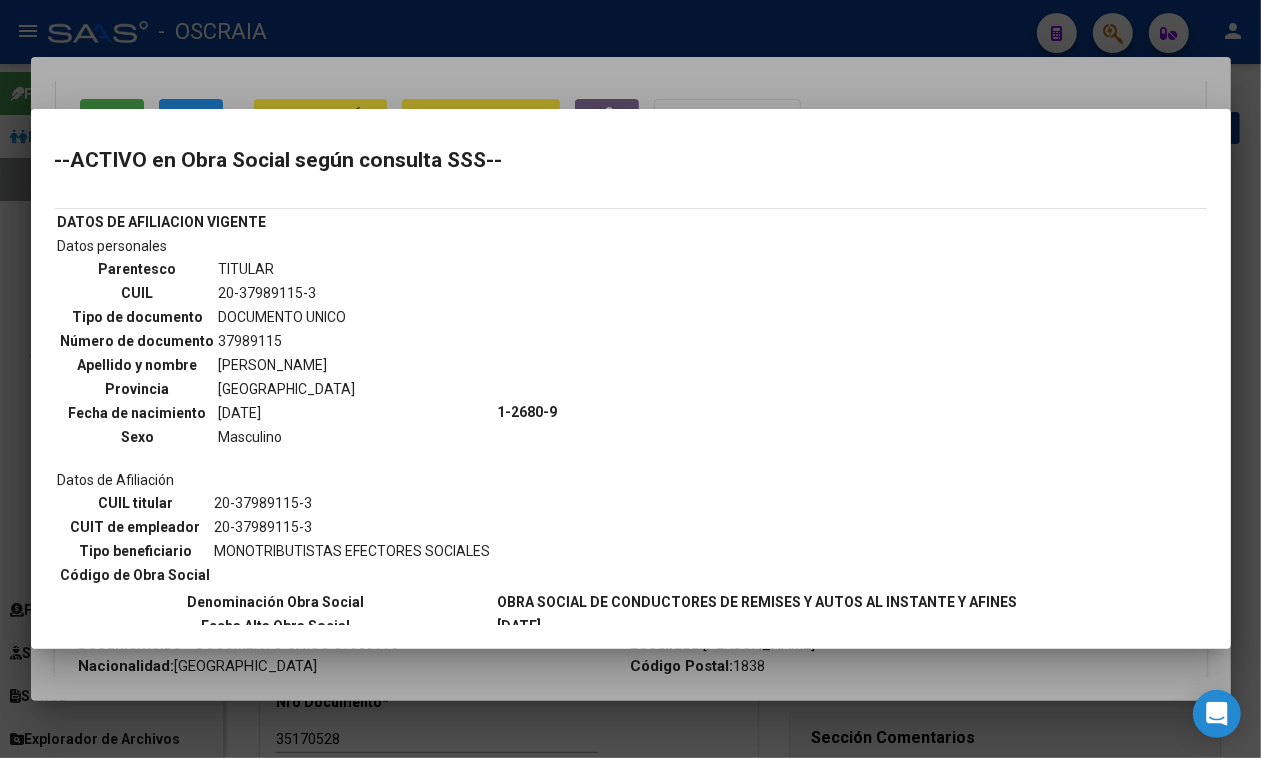 click on "20-37989115-3" at bounding box center (287, 293) 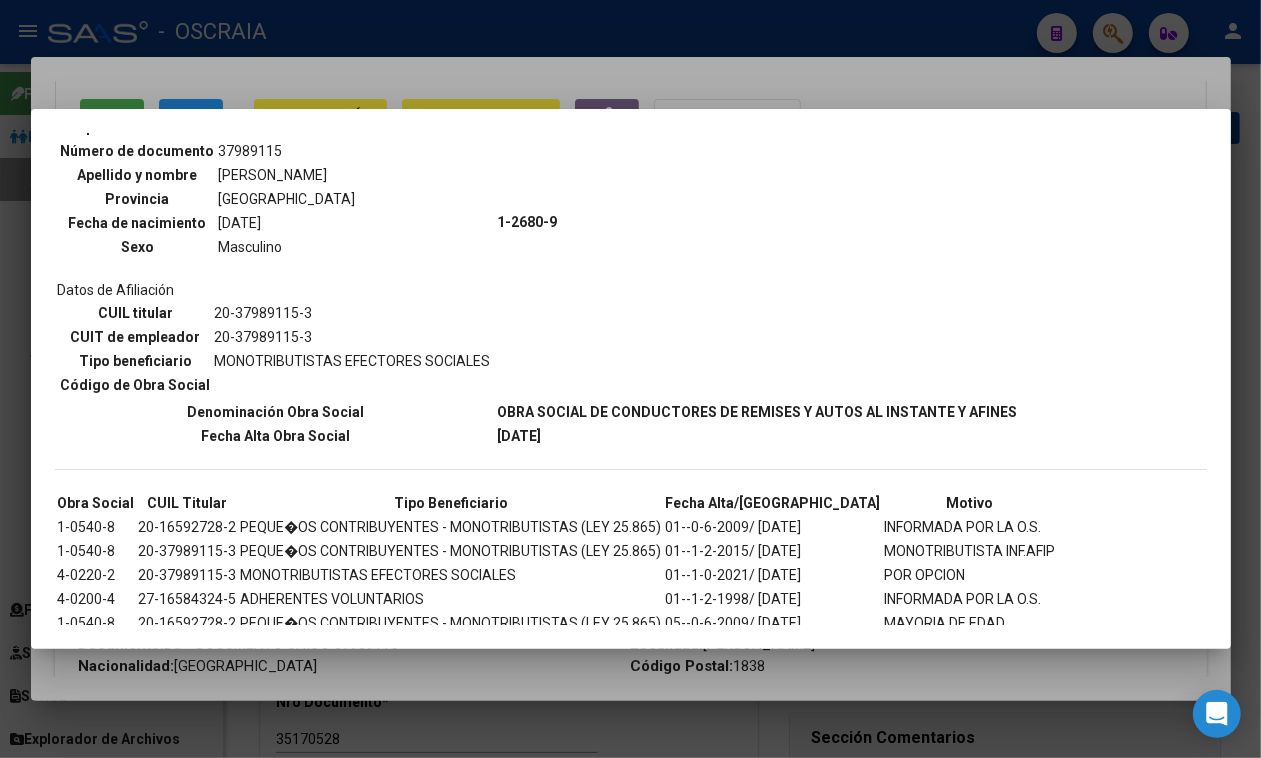 scroll, scrollTop: 221, scrollLeft: 0, axis: vertical 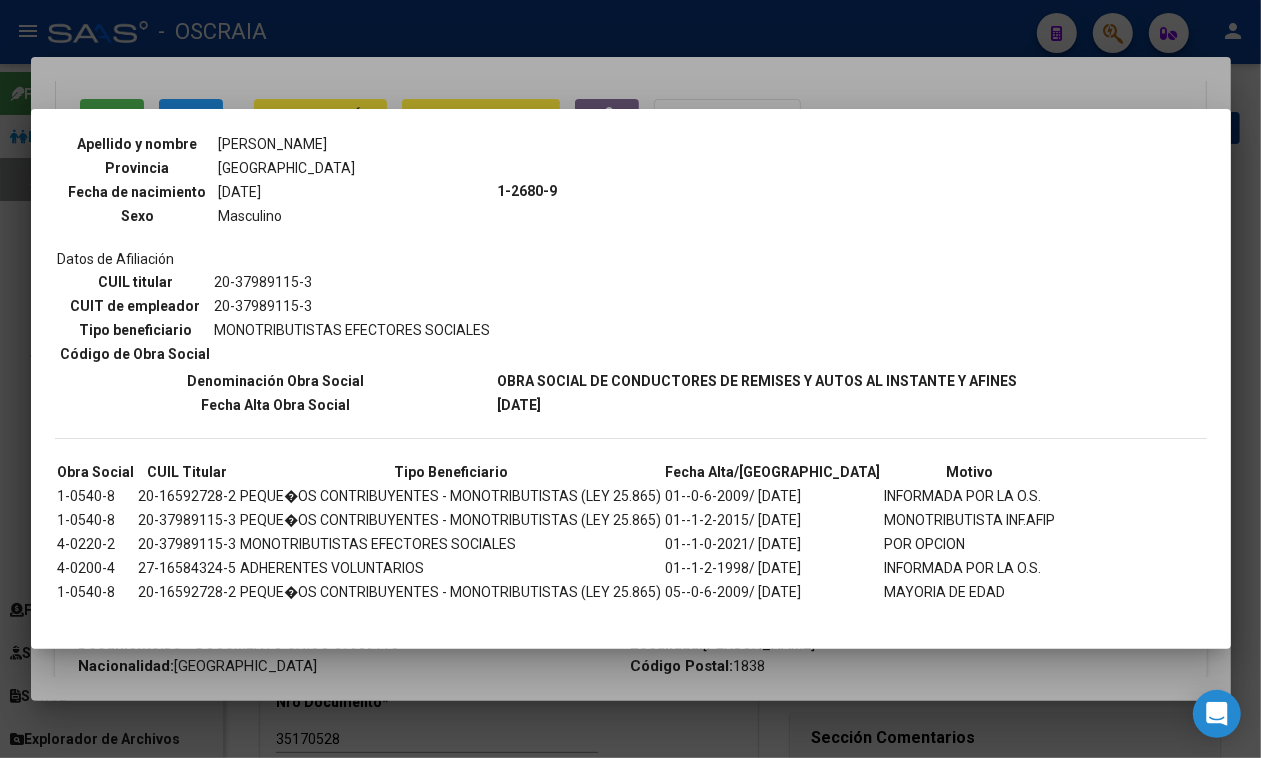 click at bounding box center [630, 379] 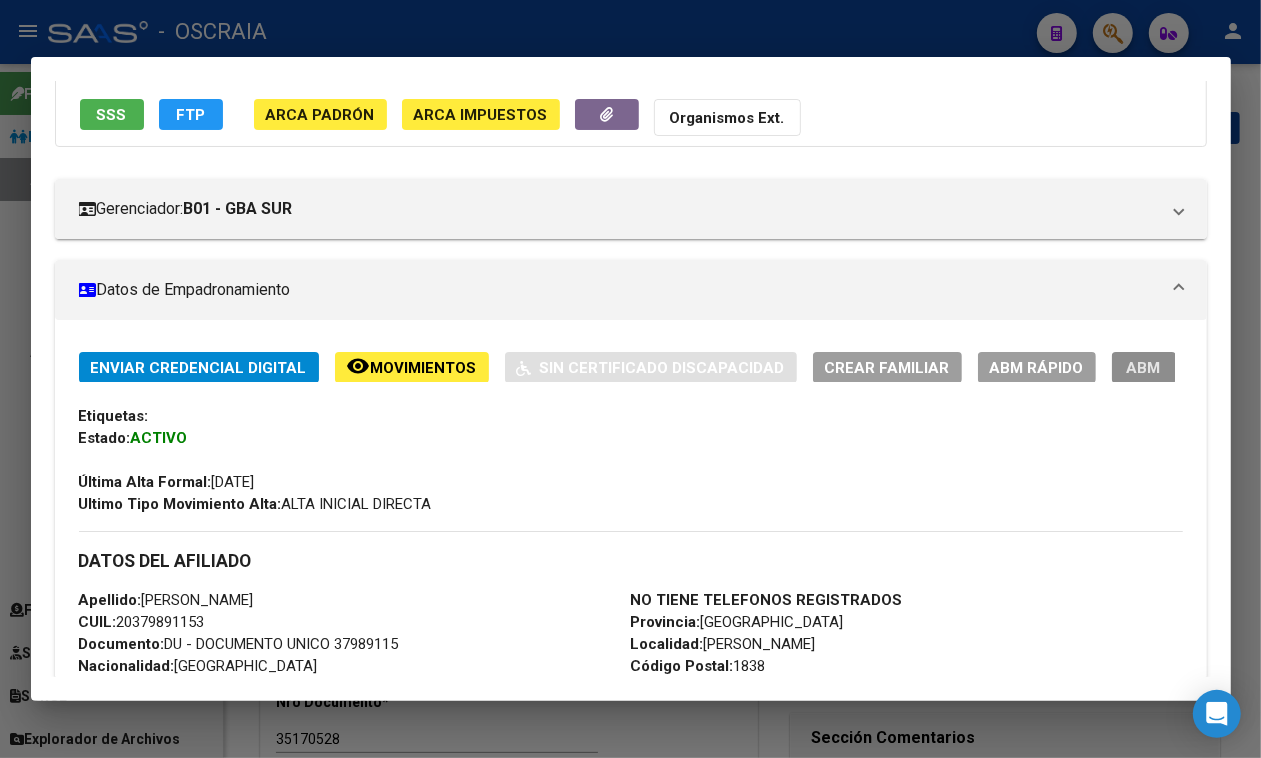 click on "ABM" at bounding box center [1144, 367] 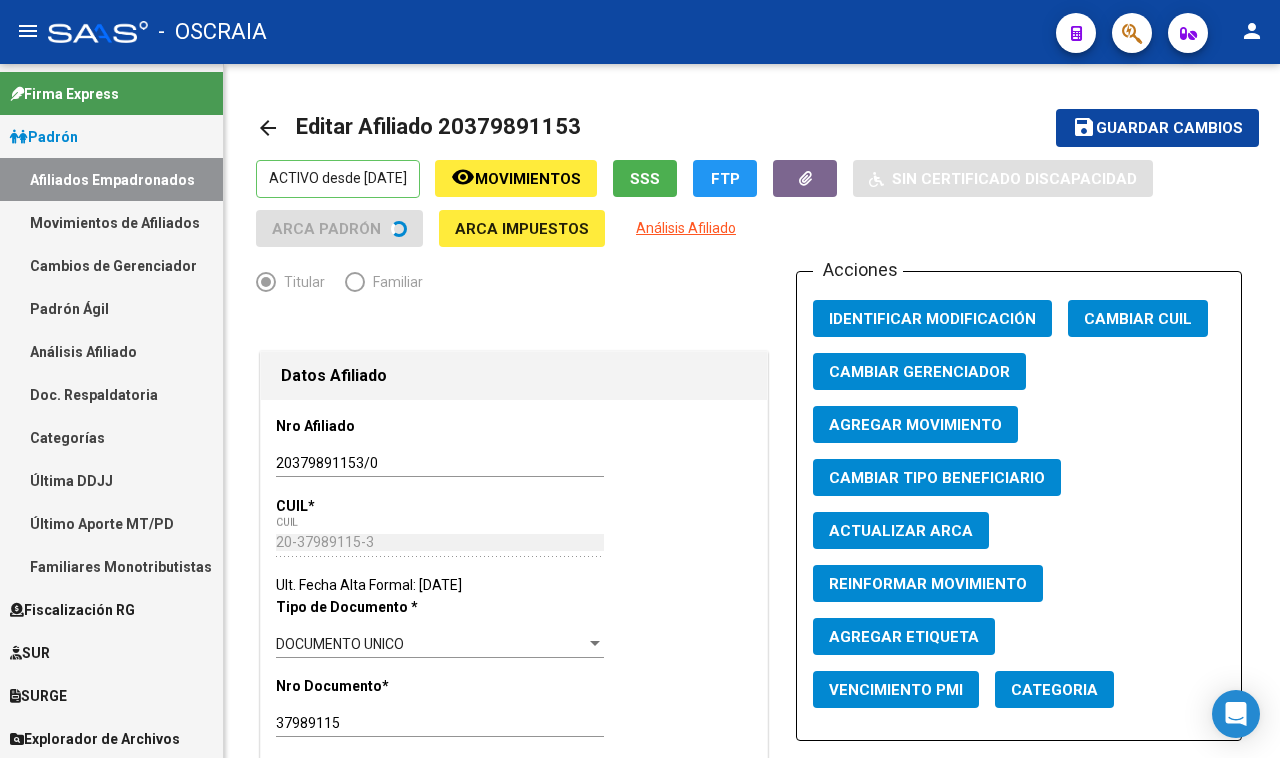 drag, startPoint x: 950, startPoint y: 403, endPoint x: 951, endPoint y: 421, distance: 18.027756 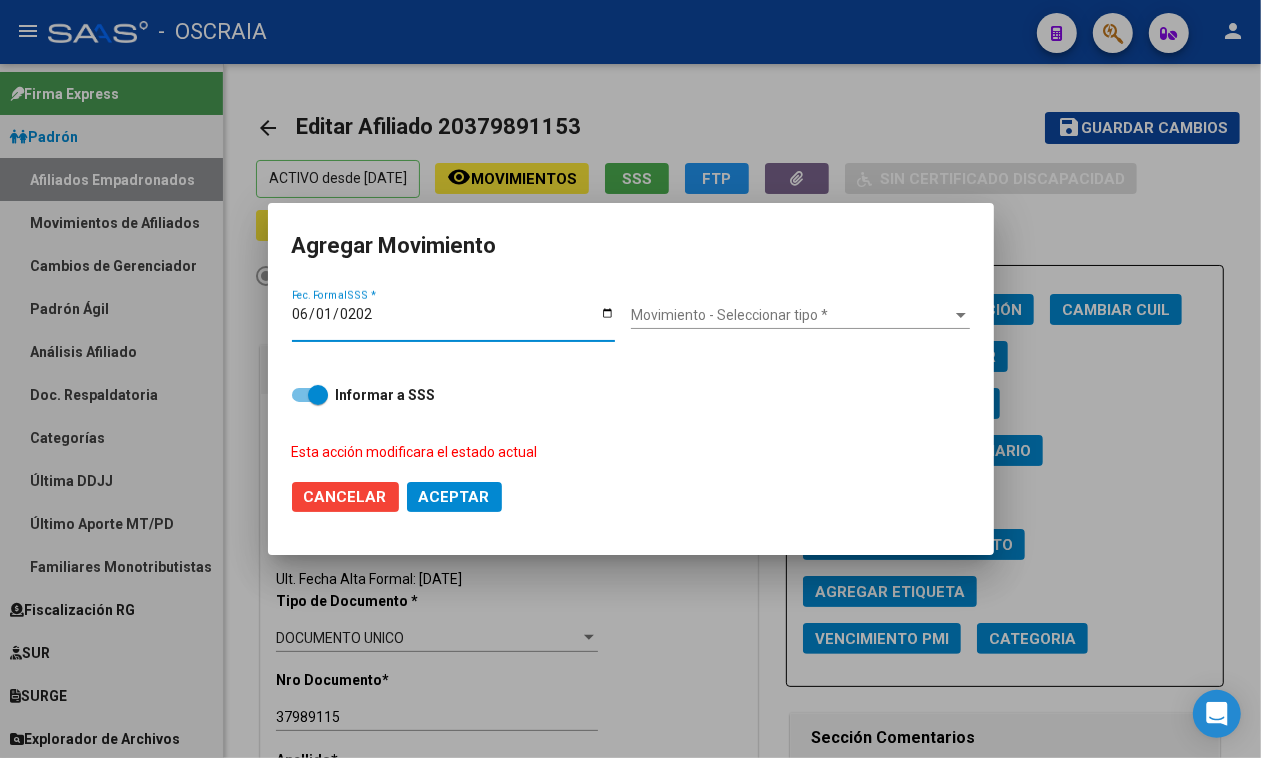 type on "[DATE]" 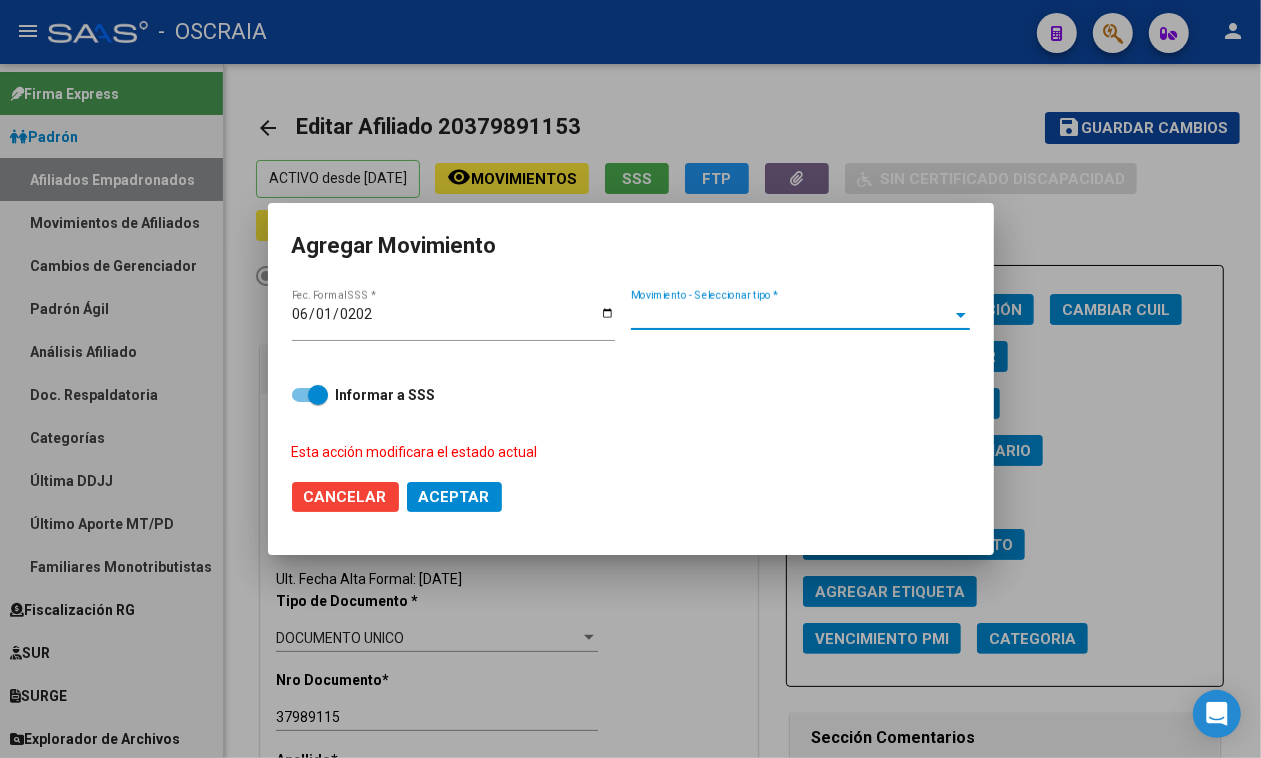 click on "Movimiento - Seleccionar tipo *" at bounding box center [791, 315] 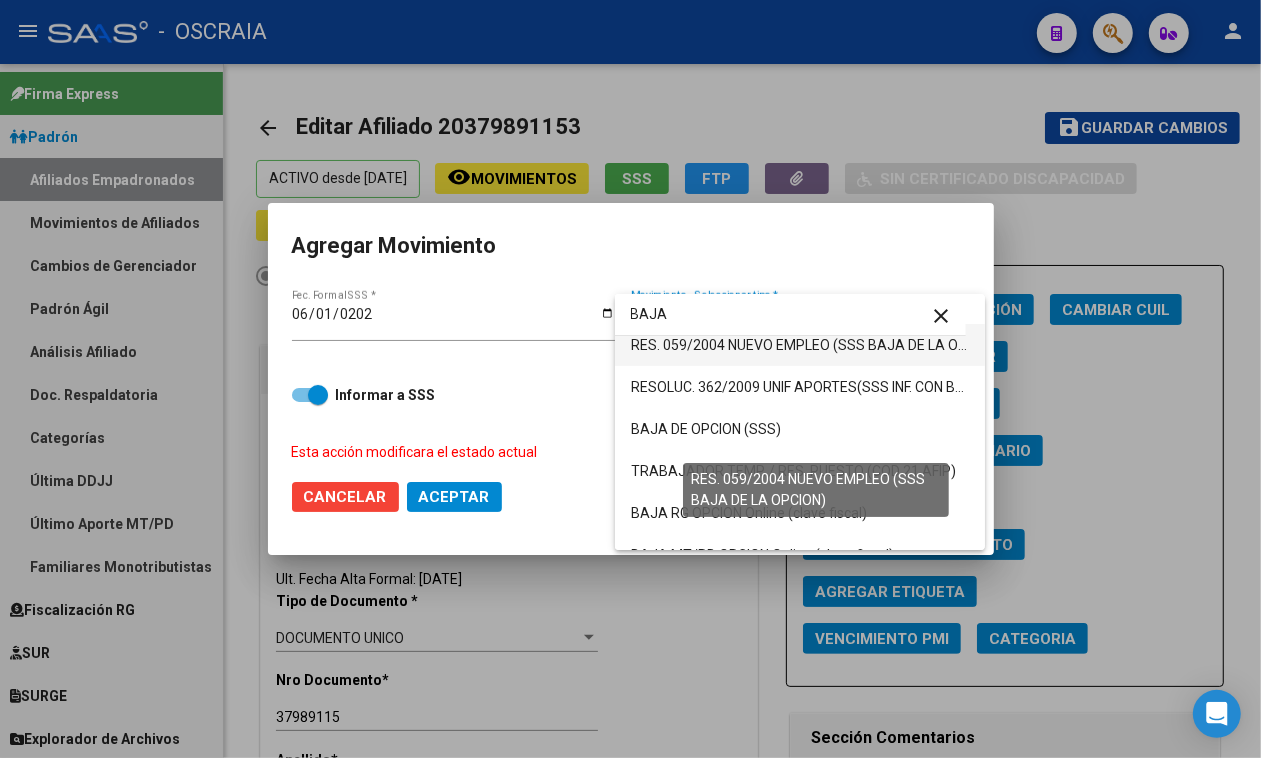scroll, scrollTop: 125, scrollLeft: 0, axis: vertical 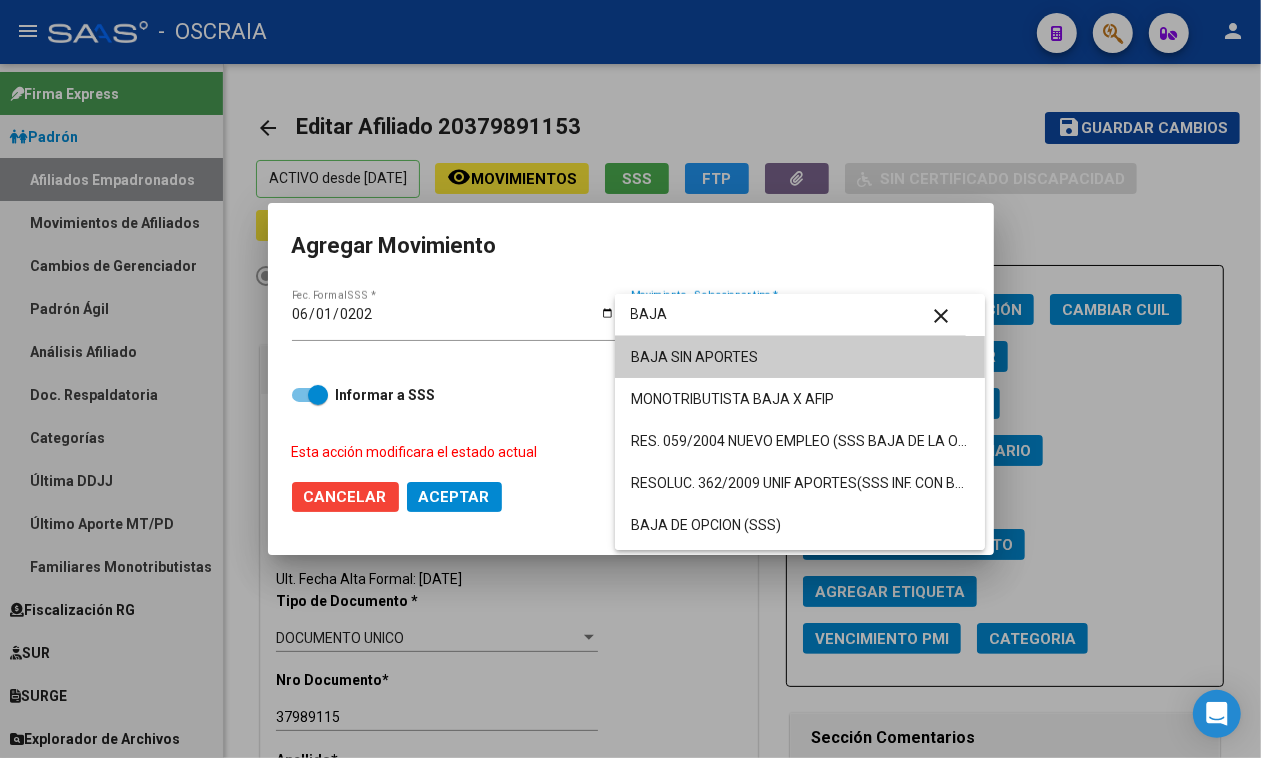 drag, startPoint x: 693, startPoint y: 310, endPoint x: 612, endPoint y: 310, distance: 81 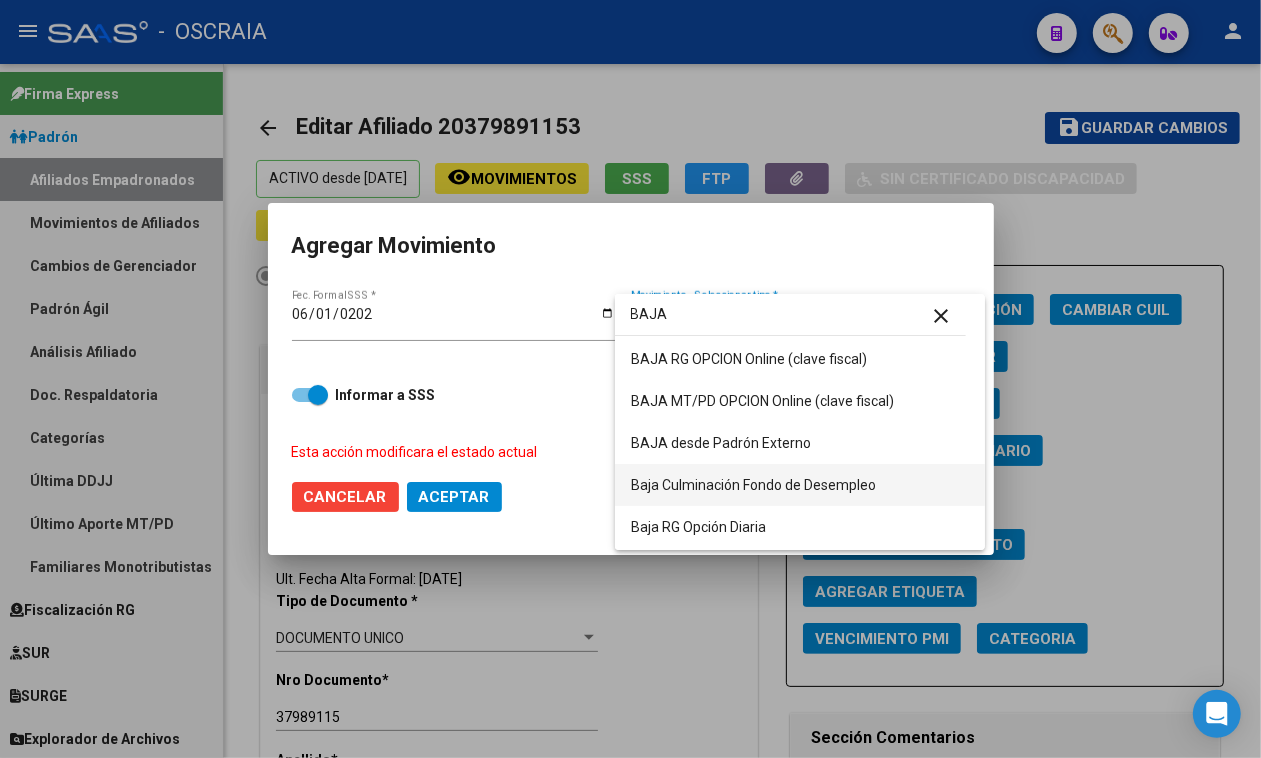 scroll, scrollTop: 290, scrollLeft: 0, axis: vertical 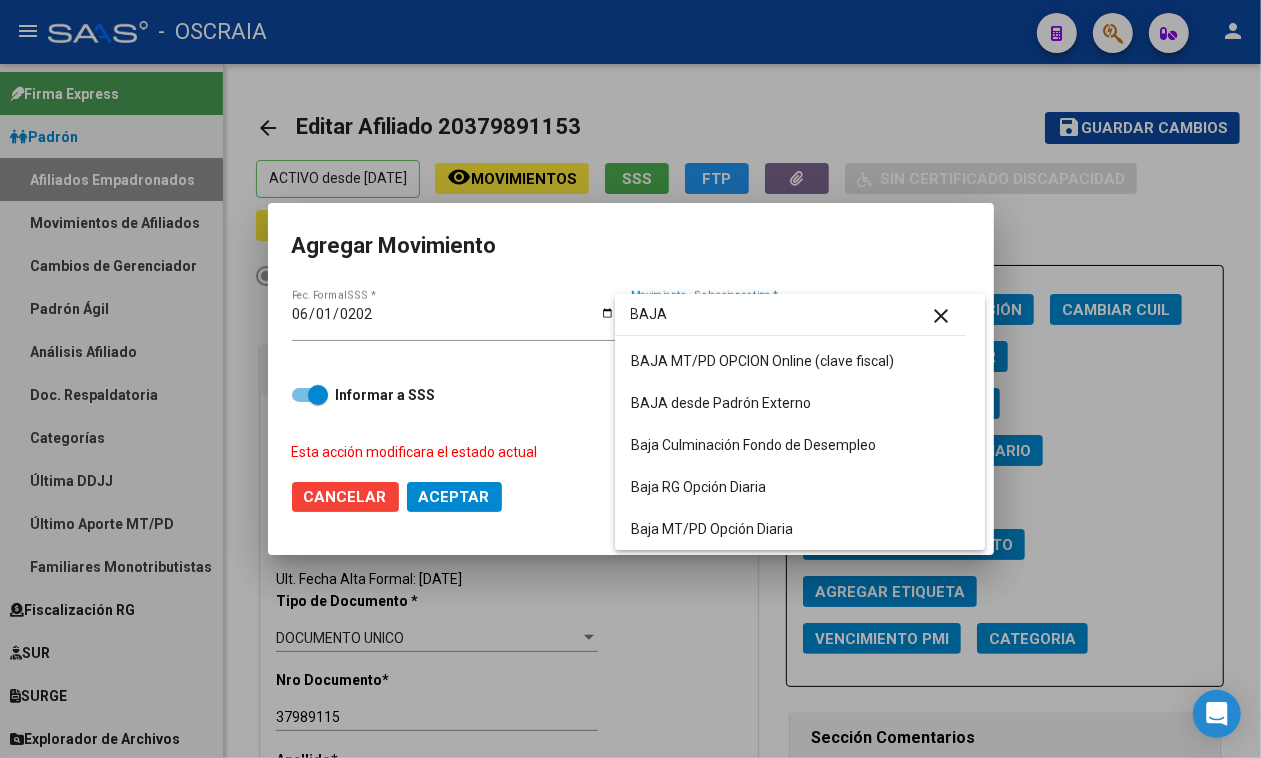 type on "BAJA" 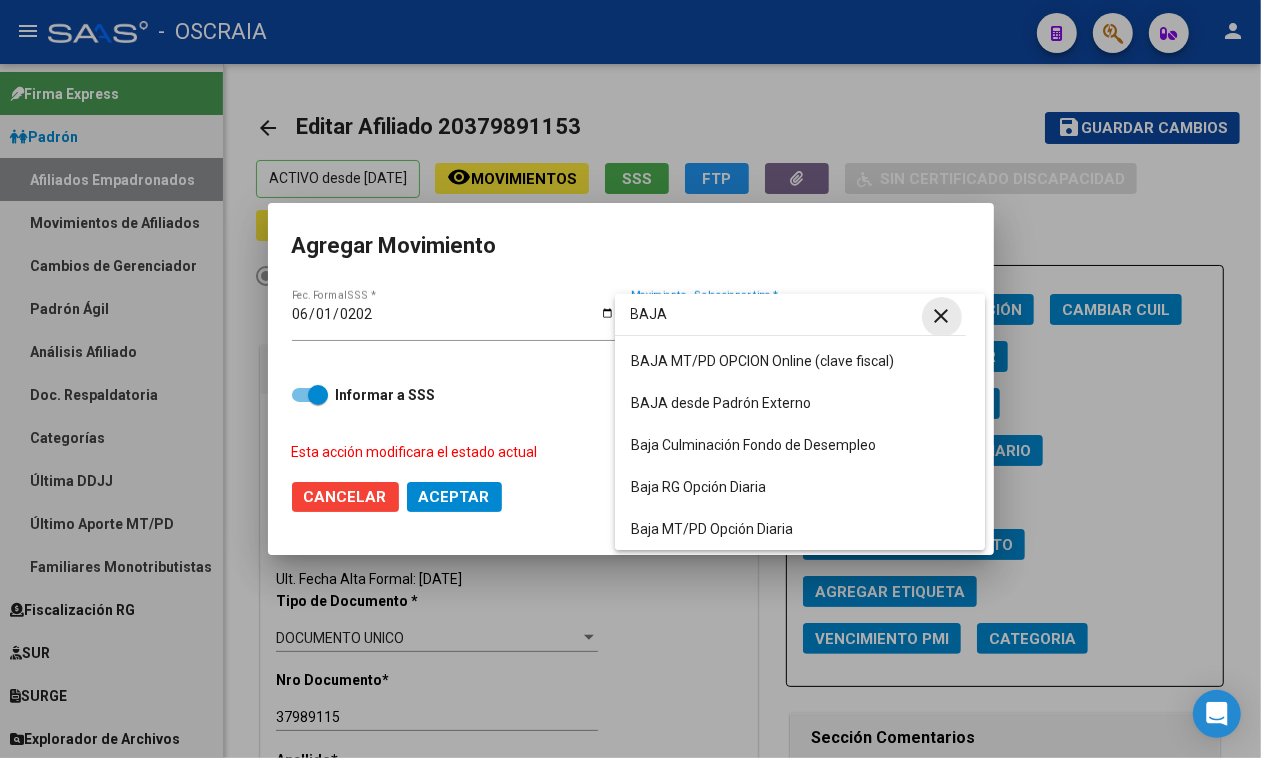 click on "close" at bounding box center (942, 316) 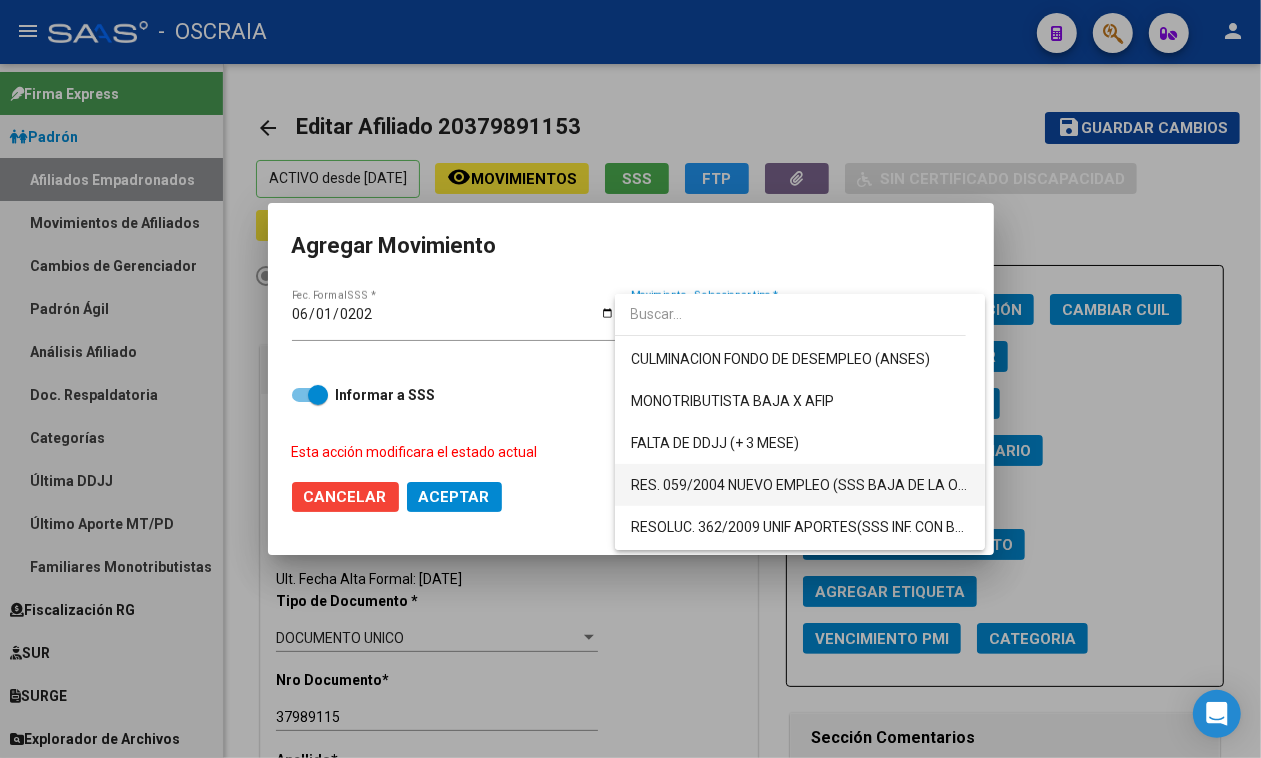 scroll, scrollTop: 500, scrollLeft: 0, axis: vertical 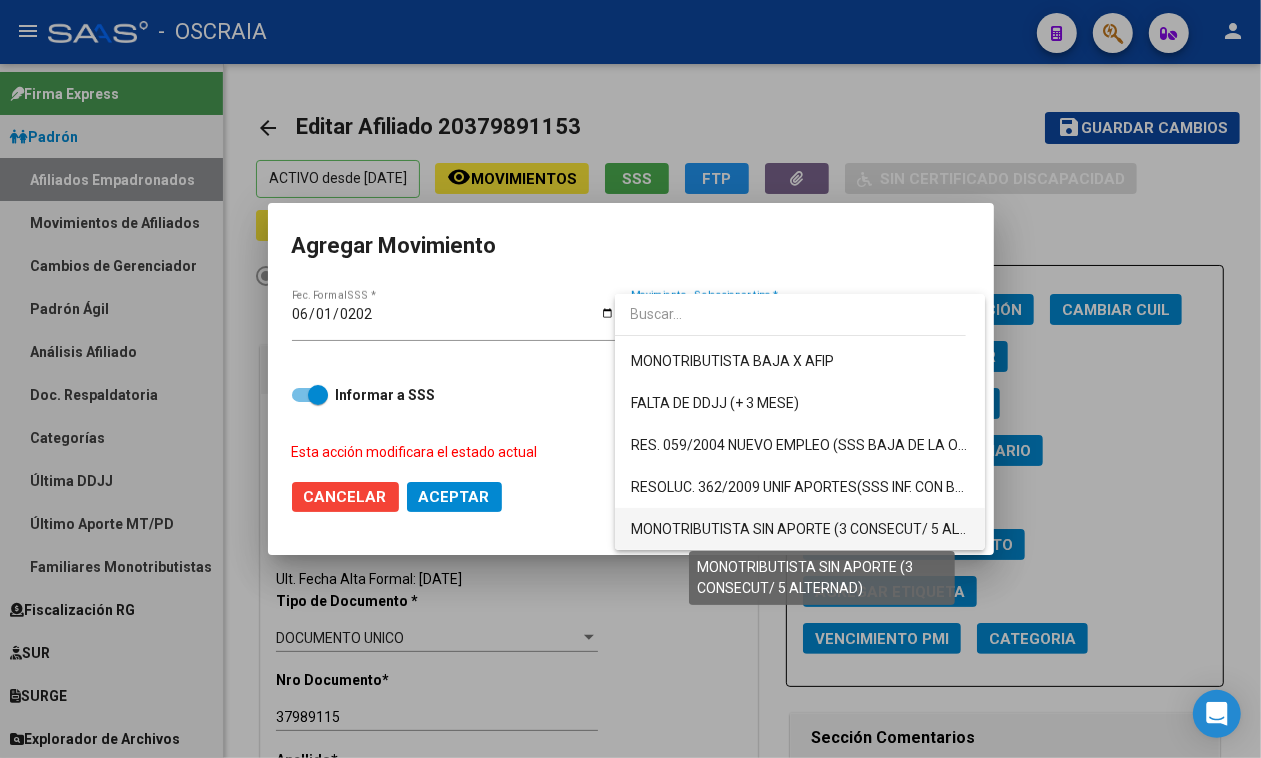 drag, startPoint x: 803, startPoint y: 528, endPoint x: 778, endPoint y: 536, distance: 26.24881 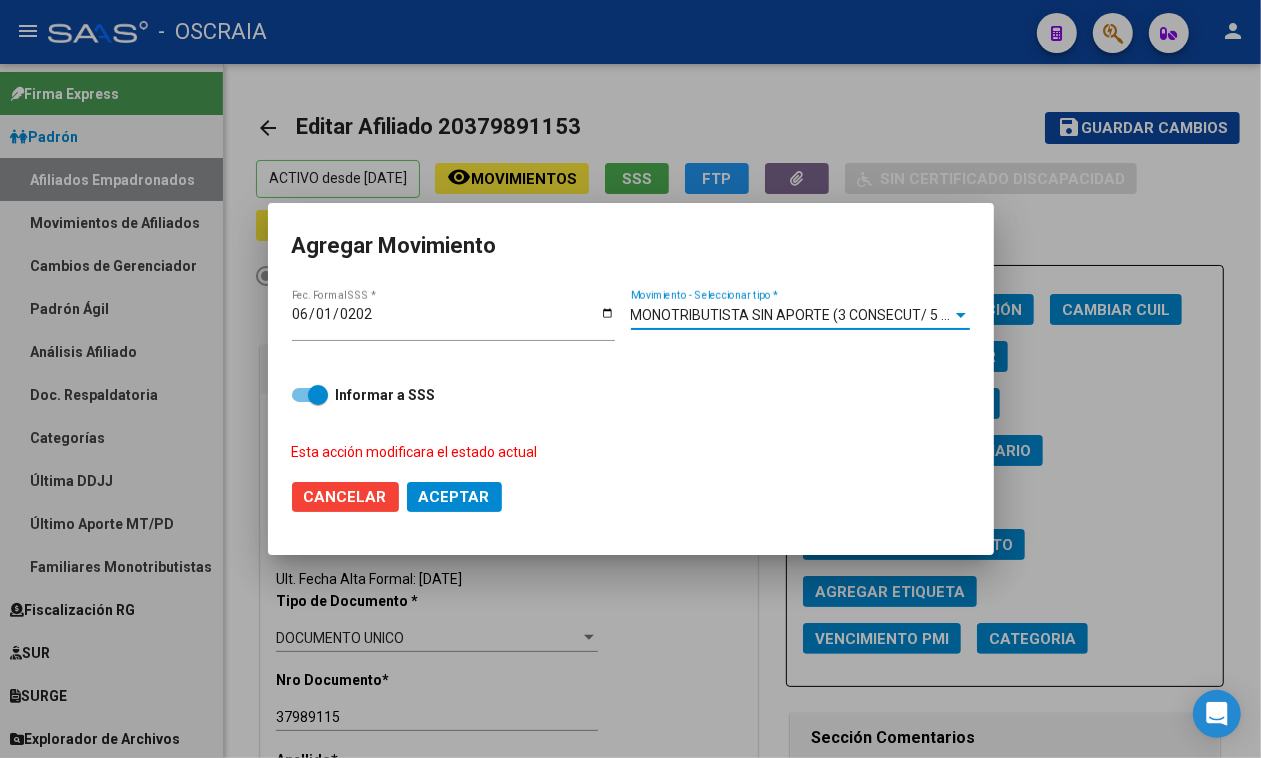 click on "Aceptar" 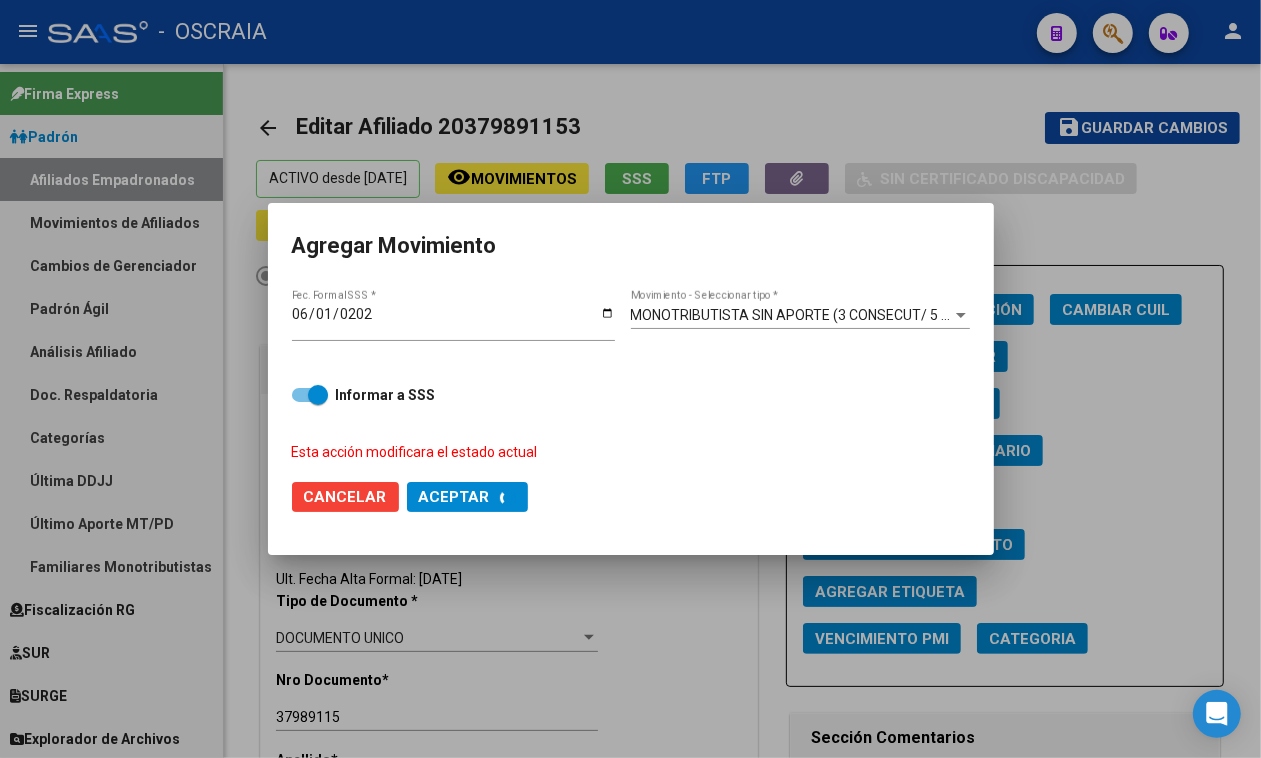 checkbox on "false" 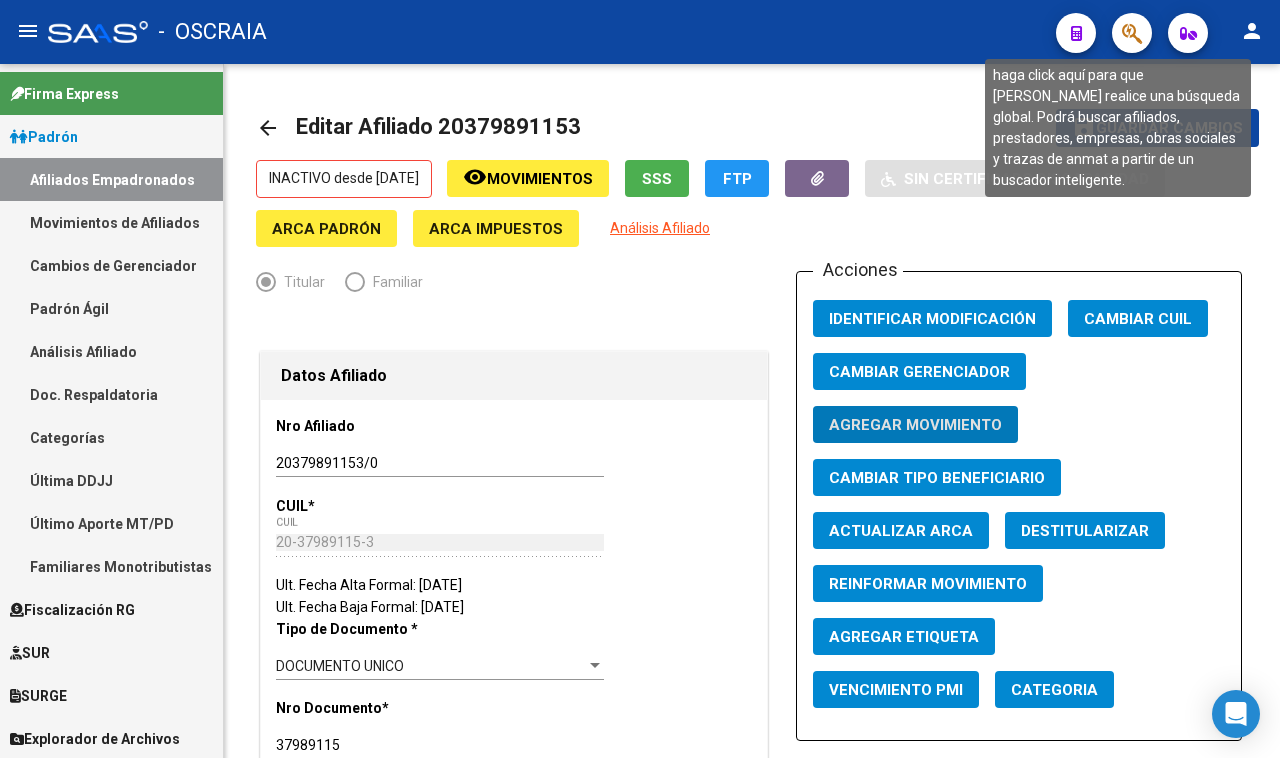 click 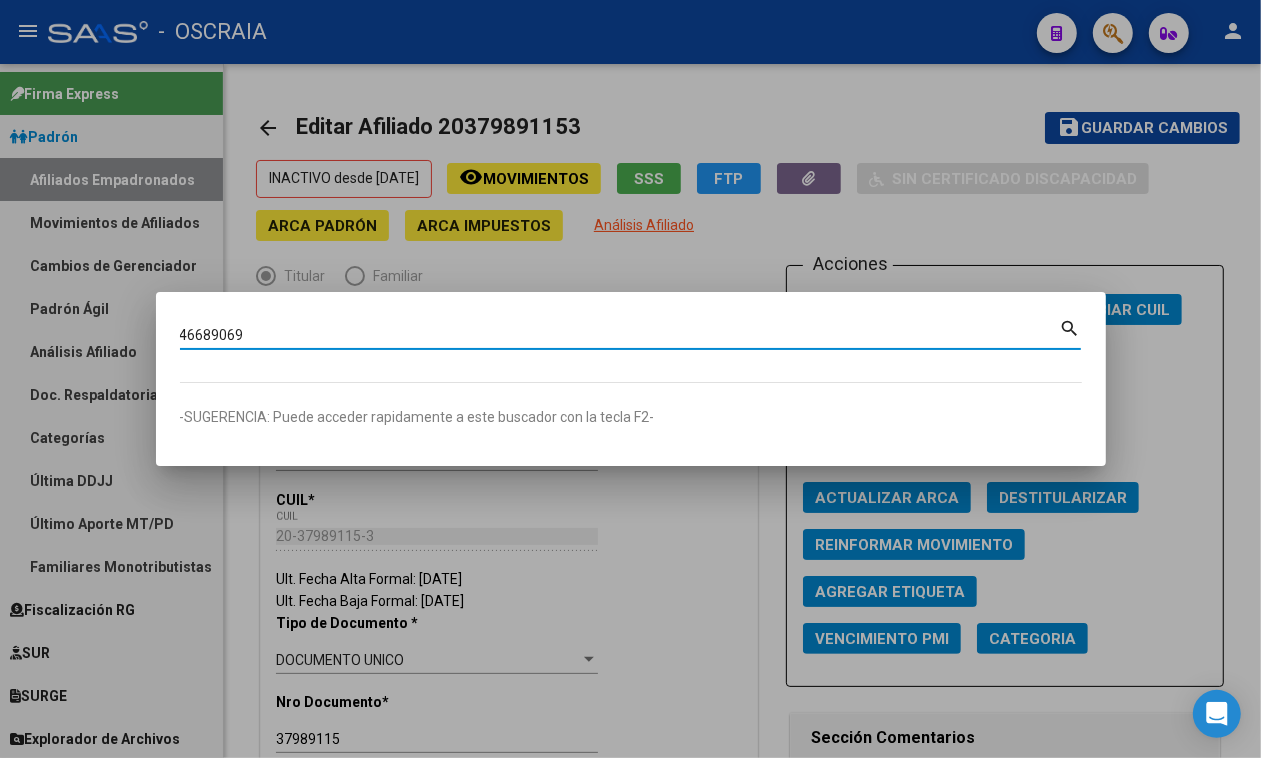 type on "46689069" 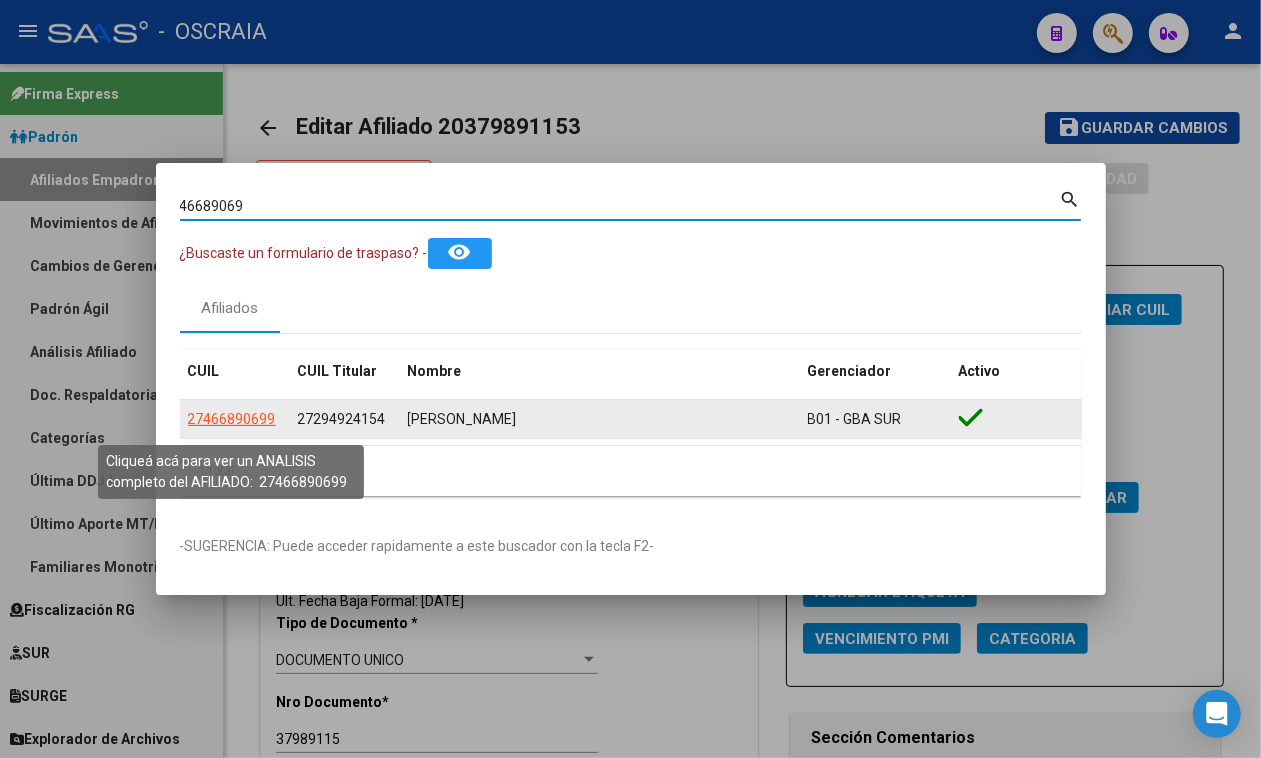 click on "27466890699" 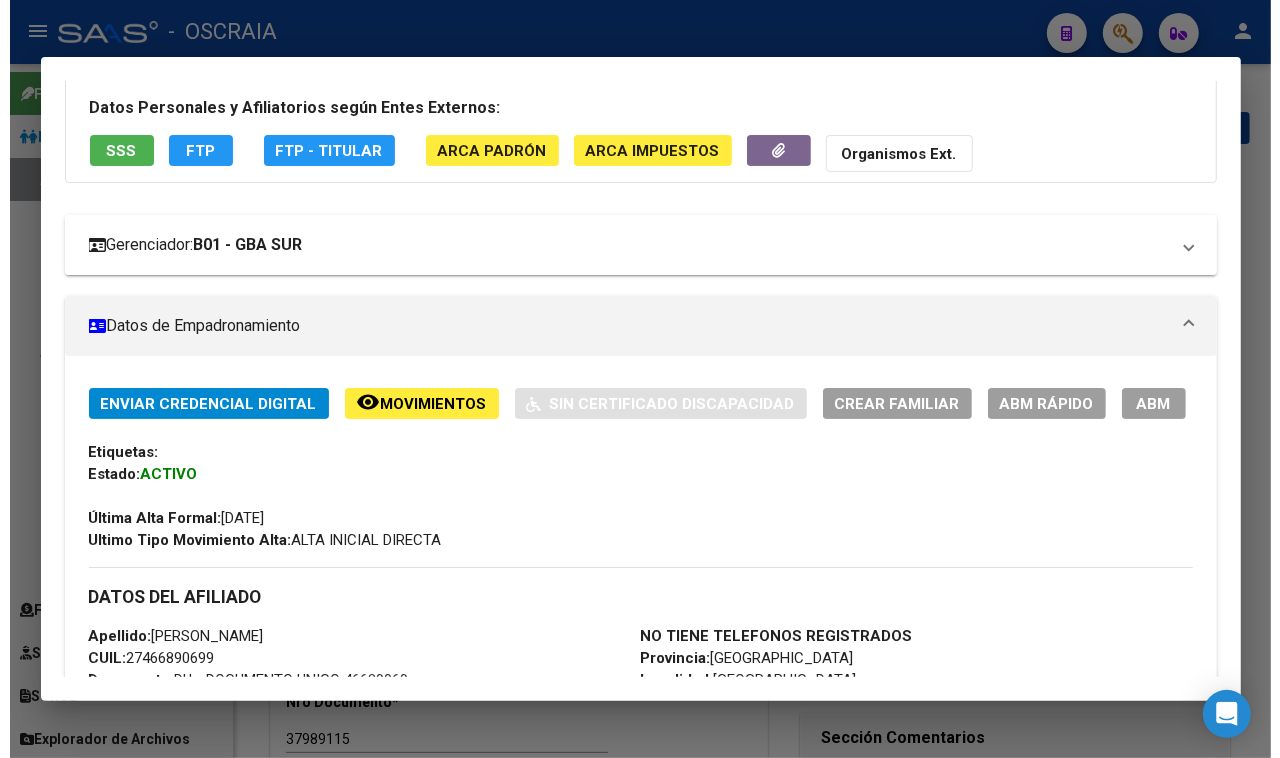 scroll, scrollTop: 0, scrollLeft: 0, axis: both 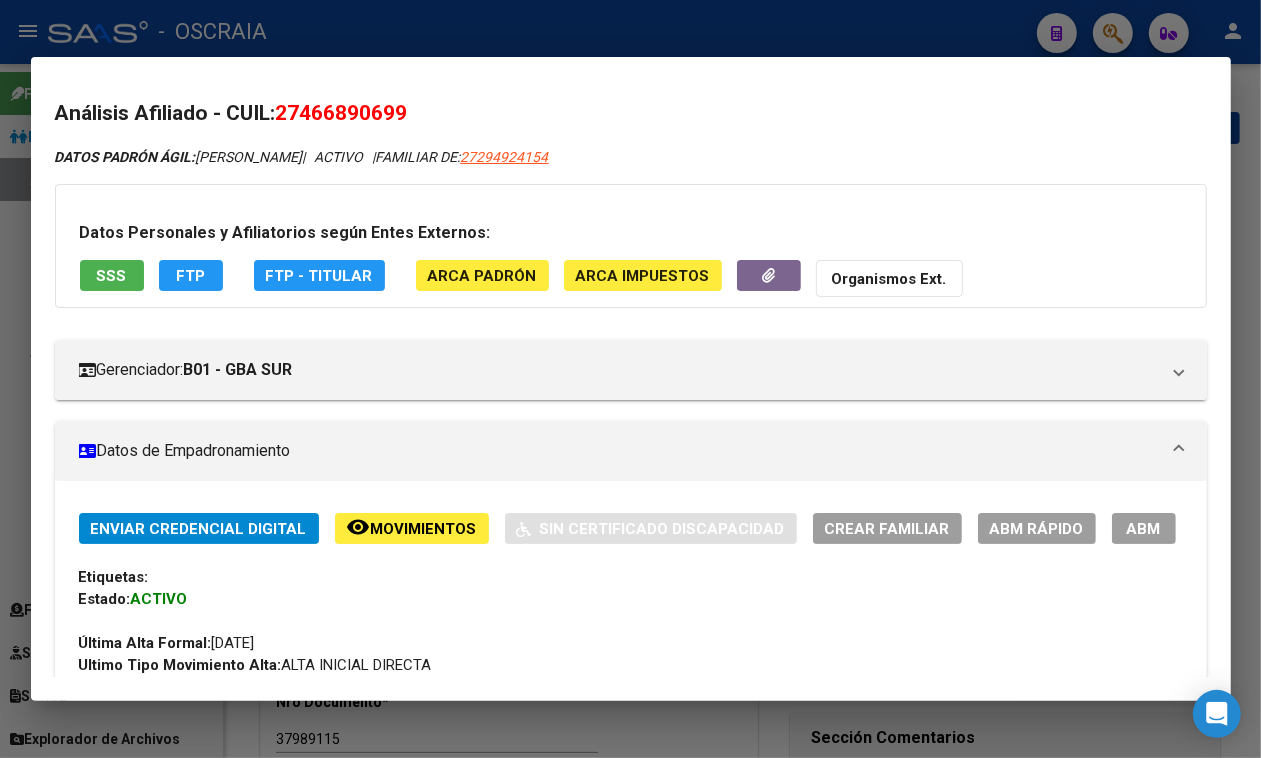 click on "27466890699" at bounding box center [342, 113] 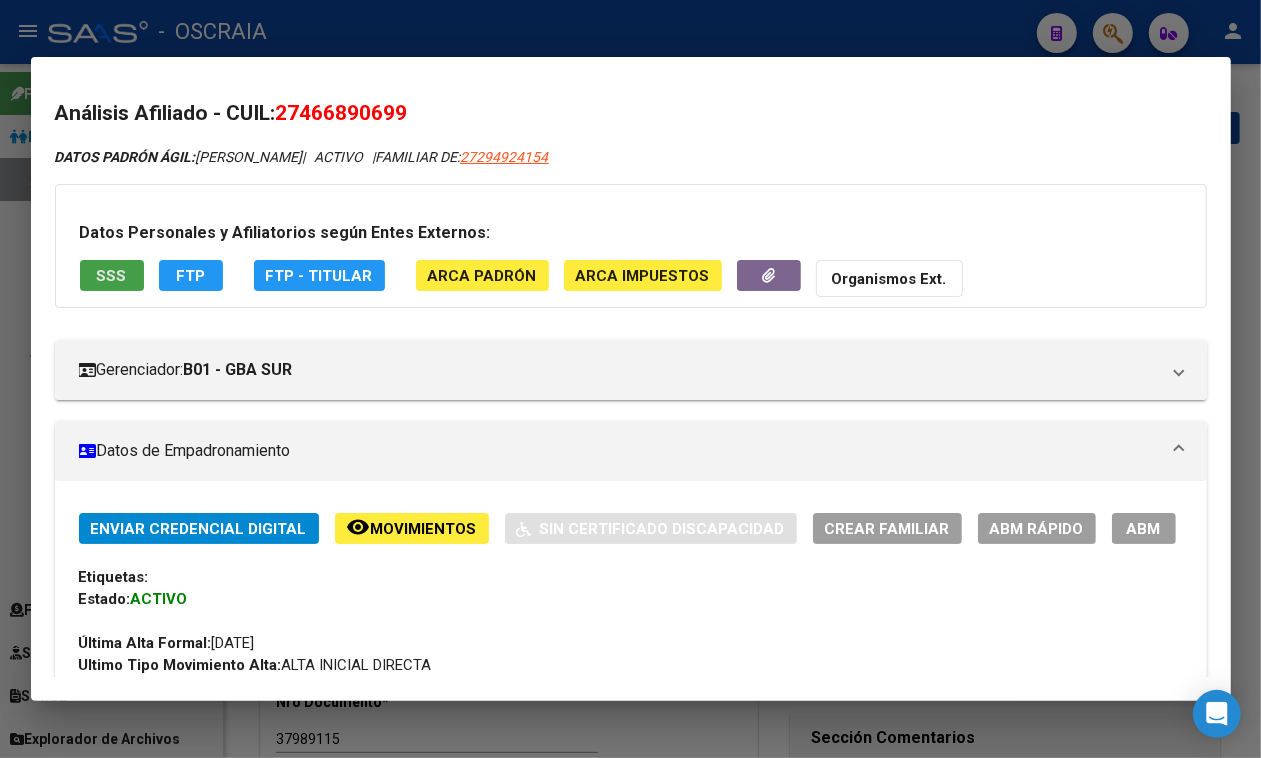 click on "SSS" at bounding box center [112, 275] 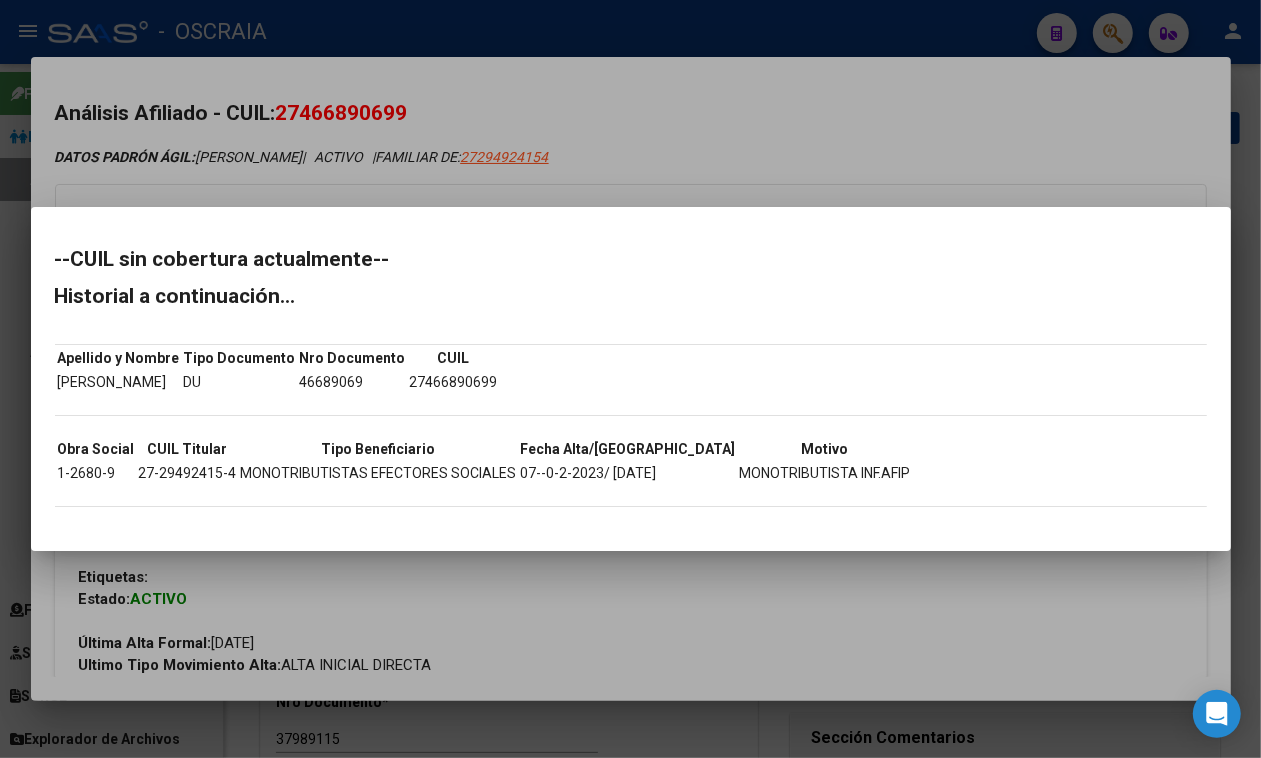click at bounding box center (630, 379) 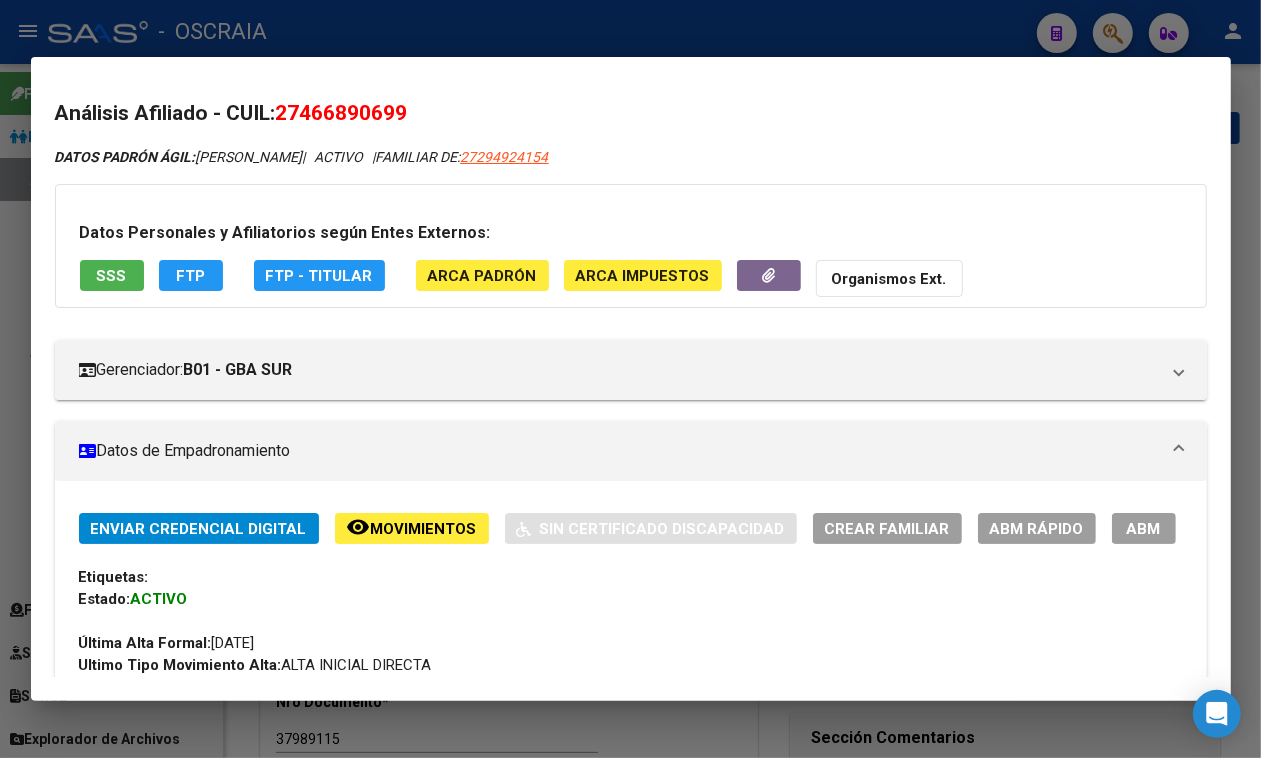 click on "27466890699" at bounding box center (342, 113) 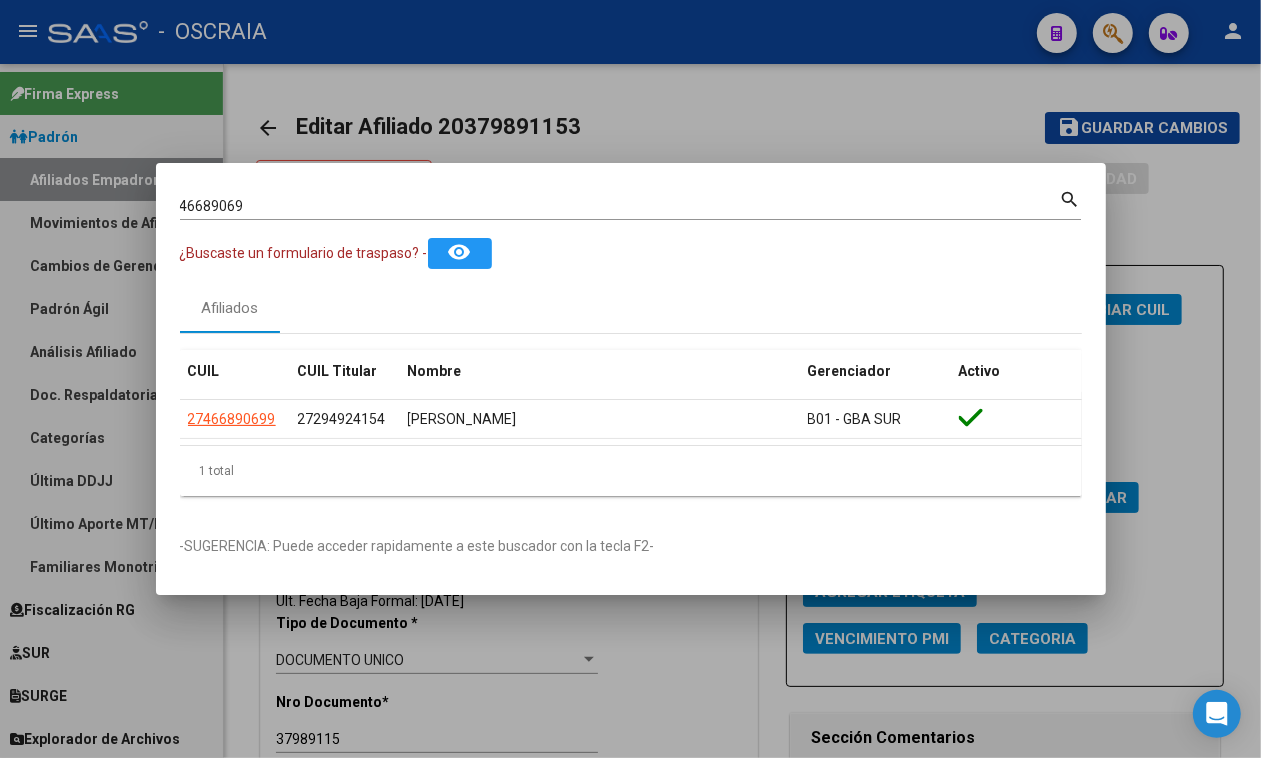 click at bounding box center [630, 379] 